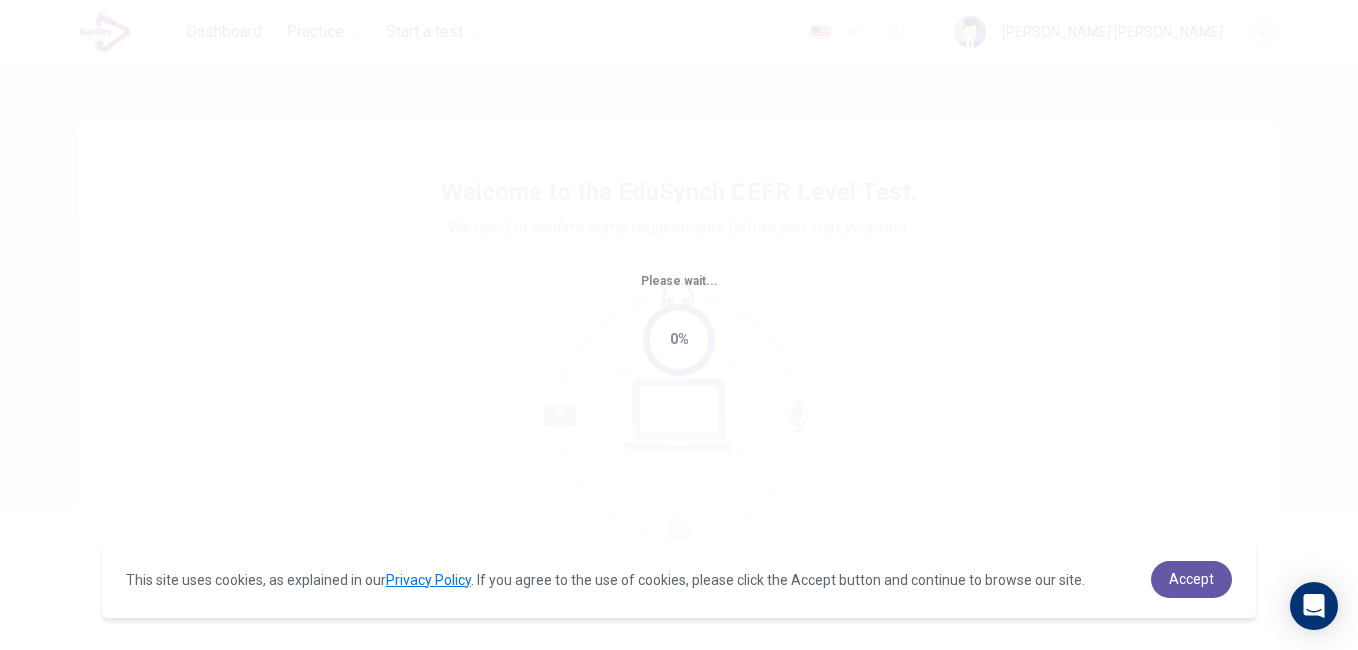 scroll, scrollTop: 0, scrollLeft: 0, axis: both 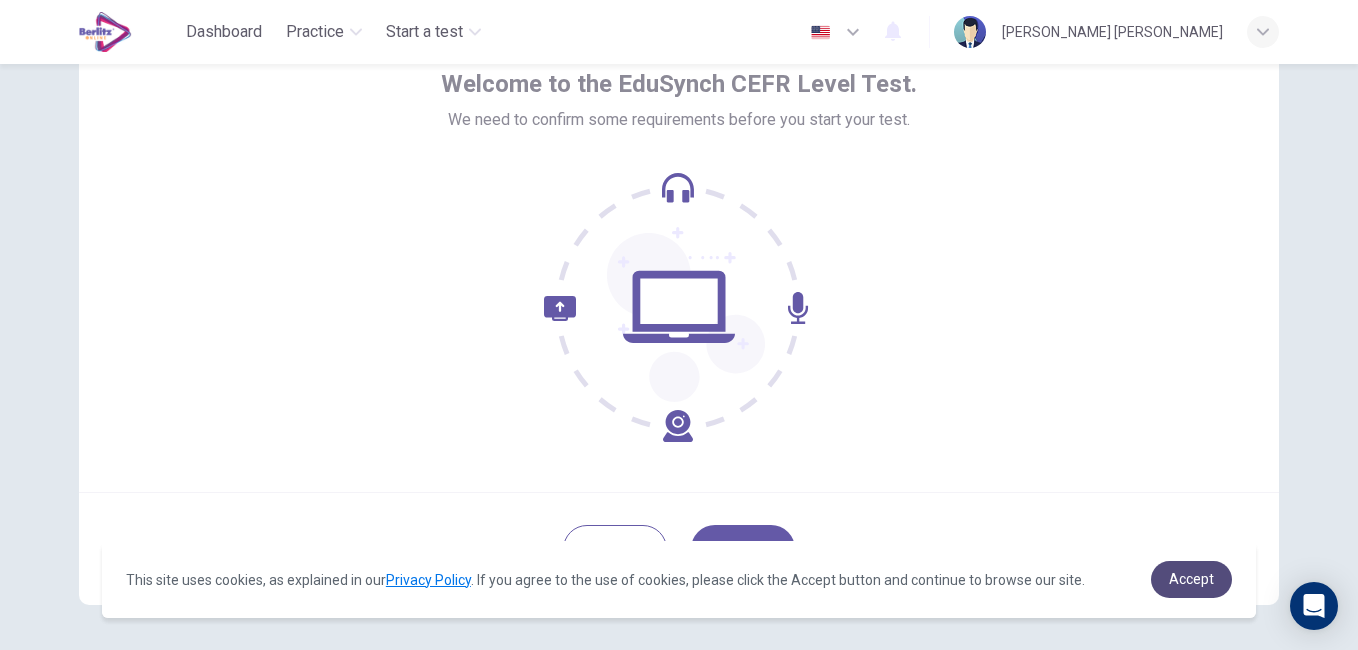 click on "Accept" at bounding box center (1191, 579) 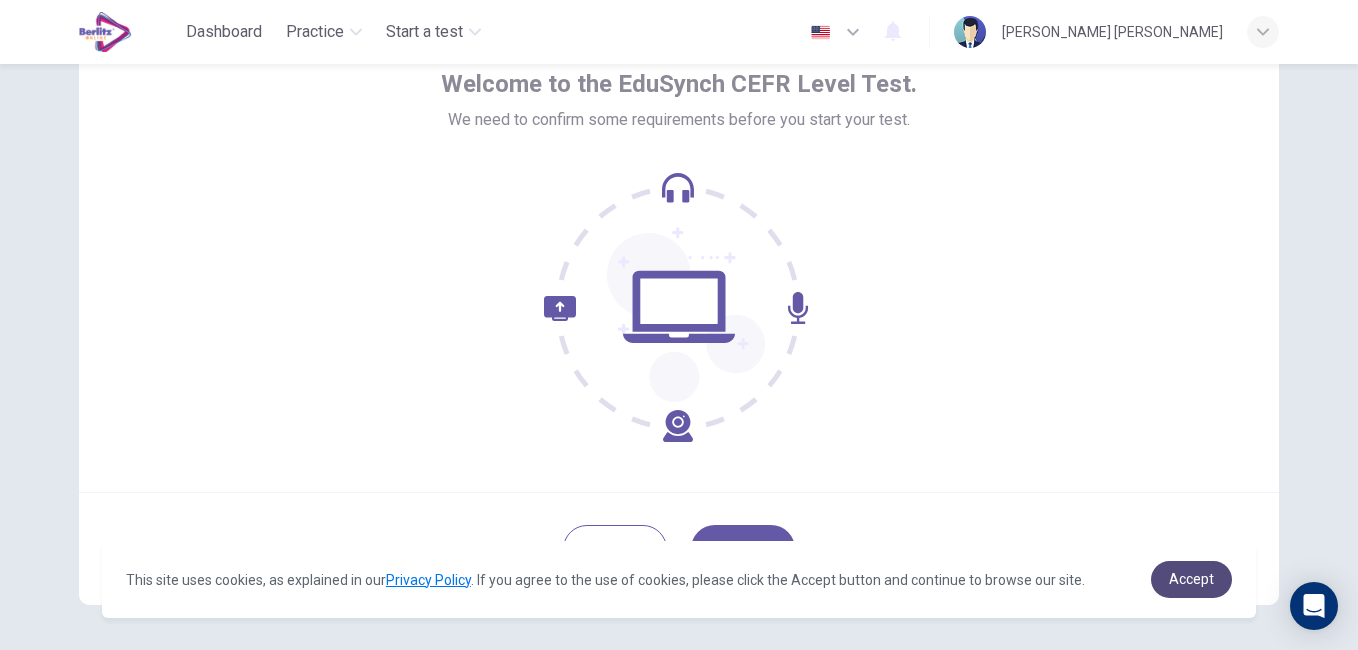 click on "Accept" at bounding box center [1191, 579] 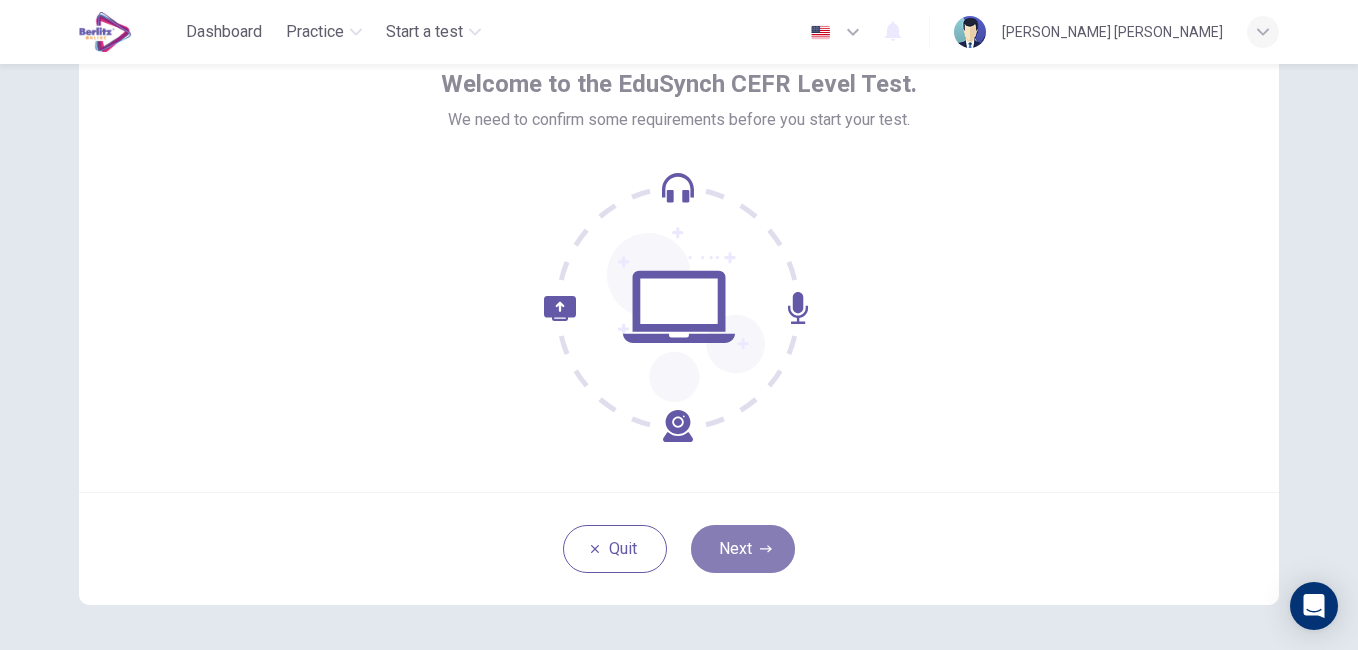 click on "Next" at bounding box center (743, 549) 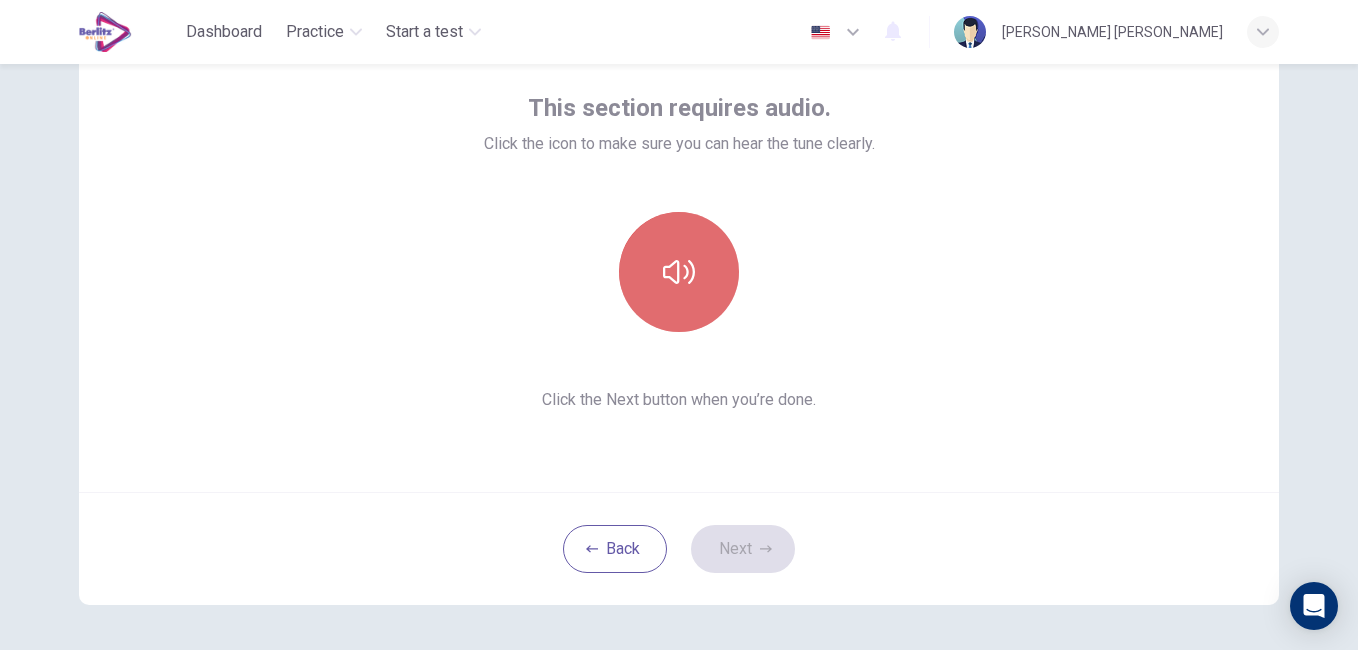 click at bounding box center [679, 272] 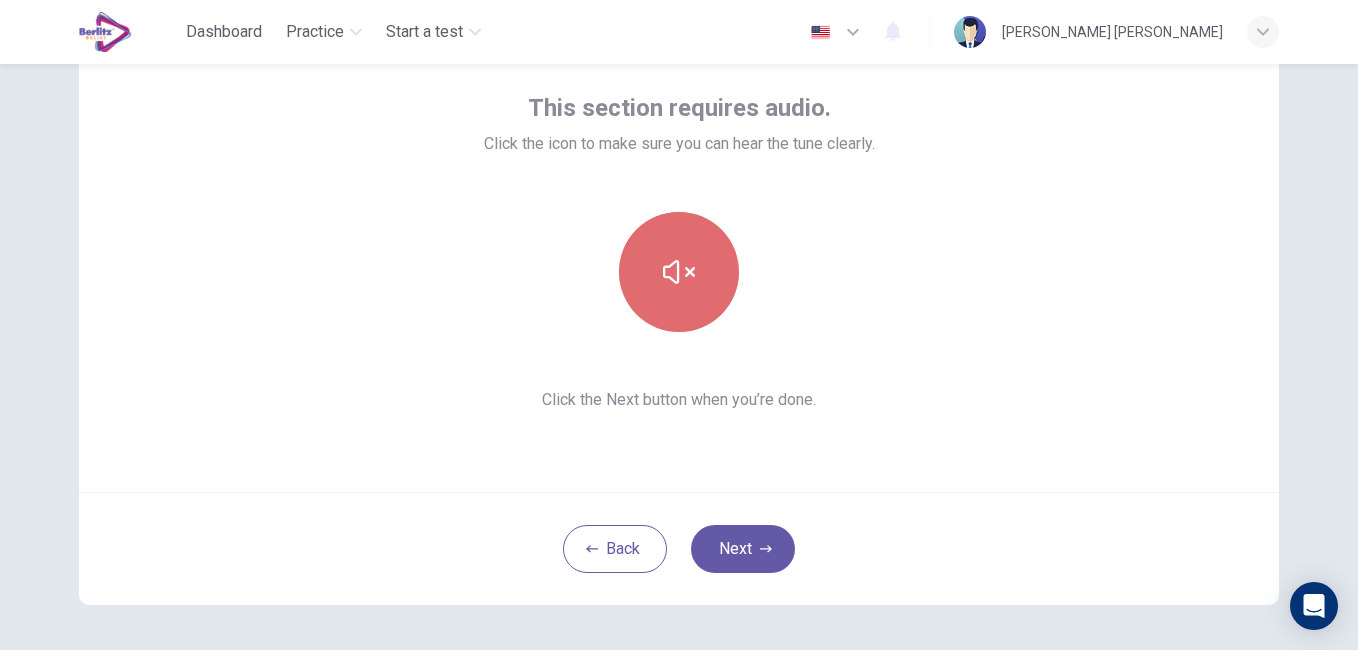 click at bounding box center [679, 272] 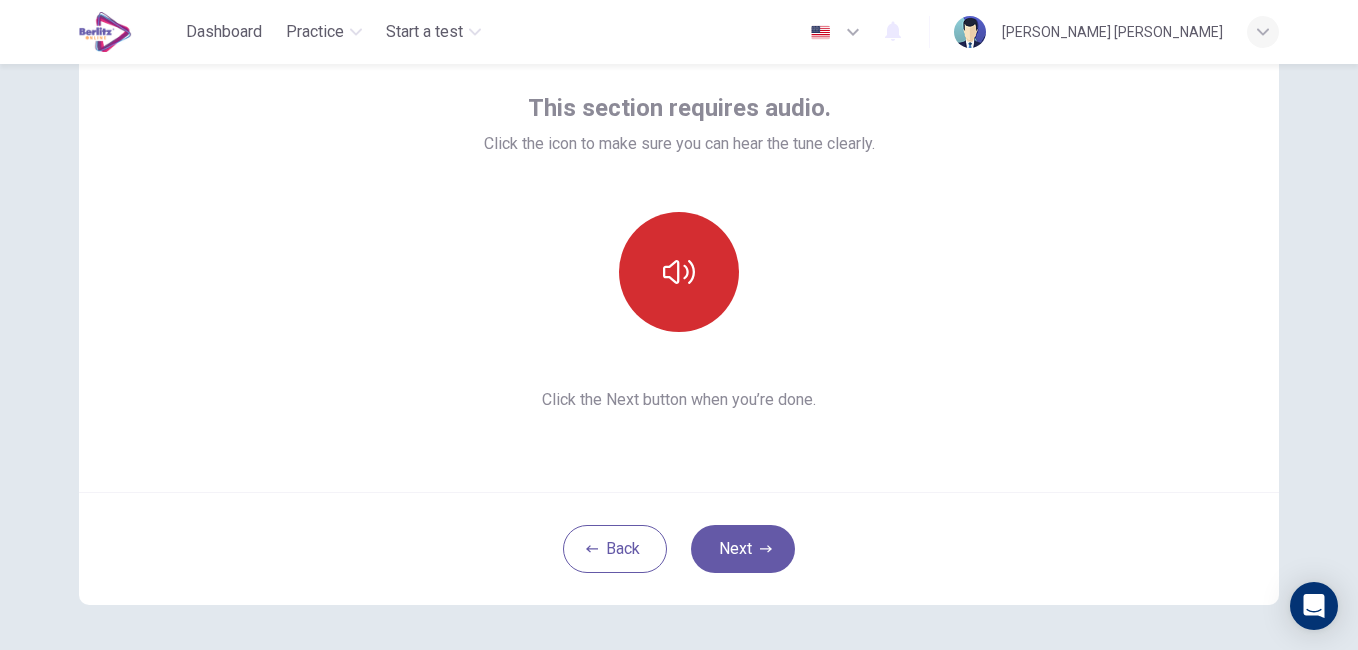 click at bounding box center (679, 272) 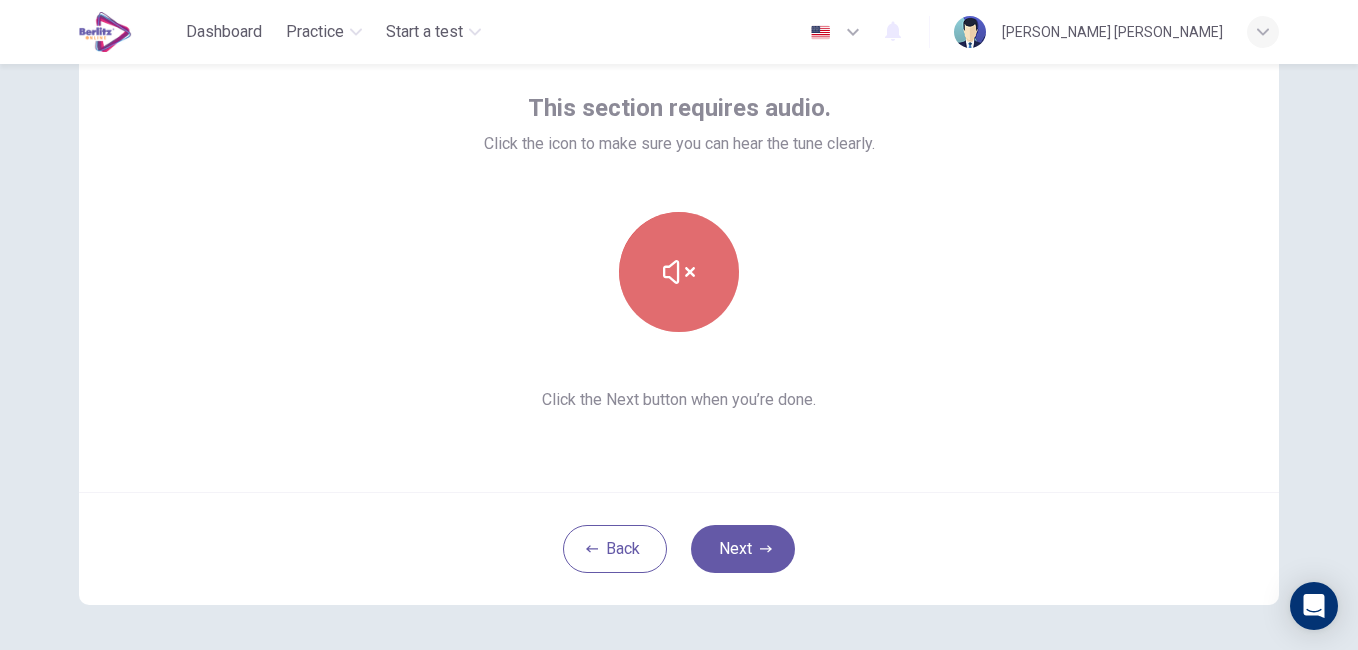 click 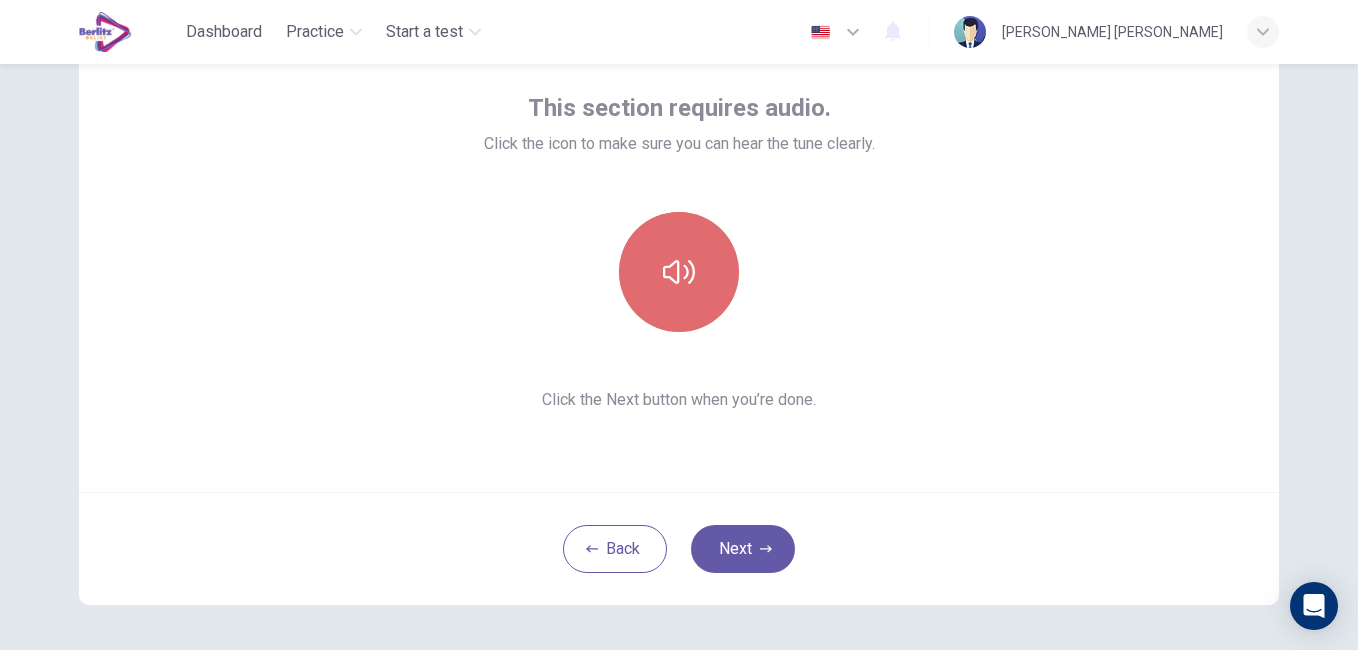 click at bounding box center [679, 272] 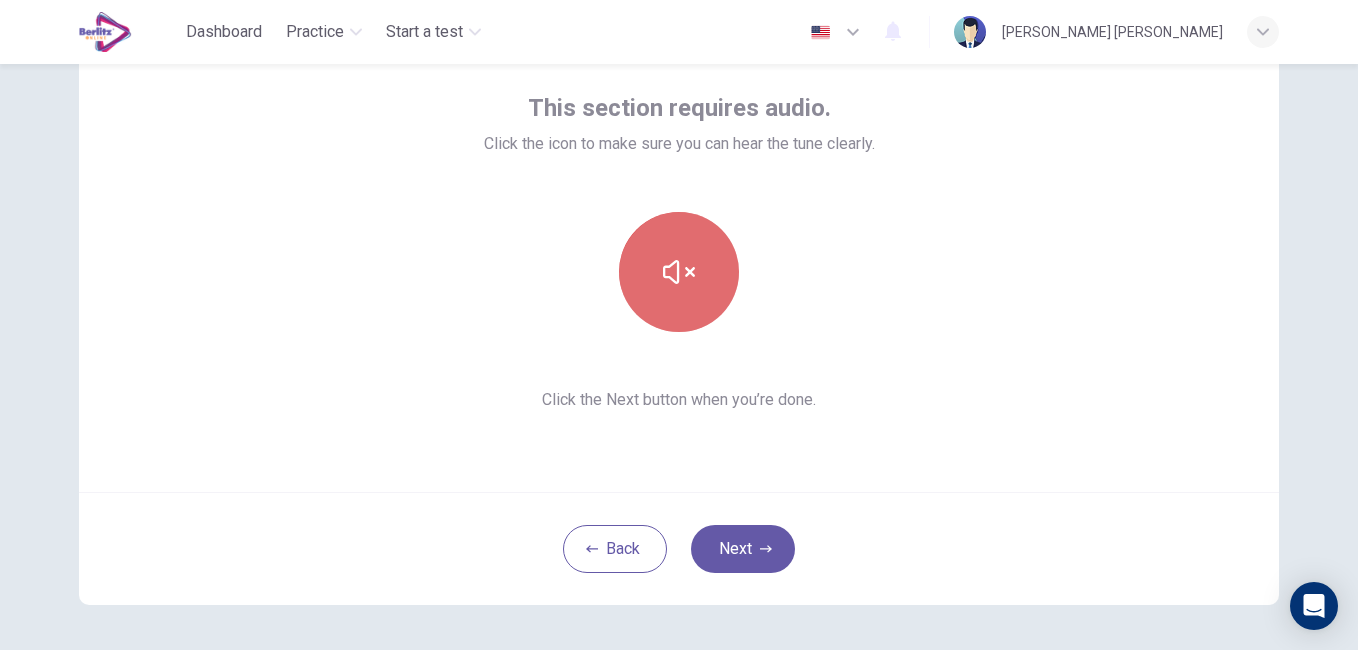 click at bounding box center (679, 272) 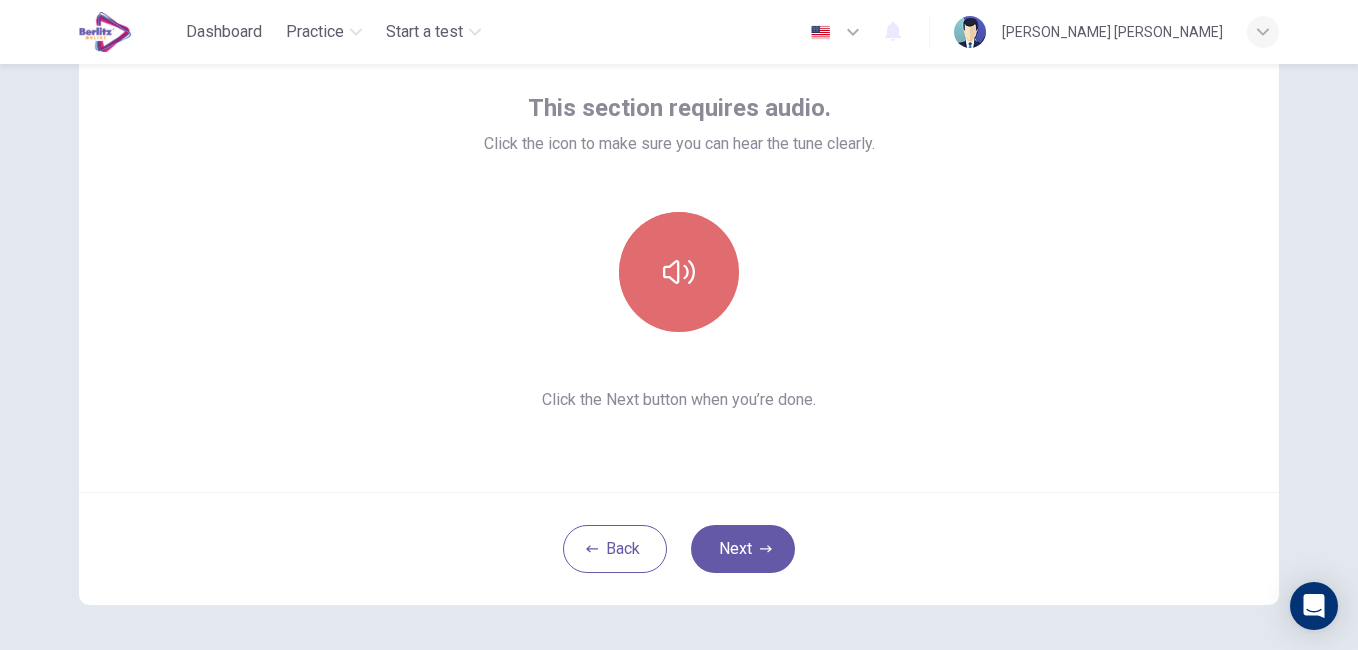 click 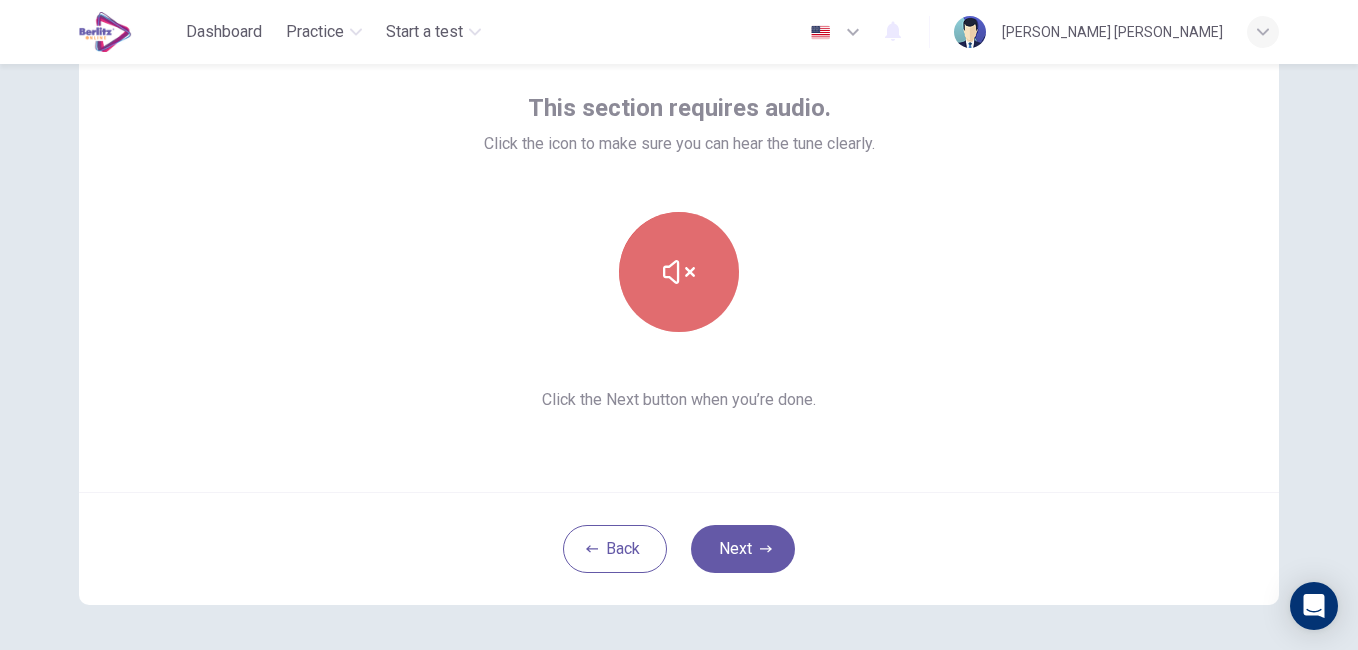 click 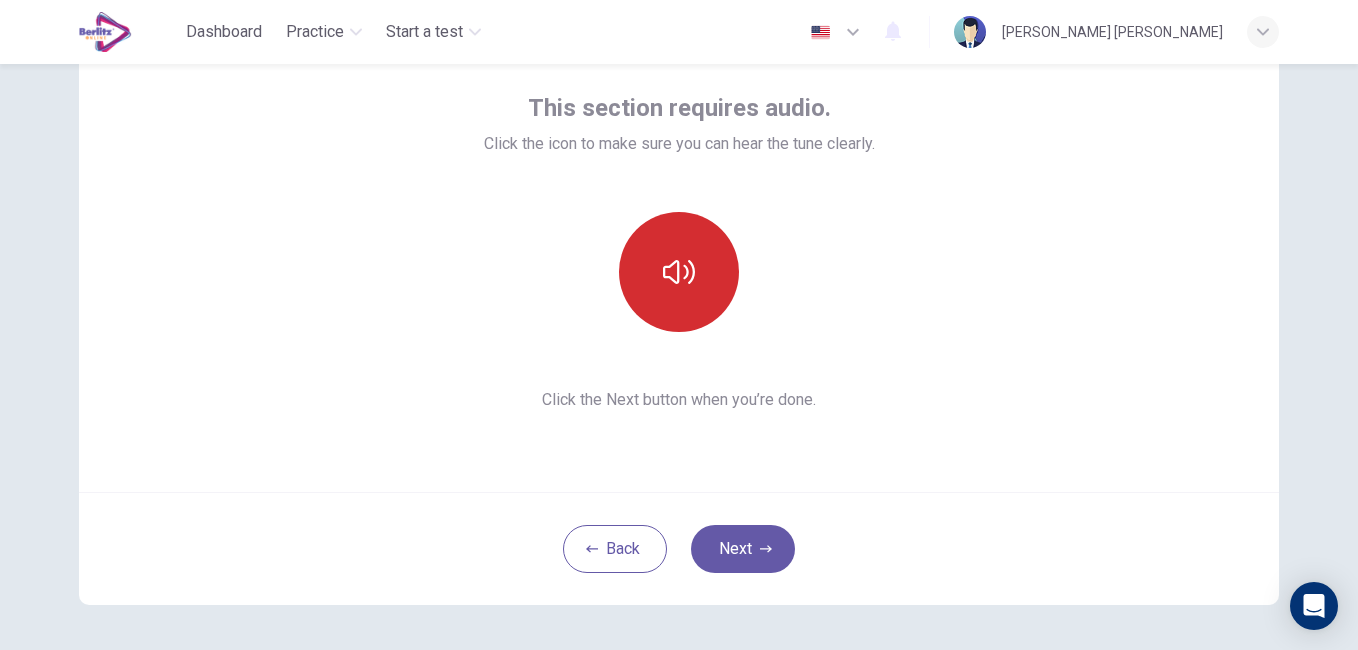 click at bounding box center [679, 272] 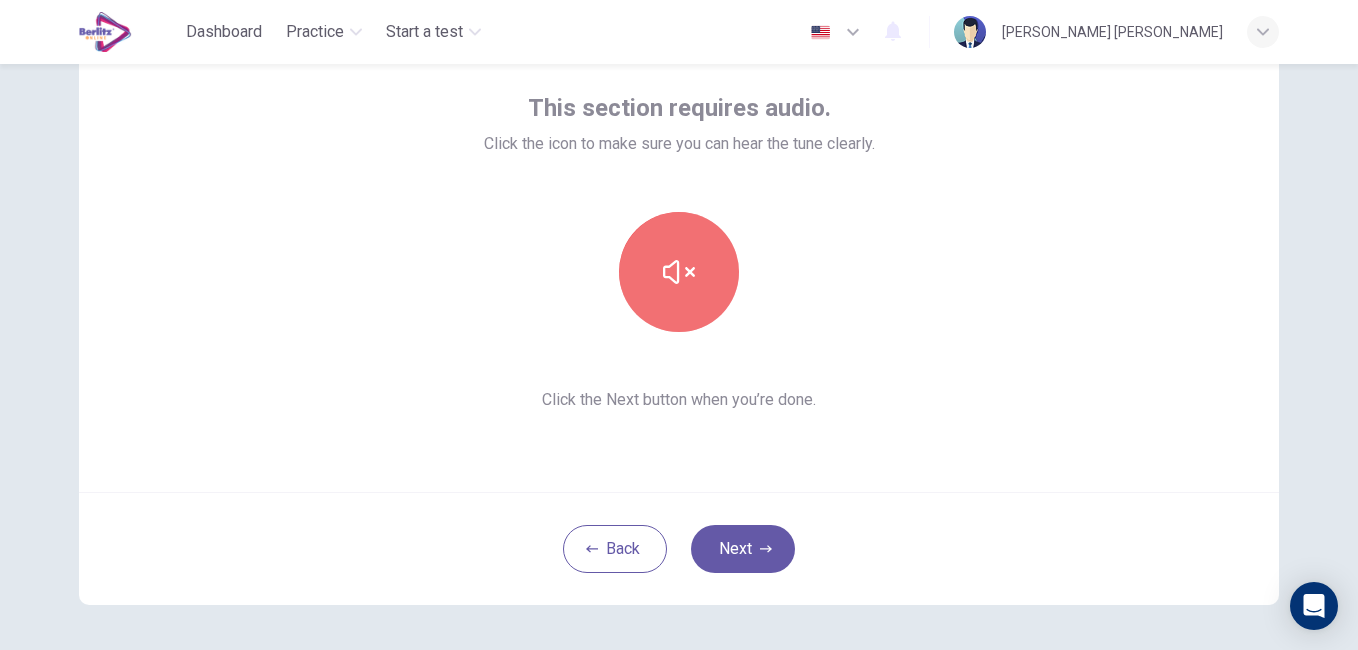 click 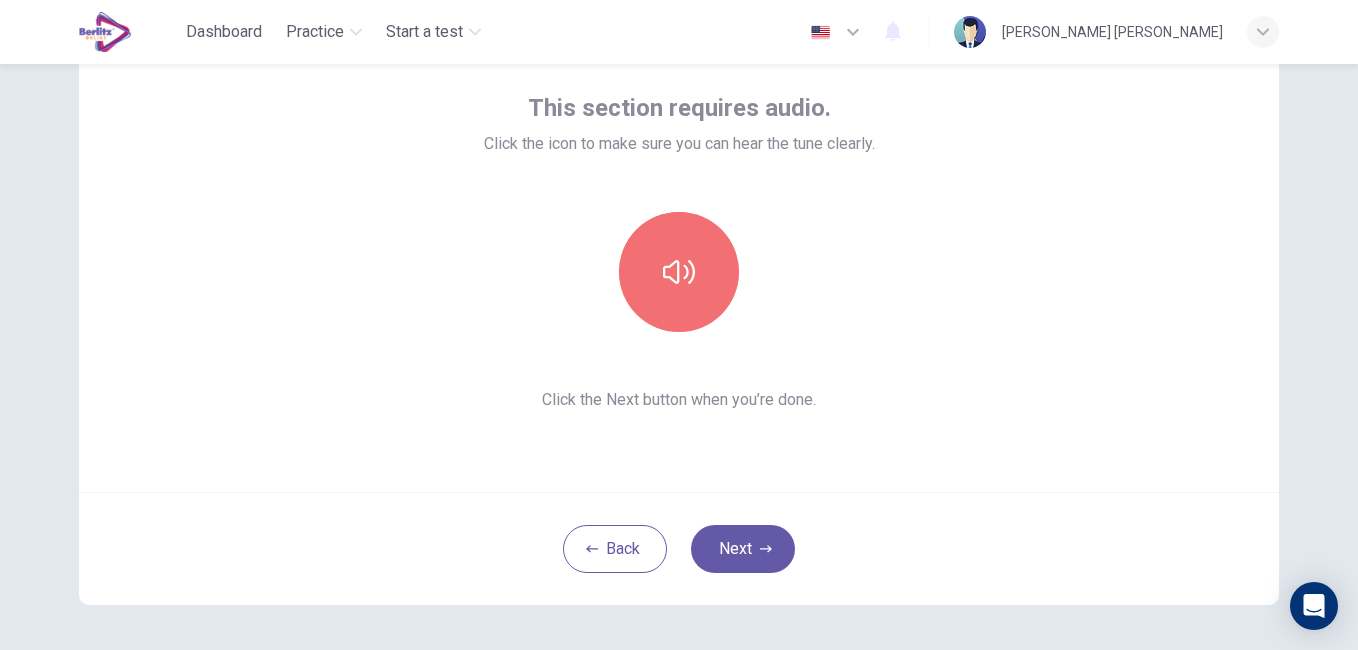 click 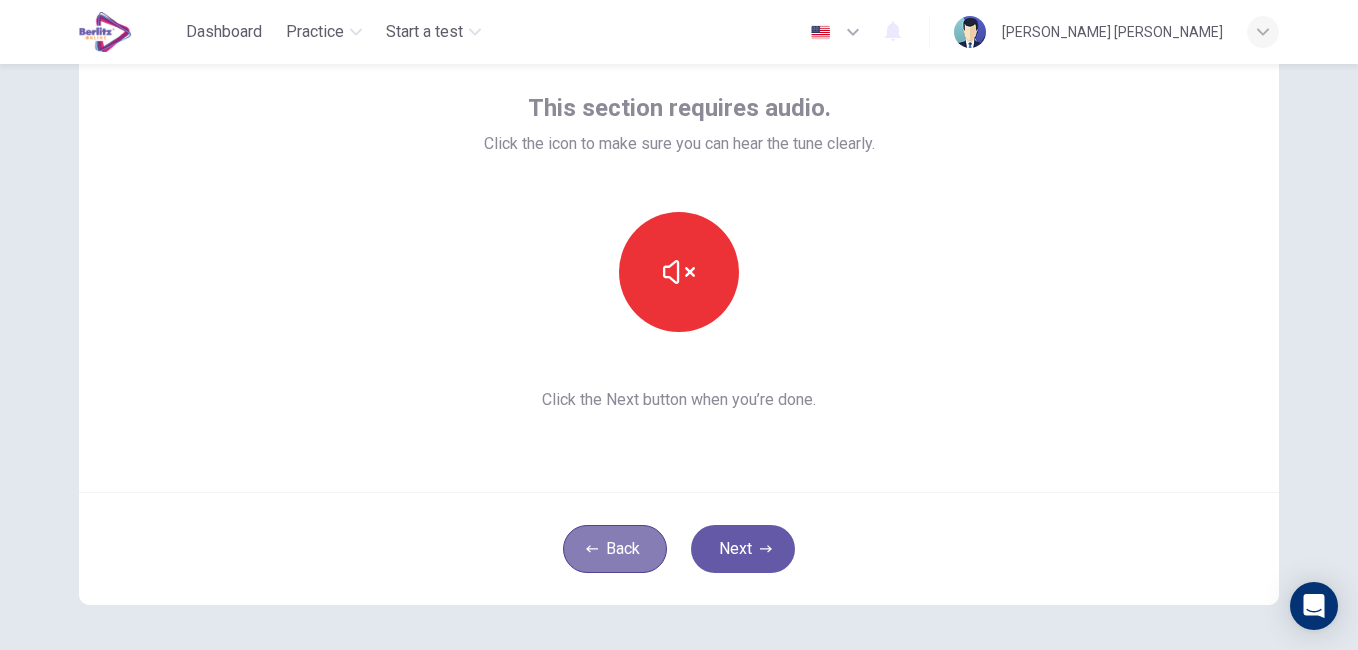 click on "Back" at bounding box center (615, 549) 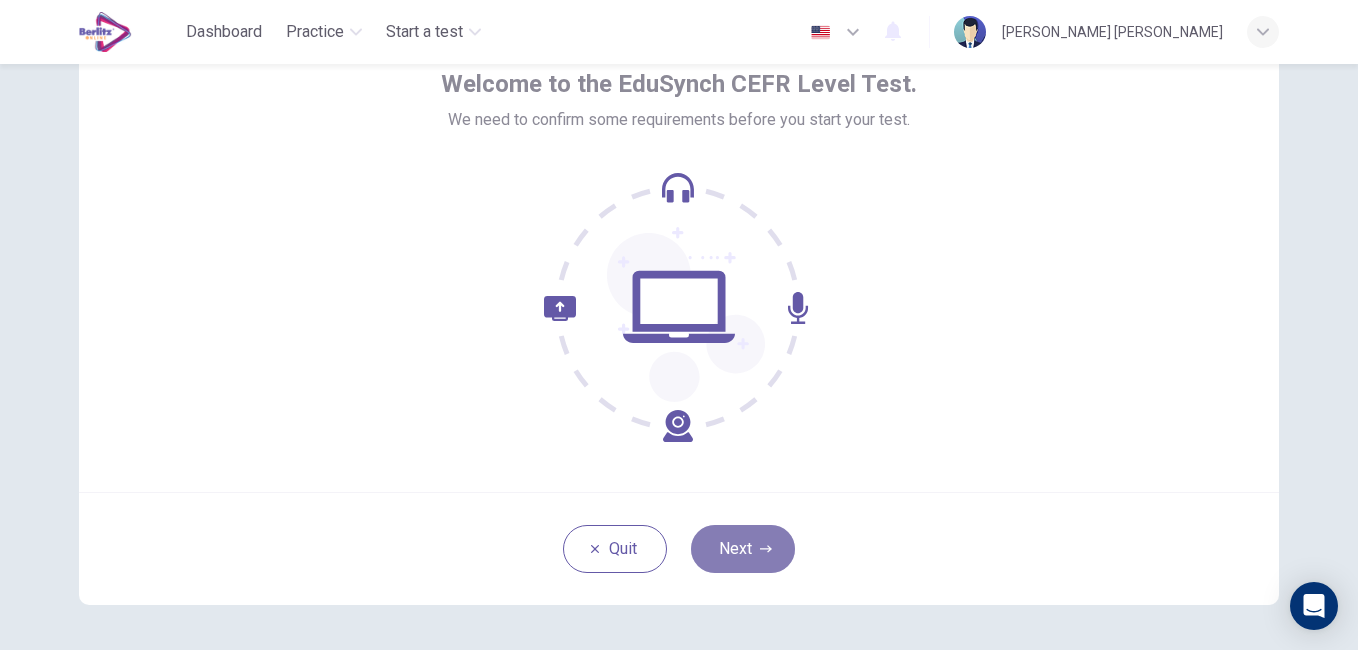 click on "Next" at bounding box center [743, 549] 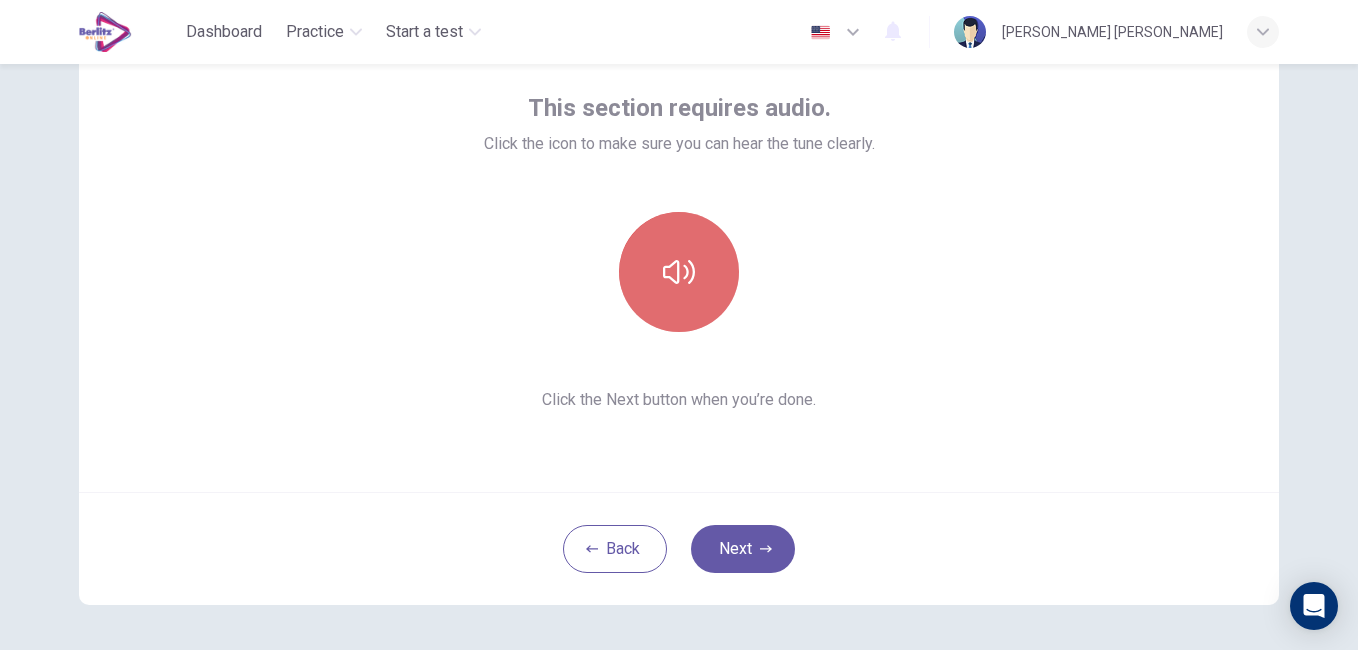click at bounding box center (679, 272) 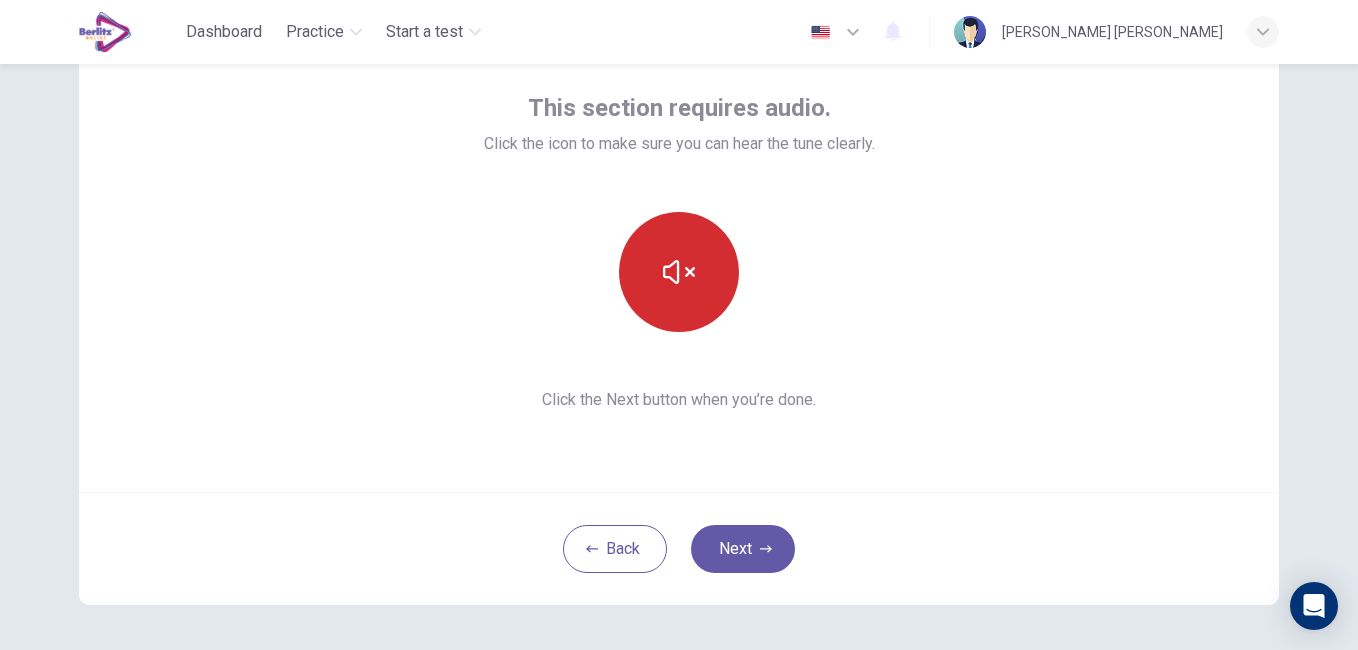 click at bounding box center [679, 272] 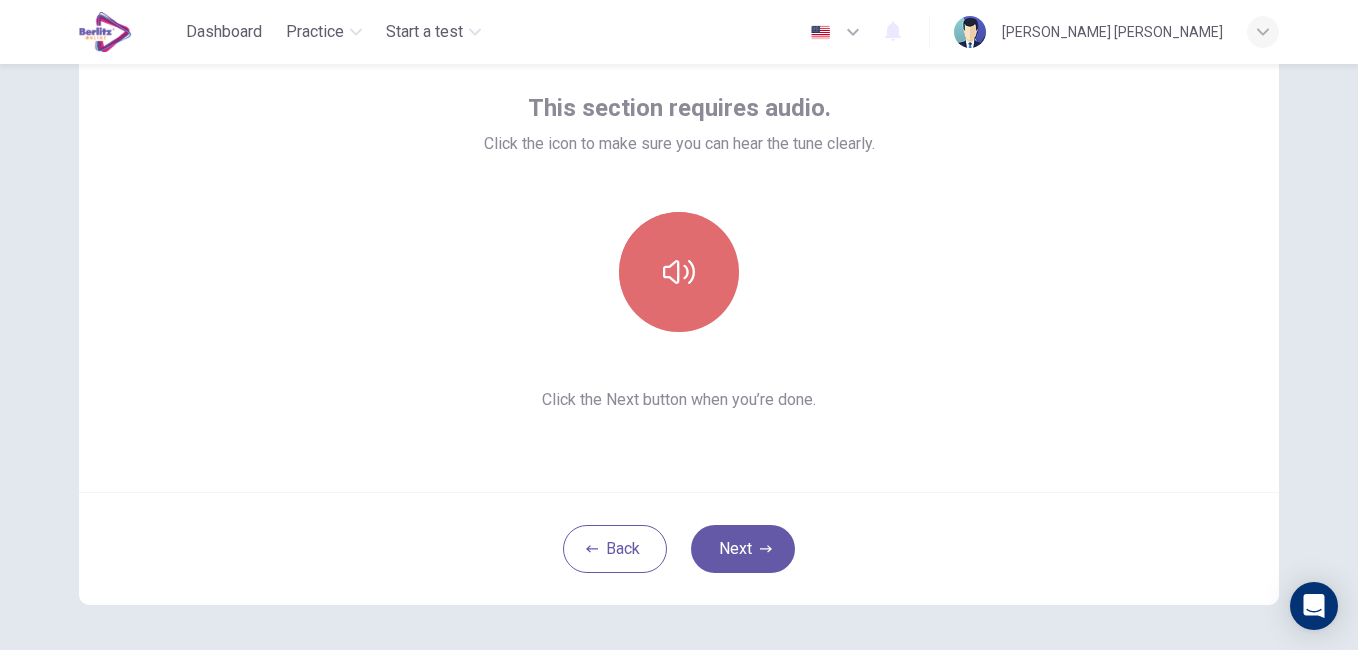 click at bounding box center [679, 272] 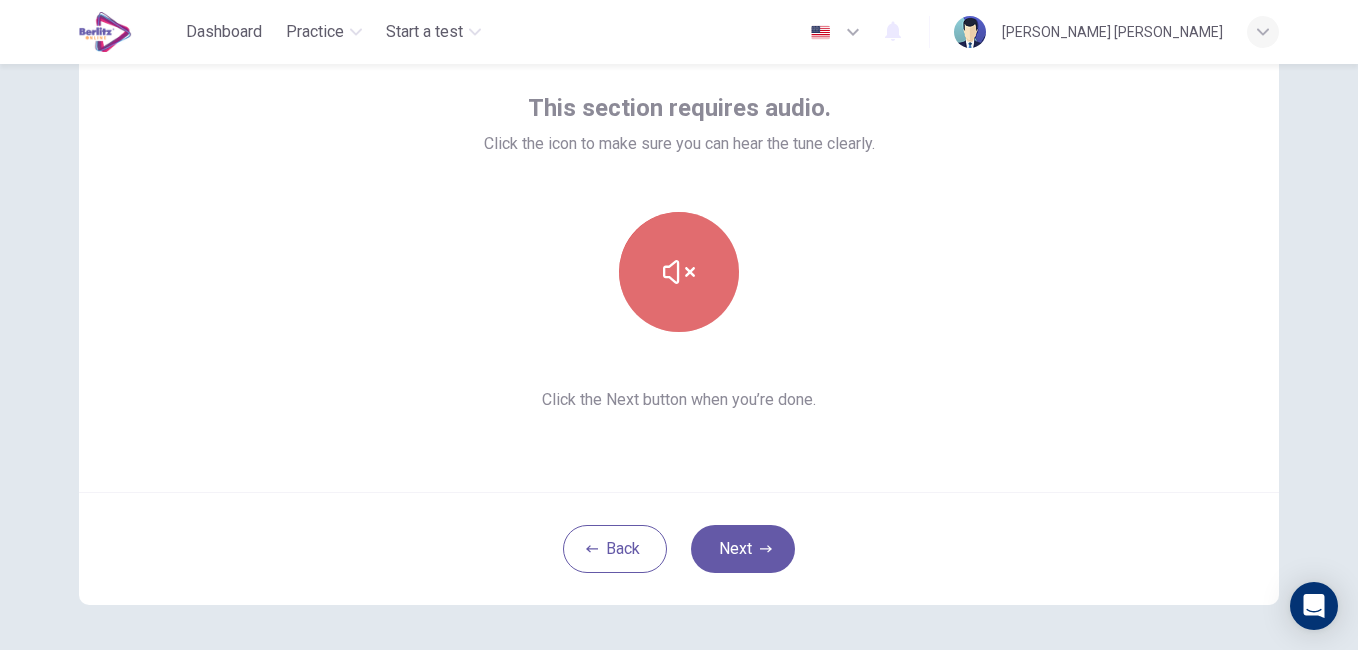 click at bounding box center [679, 272] 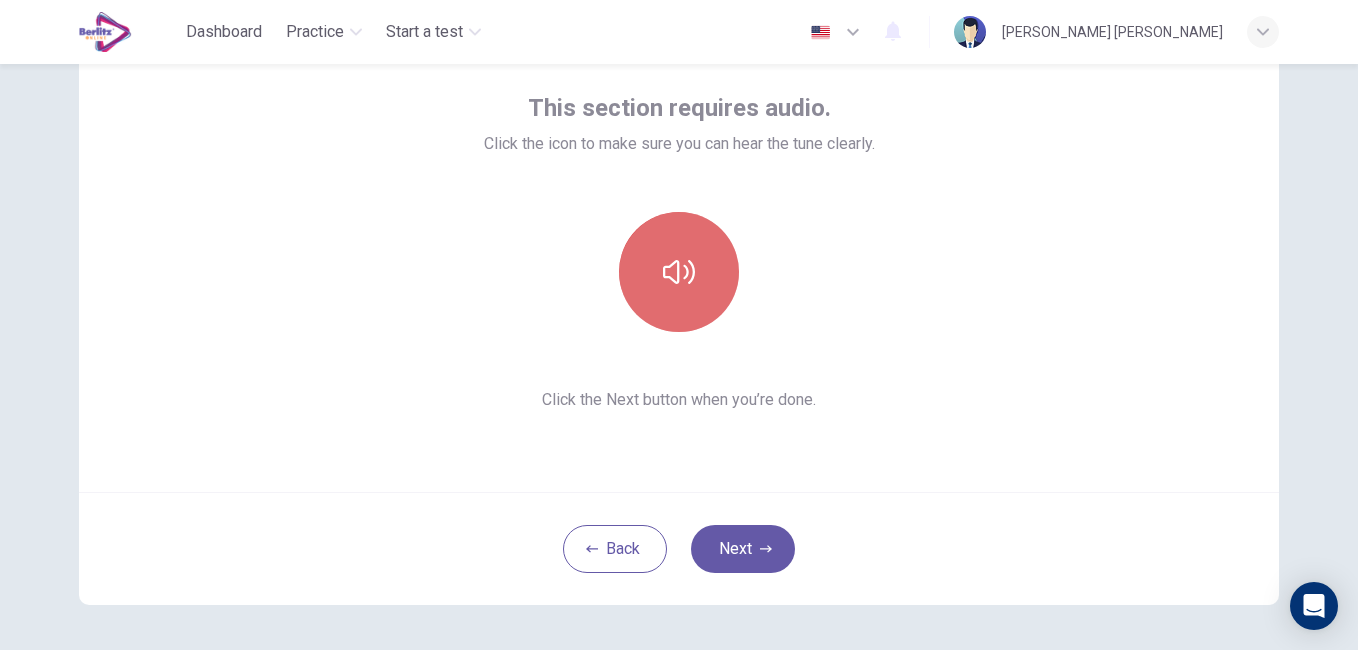 click at bounding box center (679, 272) 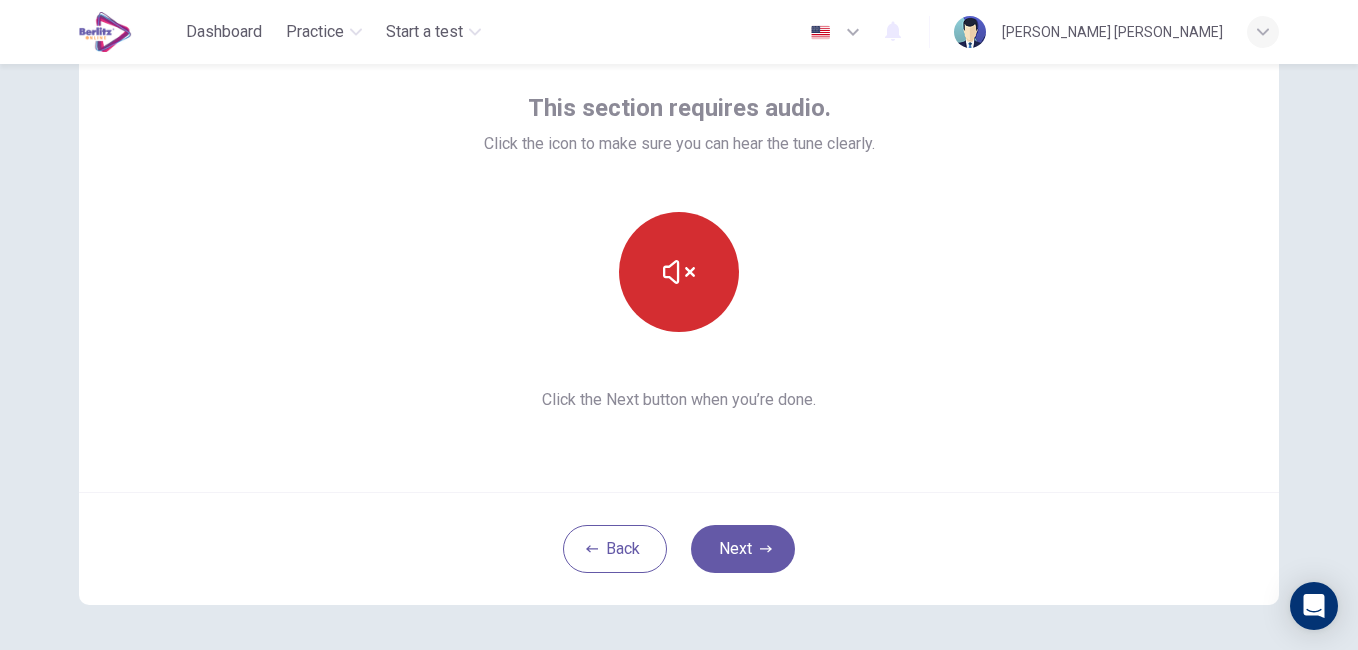 type 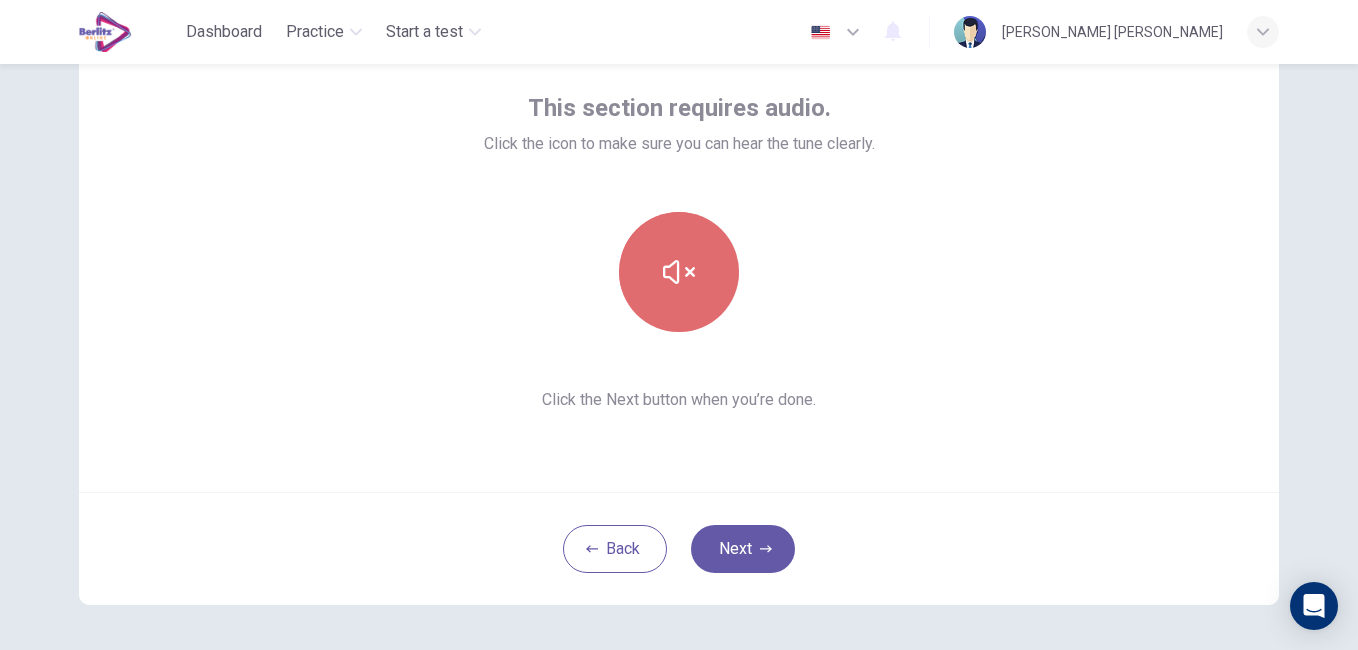click at bounding box center (679, 272) 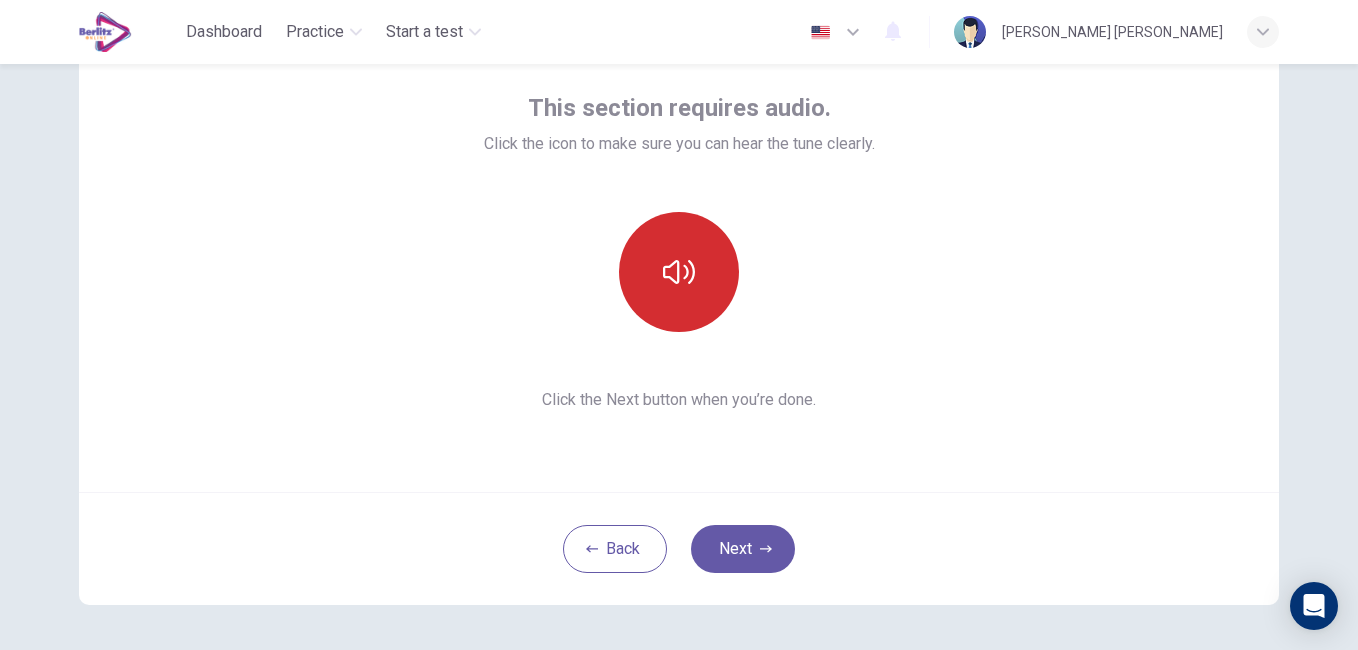 click at bounding box center [679, 272] 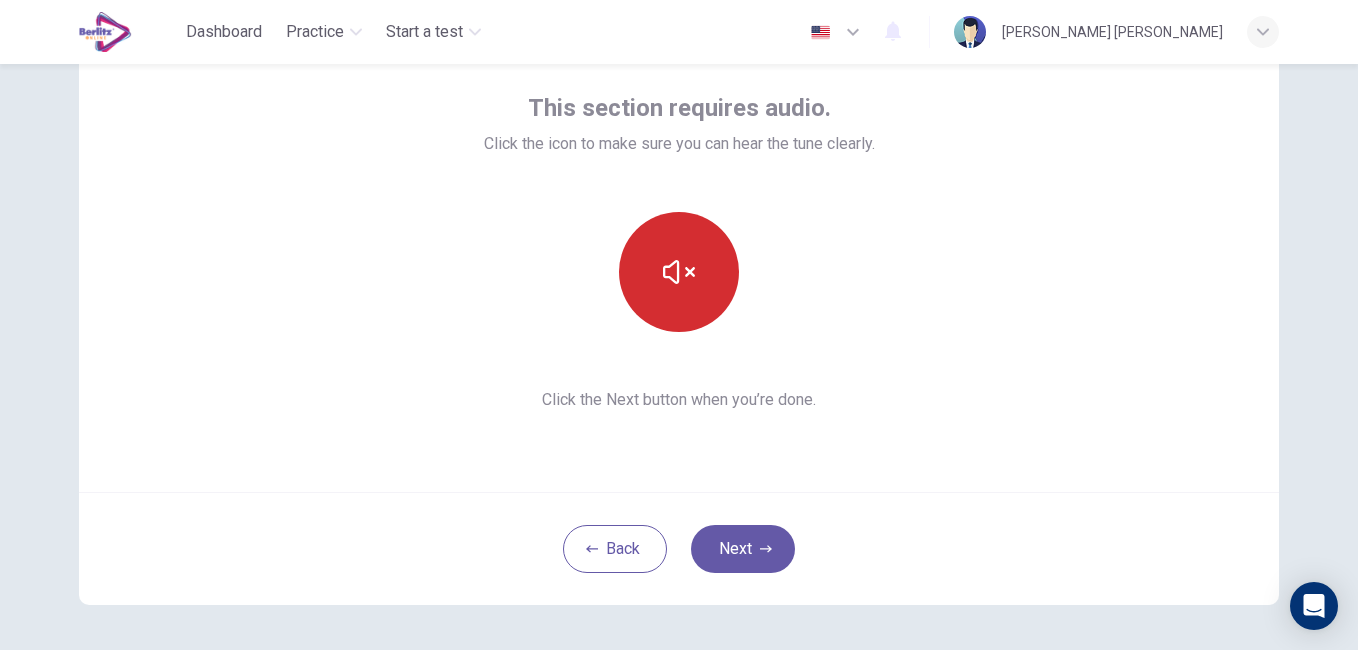 click at bounding box center (679, 272) 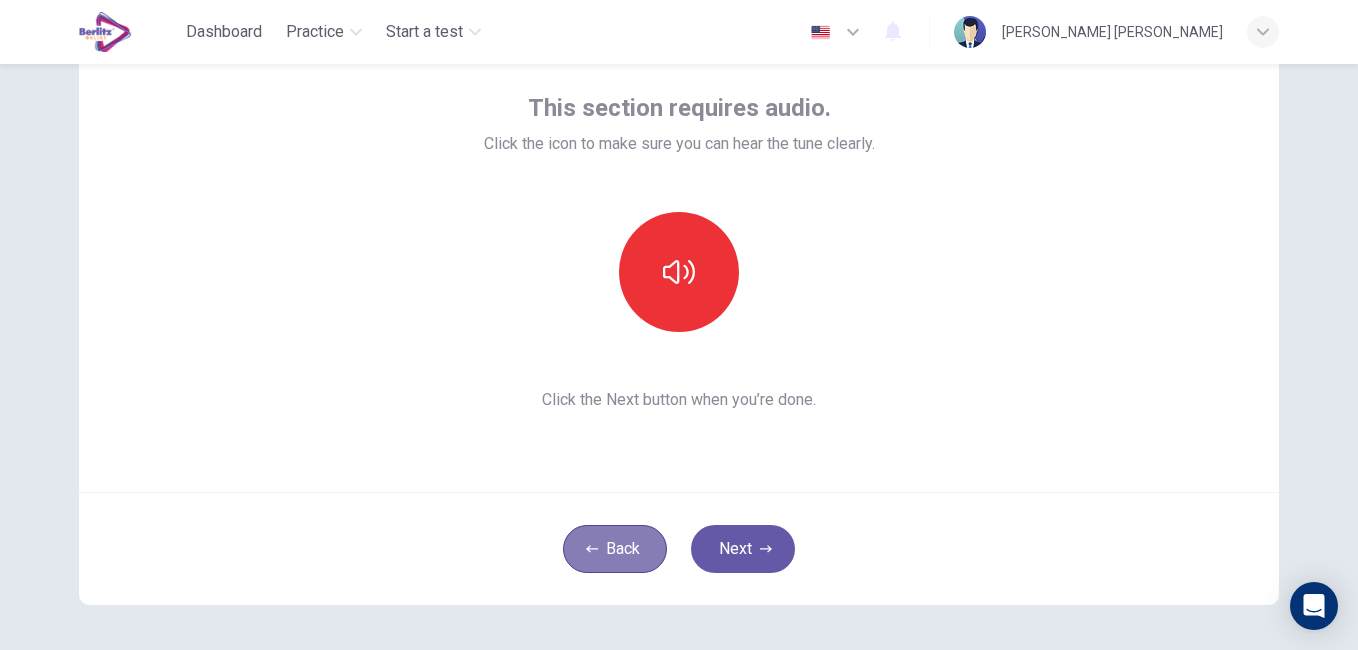 click on "Back" at bounding box center [615, 549] 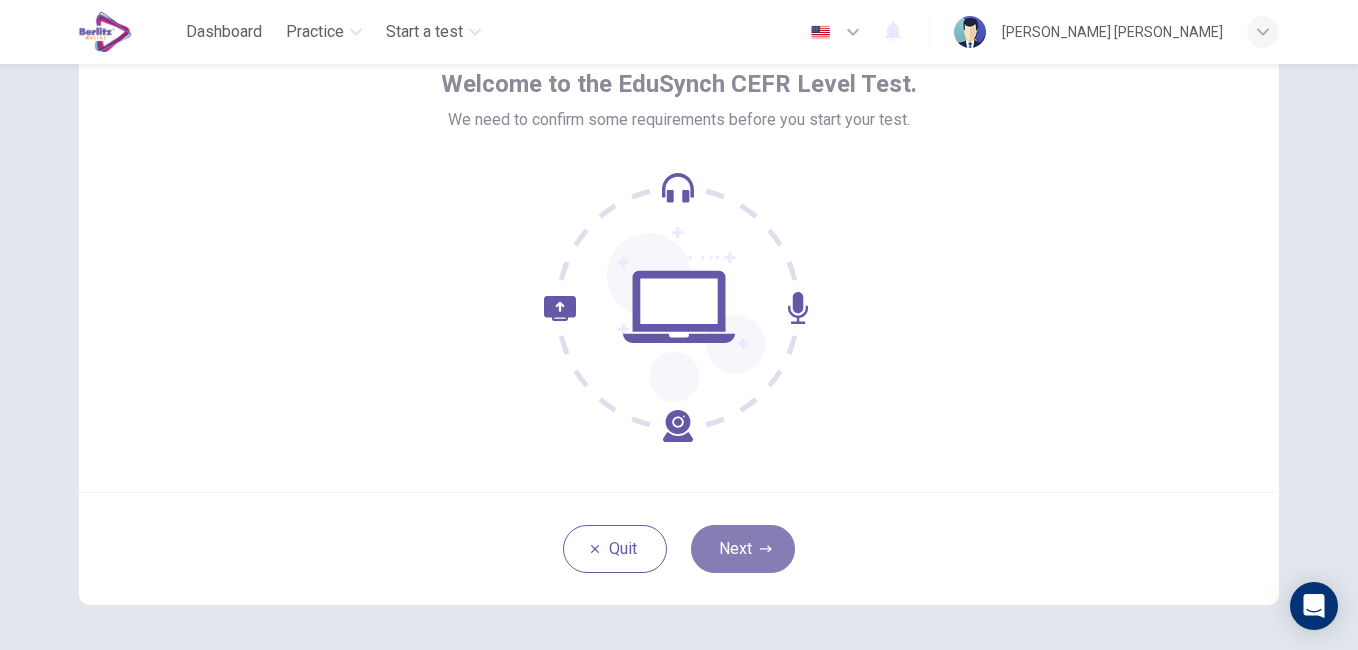 click on "Next" at bounding box center [743, 549] 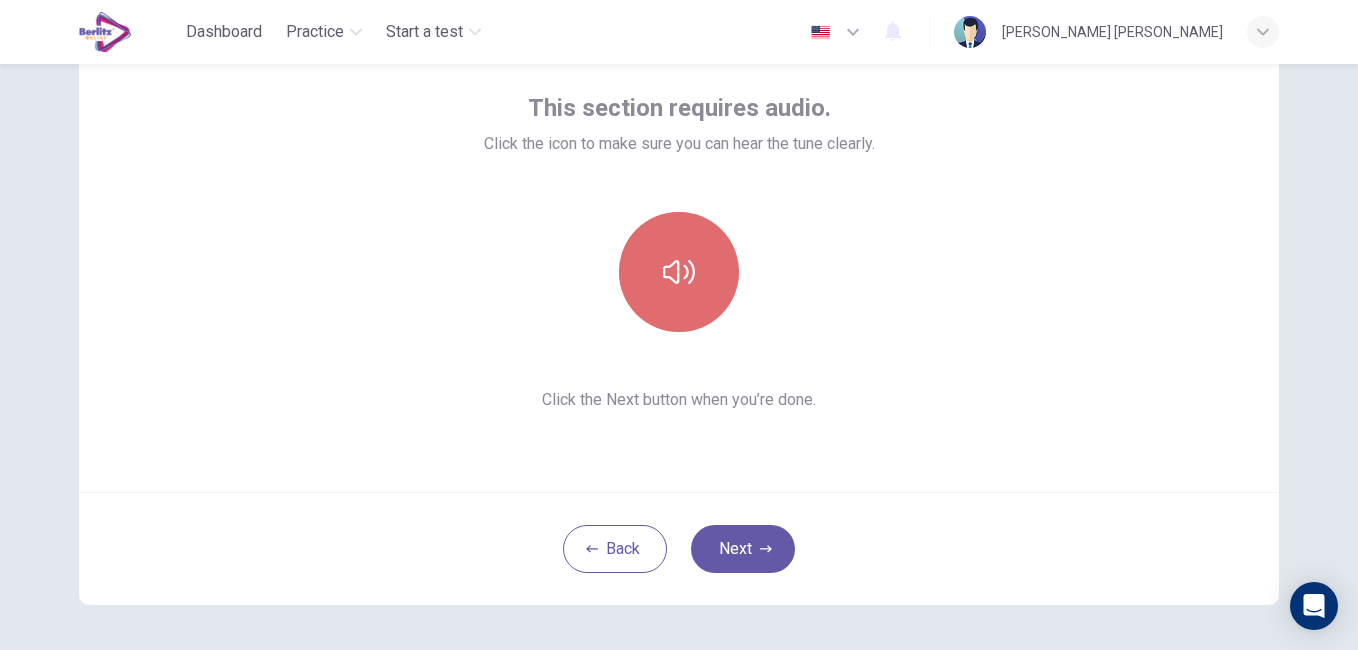 click 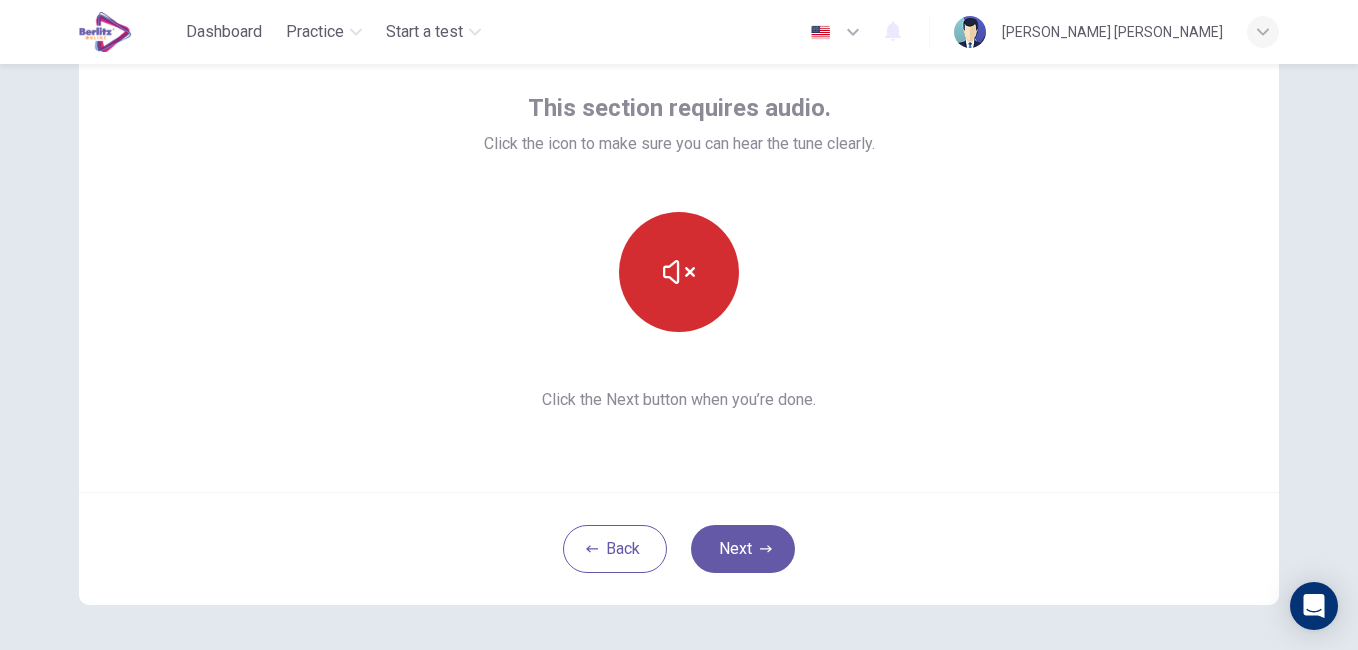 click at bounding box center (679, 272) 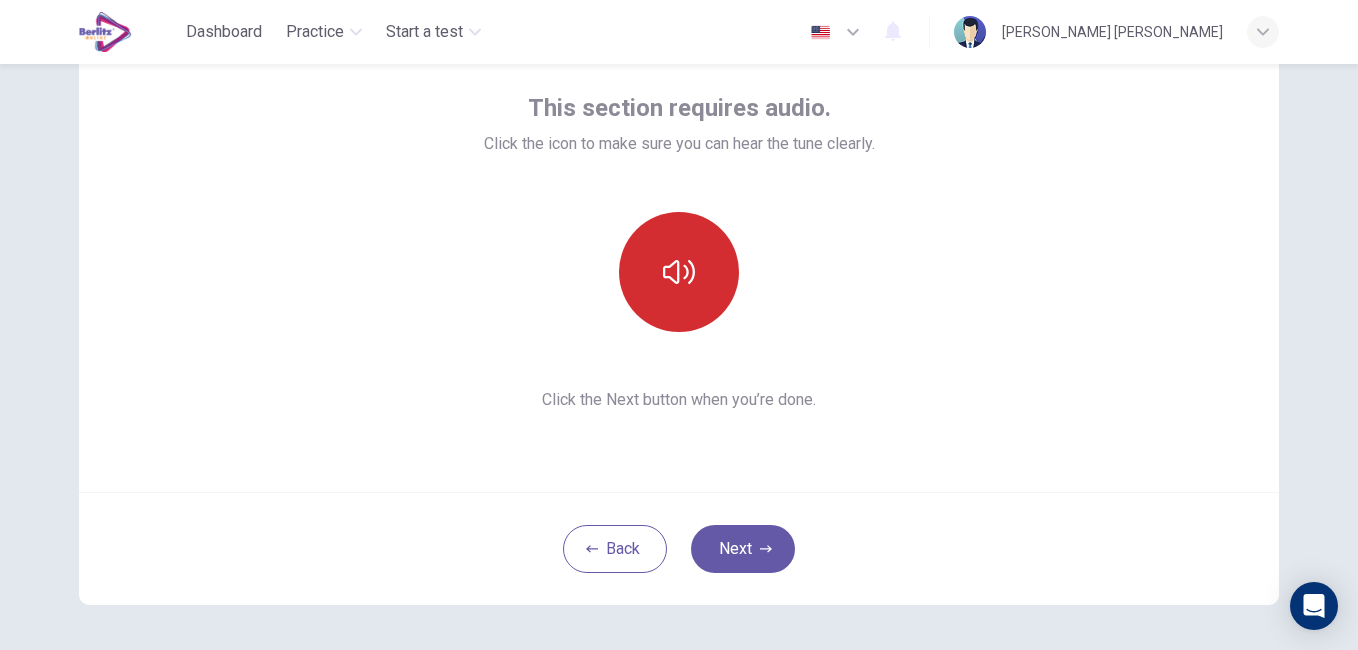 type 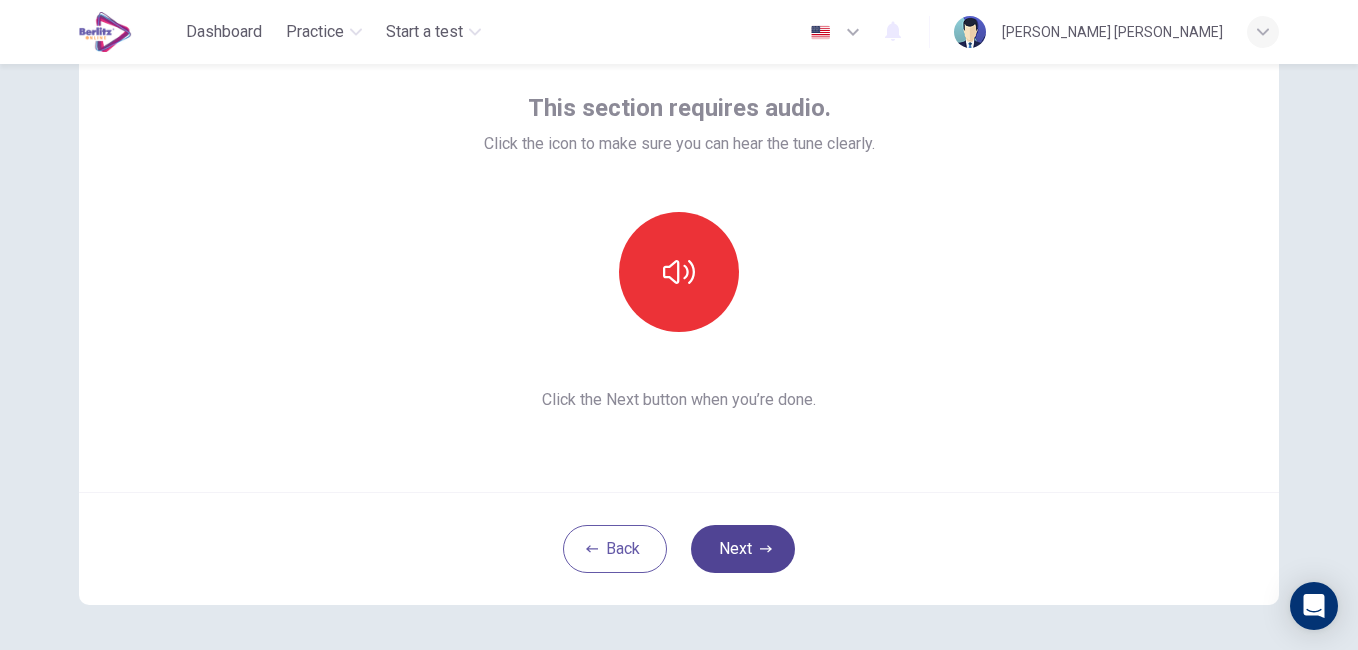 click on "Next" at bounding box center [743, 549] 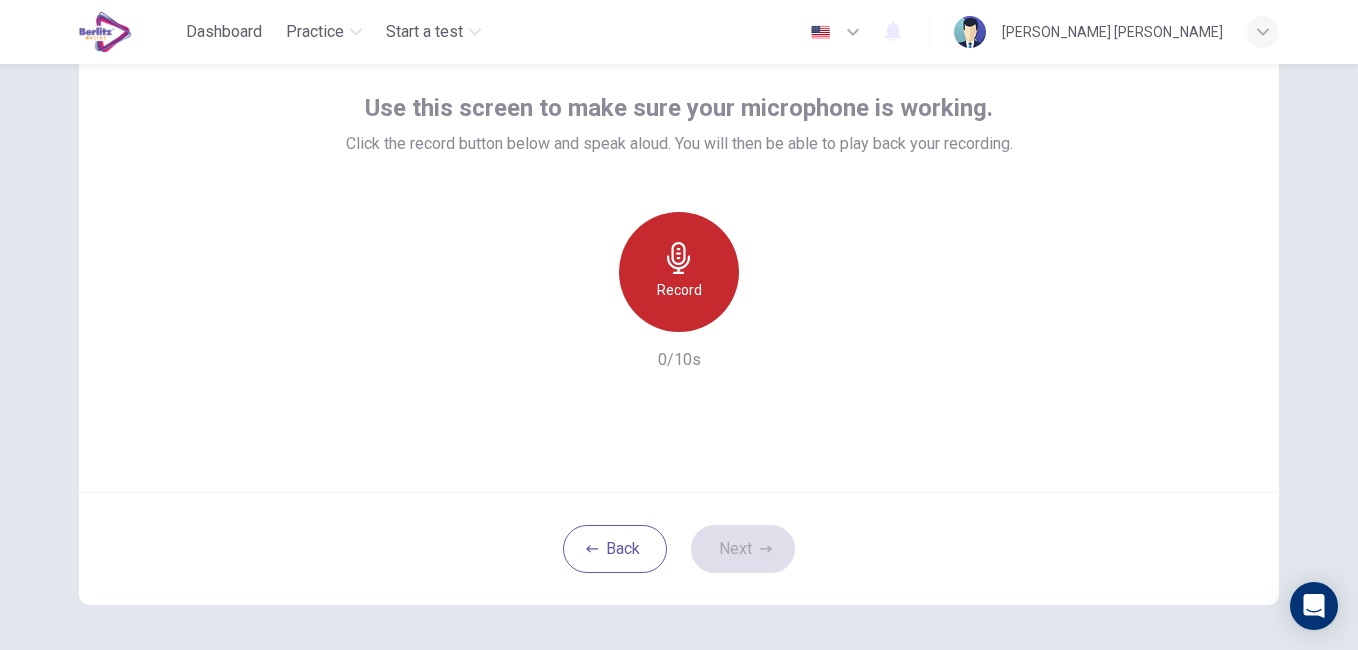 click on "Record" at bounding box center [679, 272] 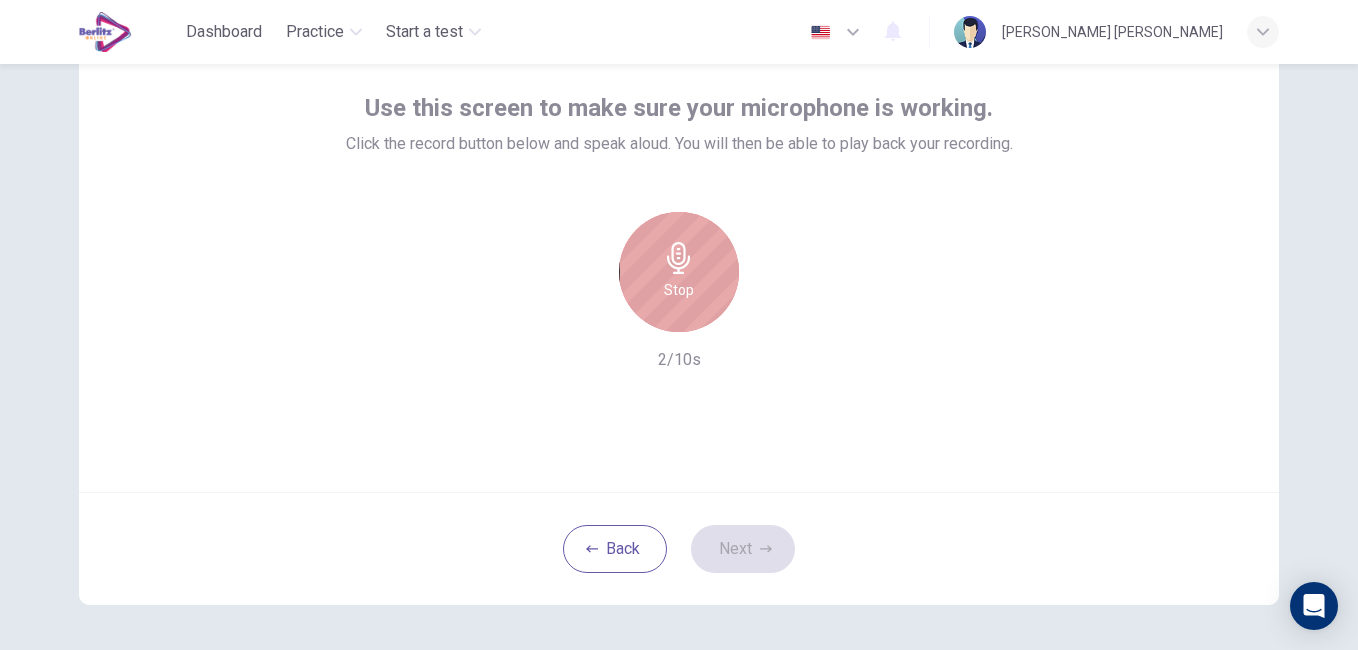 click on "Stop" at bounding box center [679, 272] 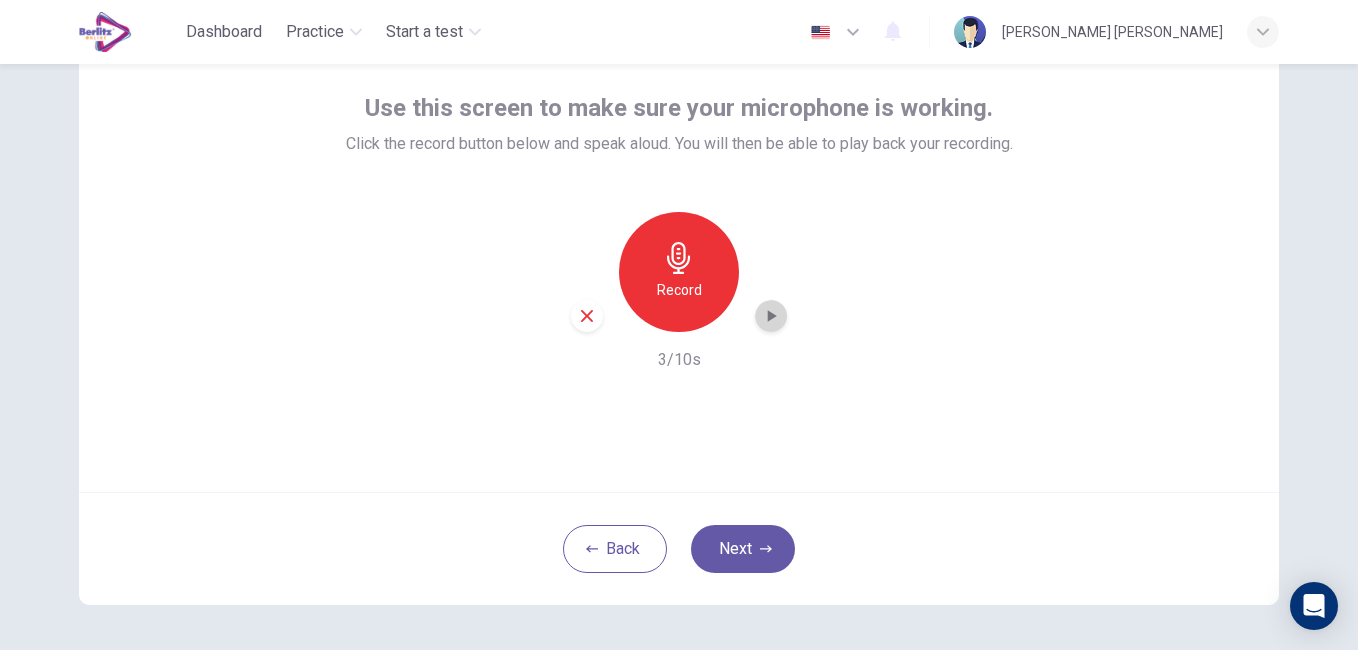 click 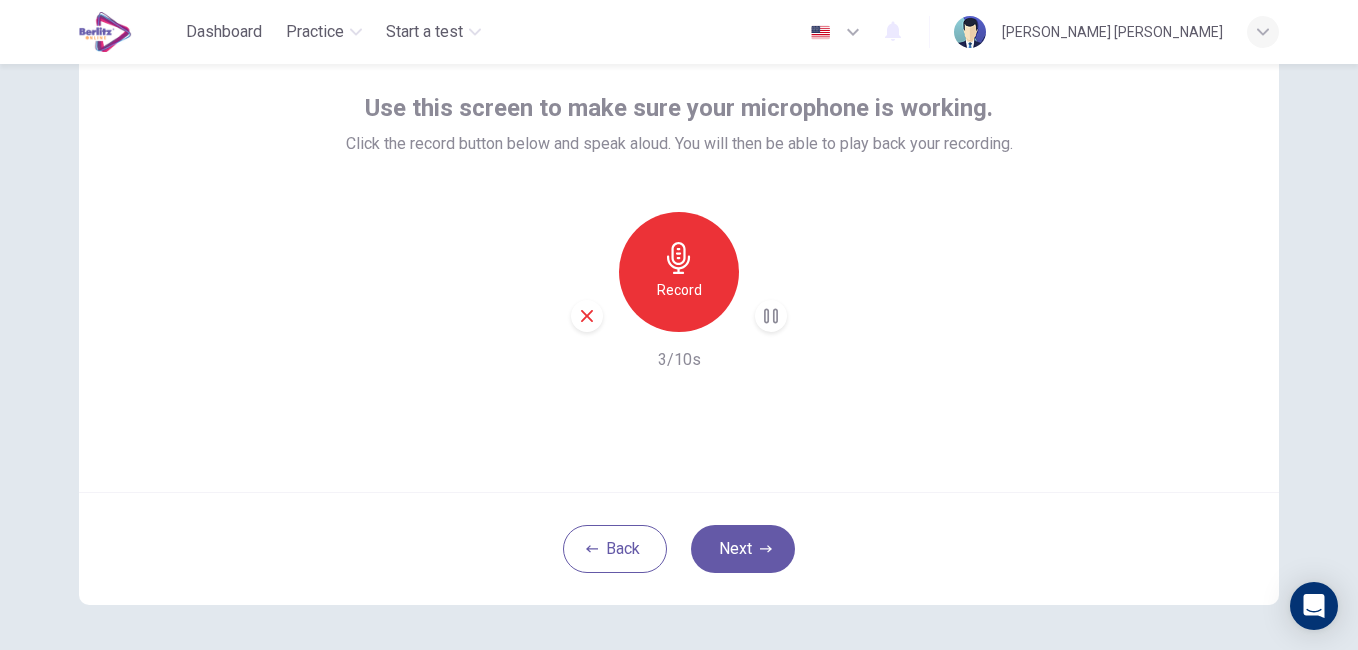 click 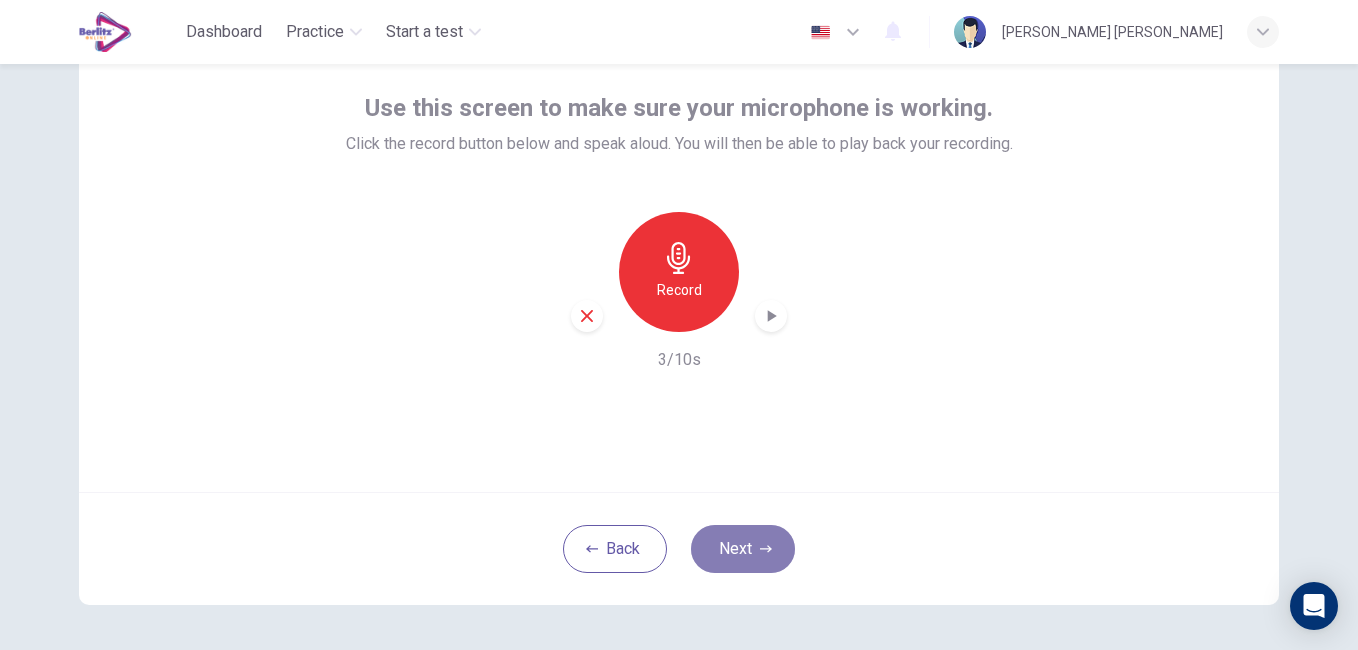 click on "Next" at bounding box center (743, 549) 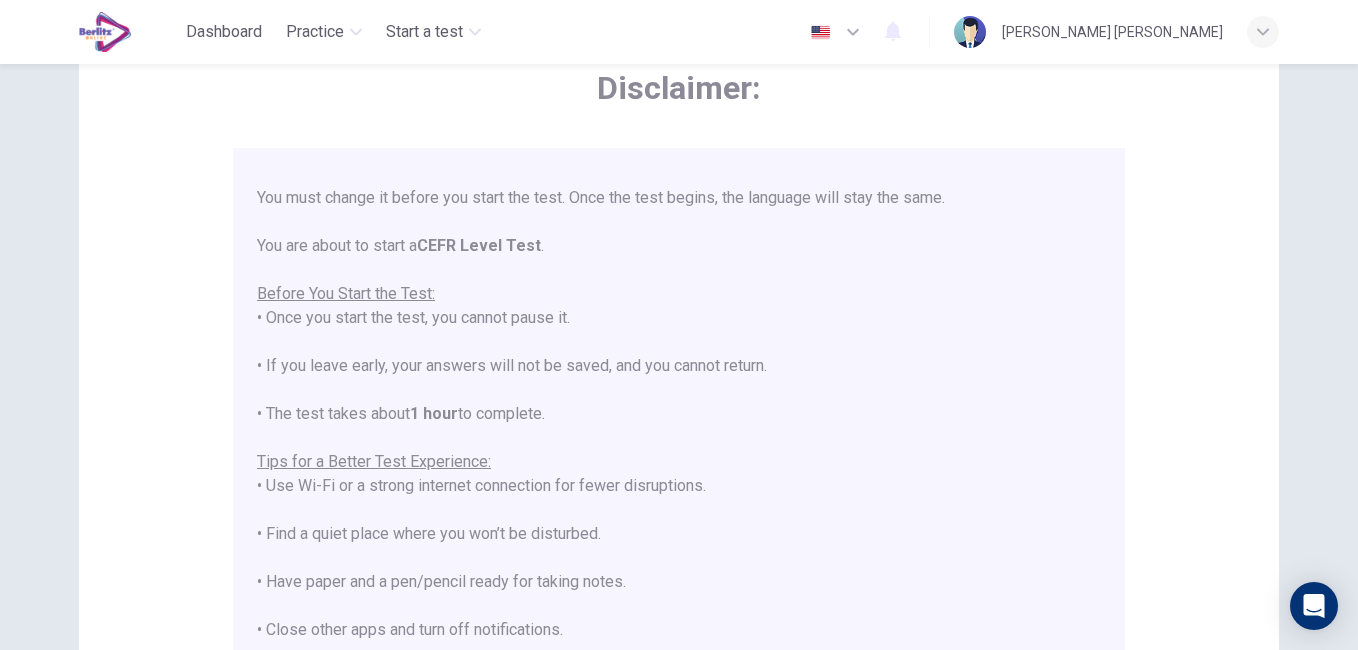 scroll, scrollTop: 70, scrollLeft: 0, axis: vertical 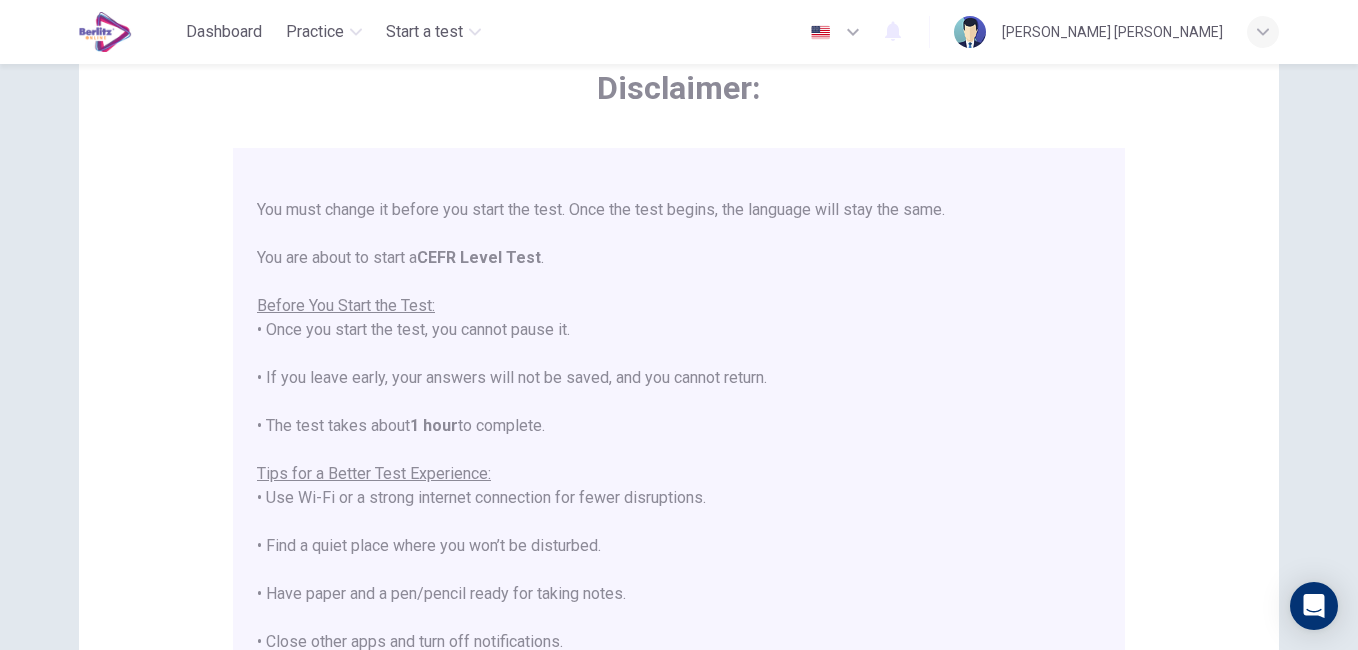 drag, startPoint x: 1109, startPoint y: 377, endPoint x: 1098, endPoint y: 377, distance: 11 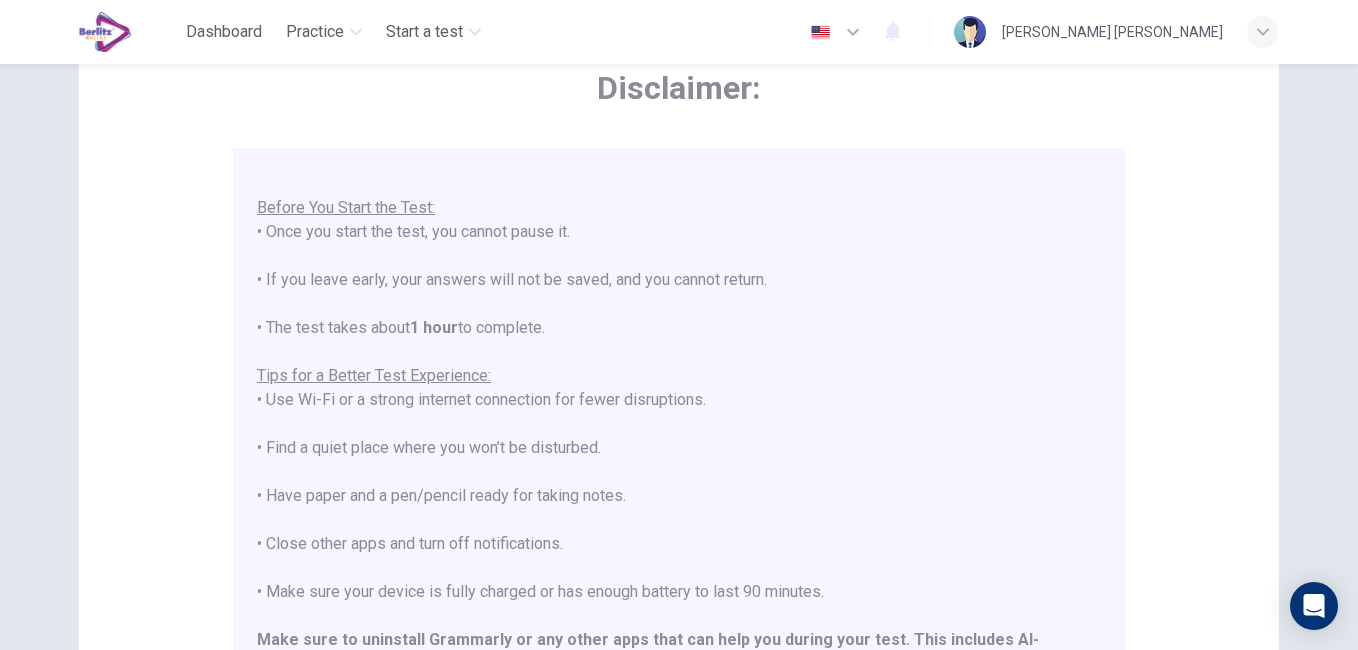 scroll, scrollTop: 191, scrollLeft: 0, axis: vertical 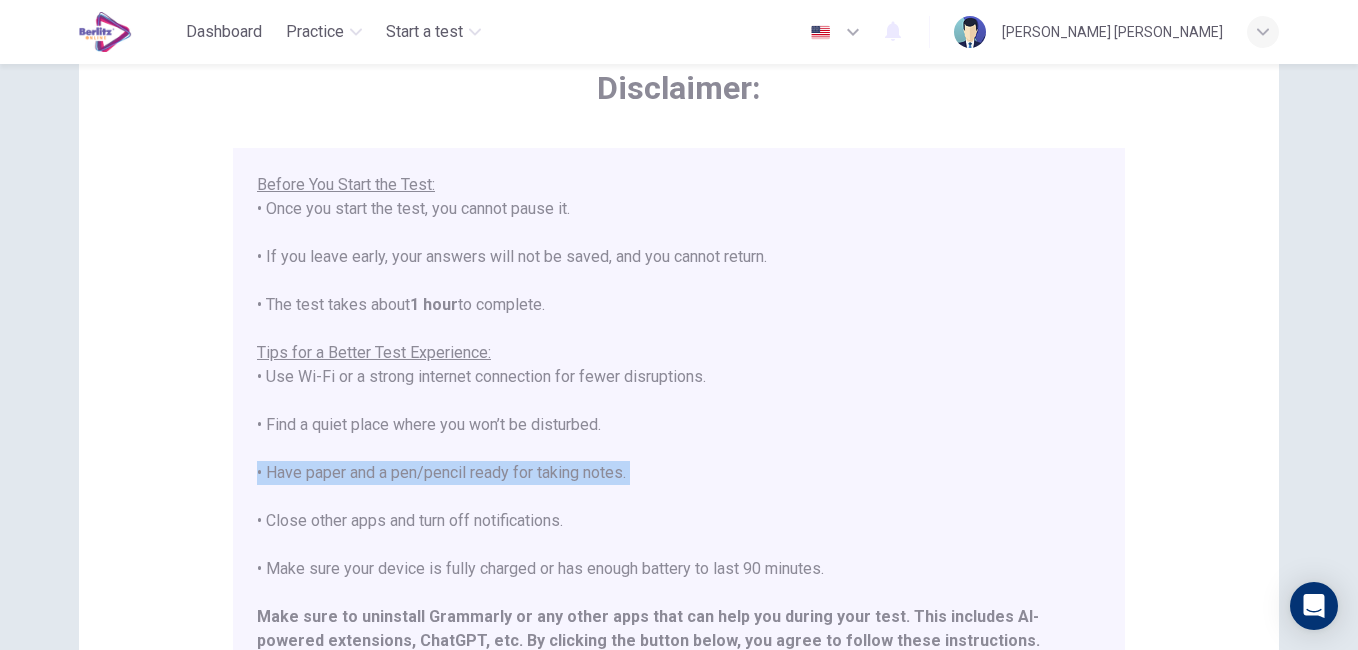 drag, startPoint x: 1093, startPoint y: 490, endPoint x: 1177, endPoint y: 482, distance: 84.38009 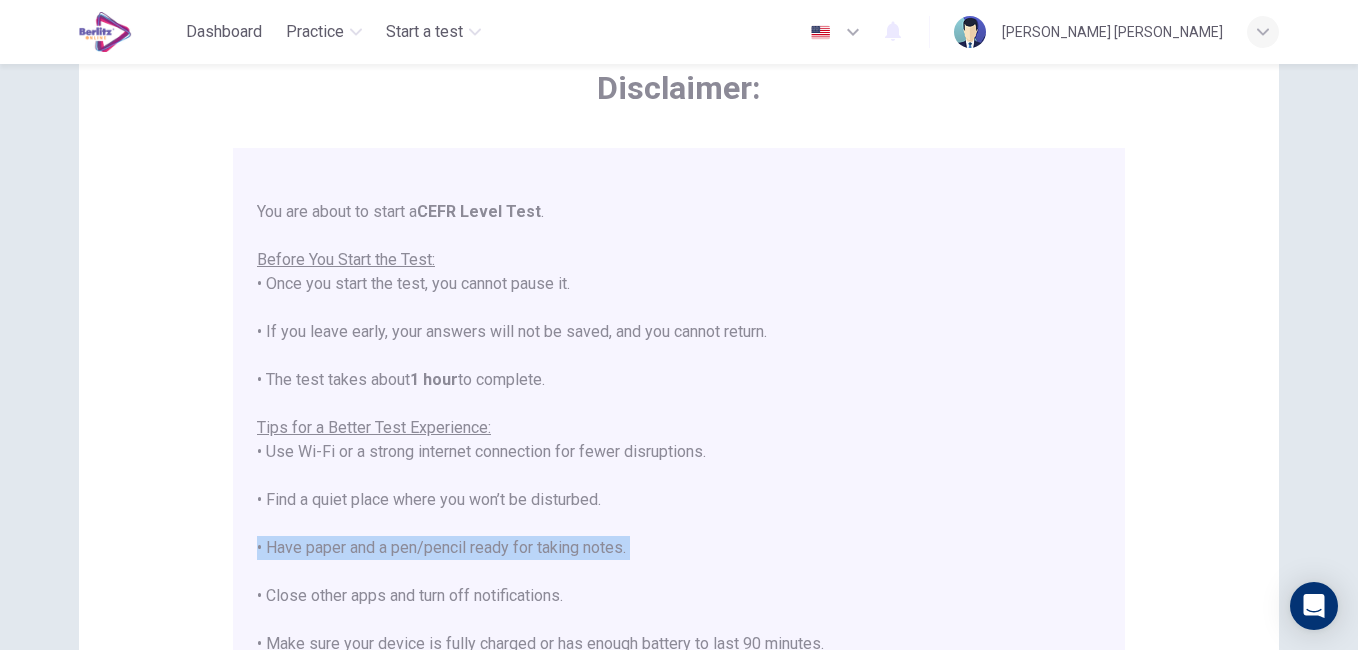 scroll, scrollTop: 191, scrollLeft: 0, axis: vertical 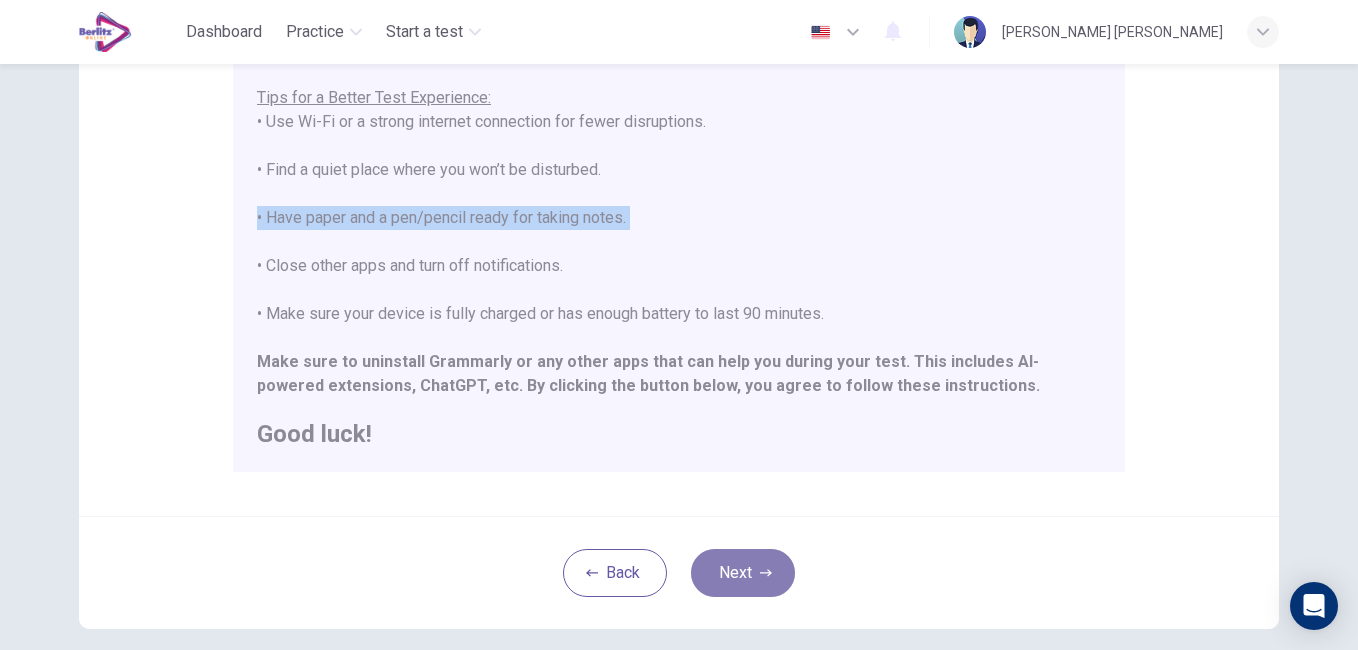 click on "Next" at bounding box center (743, 573) 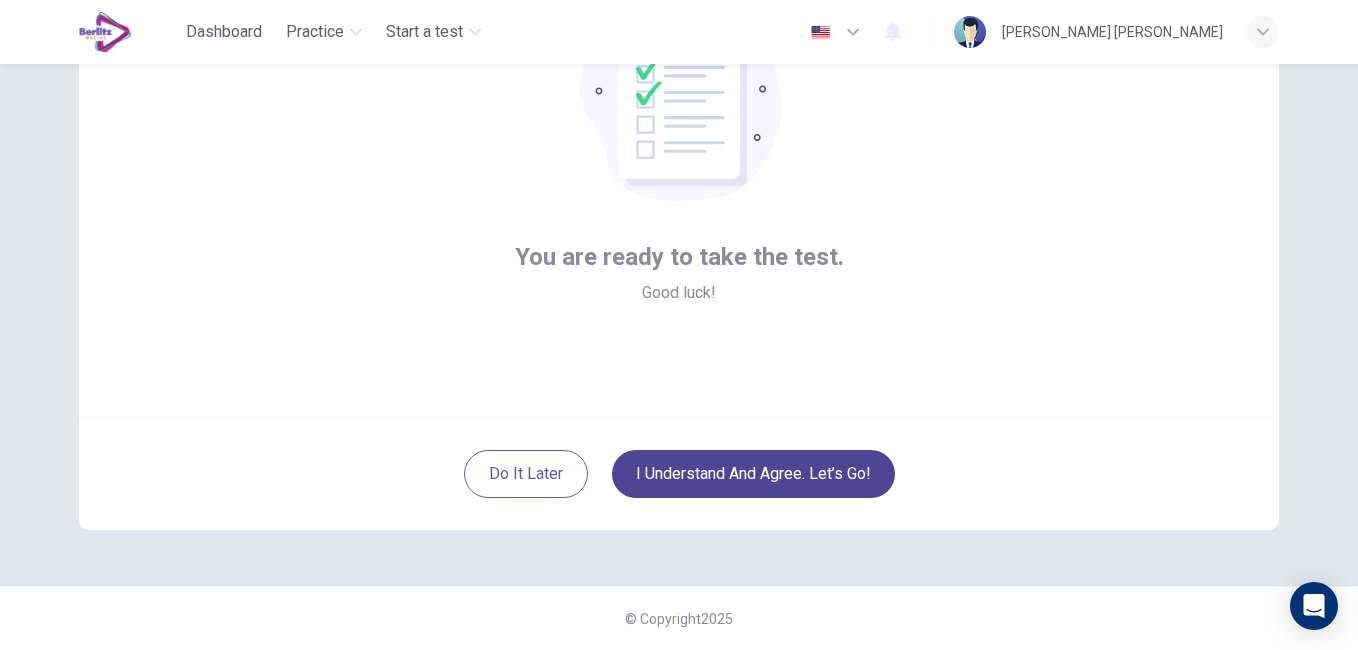 scroll, scrollTop: 183, scrollLeft: 0, axis: vertical 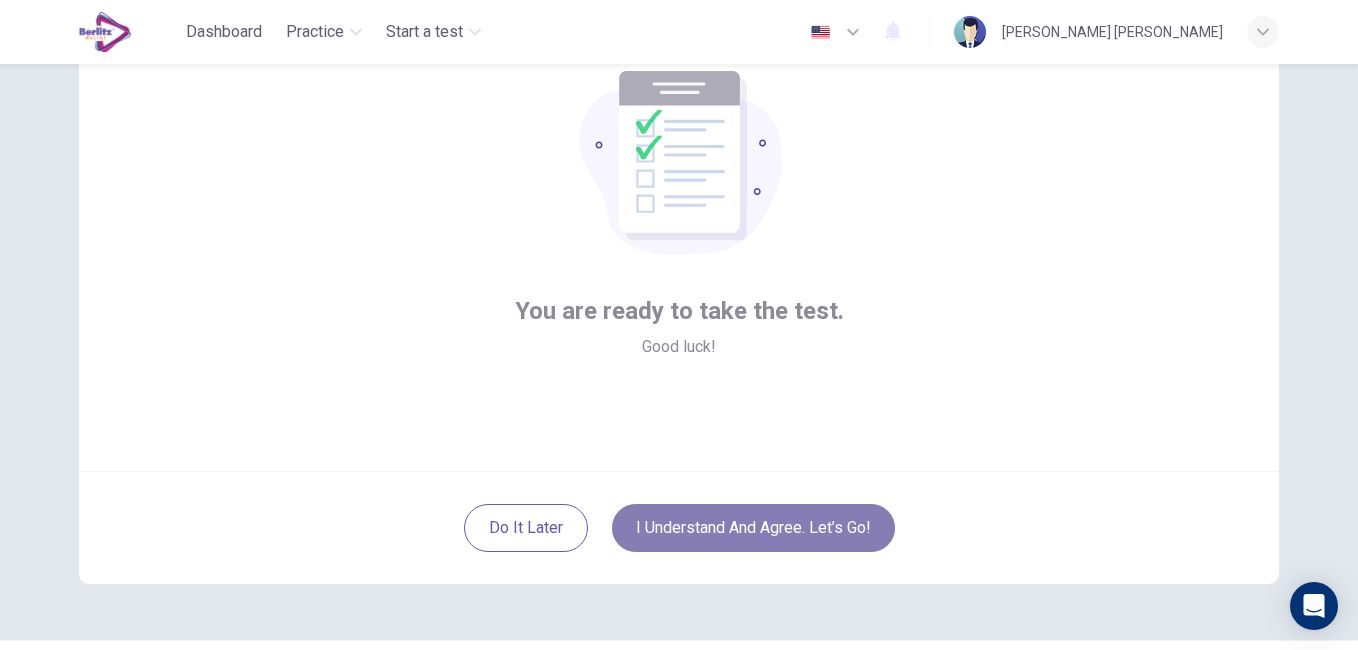 click on "I understand and agree. Let’s go!" at bounding box center (753, 528) 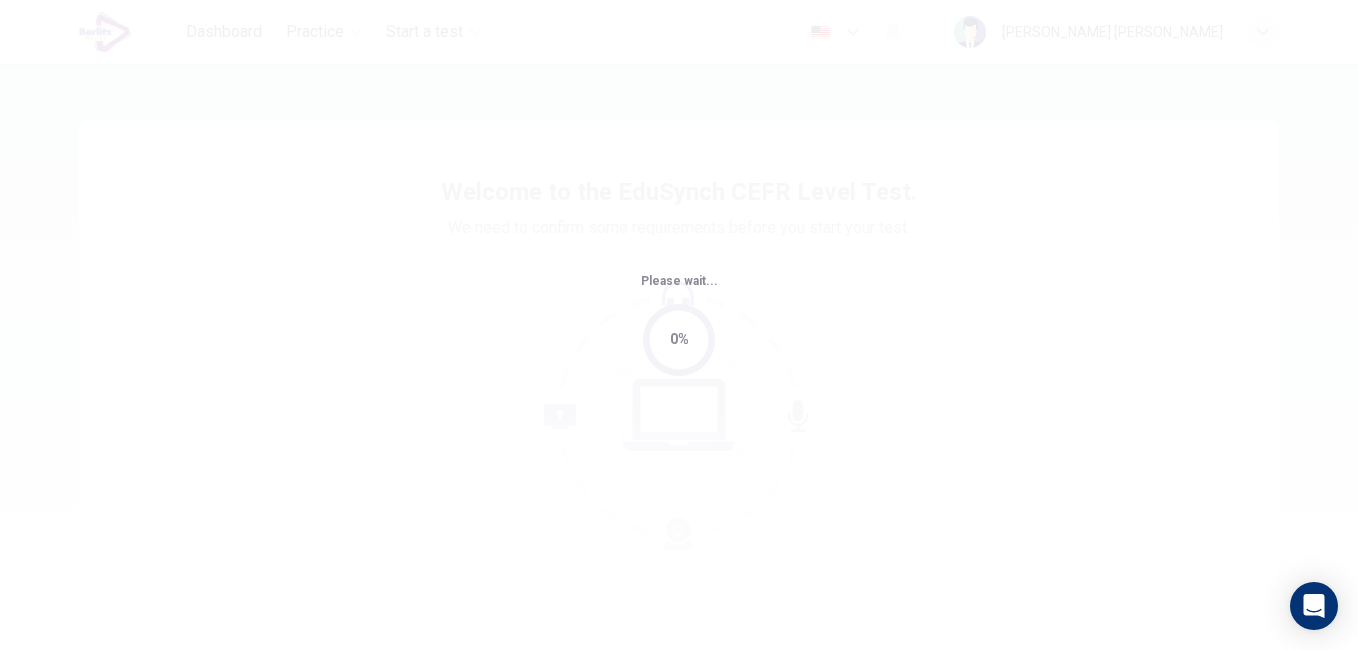 scroll, scrollTop: 0, scrollLeft: 0, axis: both 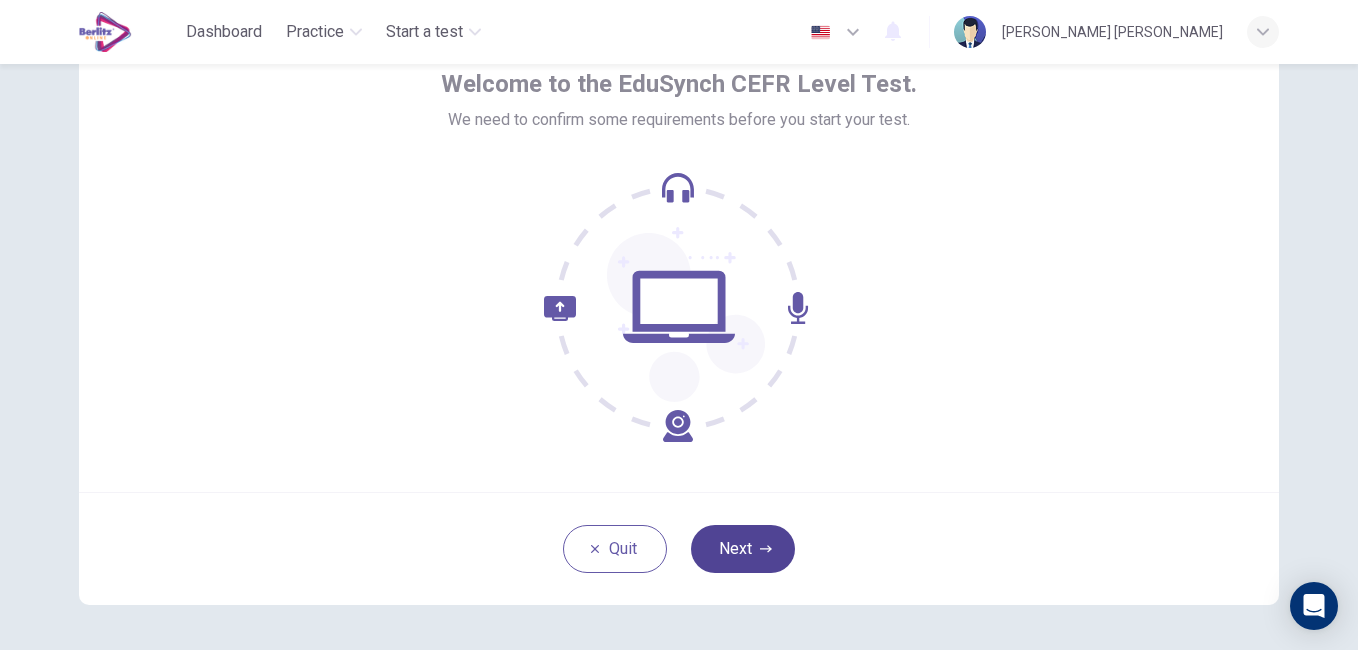 click 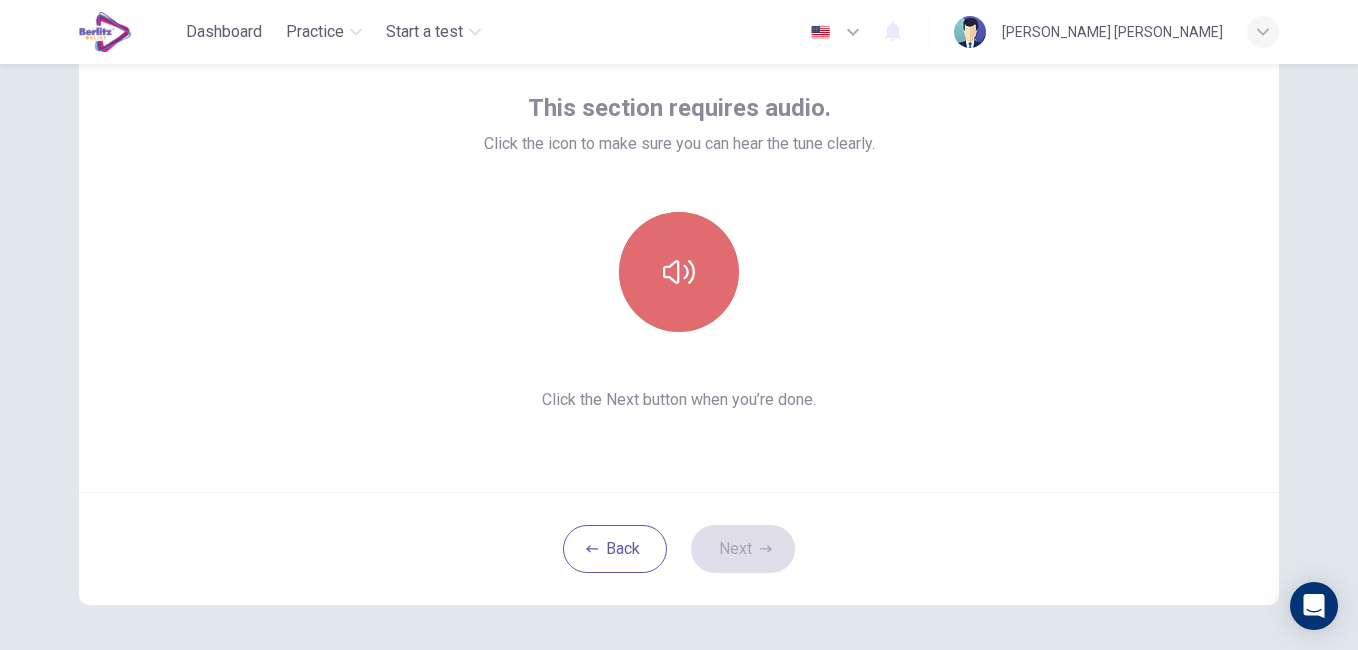 click at bounding box center (679, 272) 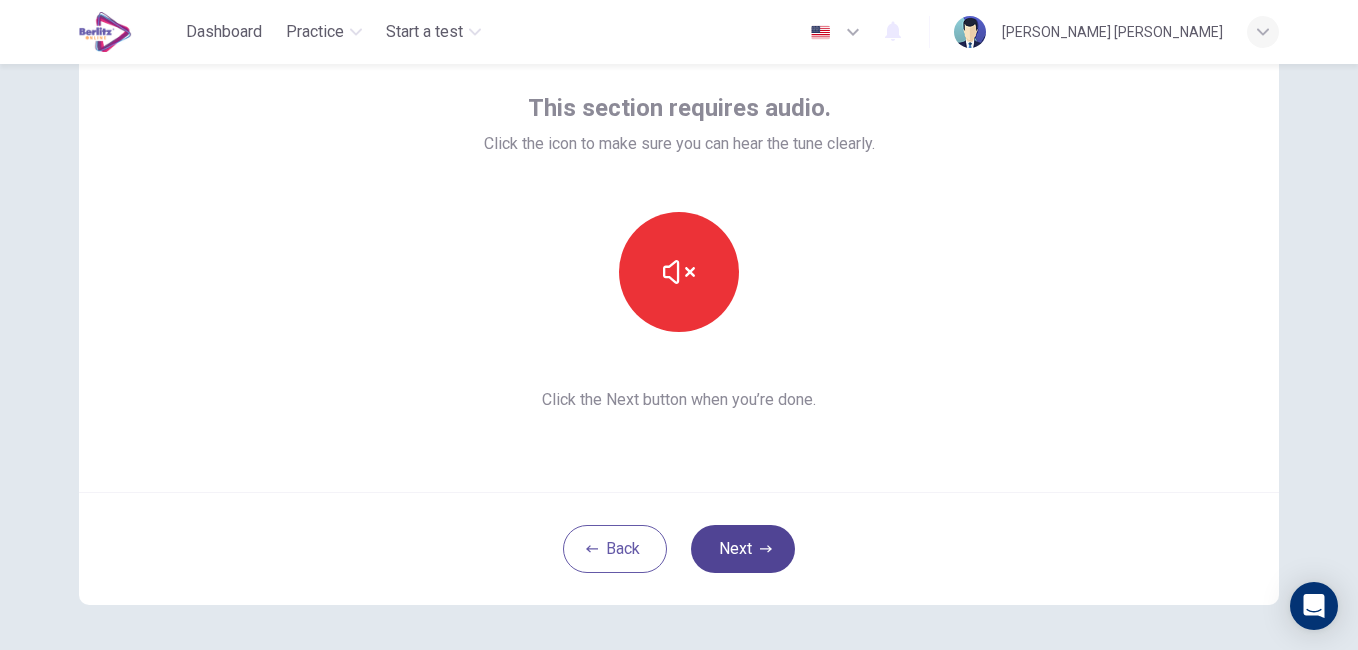 click on "Next" at bounding box center (743, 549) 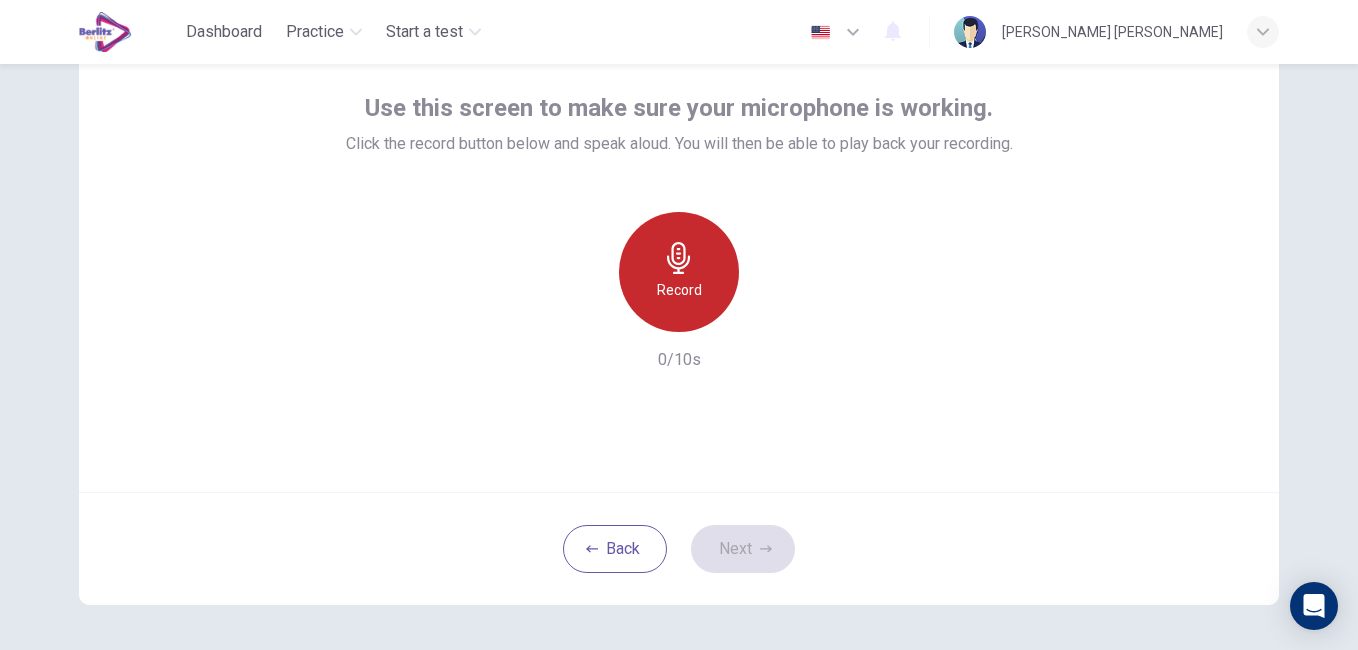 click on "Record" at bounding box center [679, 272] 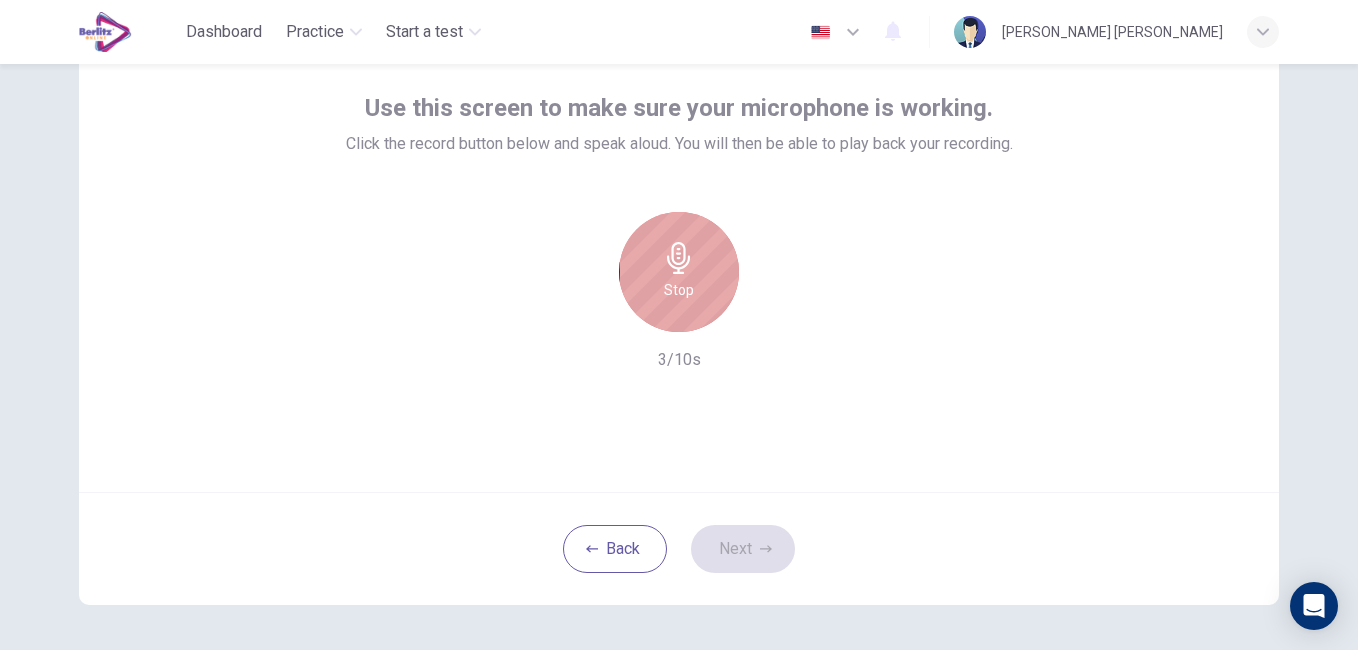 click on "Stop" at bounding box center [679, 290] 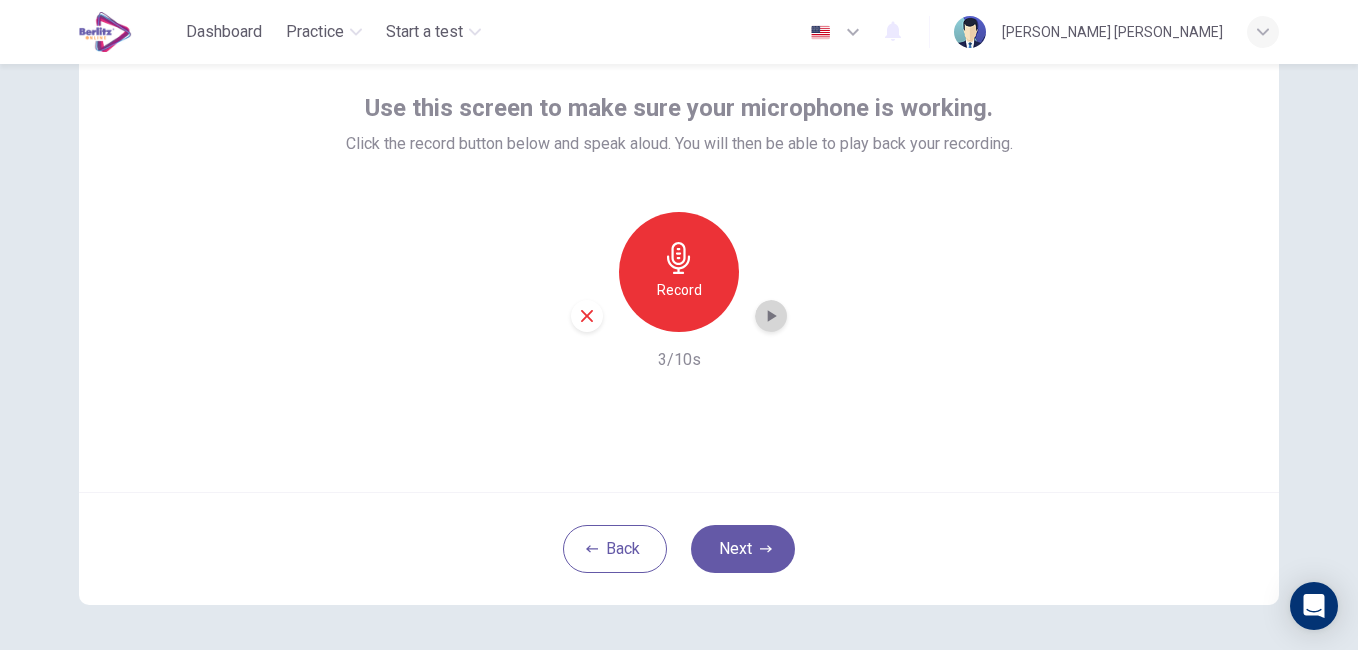 click 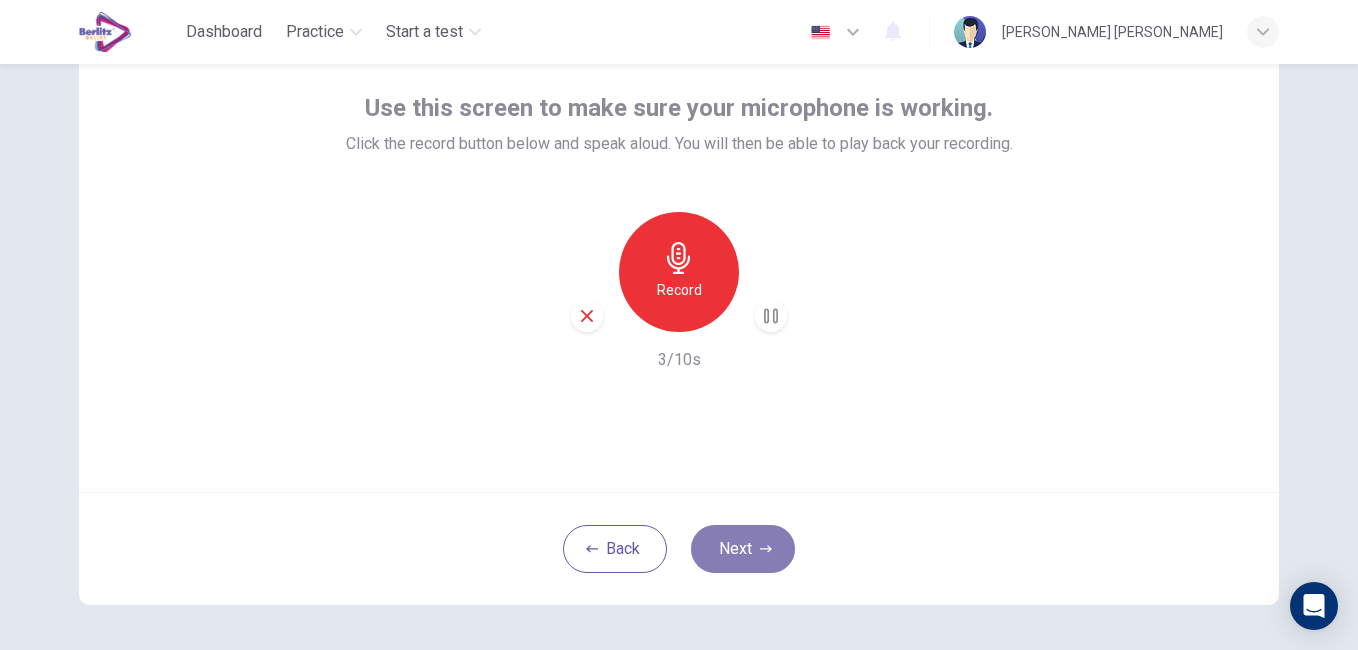 click on "Next" at bounding box center (743, 549) 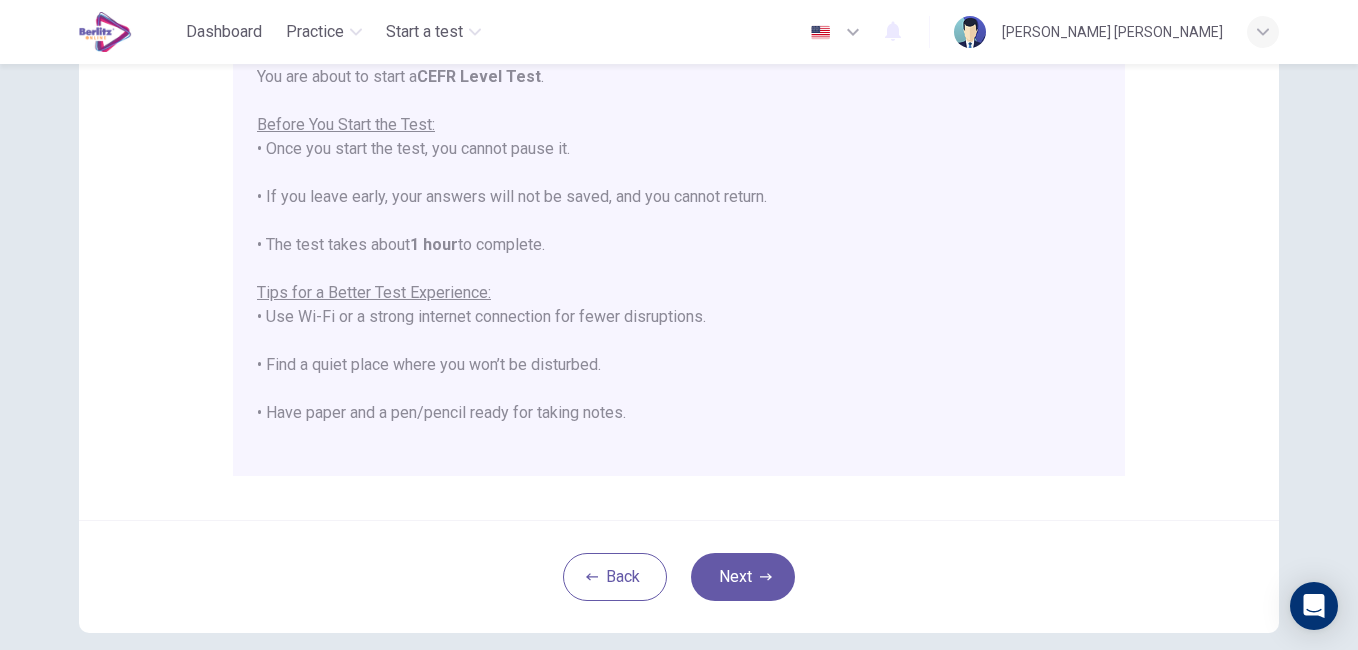 scroll, scrollTop: 393, scrollLeft: 0, axis: vertical 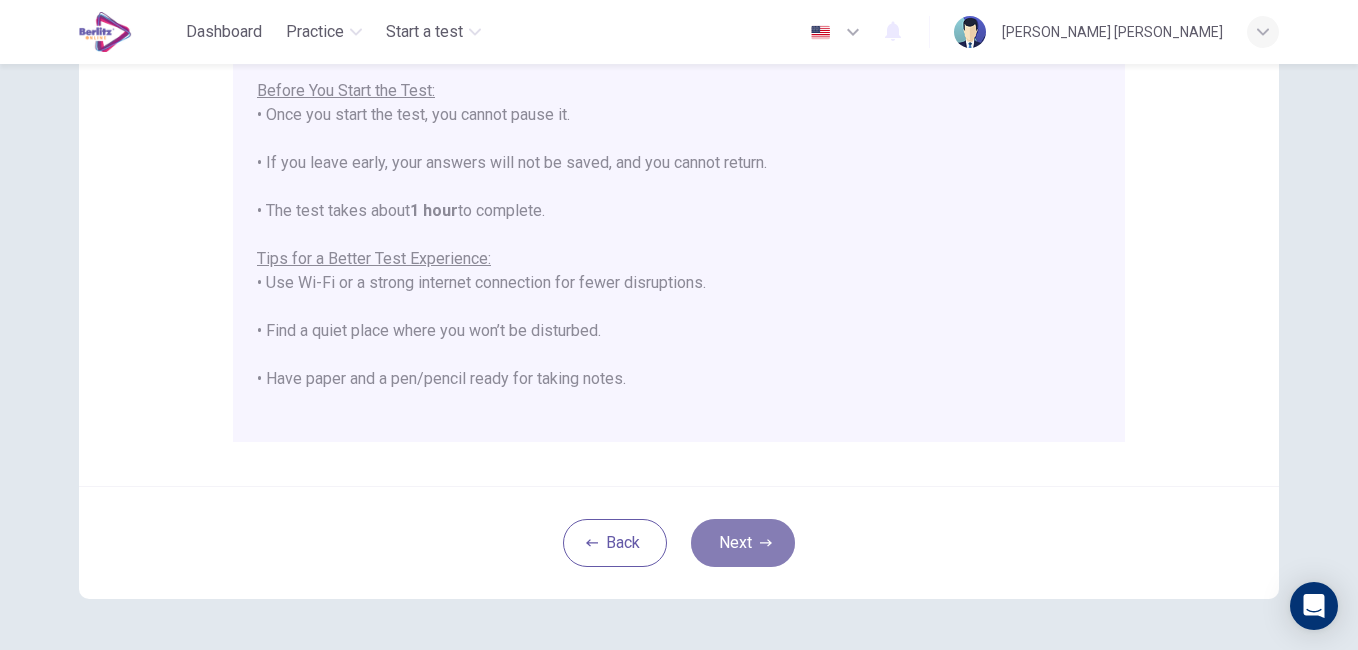 click on "Next" at bounding box center [743, 543] 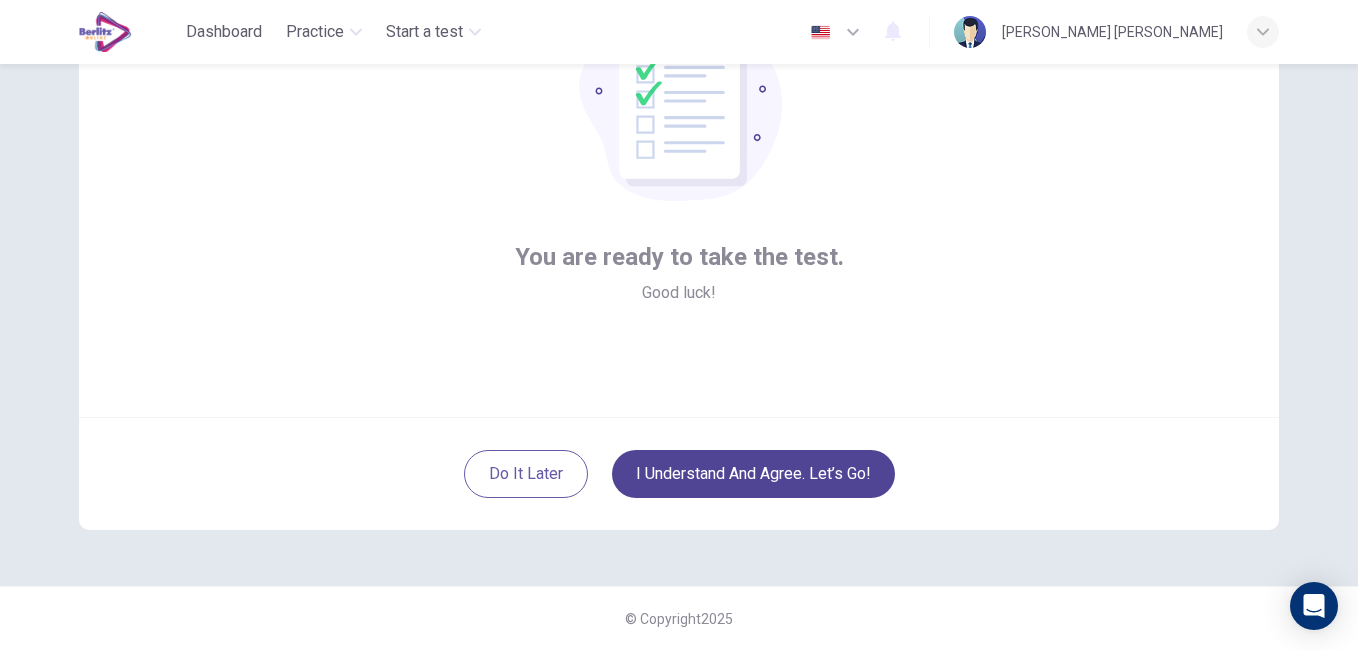 scroll, scrollTop: 183, scrollLeft: 0, axis: vertical 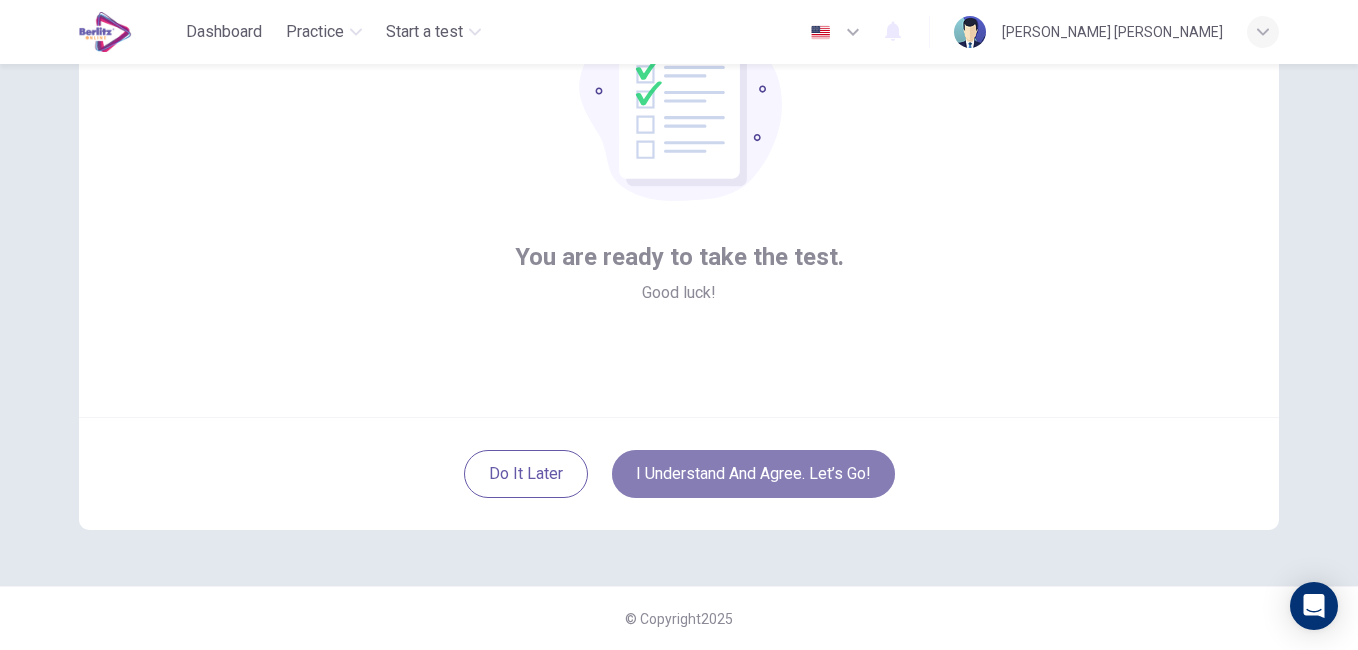 click on "I understand and agree. Let’s go!" at bounding box center [753, 474] 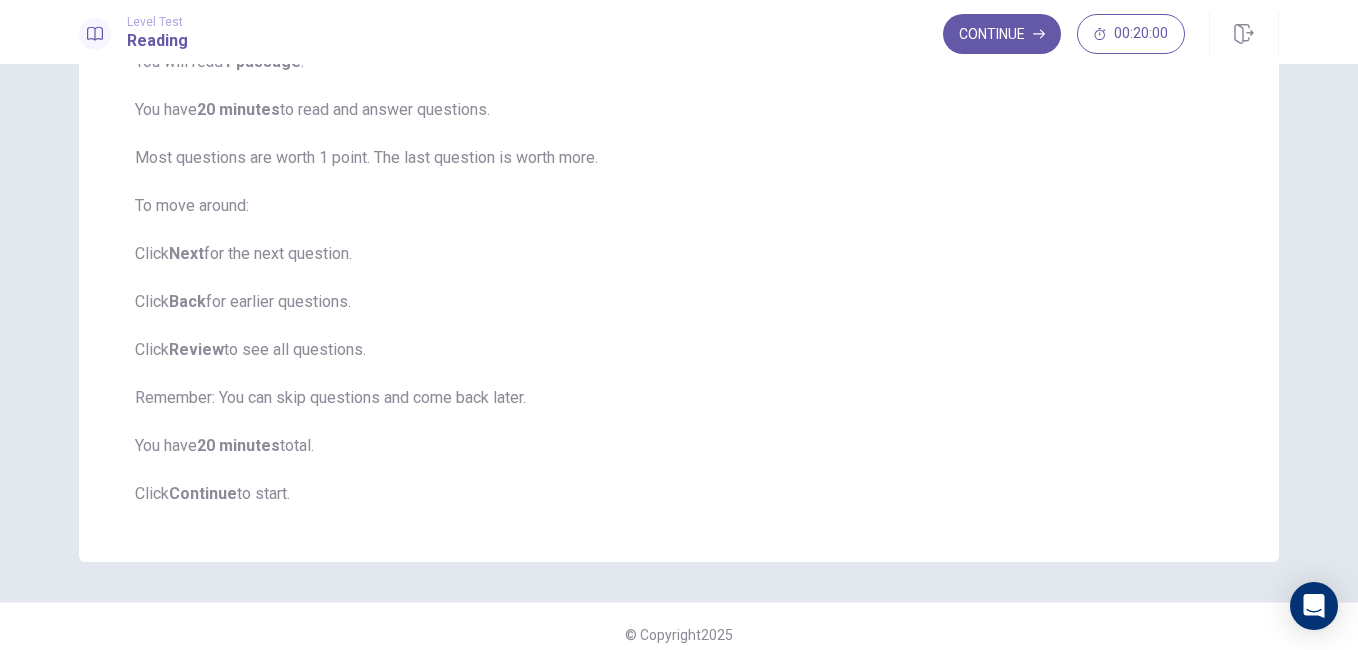 scroll, scrollTop: 87, scrollLeft: 0, axis: vertical 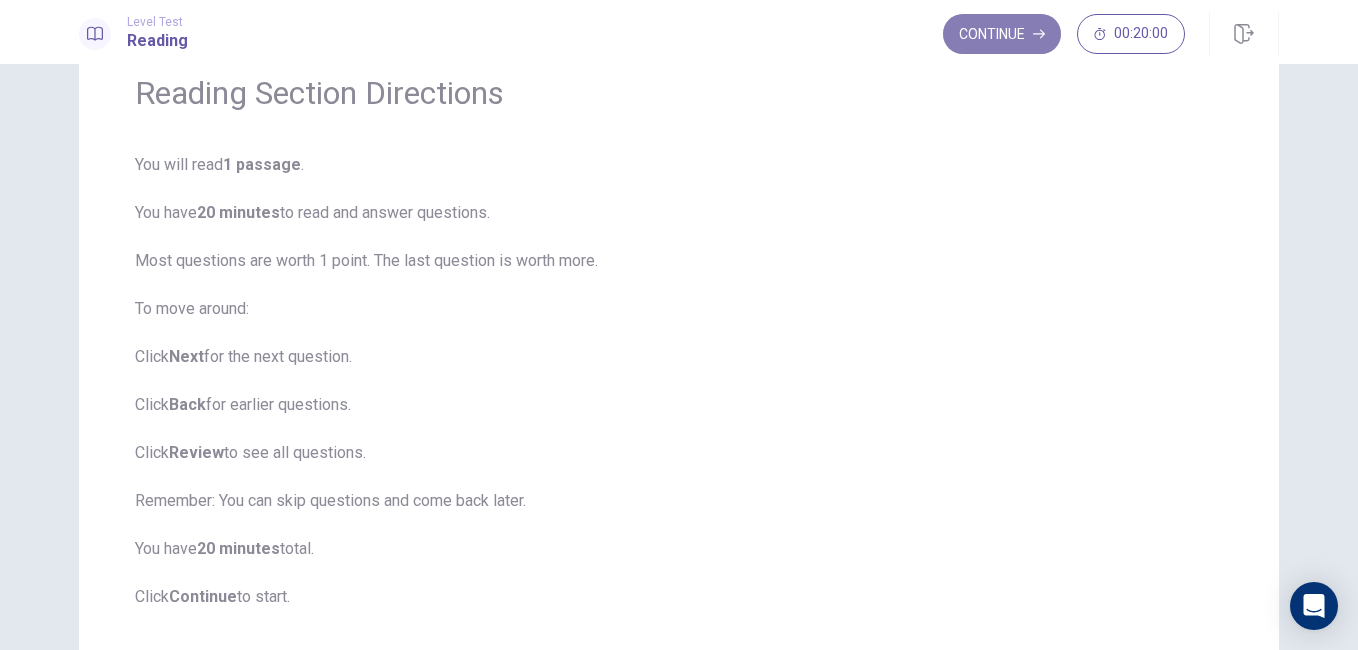click on "Continue" at bounding box center (1002, 34) 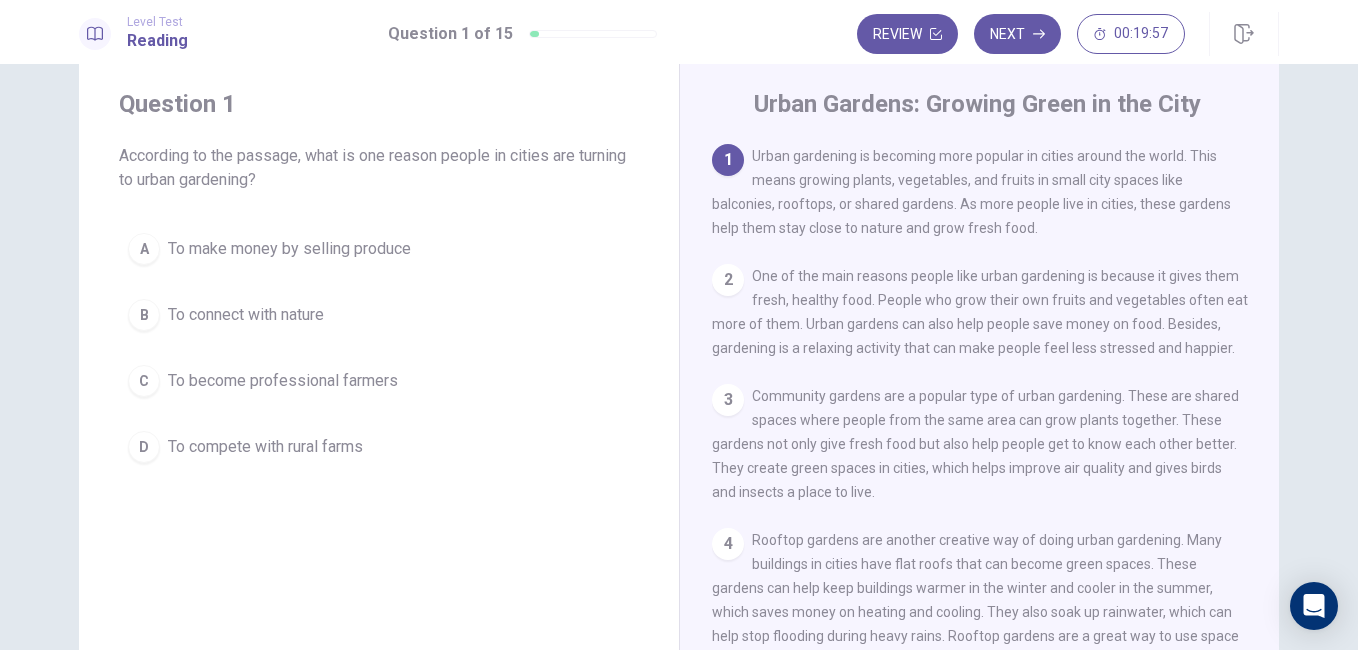 scroll, scrollTop: 0, scrollLeft: 0, axis: both 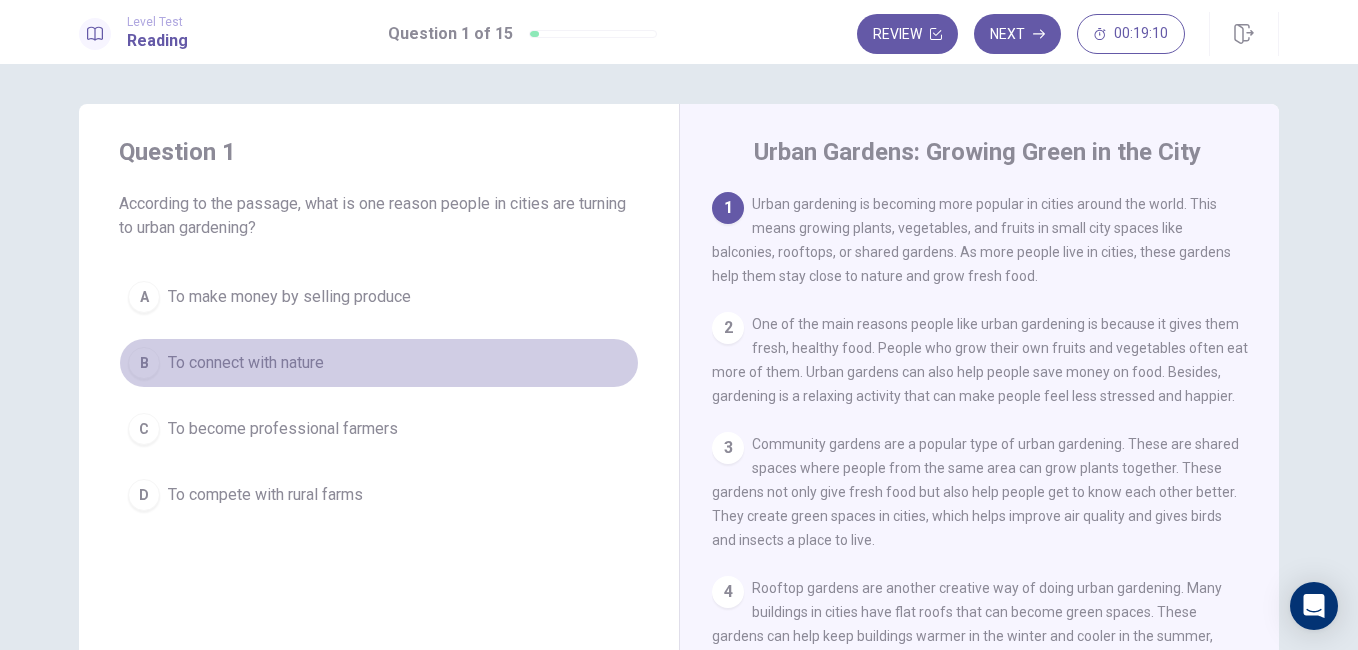 click on "B To connect with nature" at bounding box center (379, 363) 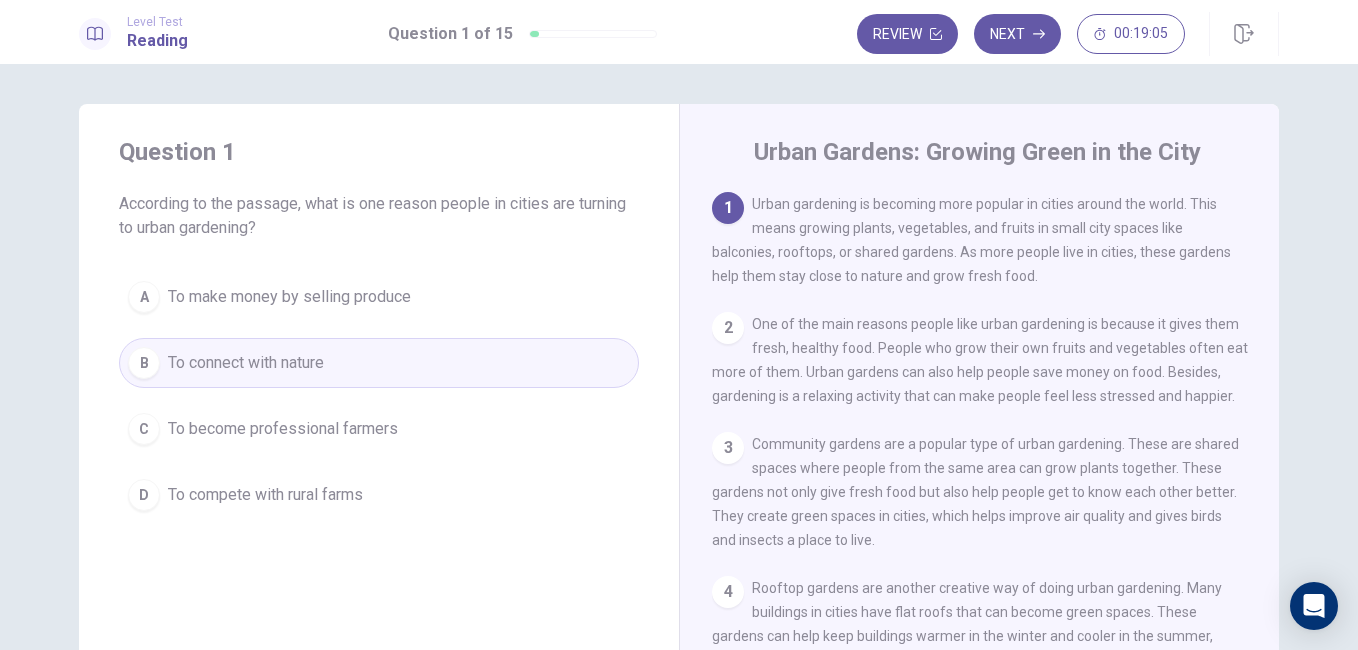 click on "B" at bounding box center [144, 363] 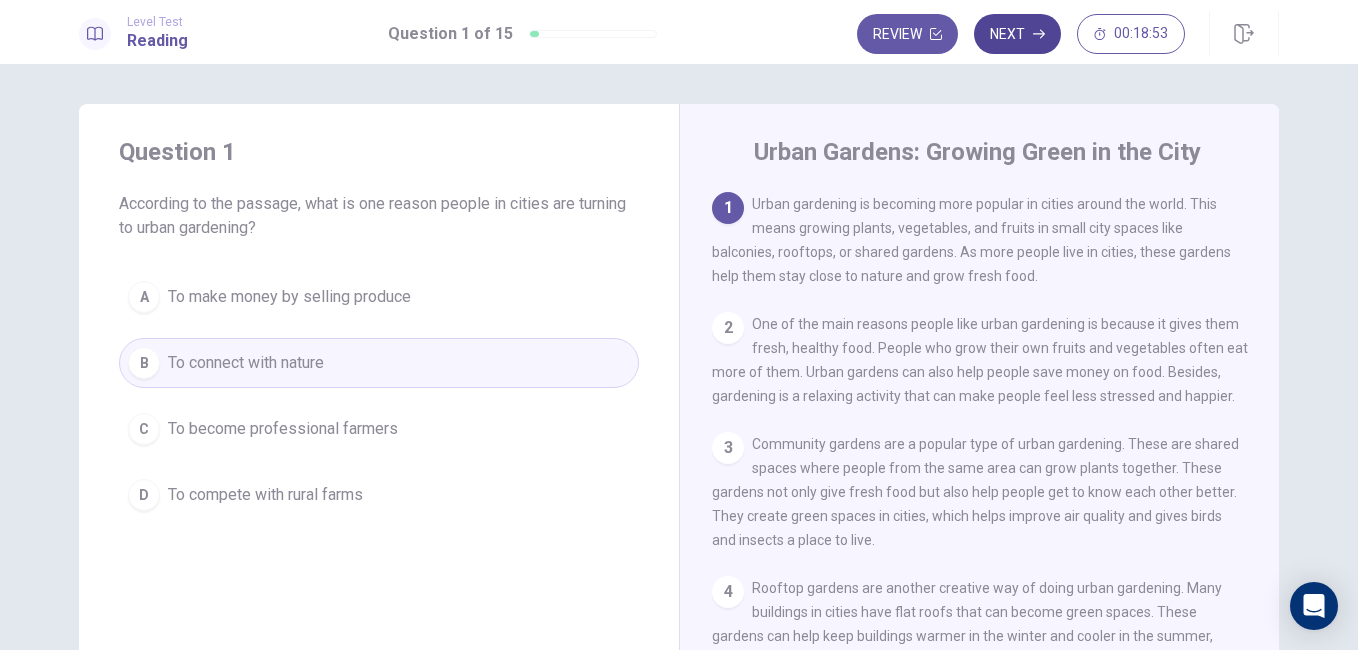 click on "Next" at bounding box center [1017, 34] 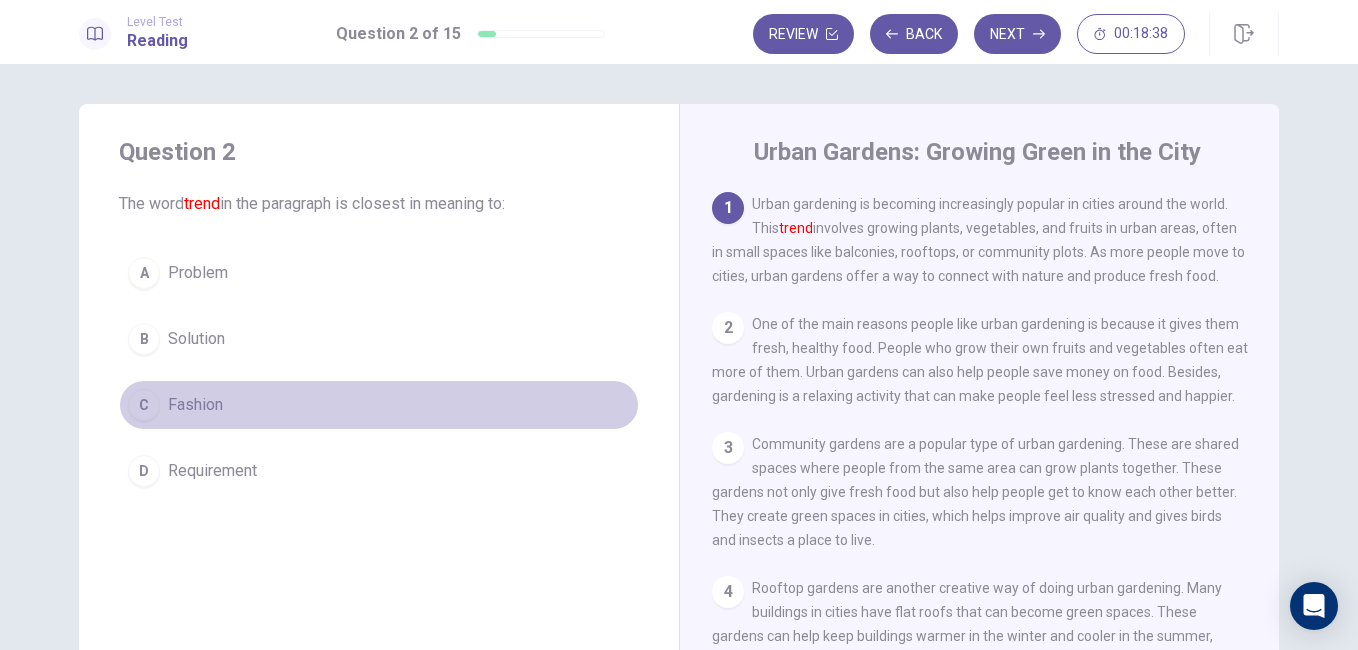 click on "C Fashion" at bounding box center (379, 405) 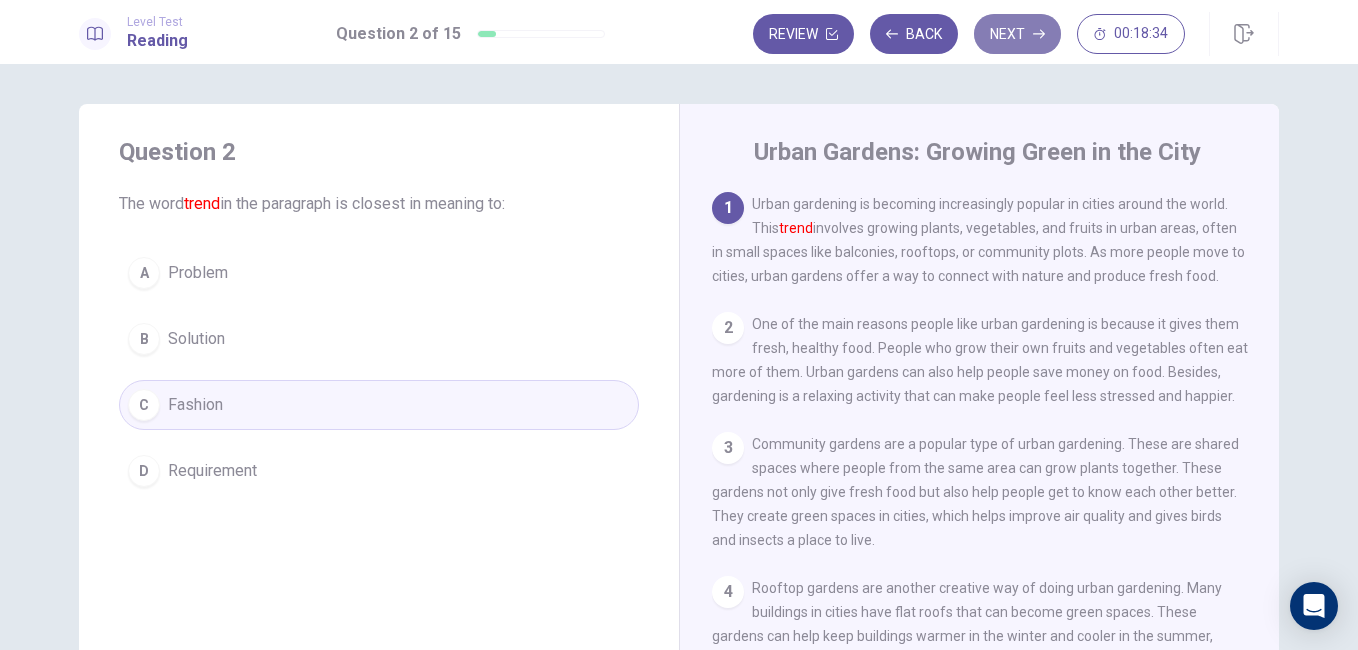 click 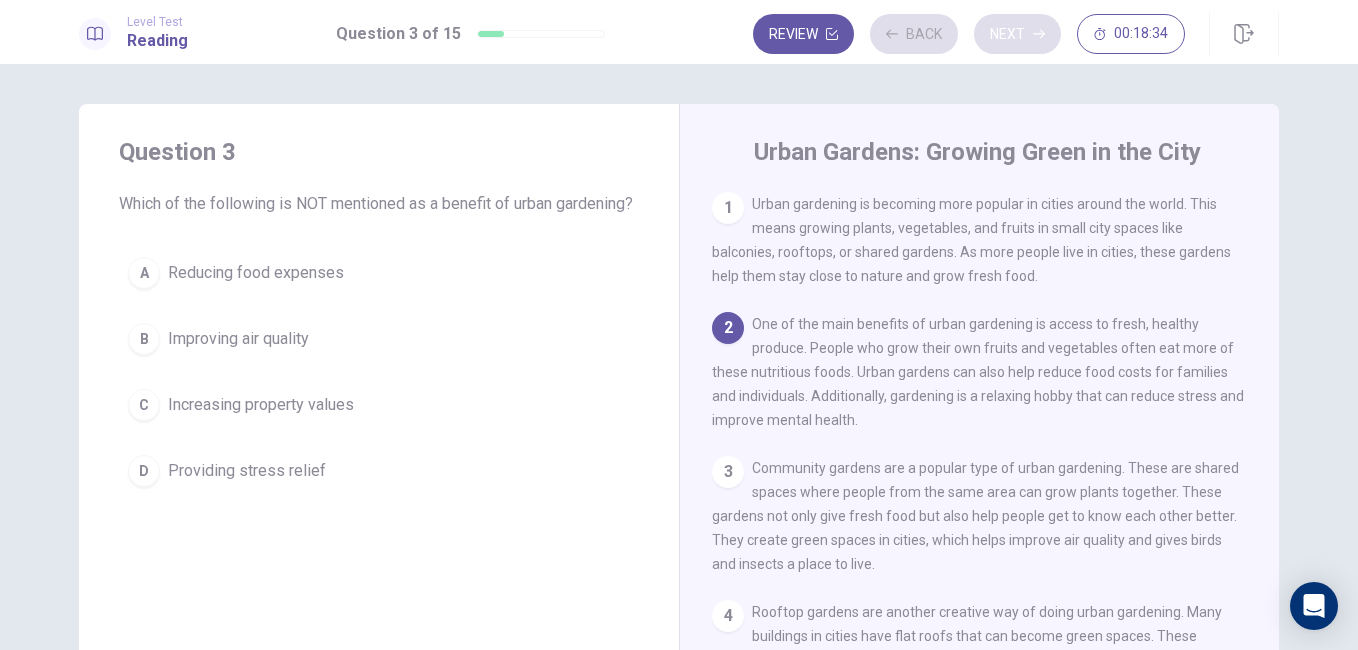 scroll, scrollTop: 124, scrollLeft: 0, axis: vertical 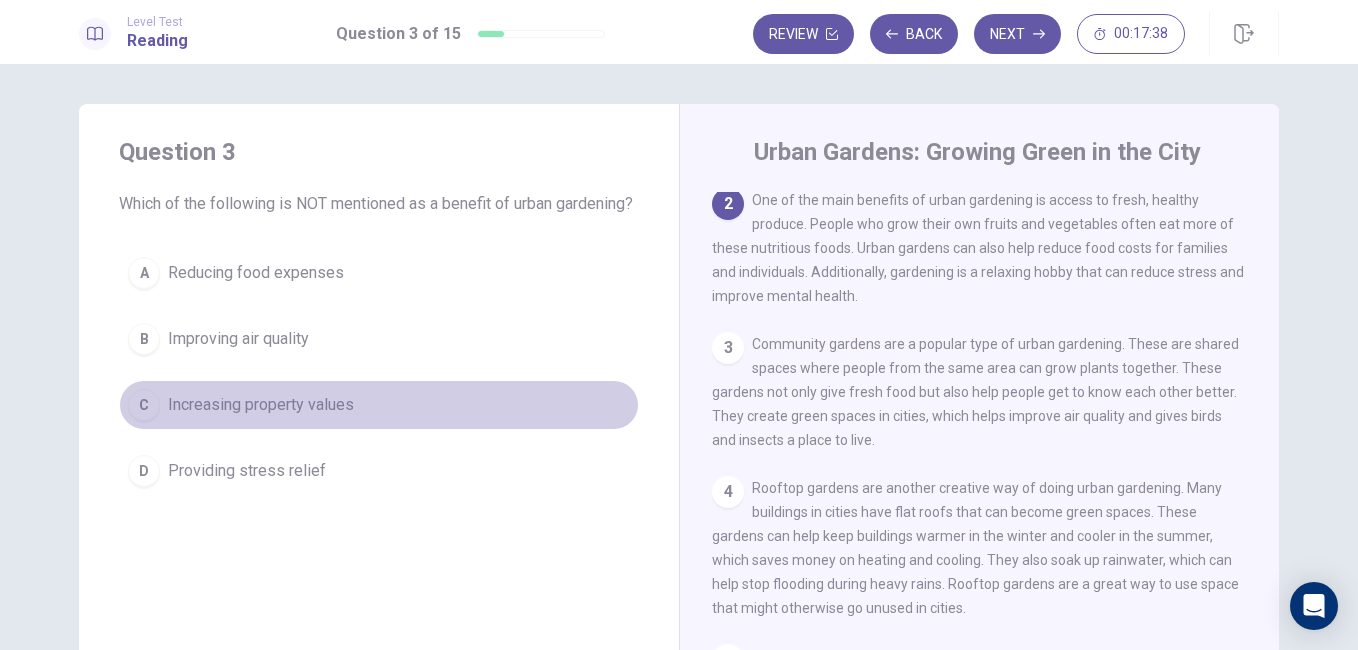 click on "C" at bounding box center (144, 405) 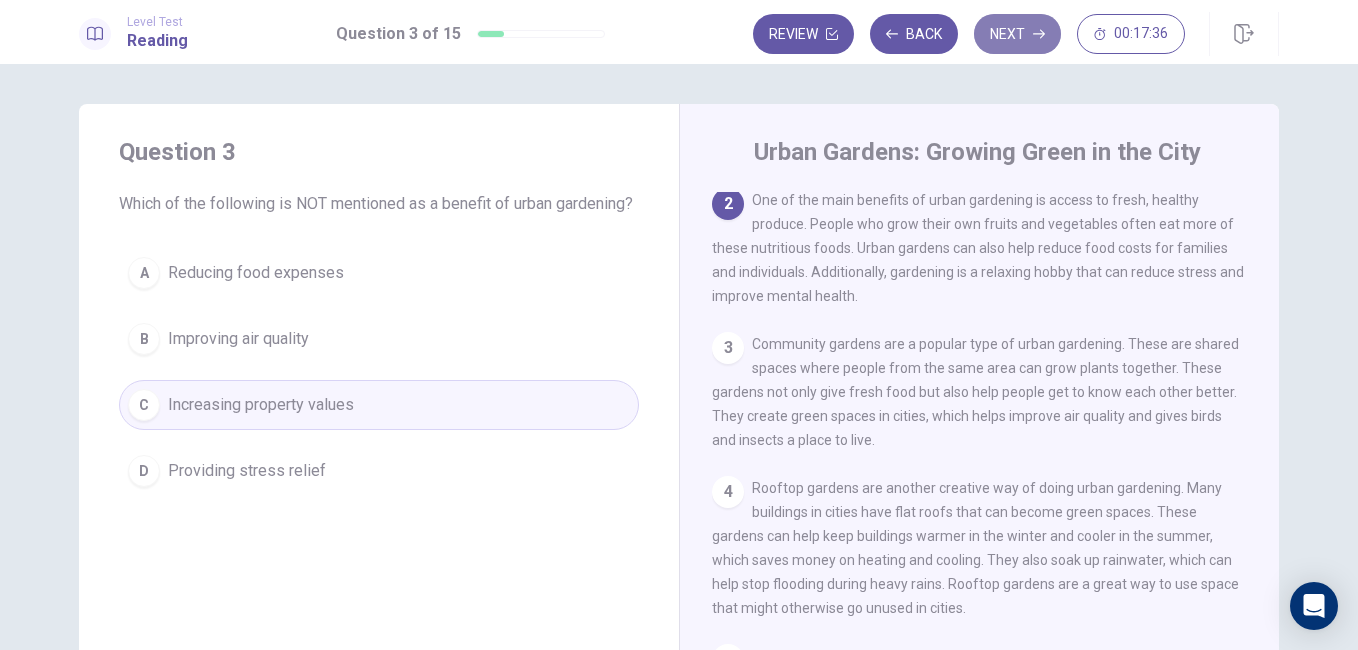 click on "Next" at bounding box center [1017, 34] 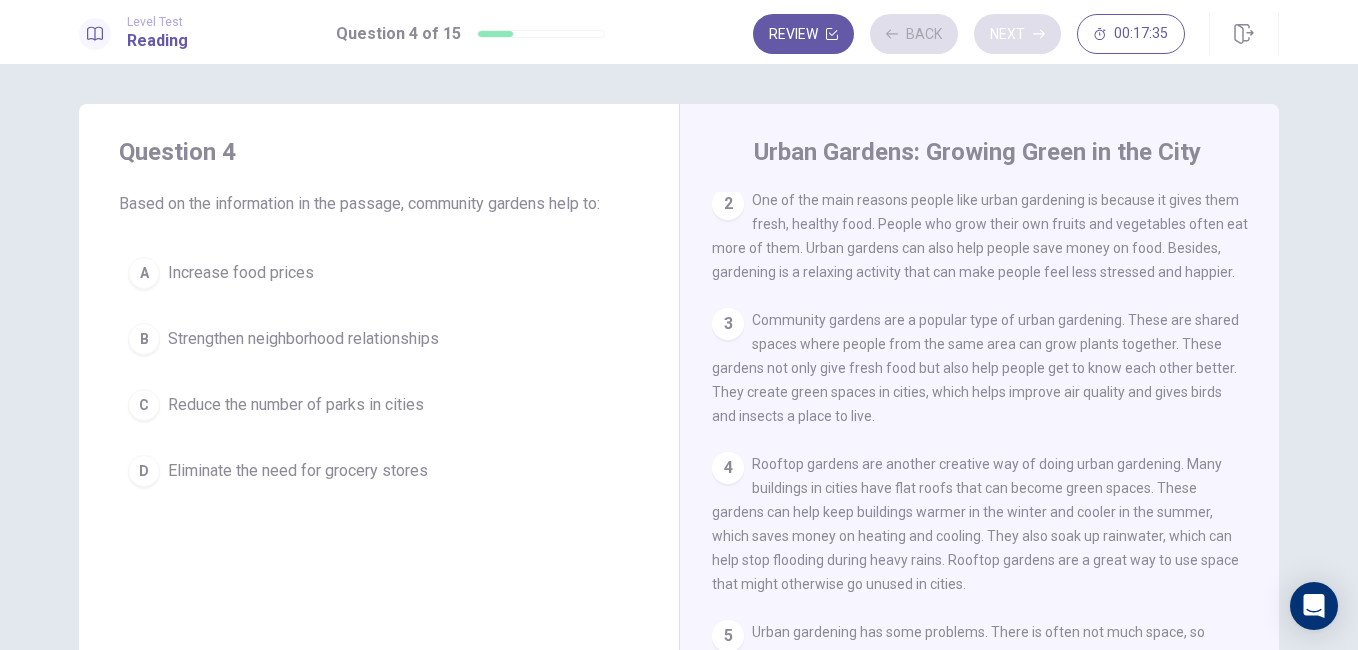 scroll, scrollTop: 0, scrollLeft: 0, axis: both 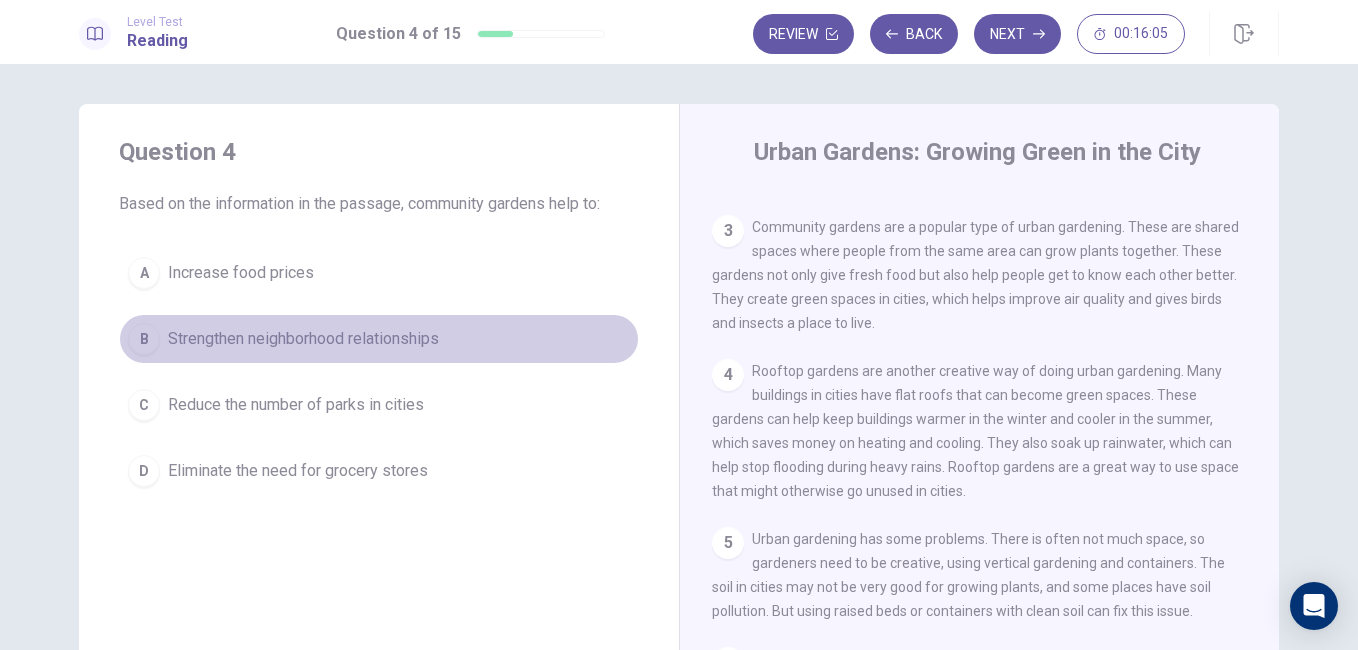 click on "B Strengthen neighborhood relationships" at bounding box center (379, 339) 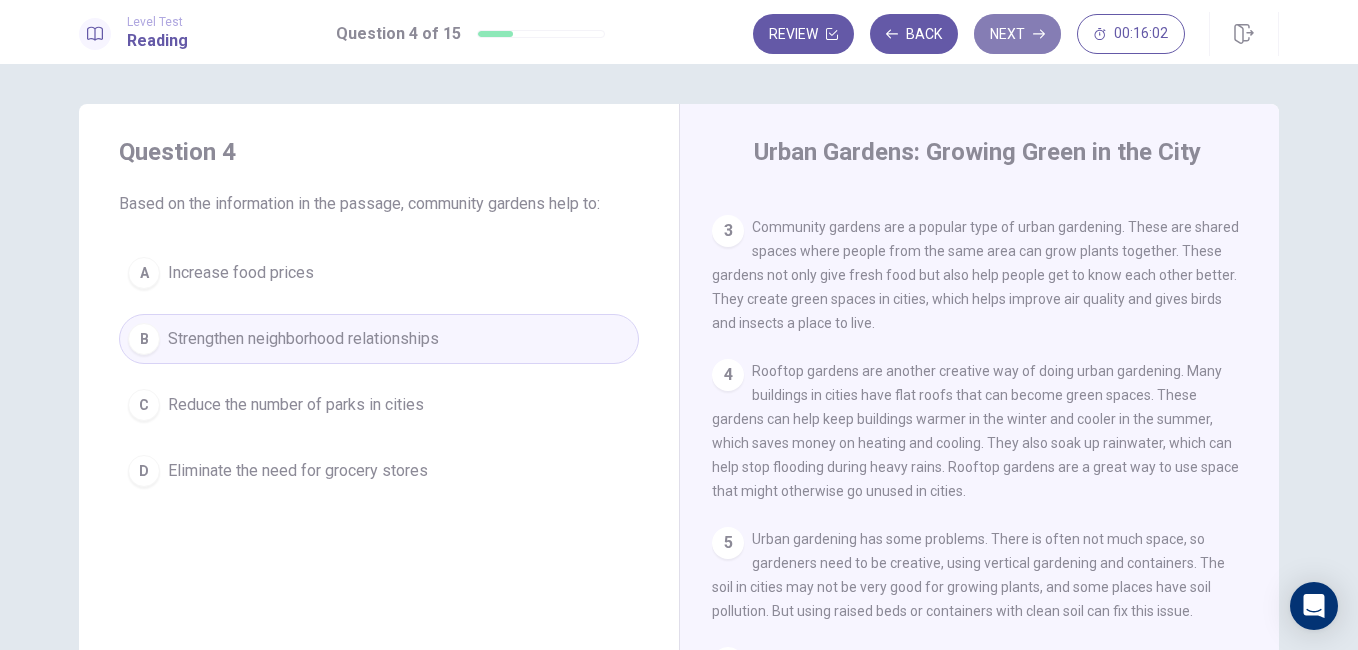 click on "Next" at bounding box center [1017, 34] 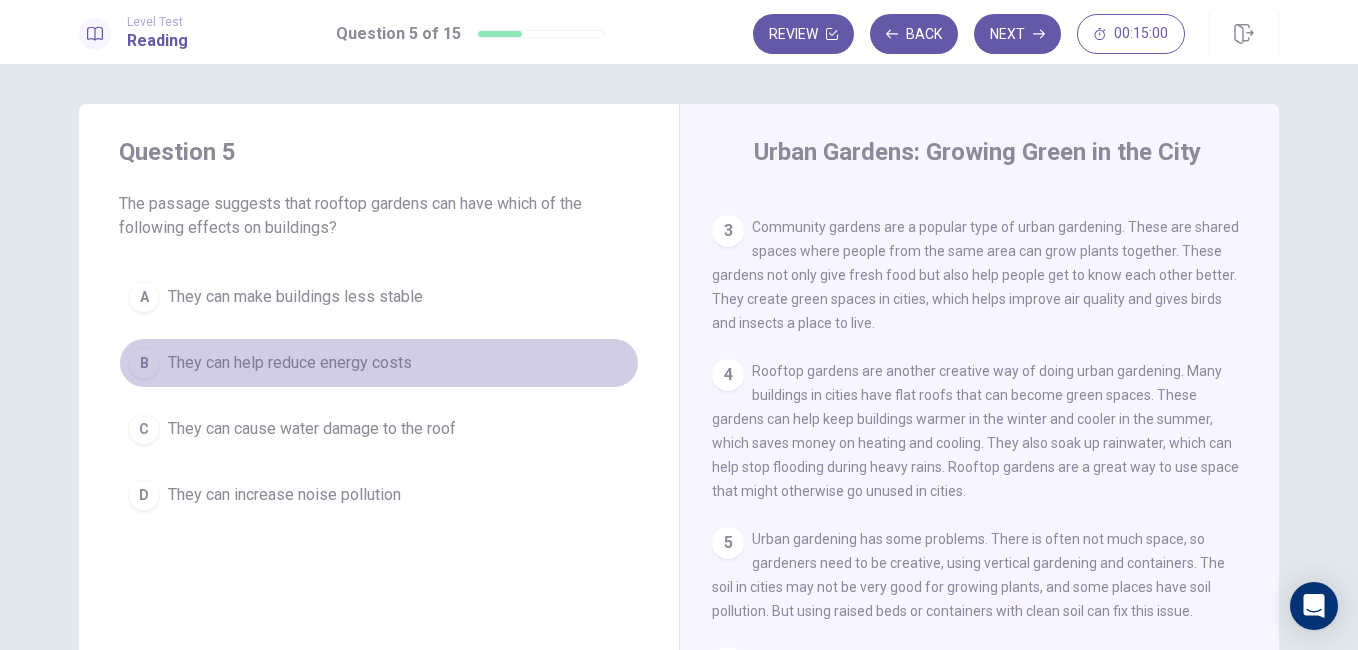 click on "They can help reduce energy costs" at bounding box center [290, 363] 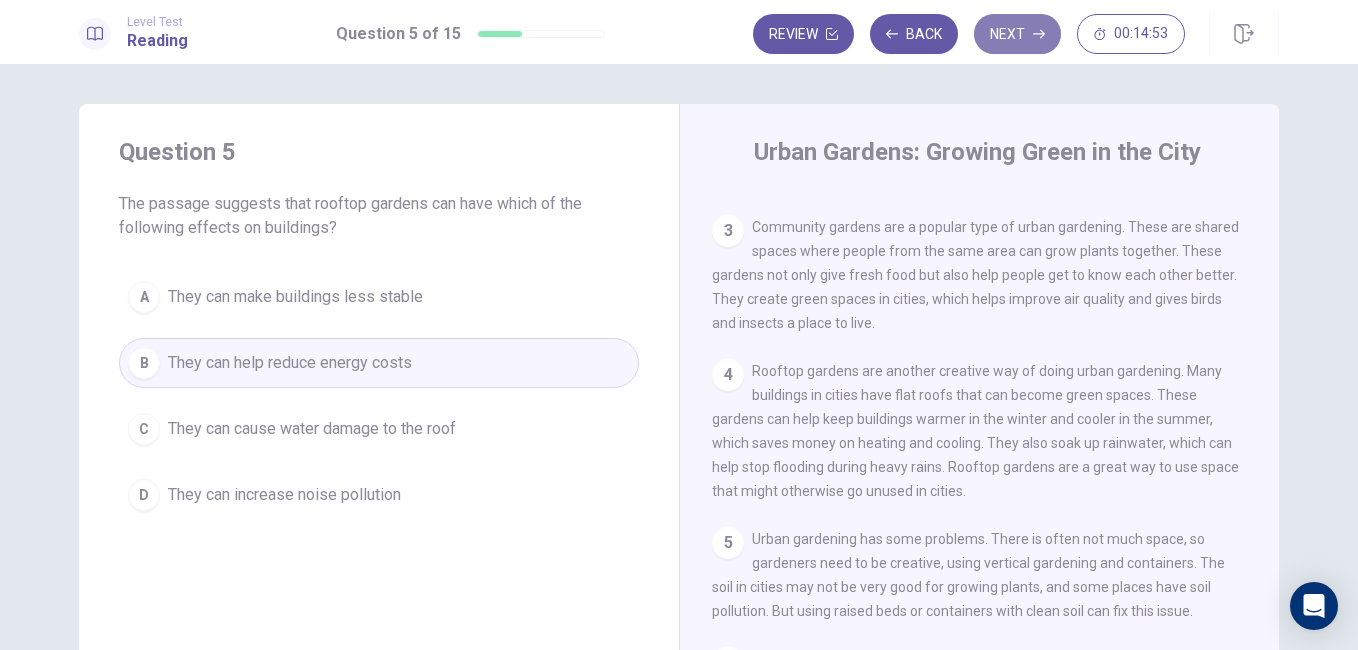 click on "Next" at bounding box center [1017, 34] 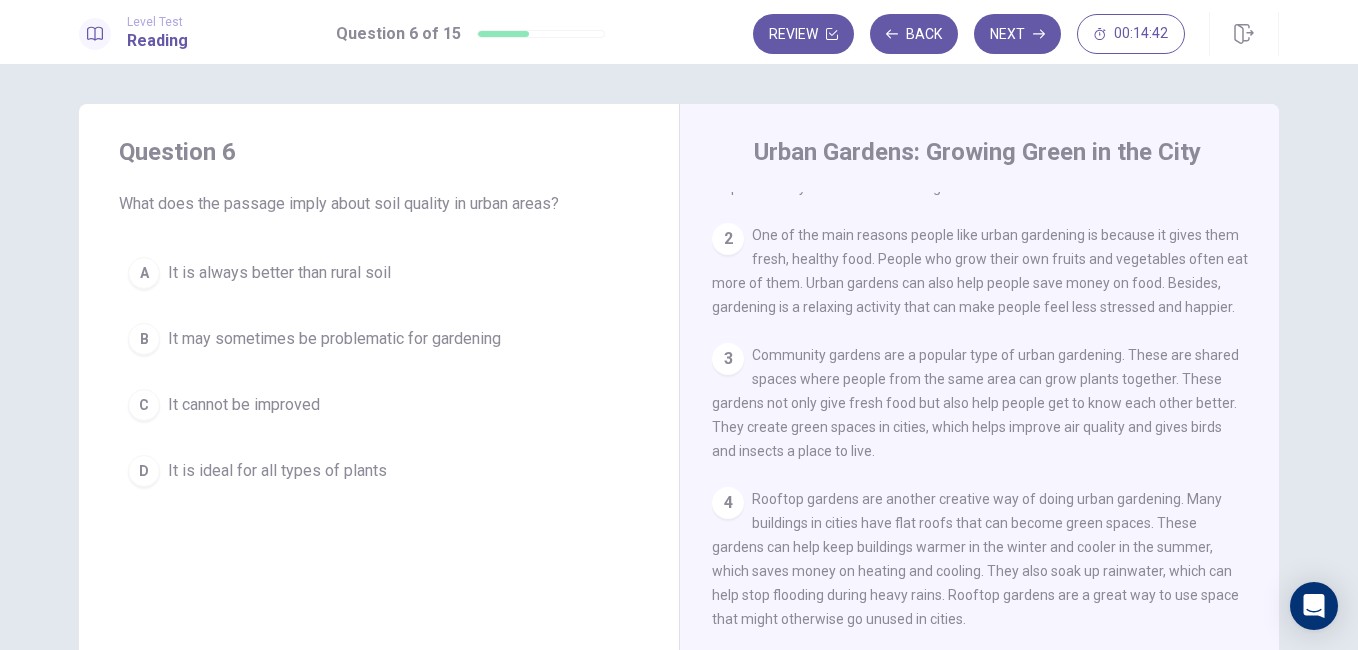 scroll, scrollTop: 0, scrollLeft: 0, axis: both 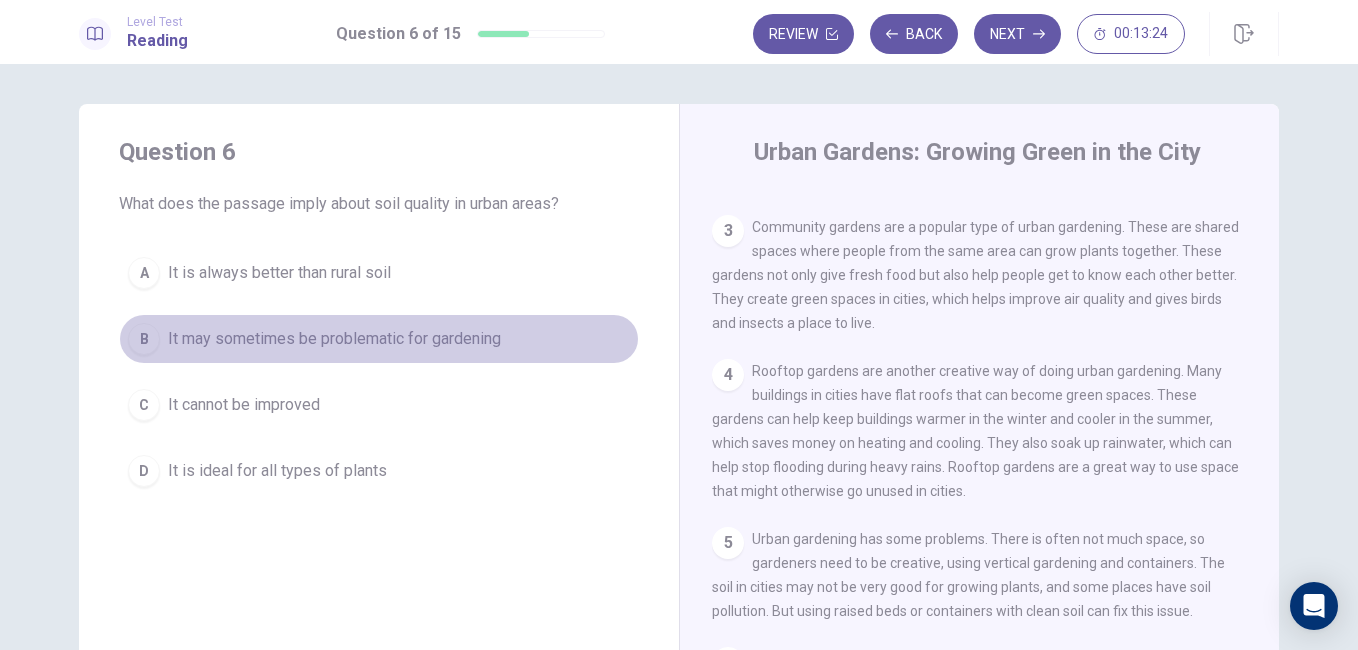 click on "It may sometimes be problematic for gardening" at bounding box center [334, 339] 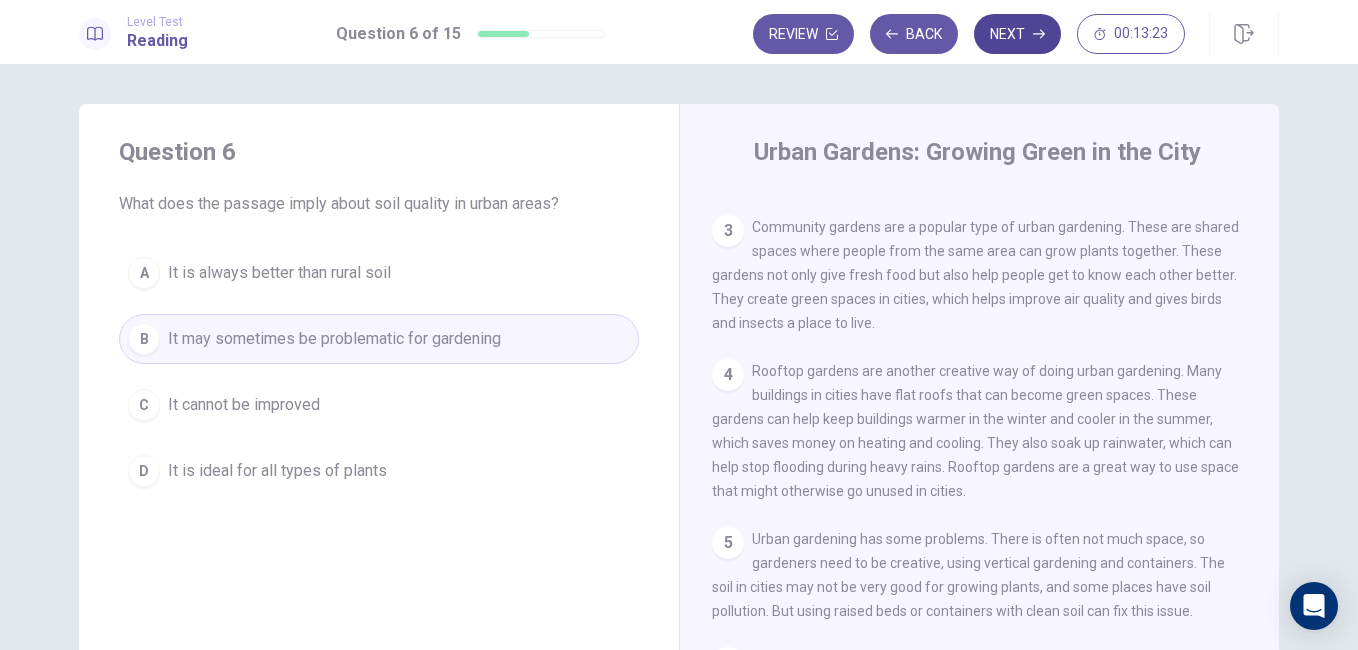 click on "Next" at bounding box center (1017, 34) 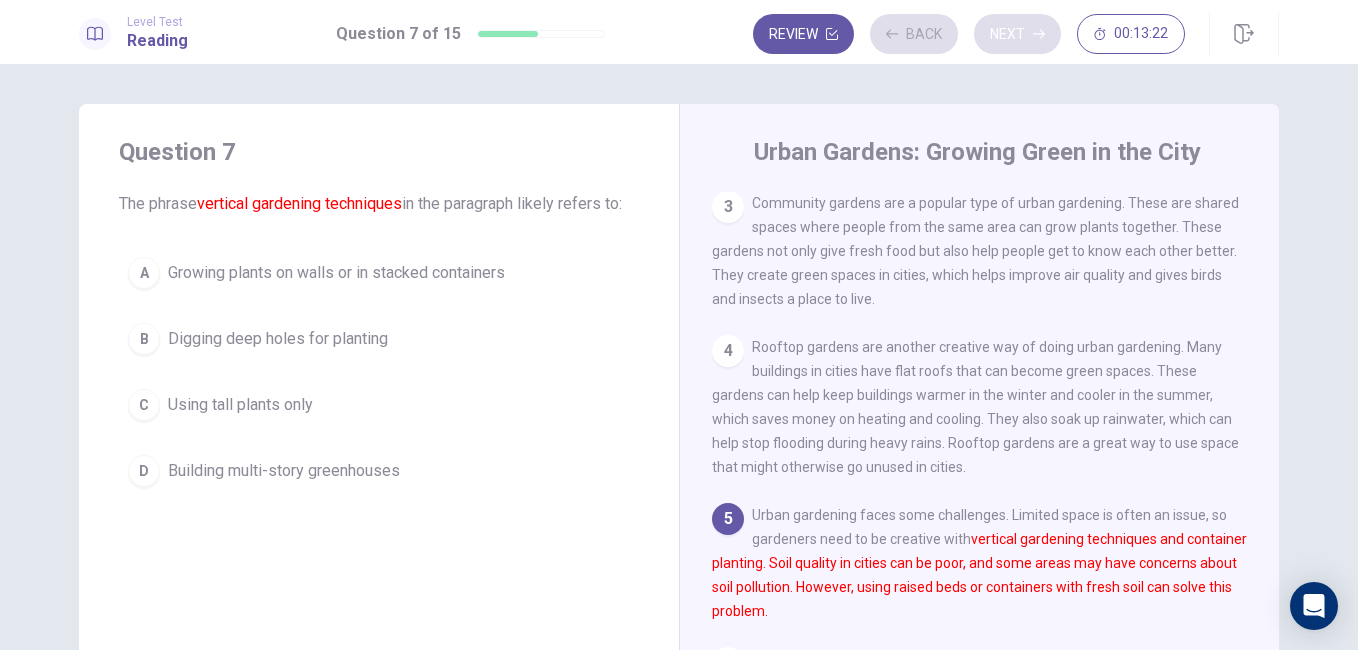 scroll, scrollTop: 269, scrollLeft: 0, axis: vertical 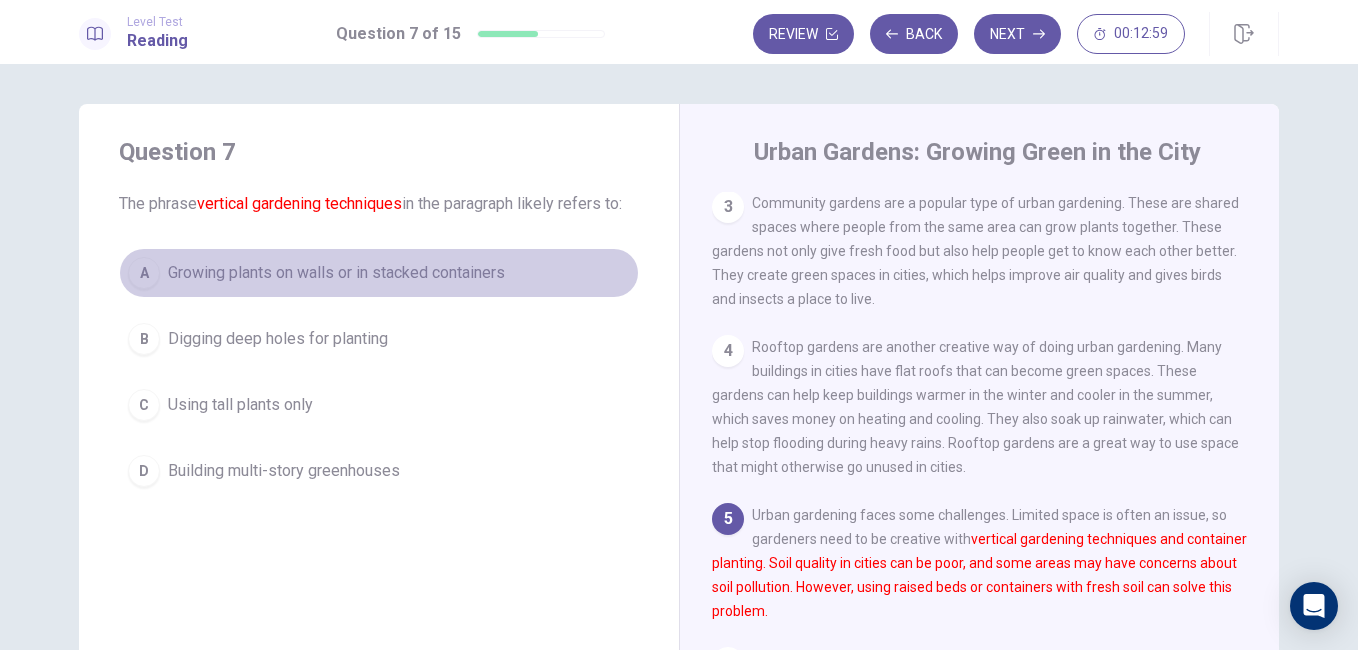 click on "Growing plants on walls or in stacked containers" at bounding box center [336, 273] 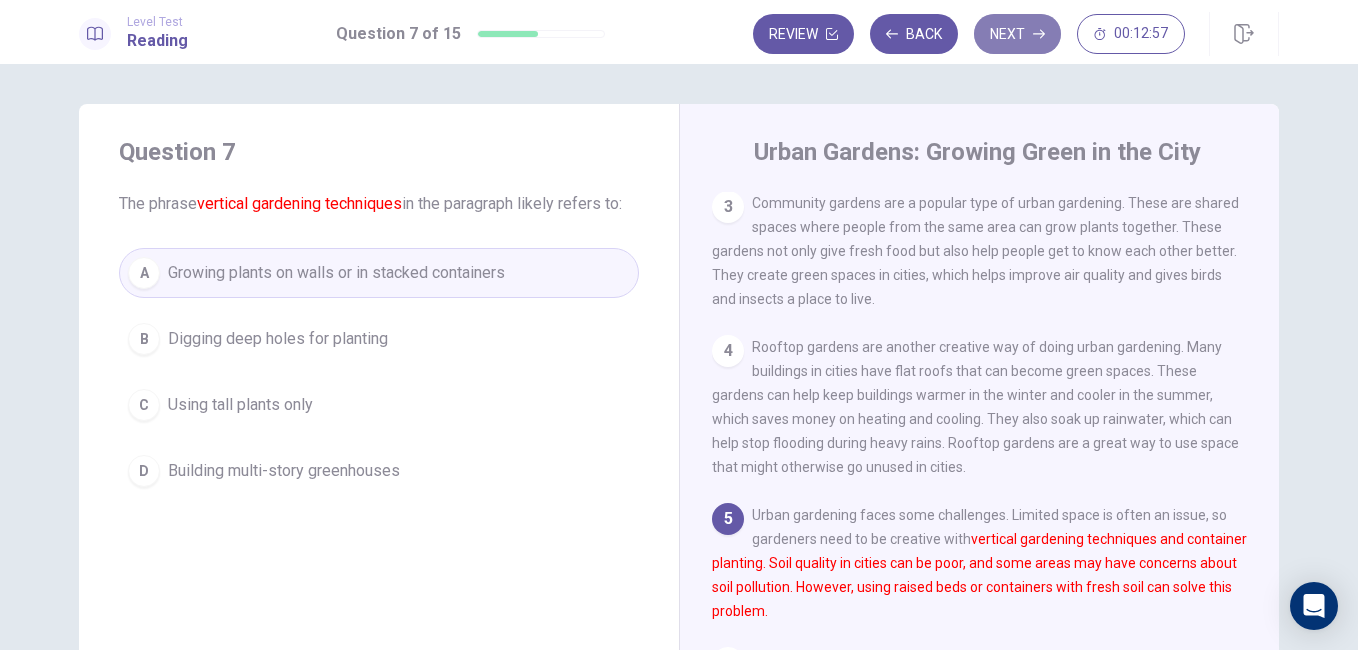 click on "Next" at bounding box center [1017, 34] 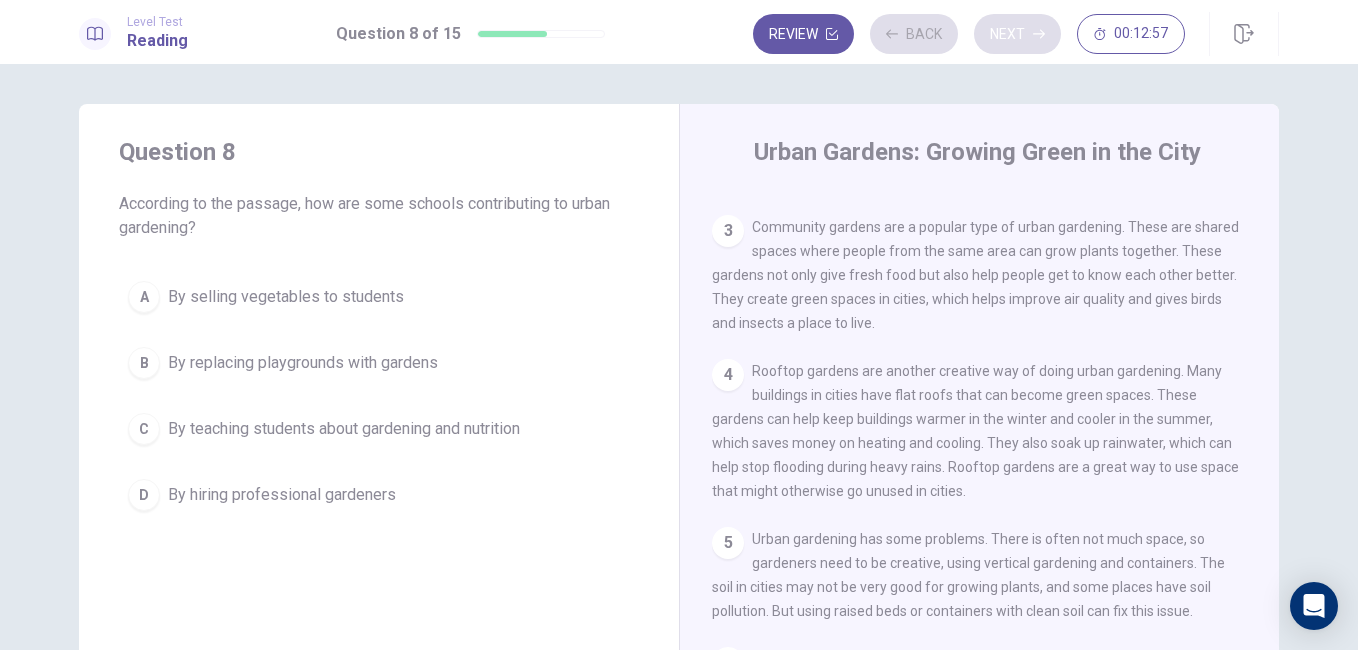 scroll, scrollTop: 244, scrollLeft: 0, axis: vertical 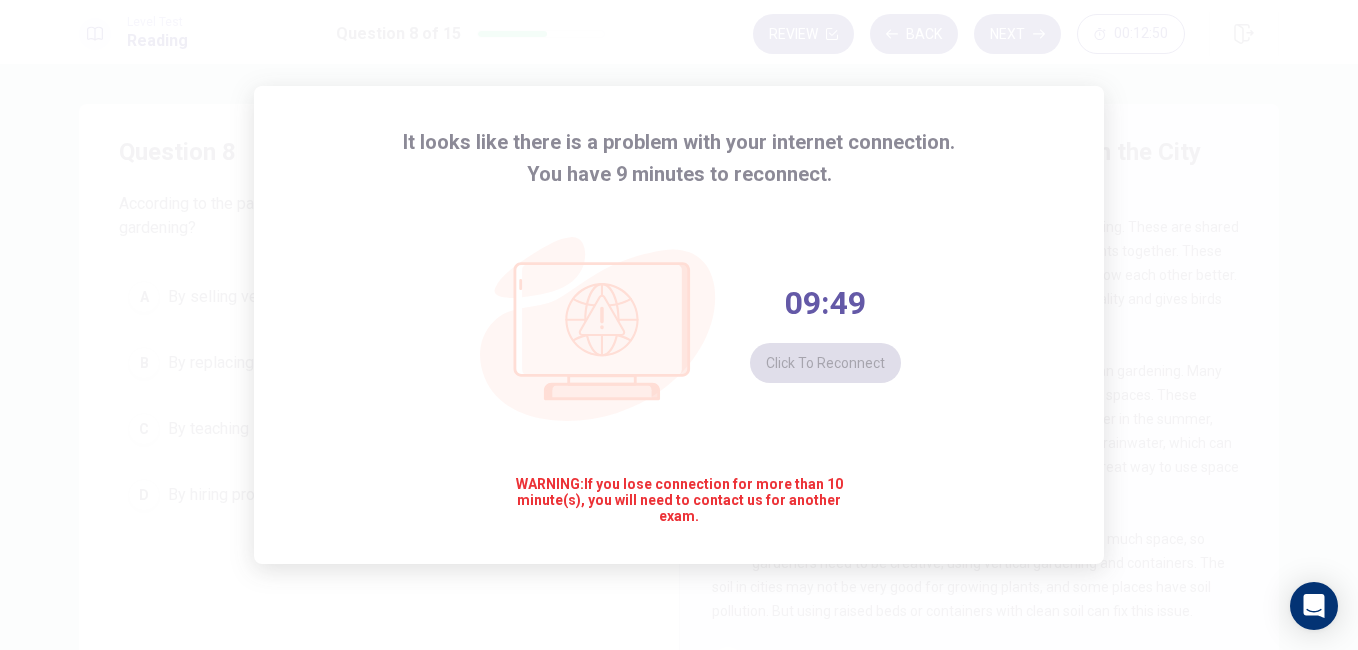 click on "09:49 Click to reconnect" at bounding box center (825, 333) 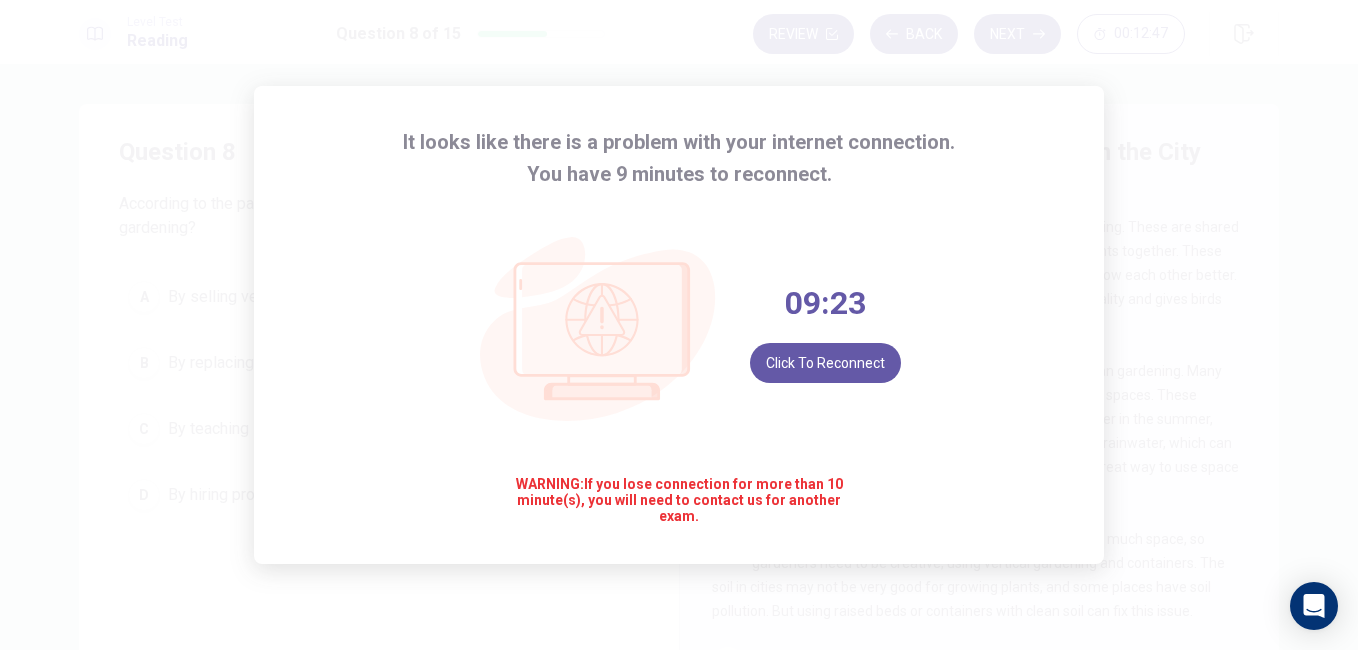 click on "It looks like there is a problem with your internet connection. You have 9 minutes to reconnect. 09:23 Click to reconnect WARNING:  If you lose connection for more than 10 minute(s), you will need to contact us for another exam." at bounding box center (679, 325) 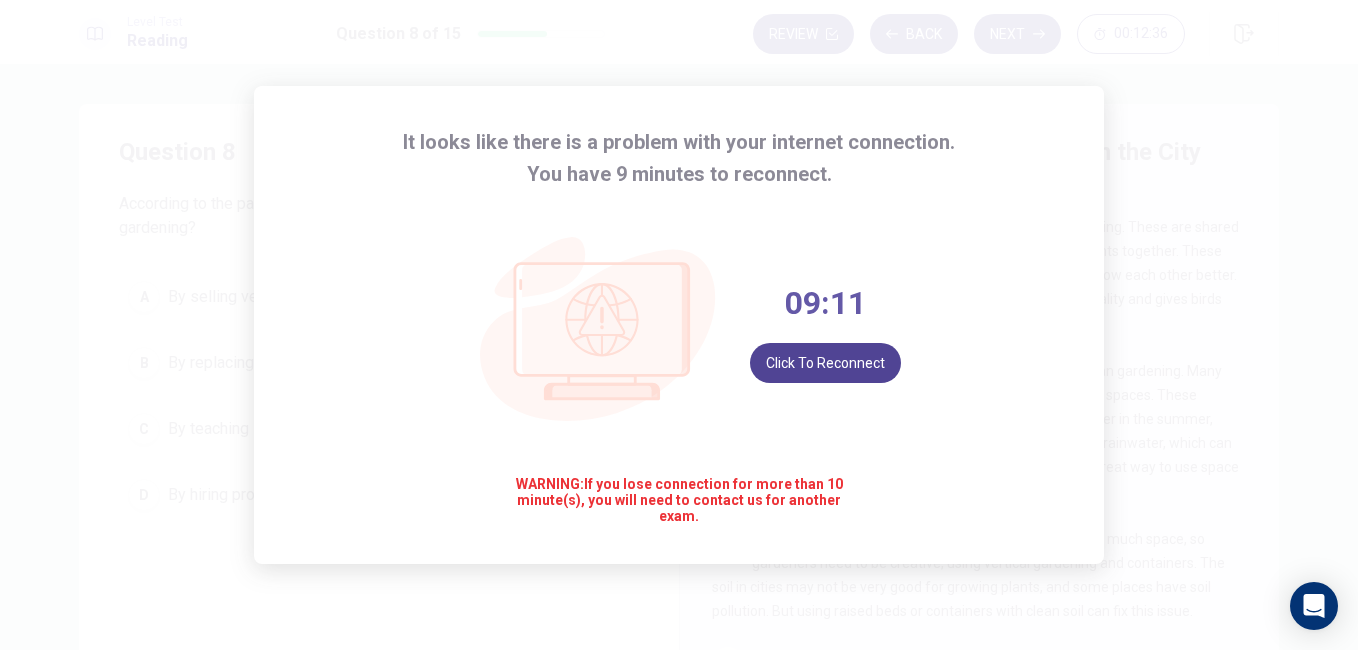 click on "Click to reconnect" at bounding box center (825, 363) 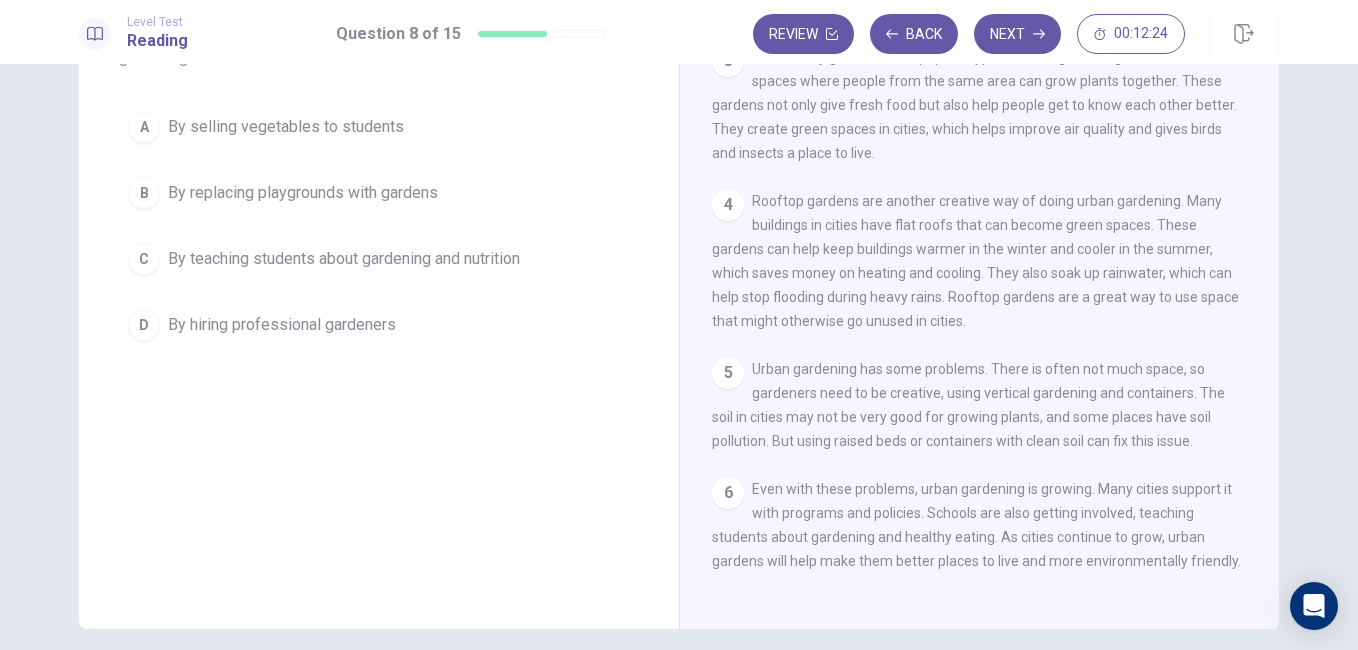 scroll, scrollTop: 169, scrollLeft: 0, axis: vertical 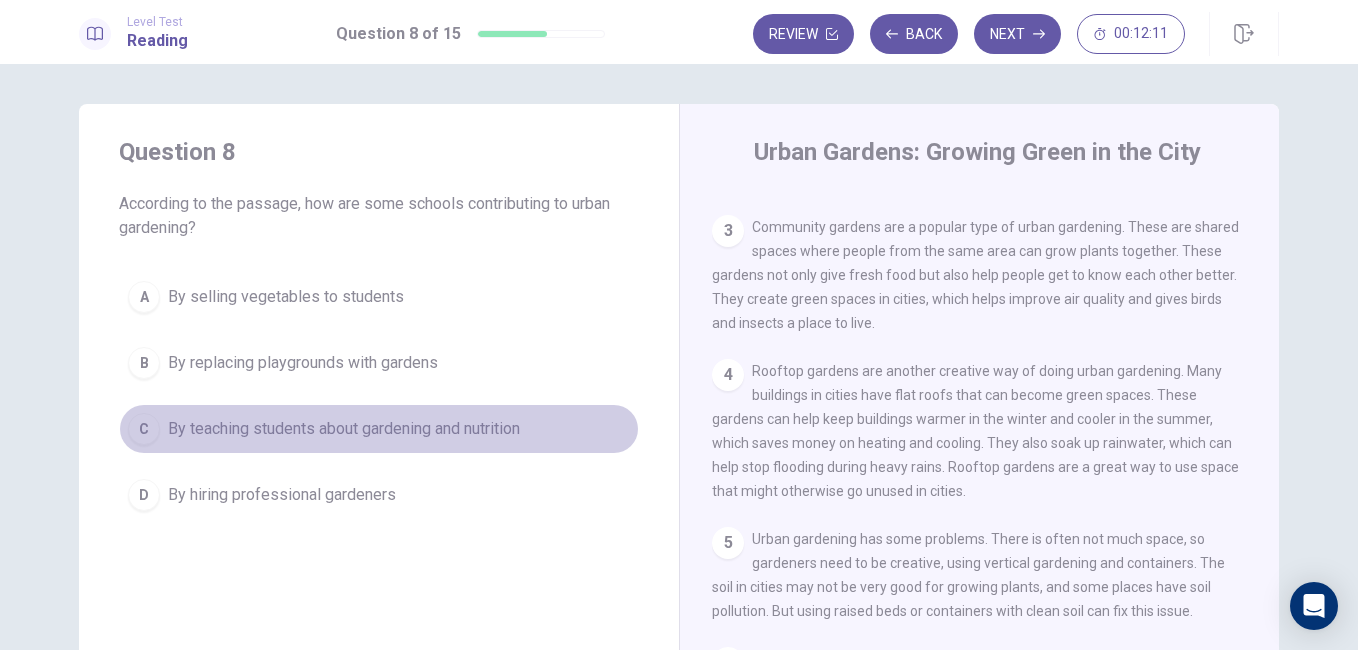 click on "By teaching students about gardening and nutrition" at bounding box center (344, 429) 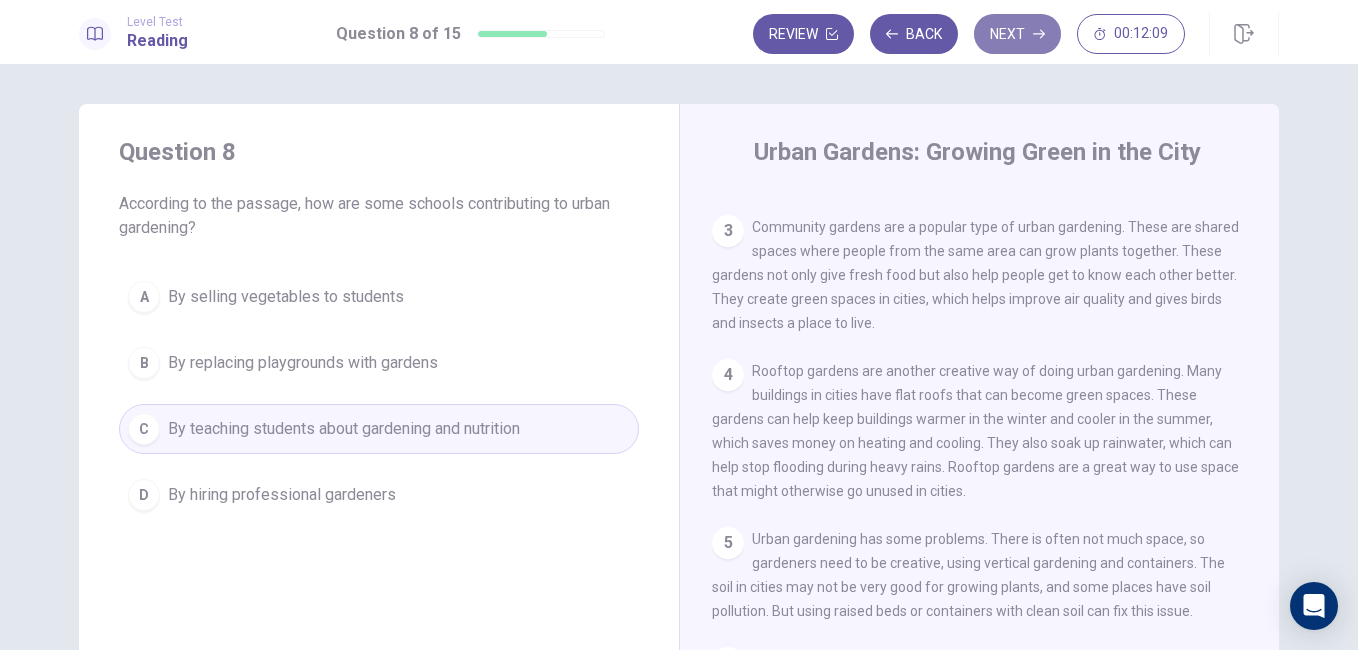 click on "Next" at bounding box center [1017, 34] 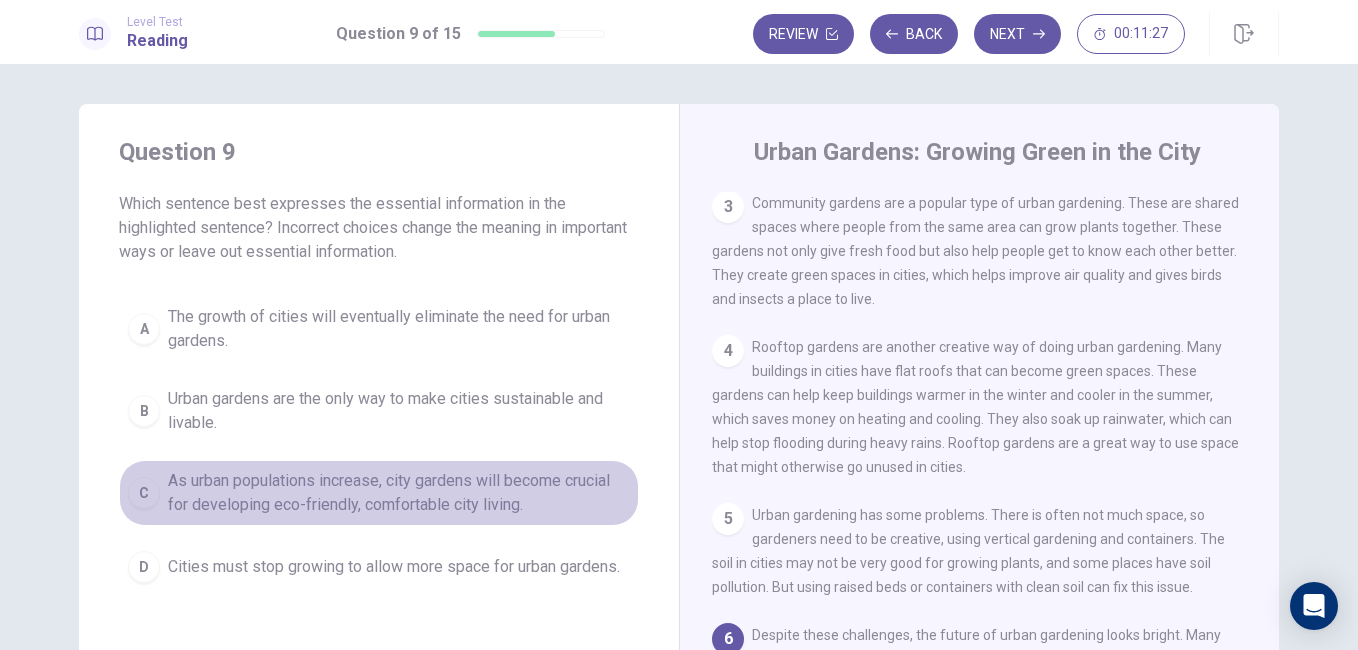 click on "As urban populations increase, city gardens will become crucial for developing eco-friendly, comfortable city living." at bounding box center (399, 493) 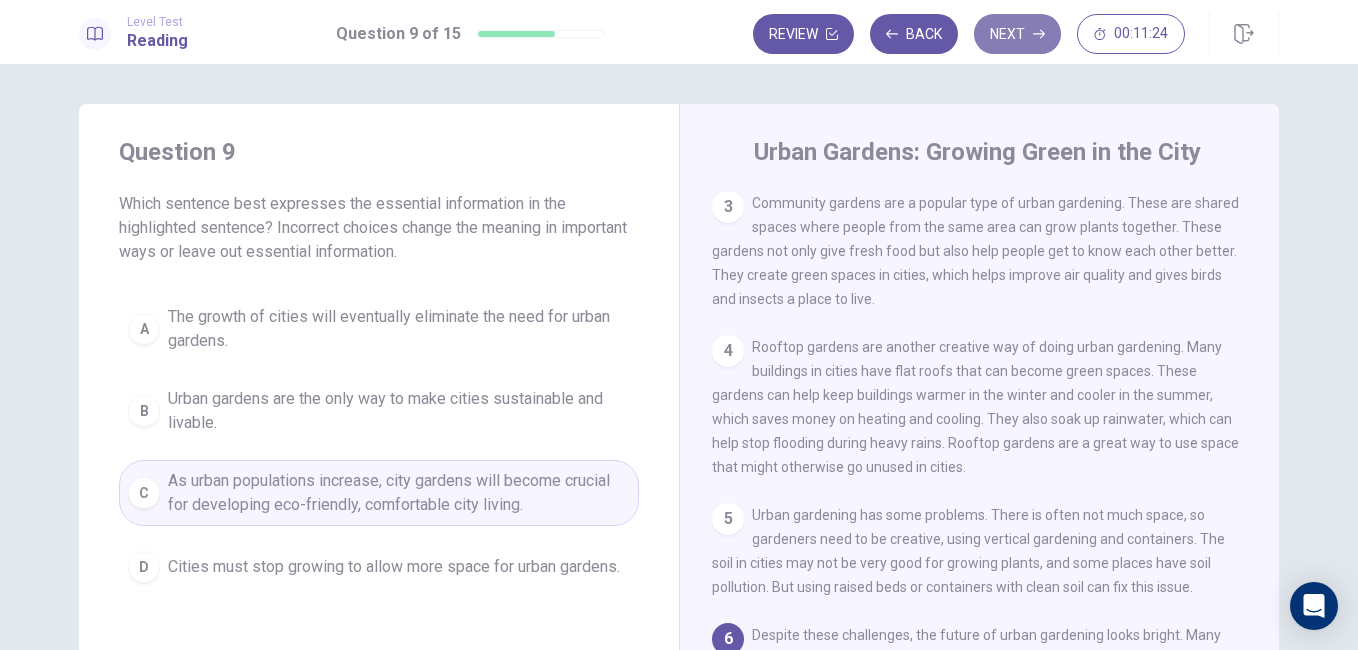 click on "Next" at bounding box center [1017, 34] 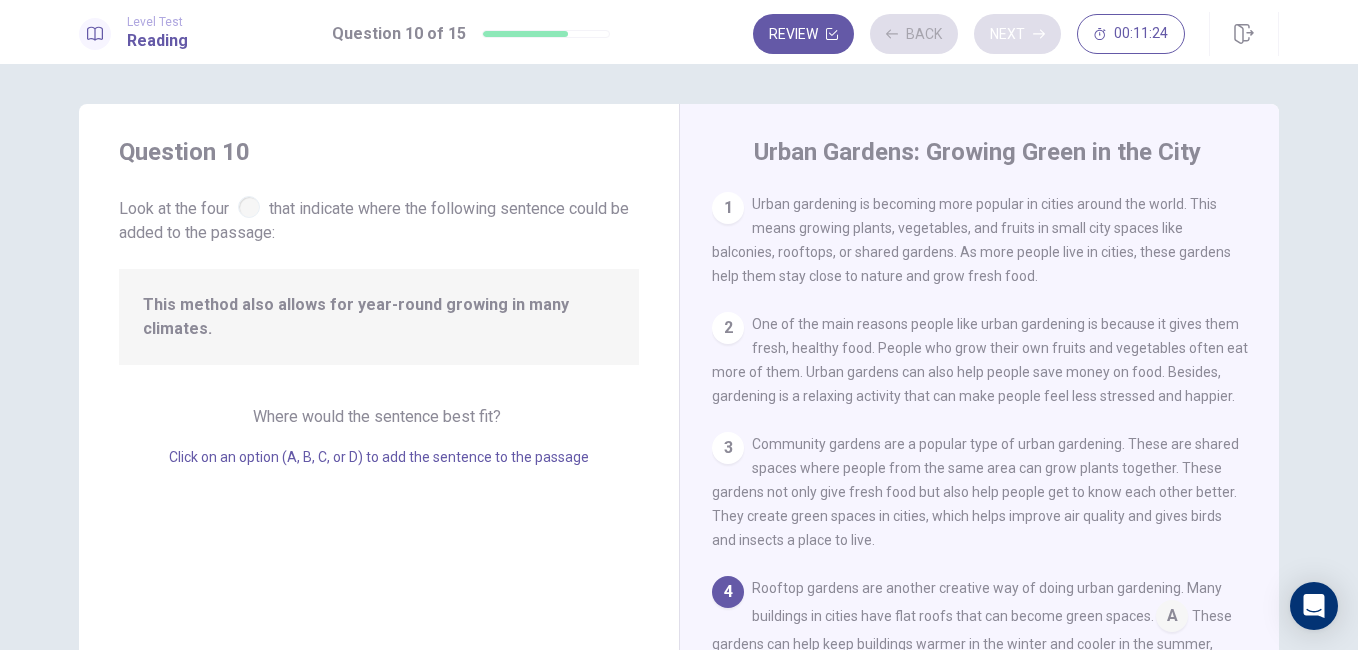 scroll, scrollTop: 198, scrollLeft: 0, axis: vertical 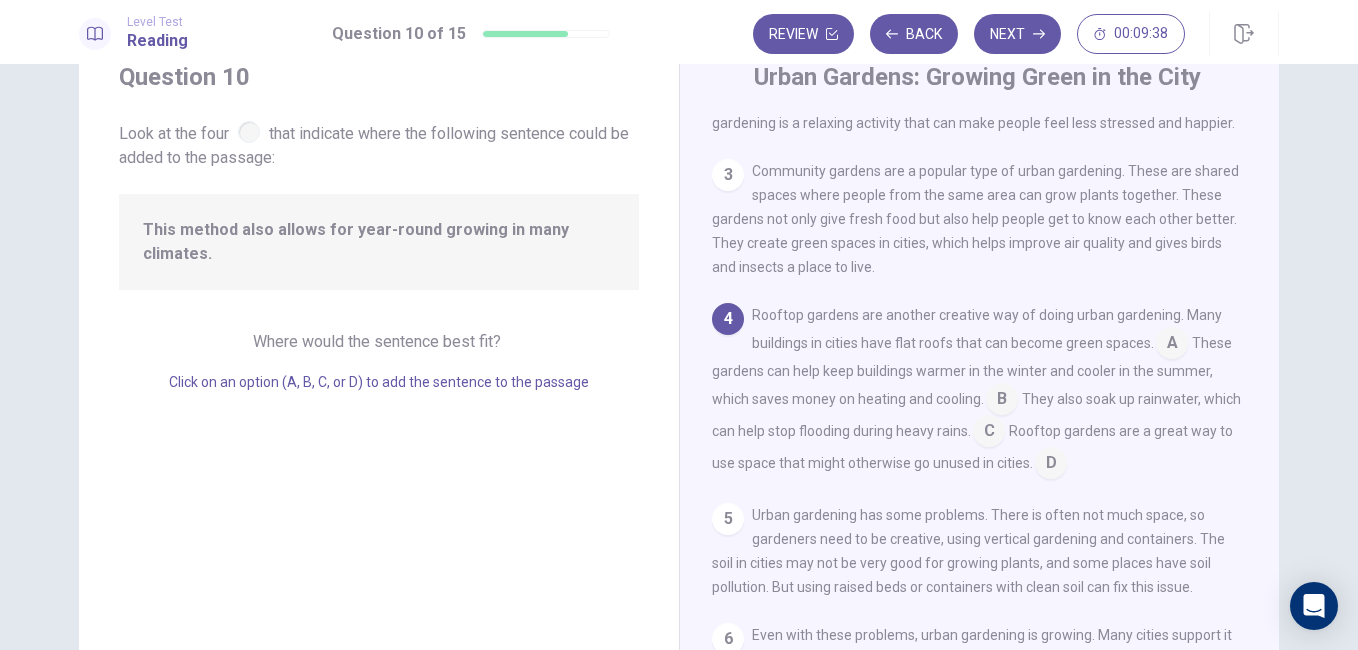 click at bounding box center [989, 433] 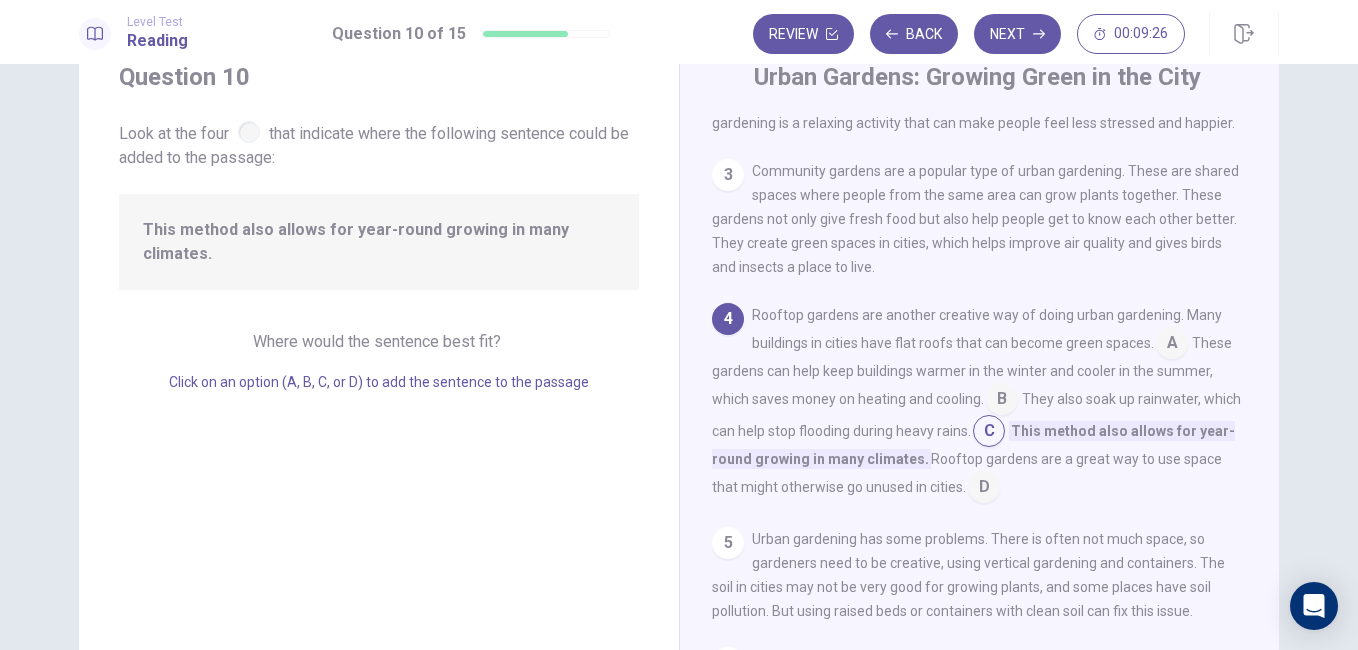 click at bounding box center (1002, 401) 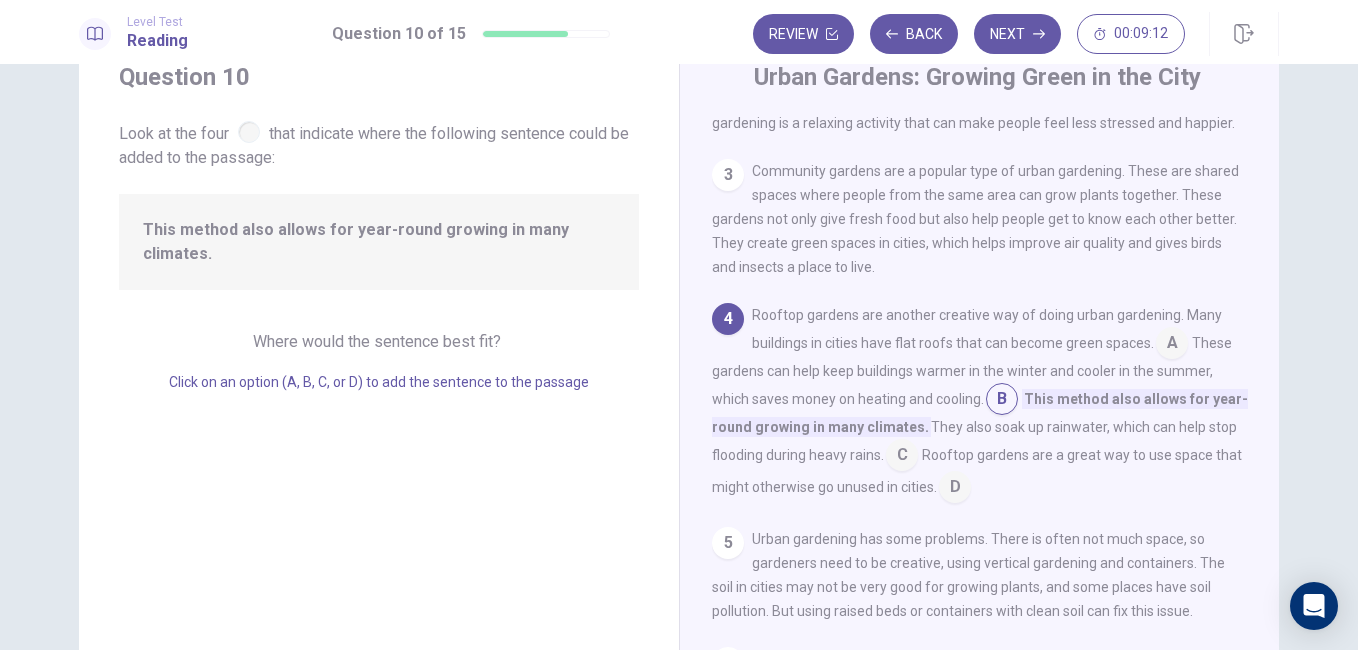 click at bounding box center (902, 457) 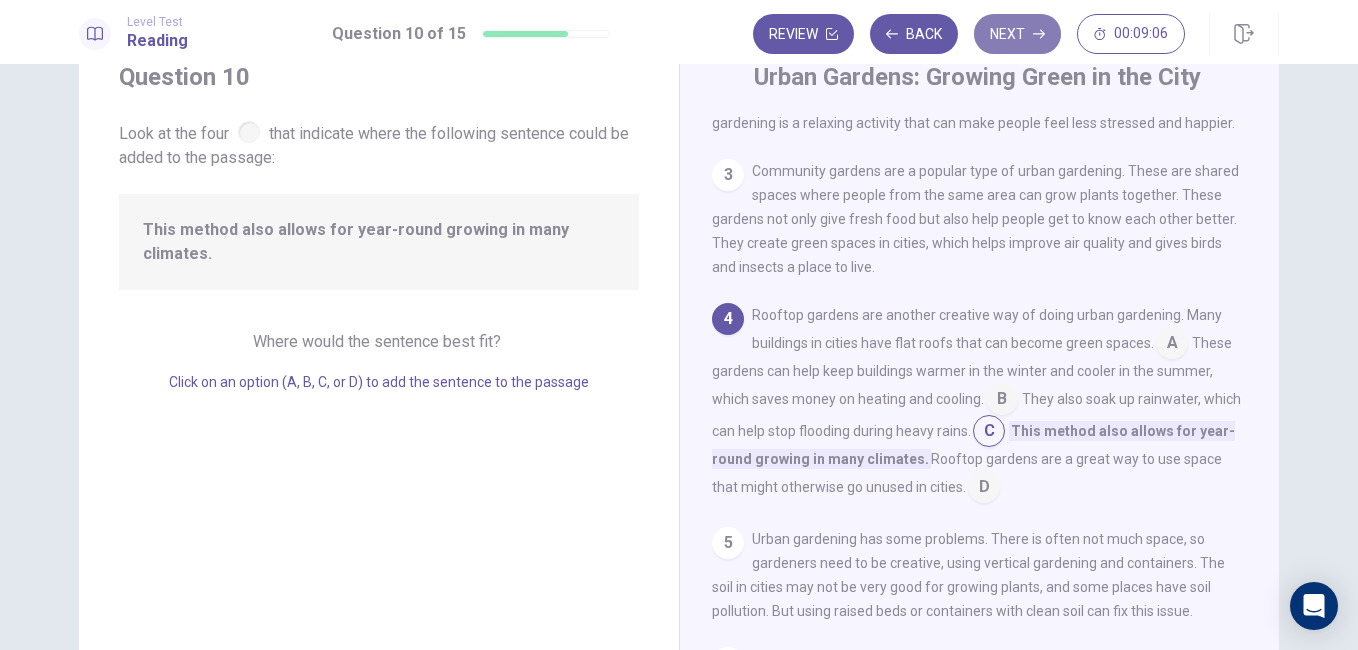 click on "Next" at bounding box center [1017, 34] 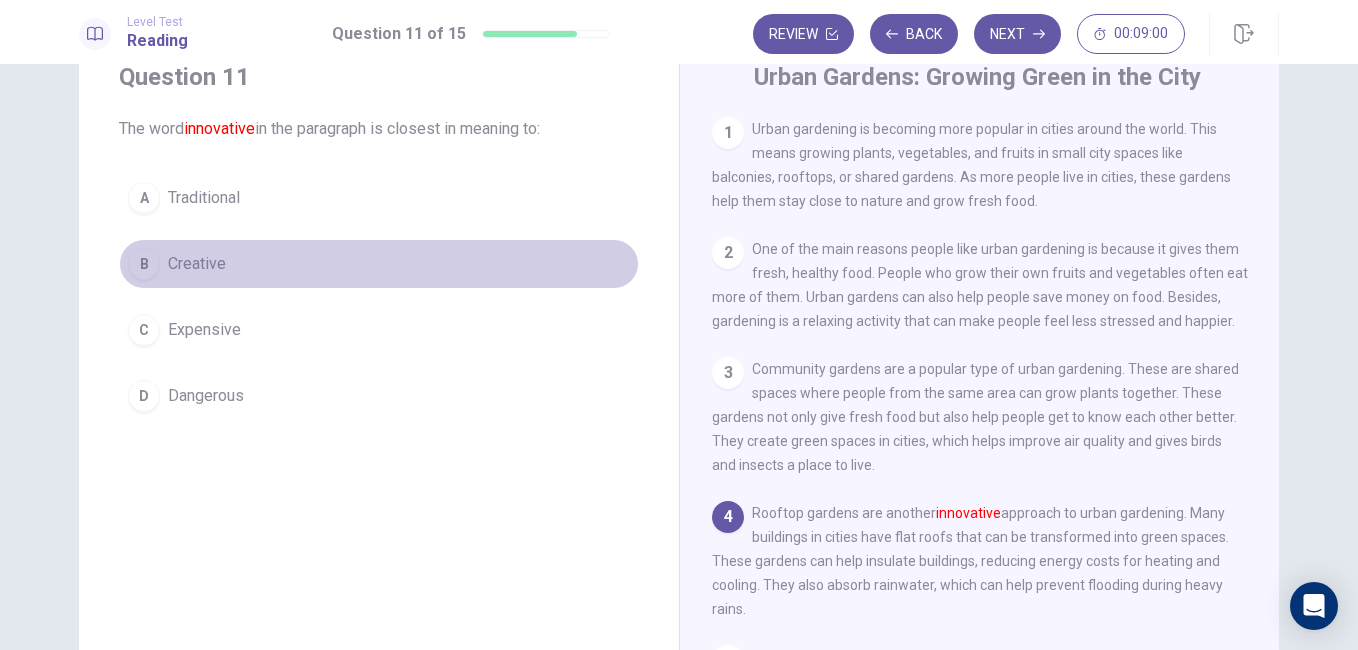 click on "Creative" at bounding box center [197, 264] 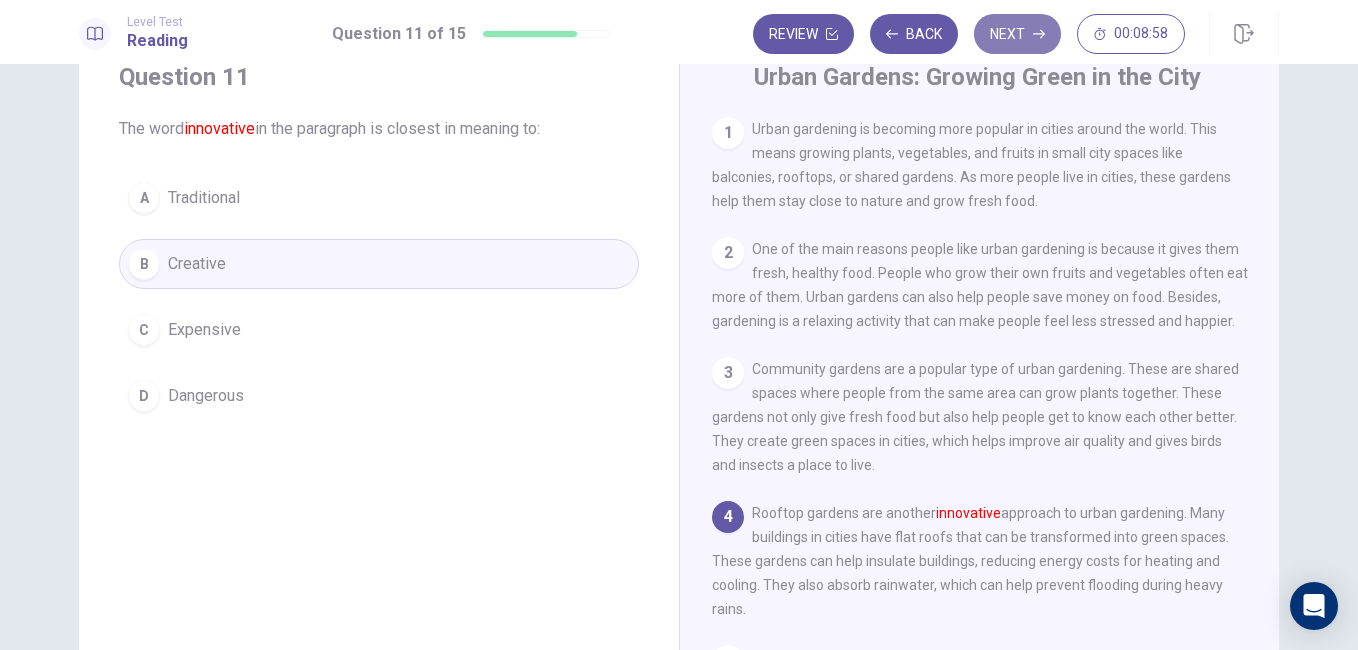click on "Next" at bounding box center [1017, 34] 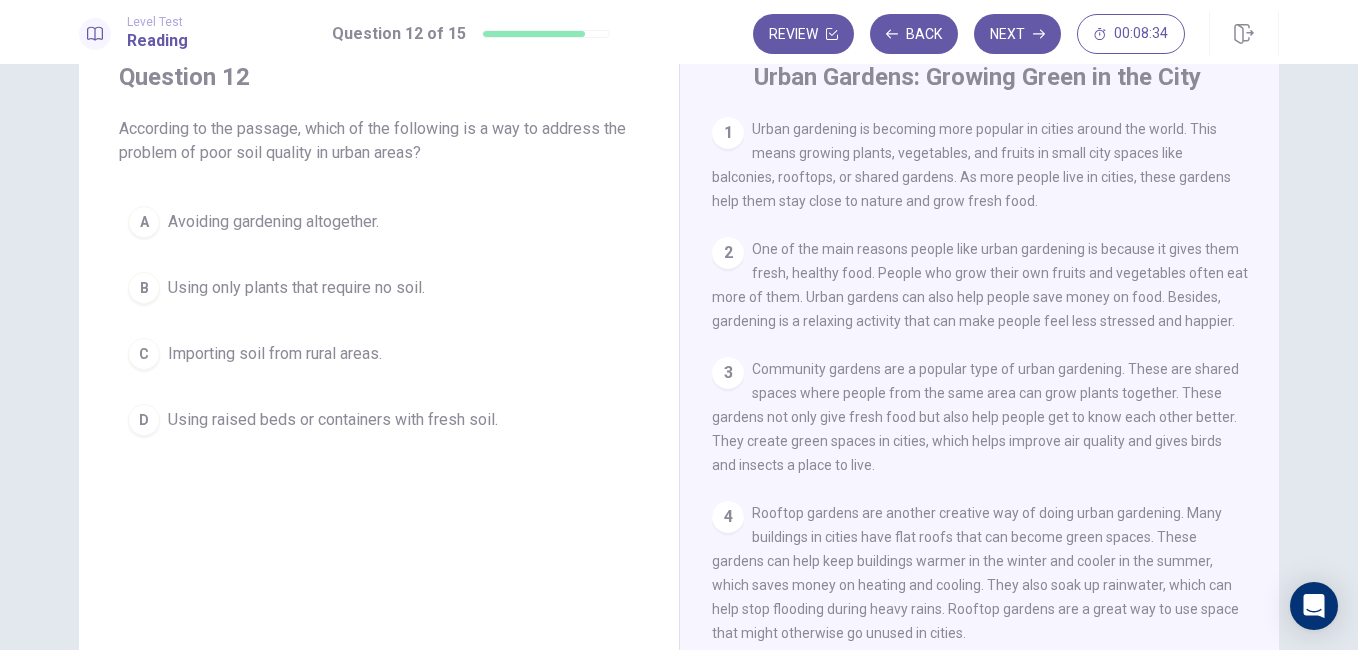 click on "D" at bounding box center [144, 420] 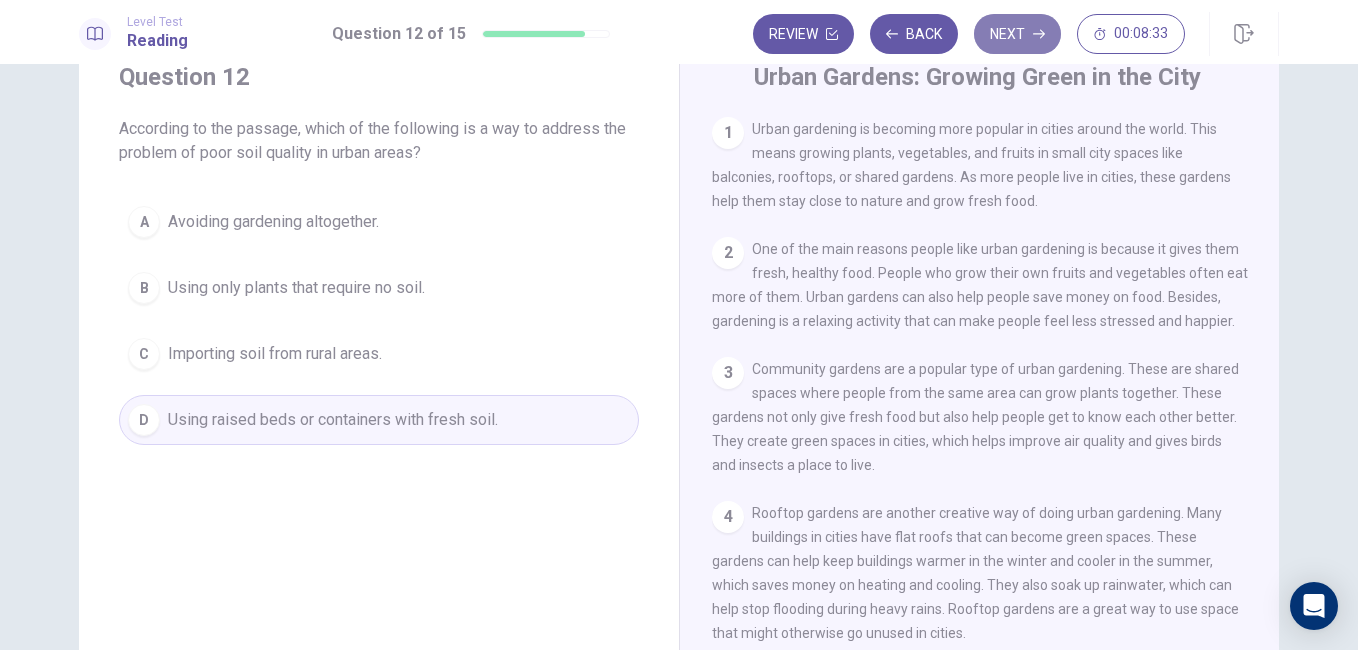 click on "Next" at bounding box center [1017, 34] 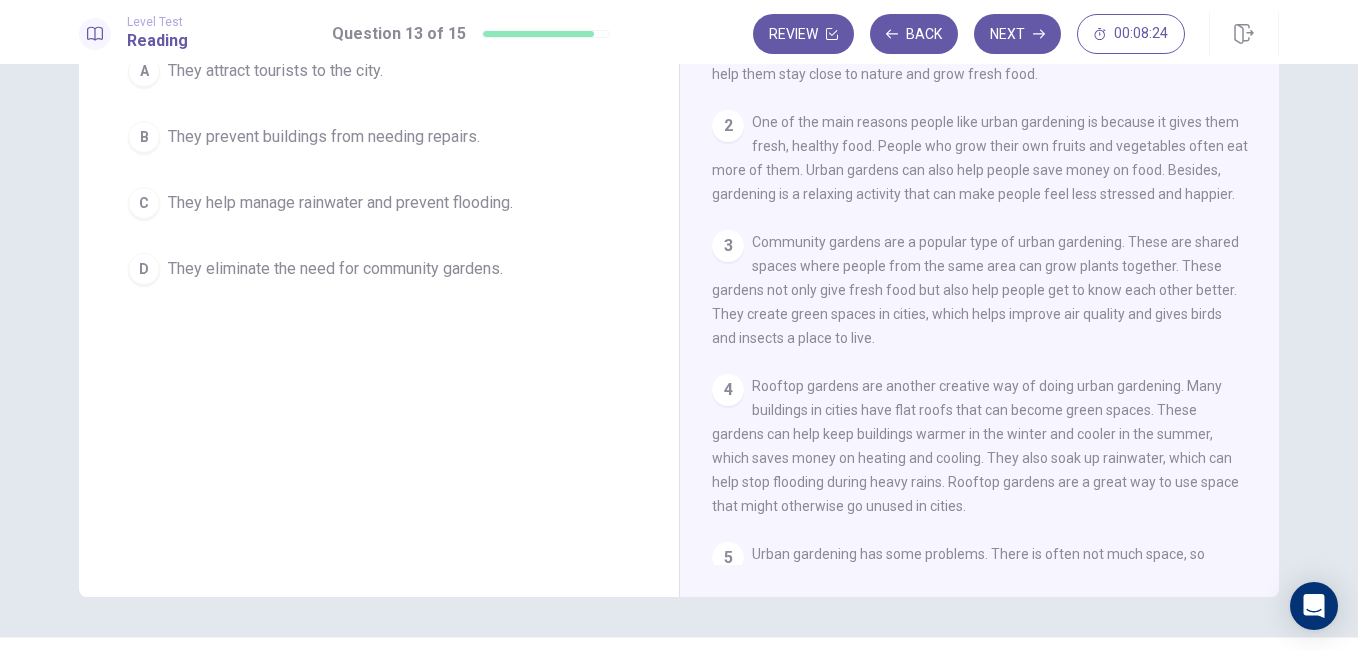 scroll, scrollTop: 205, scrollLeft: 0, axis: vertical 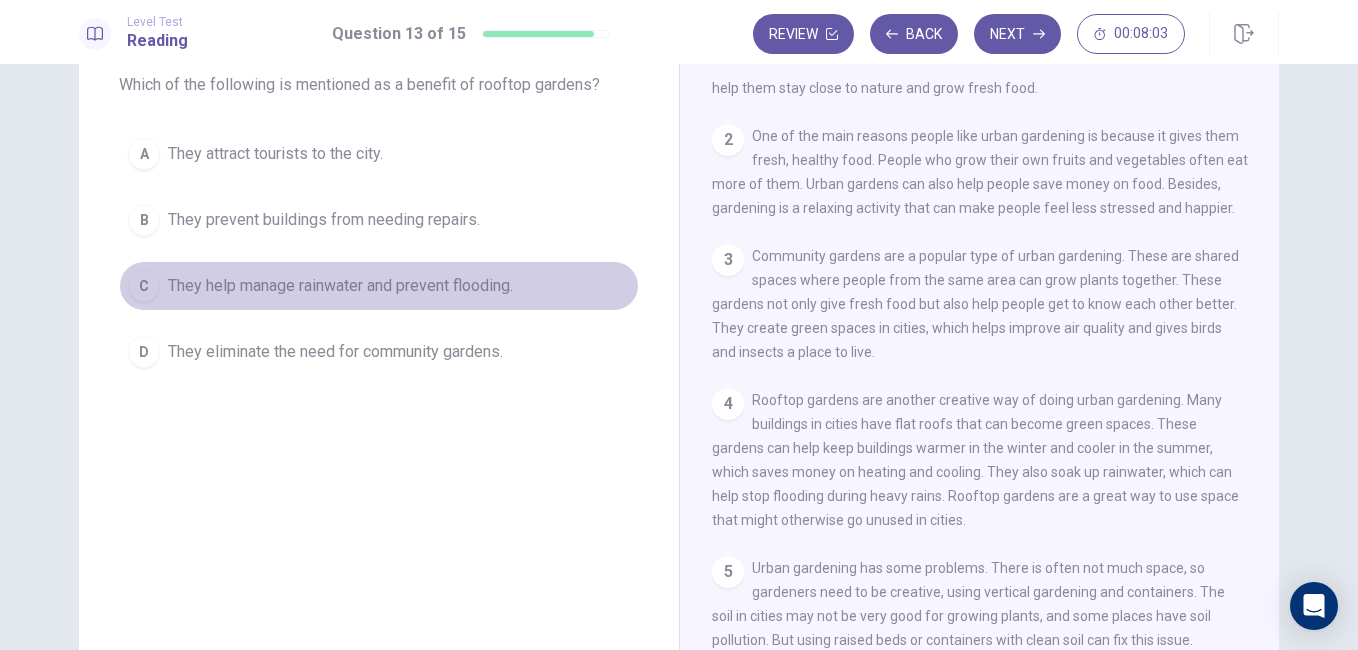 click on "C They help manage rainwater and prevent flooding." at bounding box center [379, 286] 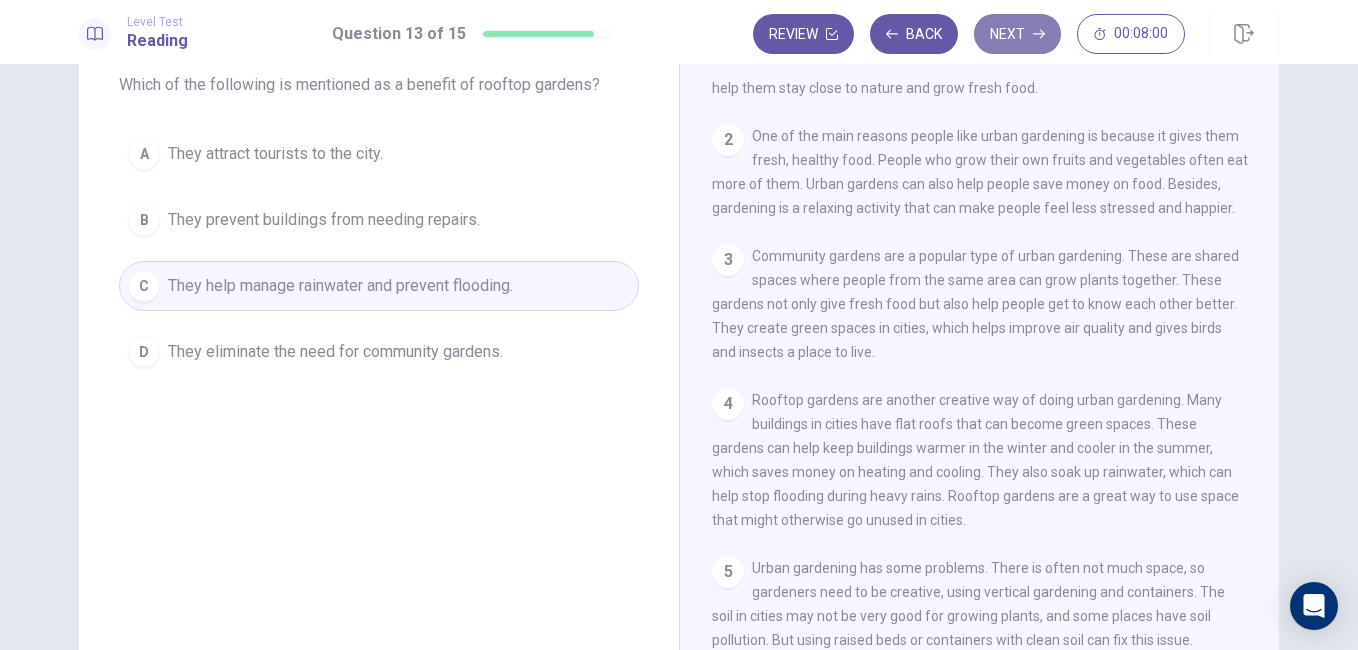 click on "Next" at bounding box center [1017, 34] 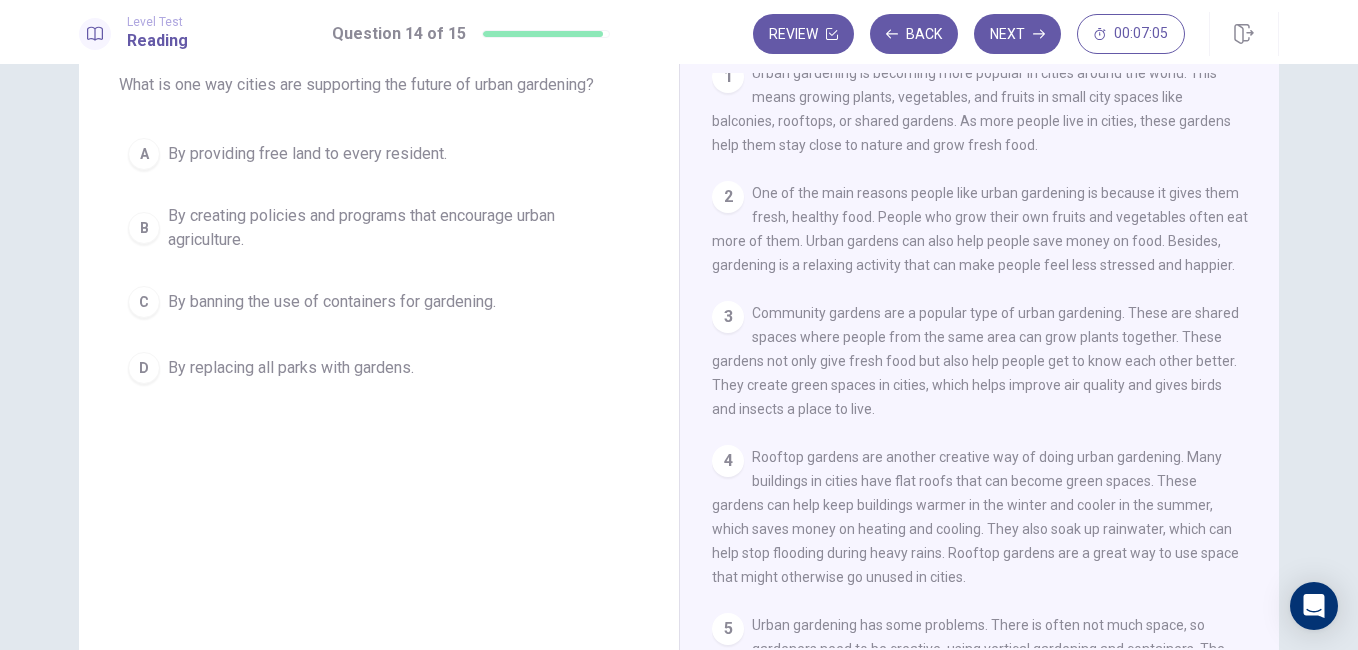 scroll, scrollTop: 0, scrollLeft: 0, axis: both 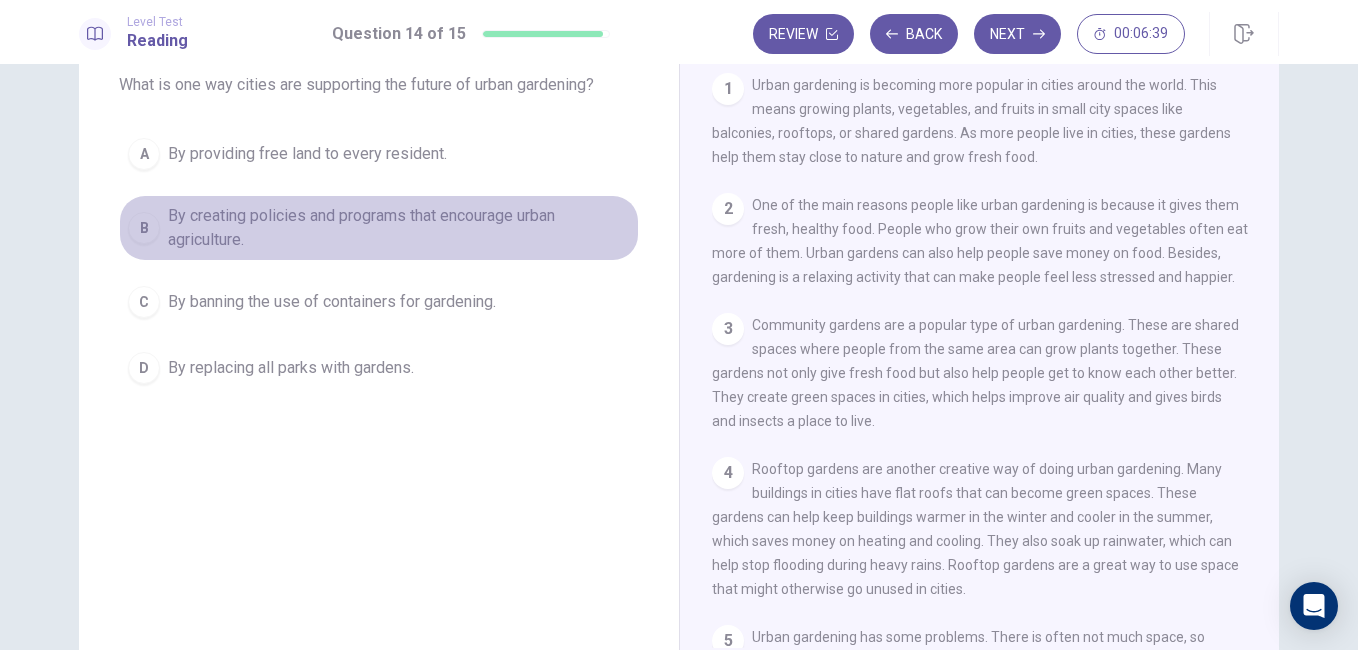click on "By creating policies and programs that encourage urban agriculture." at bounding box center [399, 228] 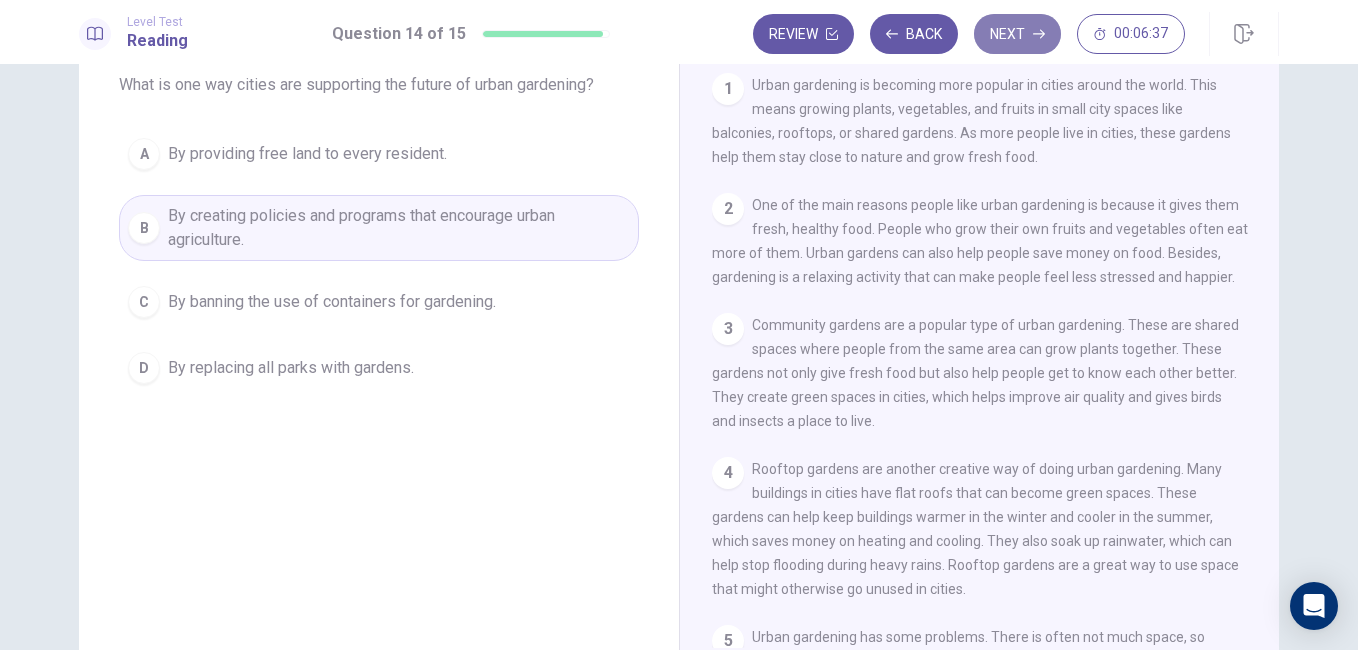 click 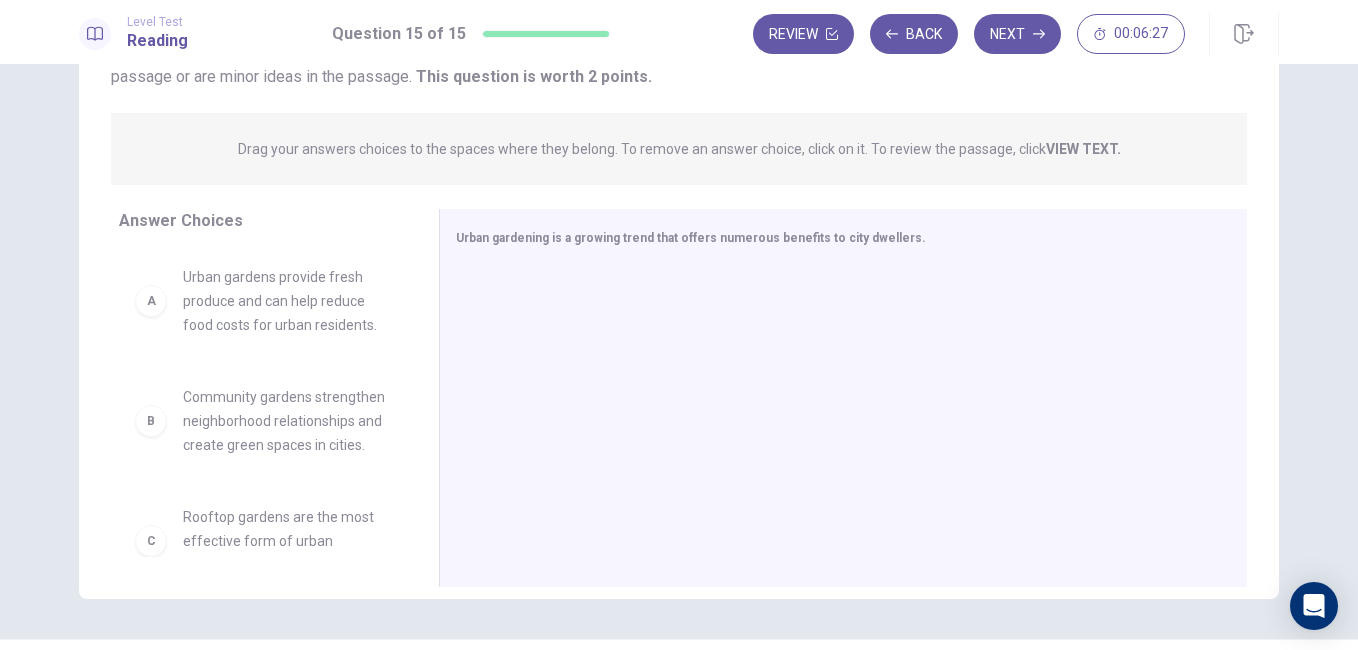 scroll, scrollTop: 202, scrollLeft: 0, axis: vertical 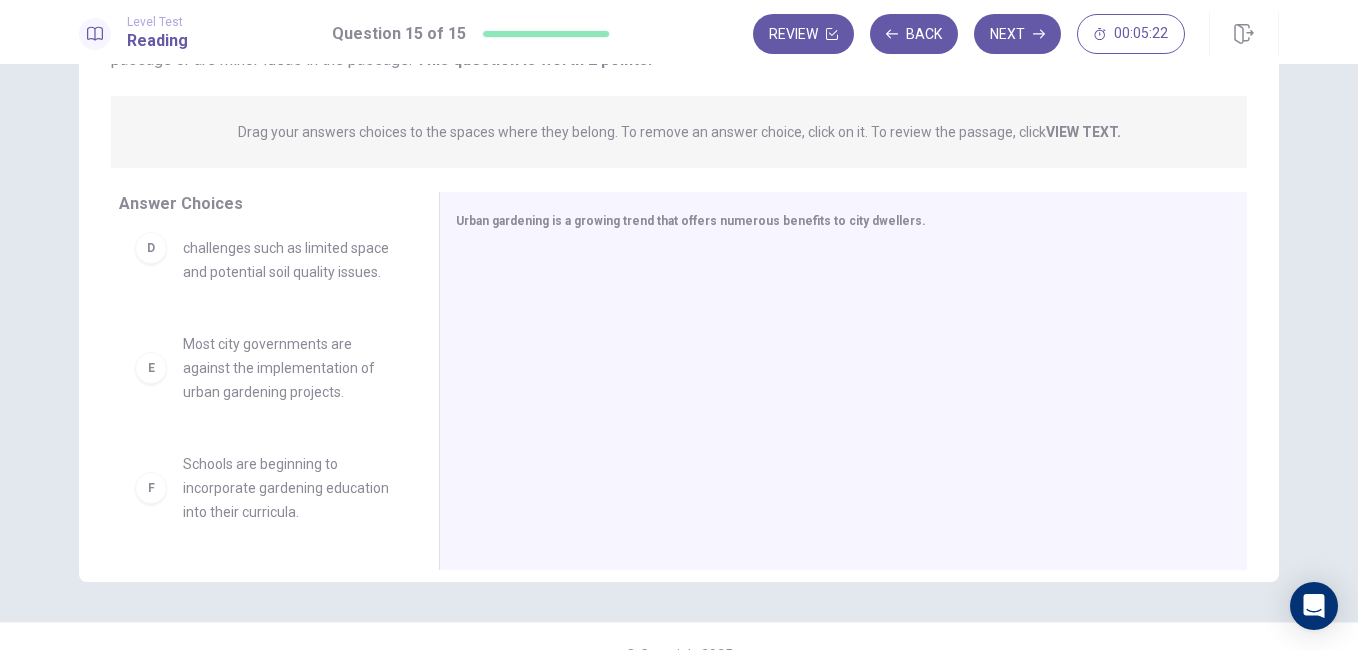 click on "E" at bounding box center [151, 368] 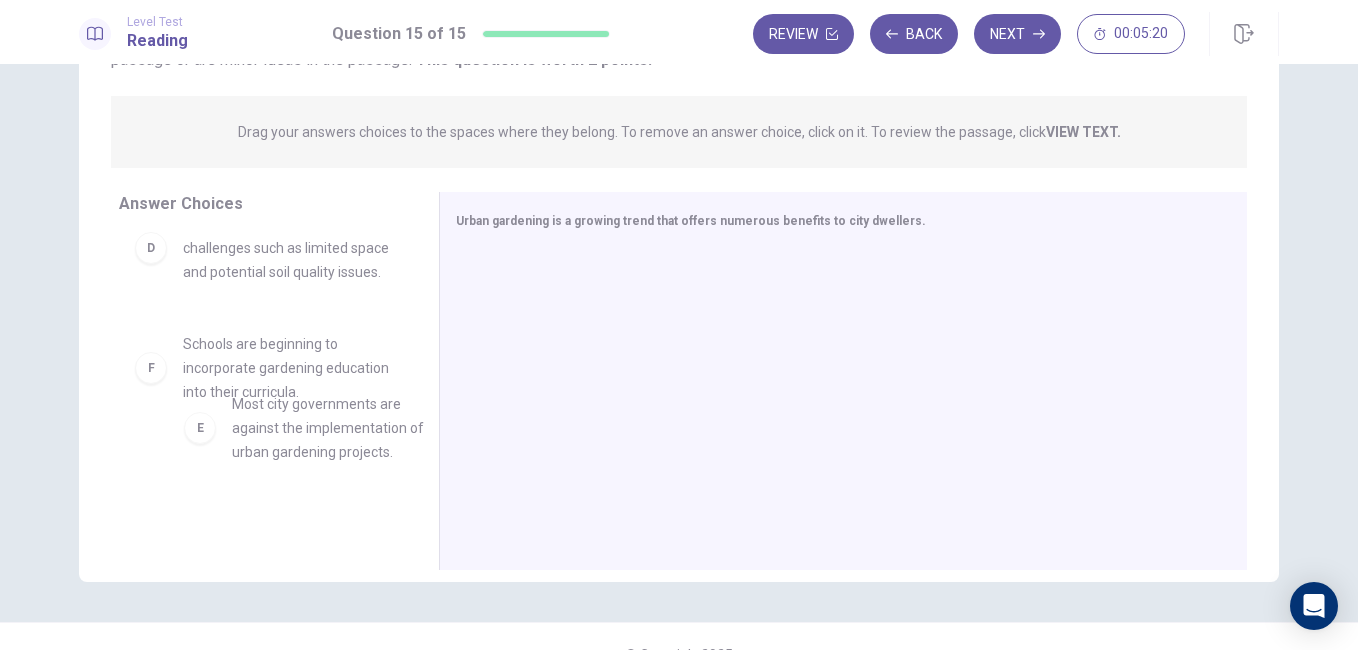 drag, startPoint x: 139, startPoint y: 394, endPoint x: 180, endPoint y: 460, distance: 77.698135 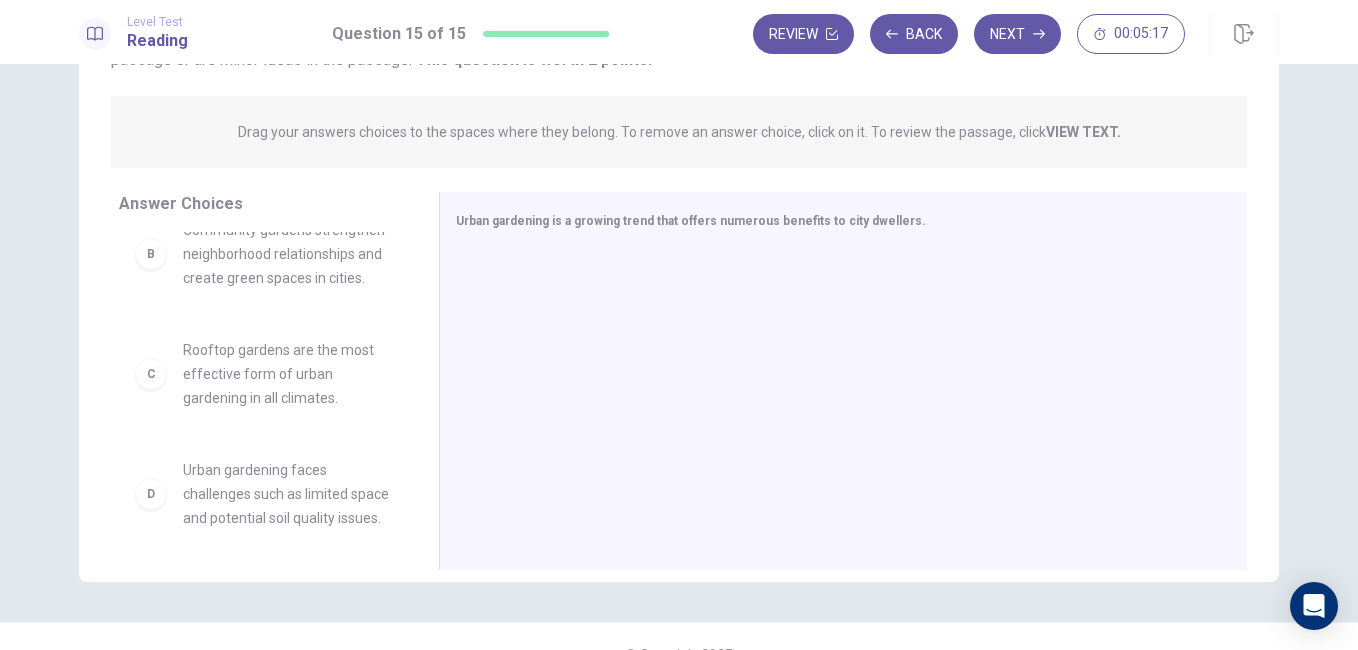 scroll, scrollTop: 0, scrollLeft: 0, axis: both 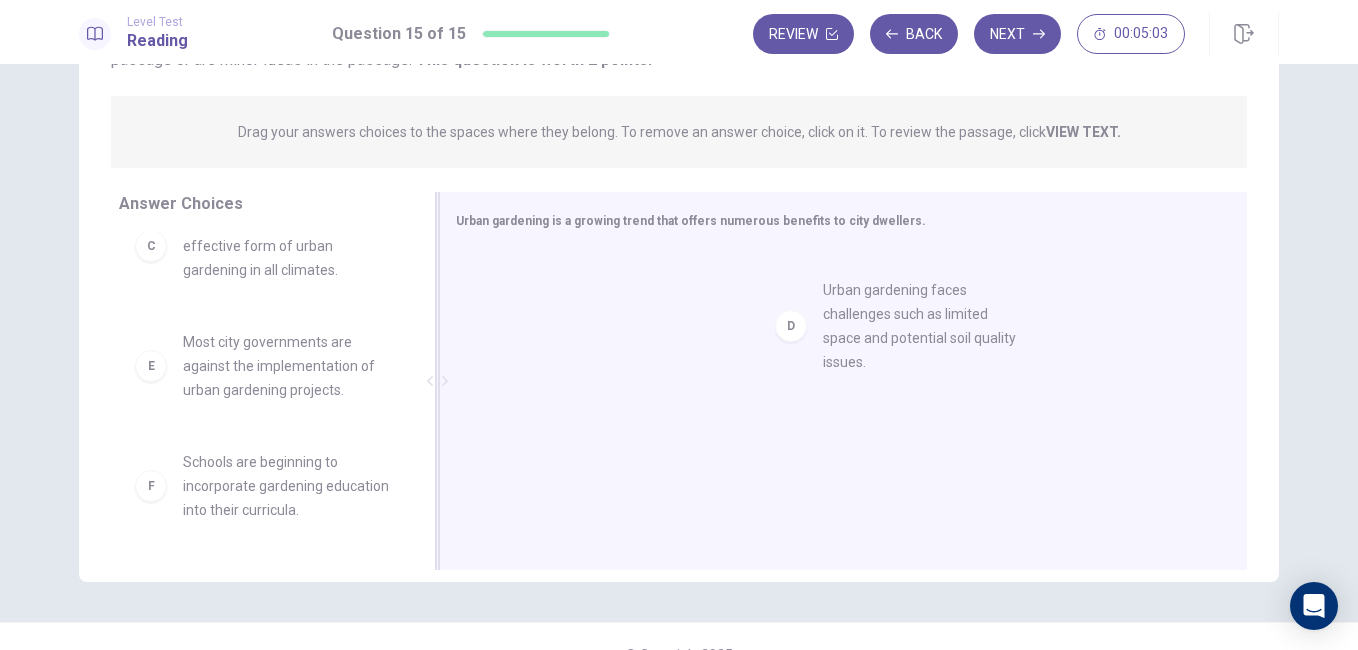 drag, startPoint x: 238, startPoint y: 394, endPoint x: 906, endPoint y: 294, distance: 675.44354 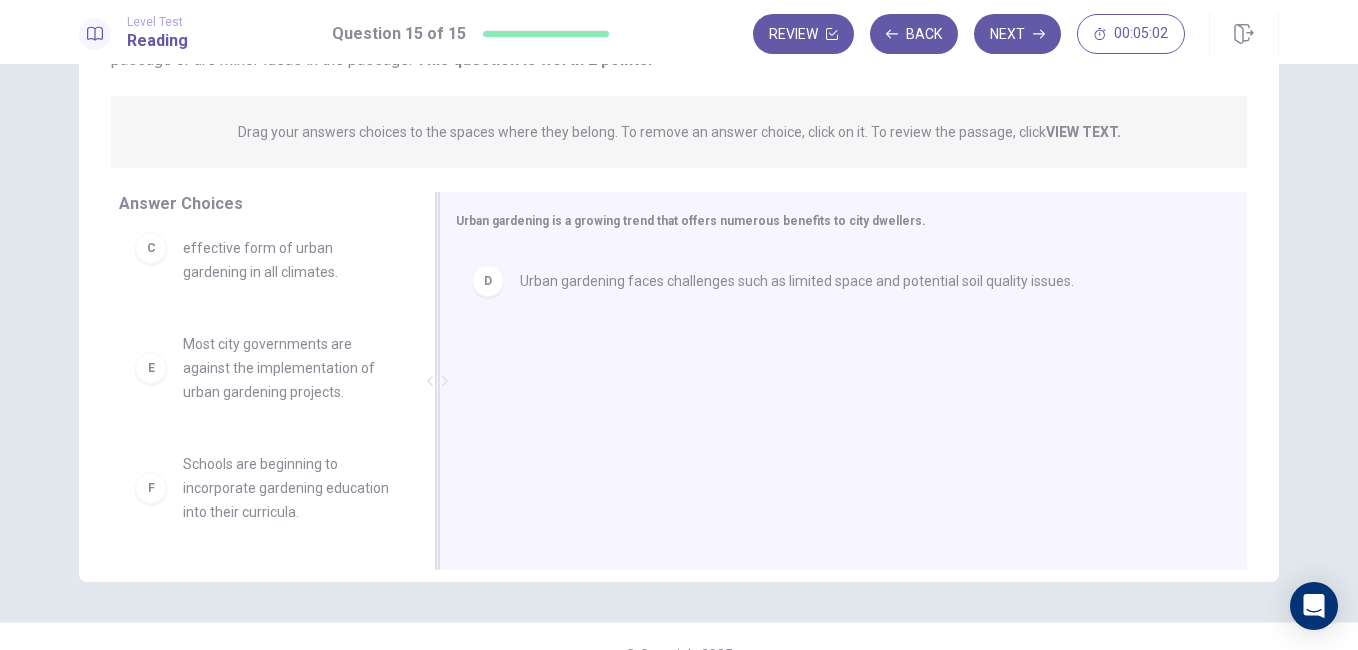 scroll, scrollTop: 276, scrollLeft: 0, axis: vertical 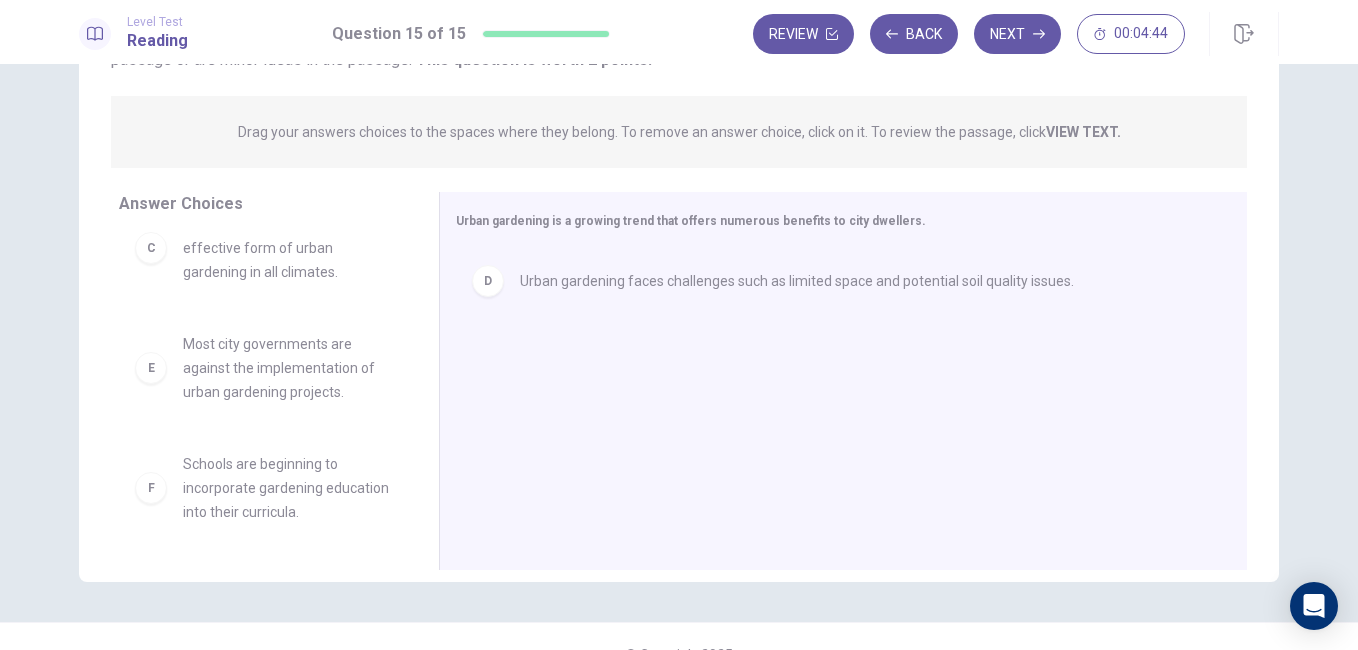 drag, startPoint x: 418, startPoint y: 424, endPoint x: 419, endPoint y: 349, distance: 75.00667 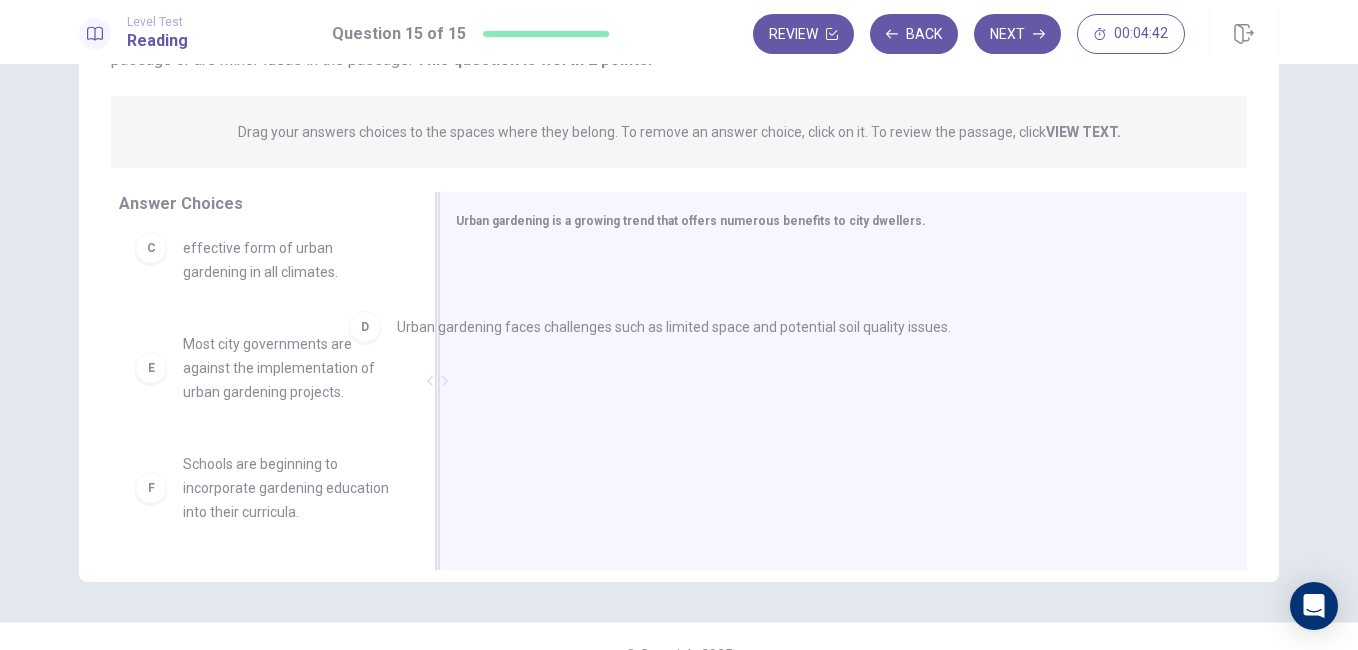 drag, startPoint x: 551, startPoint y: 284, endPoint x: 347, endPoint y: 367, distance: 220.23851 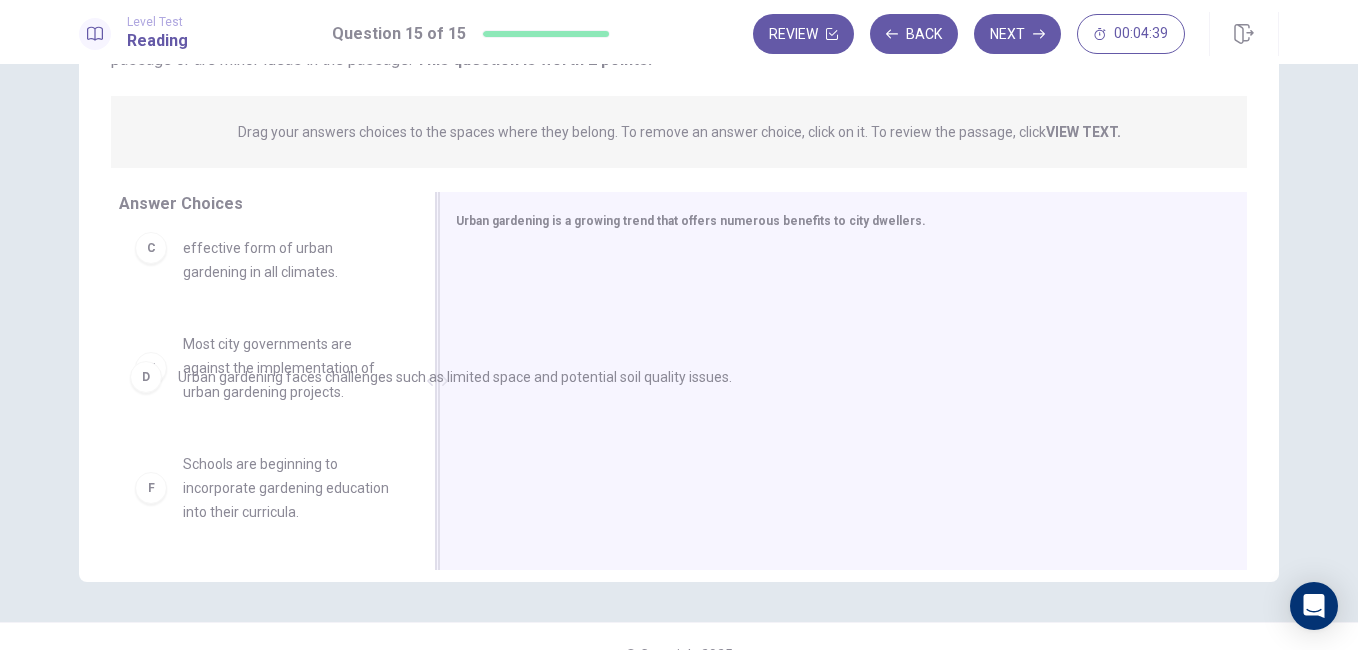 drag, startPoint x: 723, startPoint y: 291, endPoint x: 369, endPoint y: 392, distance: 368.12634 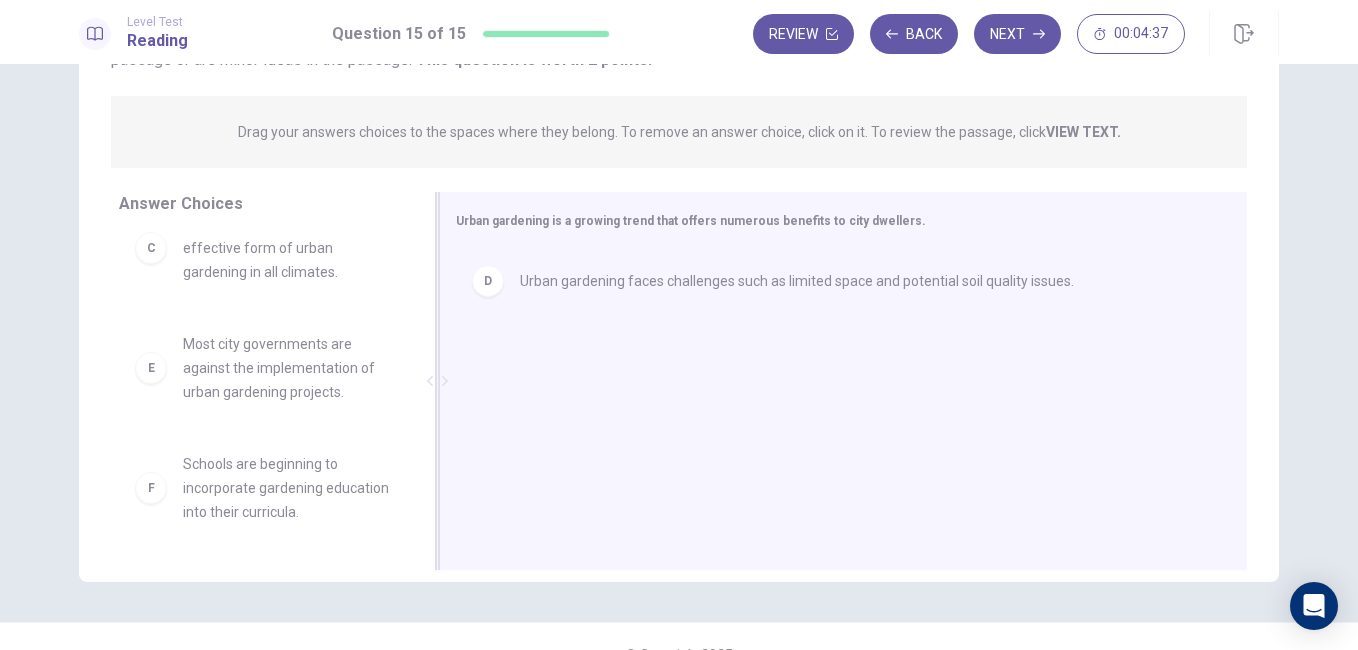 click on "D Urban gardening faces challenges such as limited space and potential soil quality issues." at bounding box center [835, 281] 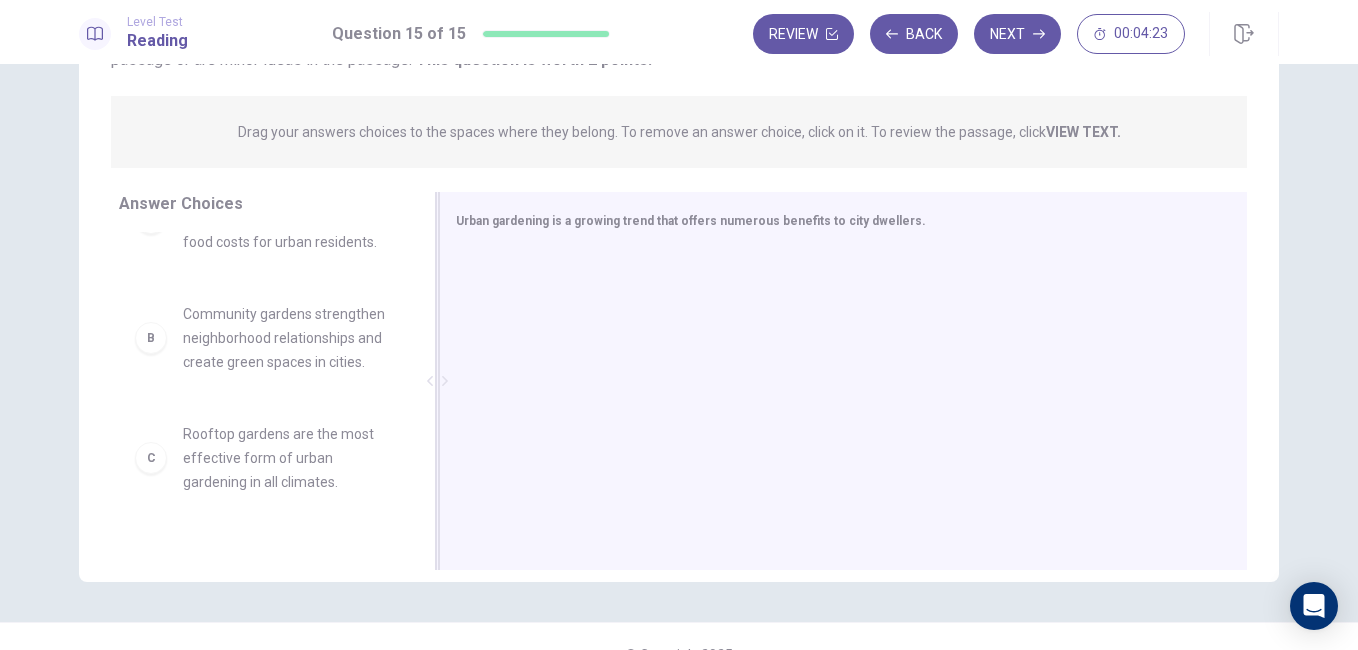 scroll, scrollTop: 0, scrollLeft: 0, axis: both 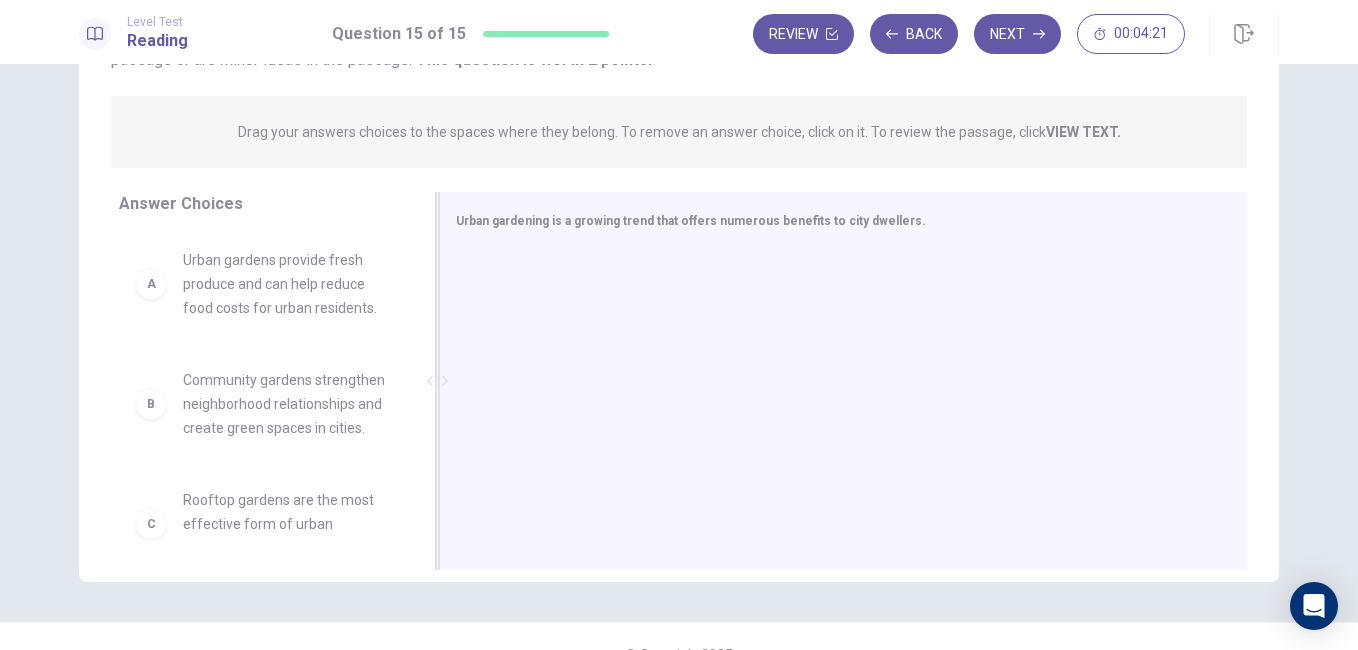 click on "Community gardens strengthen neighborhood relationships and create green spaces in cities." at bounding box center [287, 404] 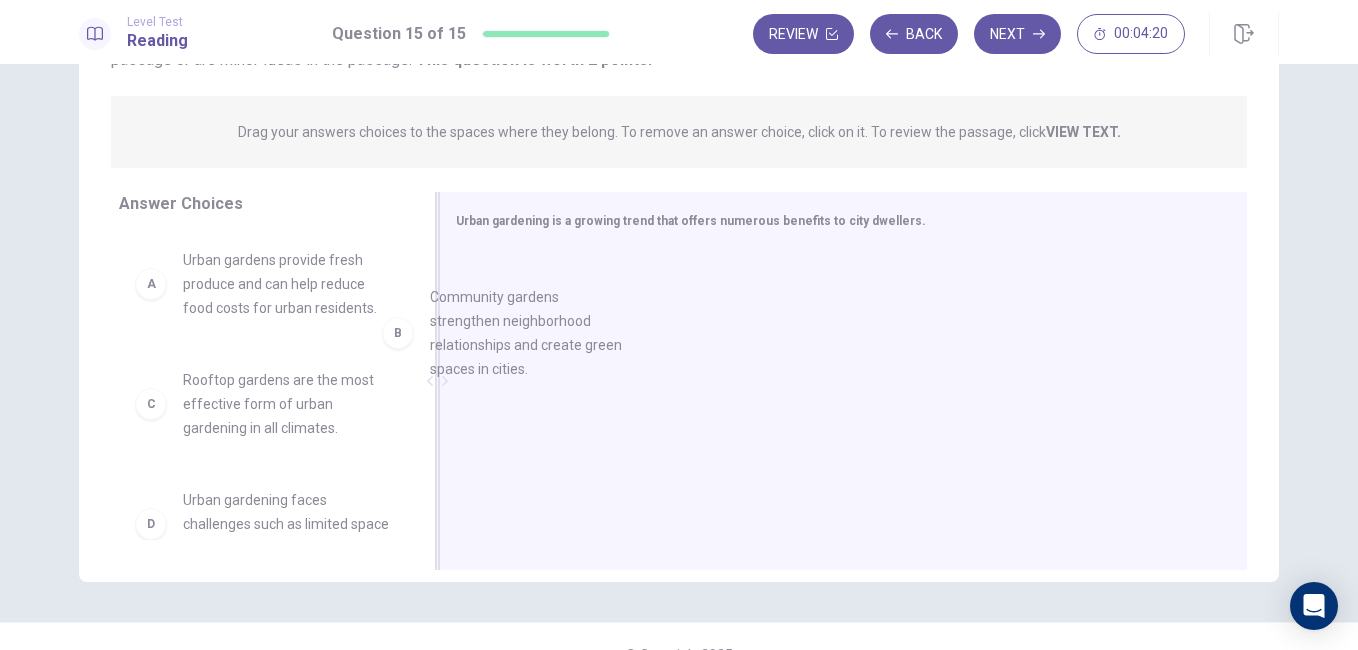drag, startPoint x: 302, startPoint y: 394, endPoint x: 645, endPoint y: 282, distance: 360.82266 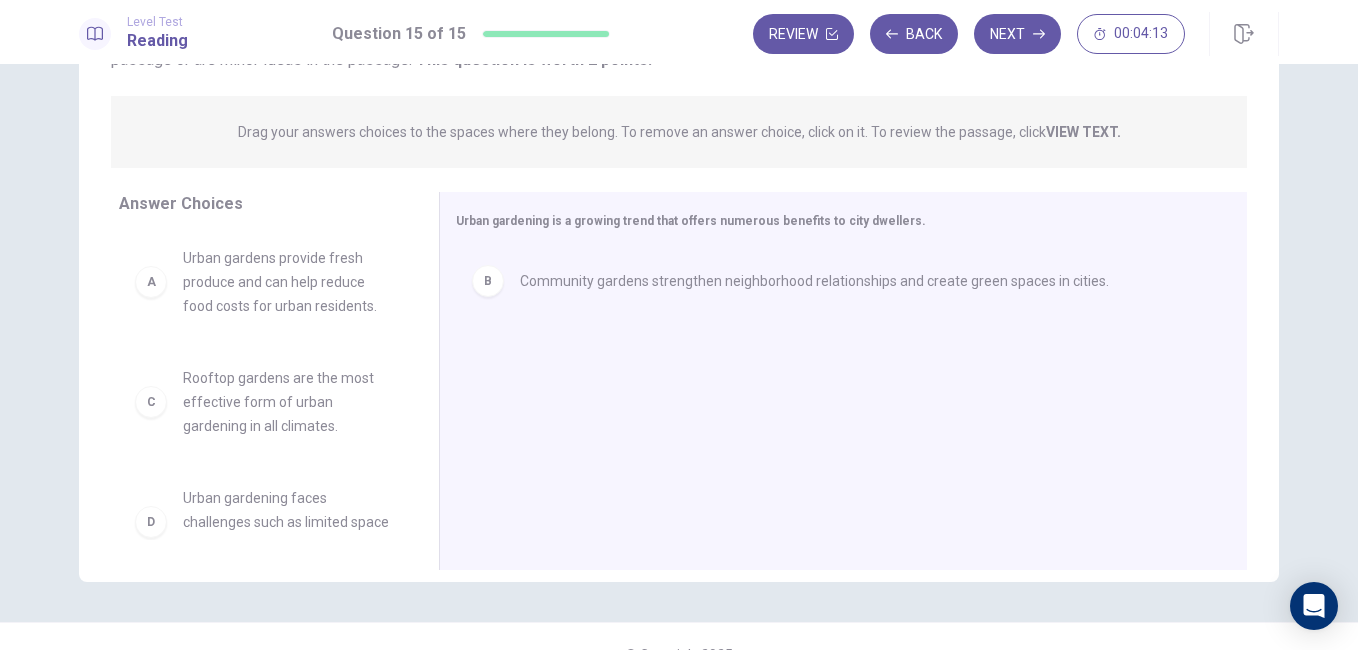 scroll, scrollTop: 0, scrollLeft: 0, axis: both 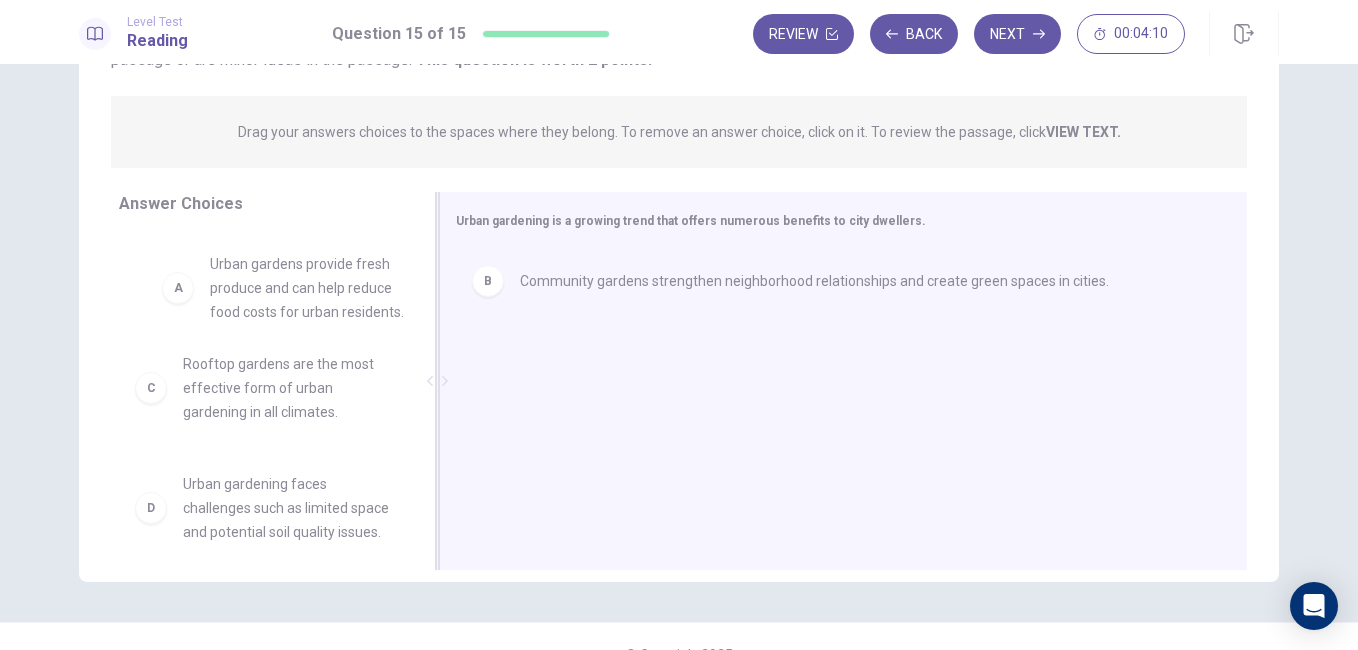 drag, startPoint x: 260, startPoint y: 307, endPoint x: 623, endPoint y: 361, distance: 366.99454 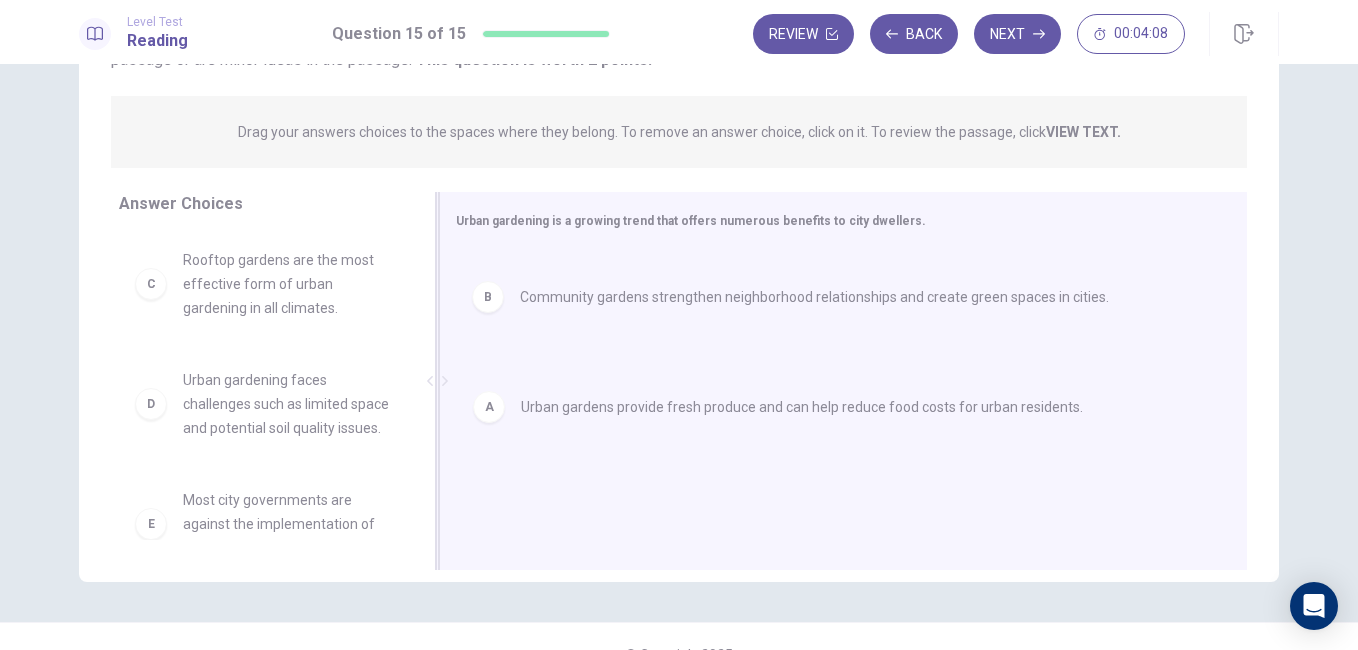drag, startPoint x: 531, startPoint y: 278, endPoint x: 537, endPoint y: 420, distance: 142.12671 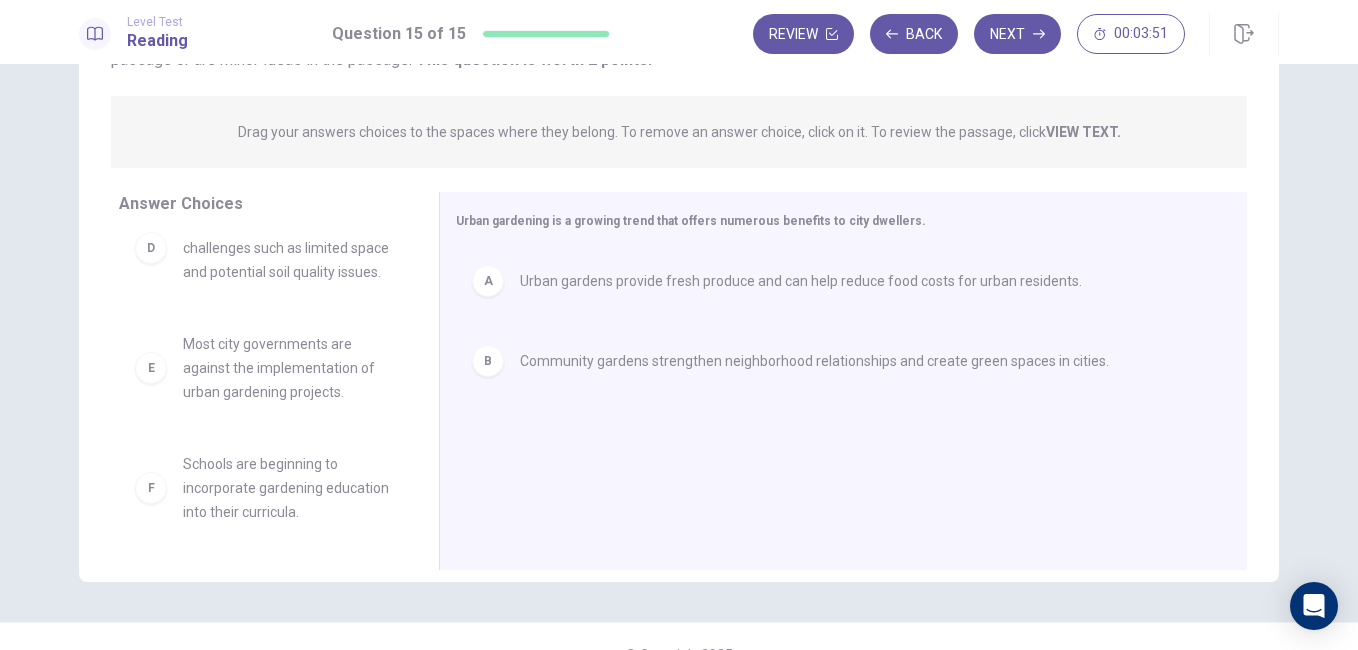 scroll, scrollTop: 152, scrollLeft: 0, axis: vertical 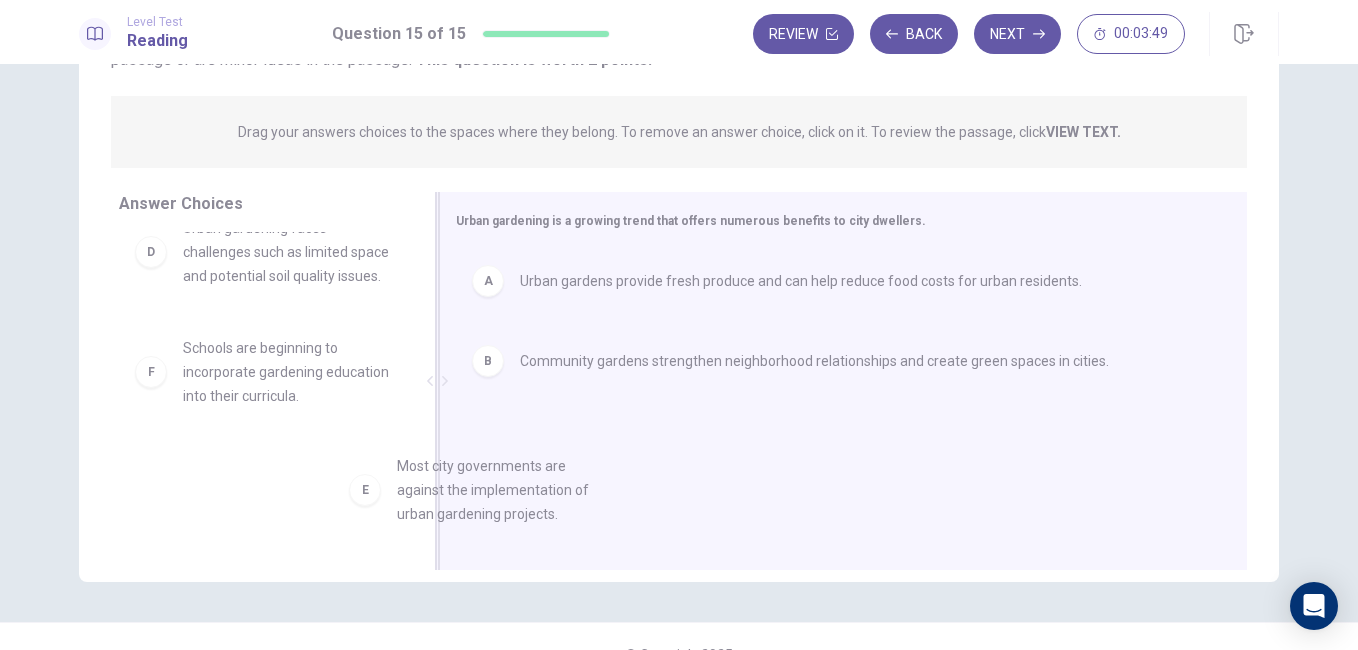 drag, startPoint x: 296, startPoint y: 403, endPoint x: 525, endPoint y: 499, distance: 248.30827 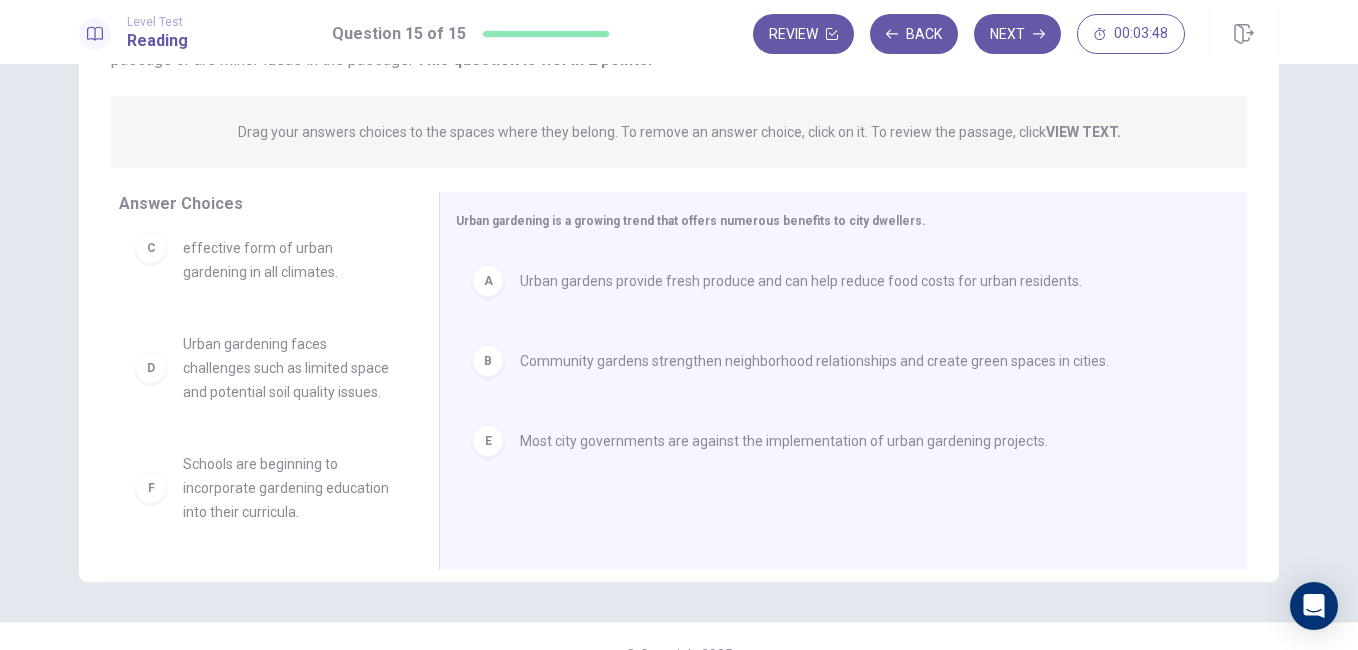 scroll, scrollTop: 60, scrollLeft: 0, axis: vertical 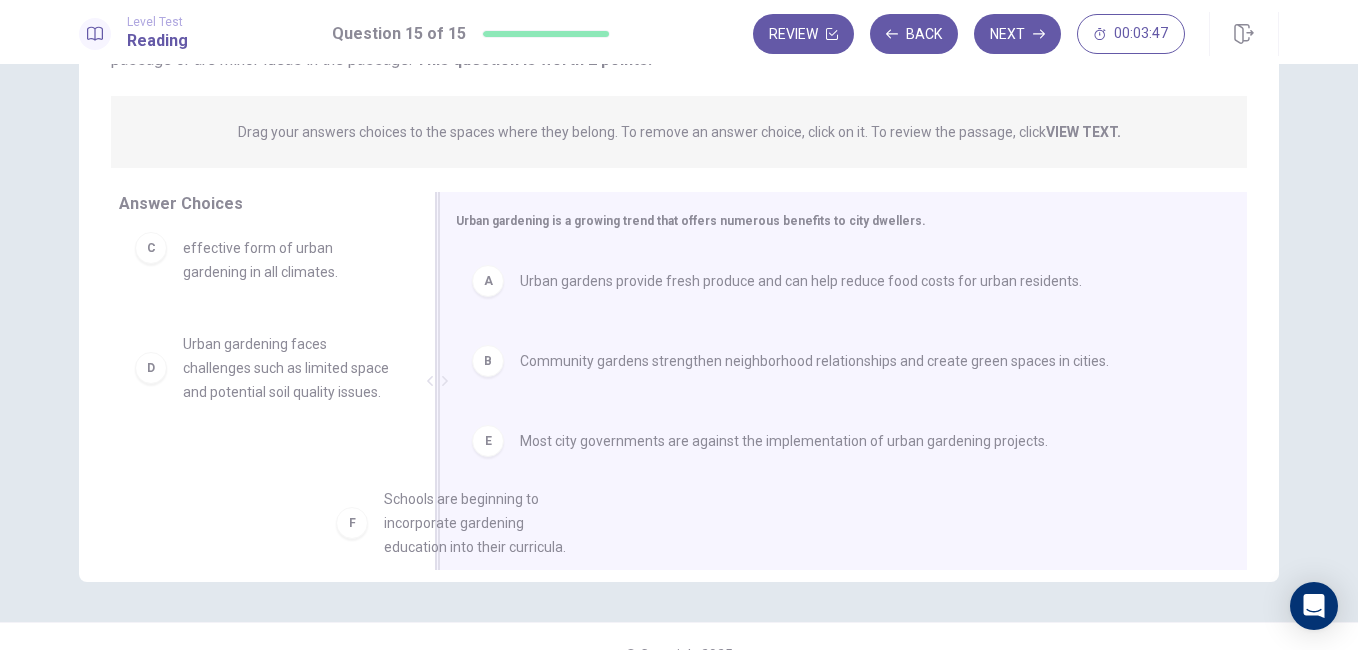 drag, startPoint x: 289, startPoint y: 491, endPoint x: 510, endPoint y: 527, distance: 223.91293 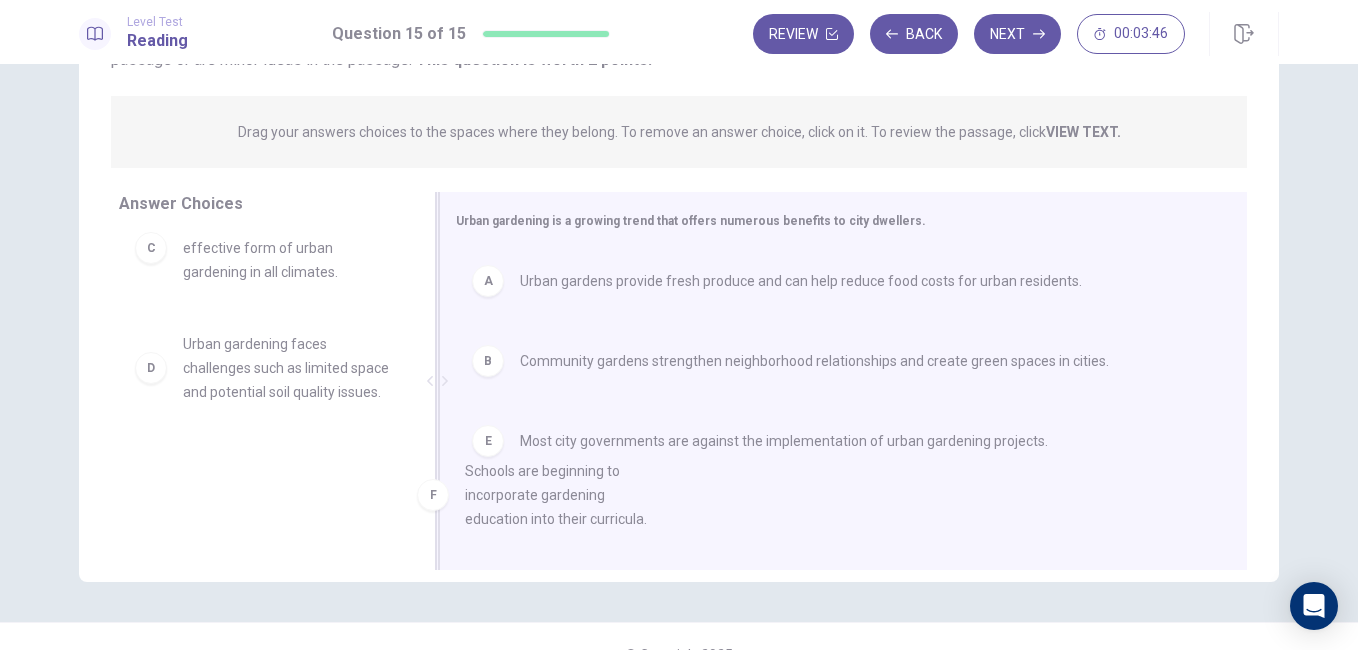 drag, startPoint x: 284, startPoint y: 518, endPoint x: 594, endPoint y: 522, distance: 310.02582 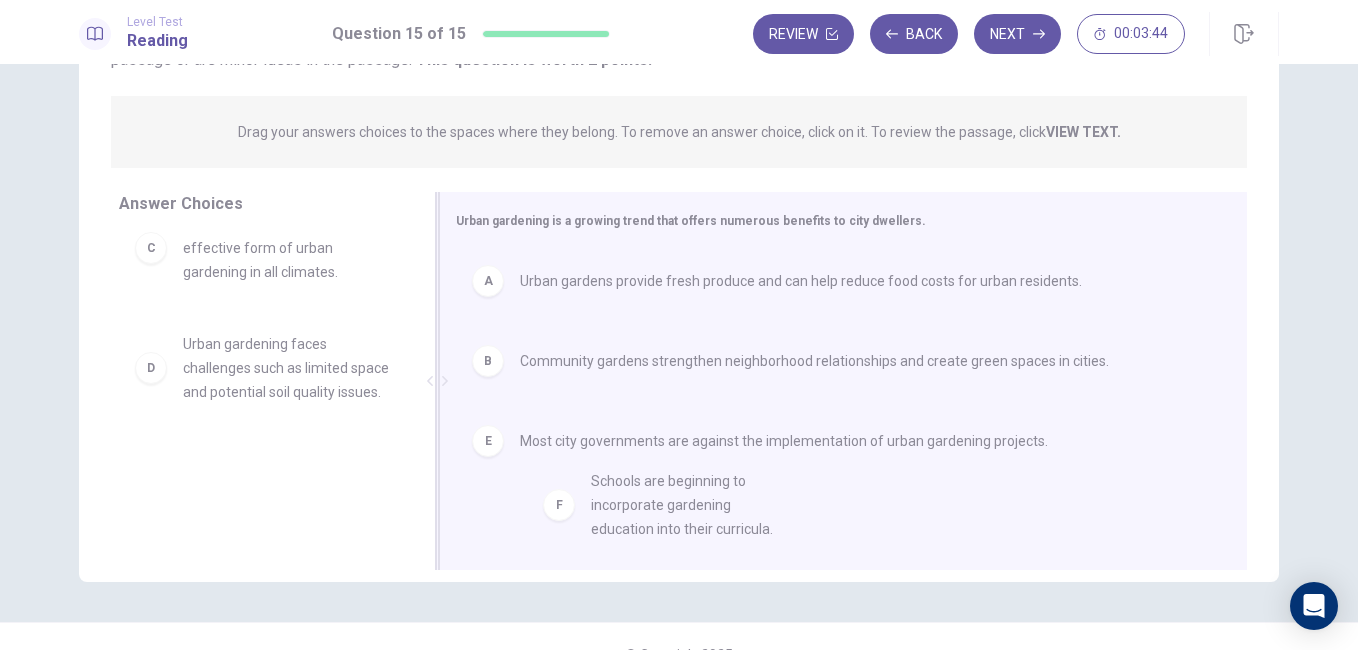 drag, startPoint x: 289, startPoint y: 486, endPoint x: 711, endPoint y: 503, distance: 422.3423 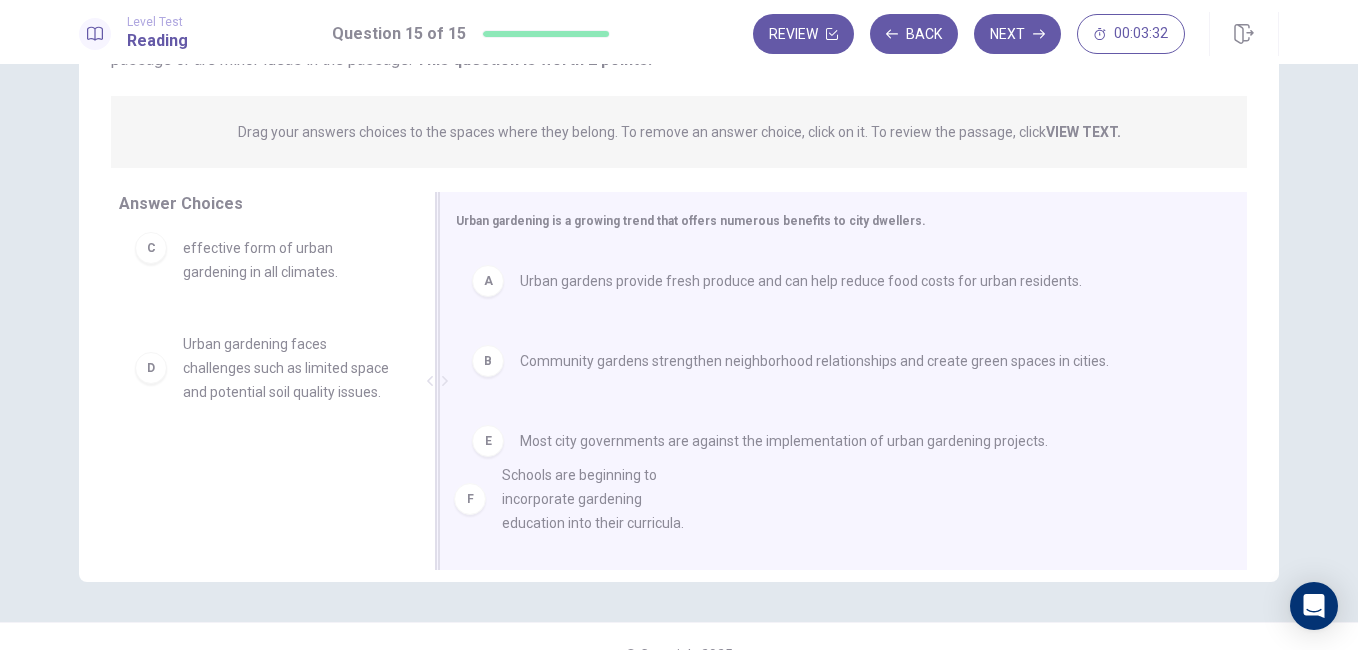 drag, startPoint x: 255, startPoint y: 468, endPoint x: 588, endPoint y: 479, distance: 333.18164 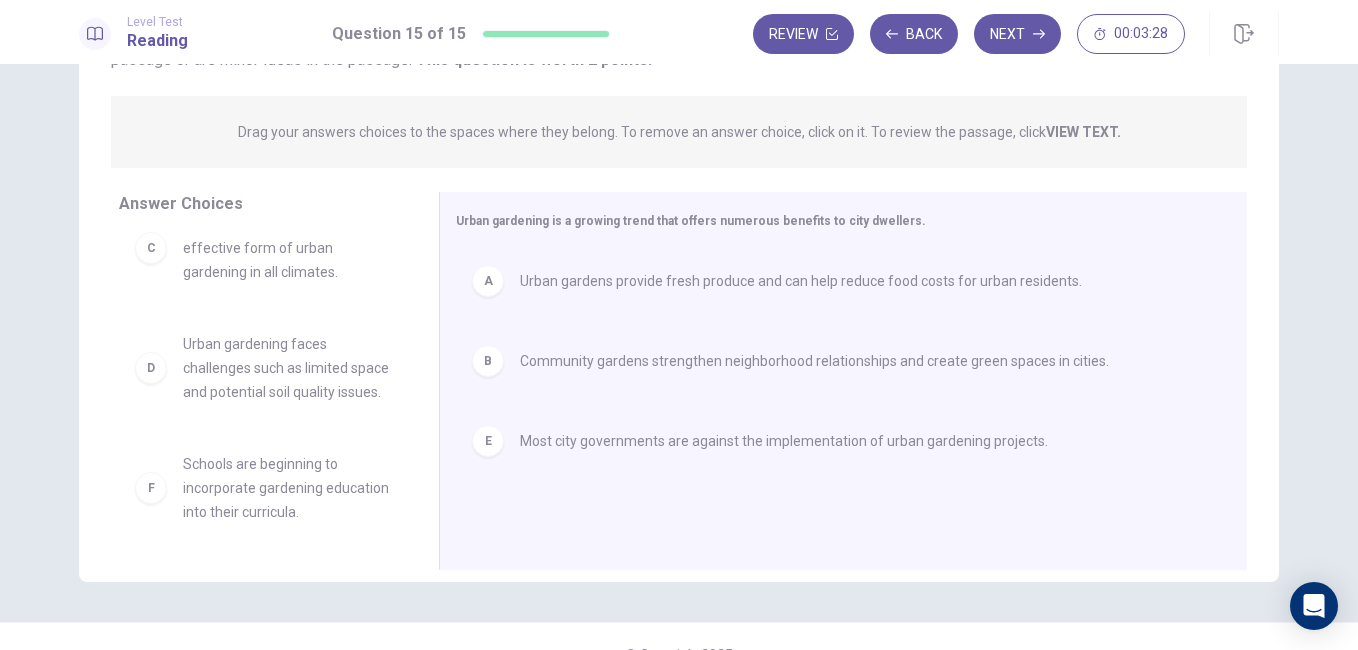 scroll, scrollTop: 0, scrollLeft: 0, axis: both 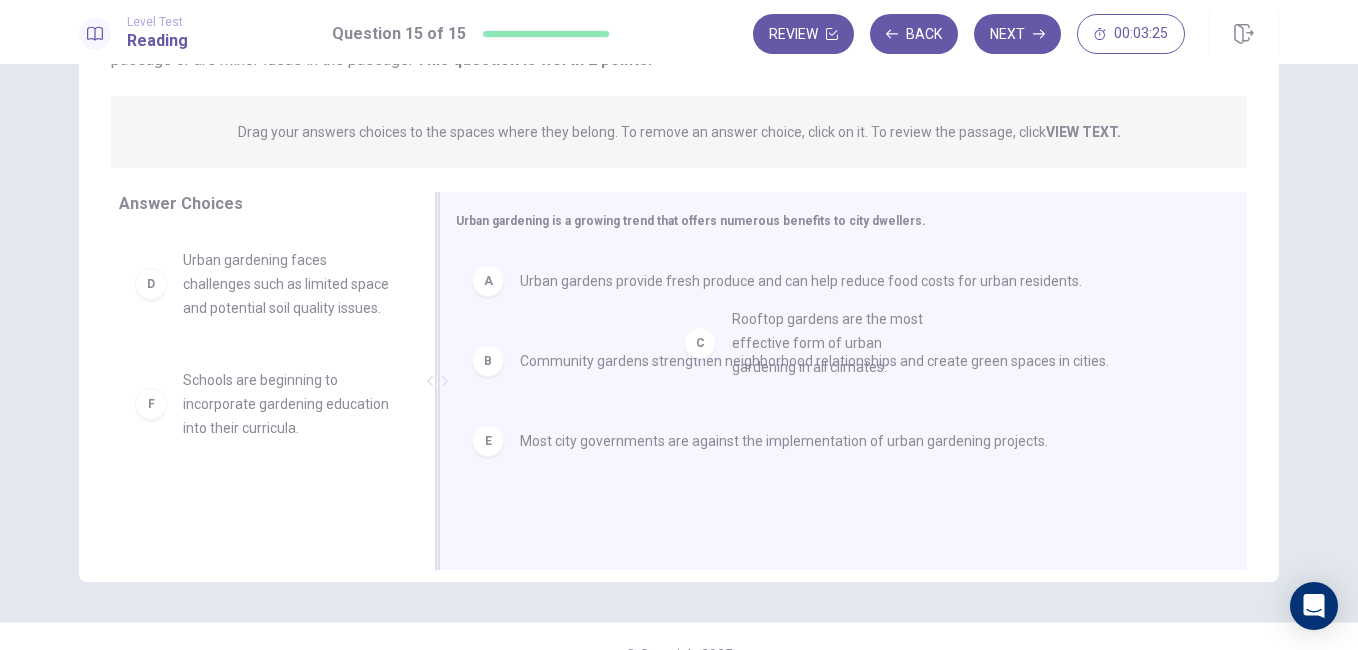 drag, startPoint x: 277, startPoint y: 314, endPoint x: 860, endPoint y: 413, distance: 591.34595 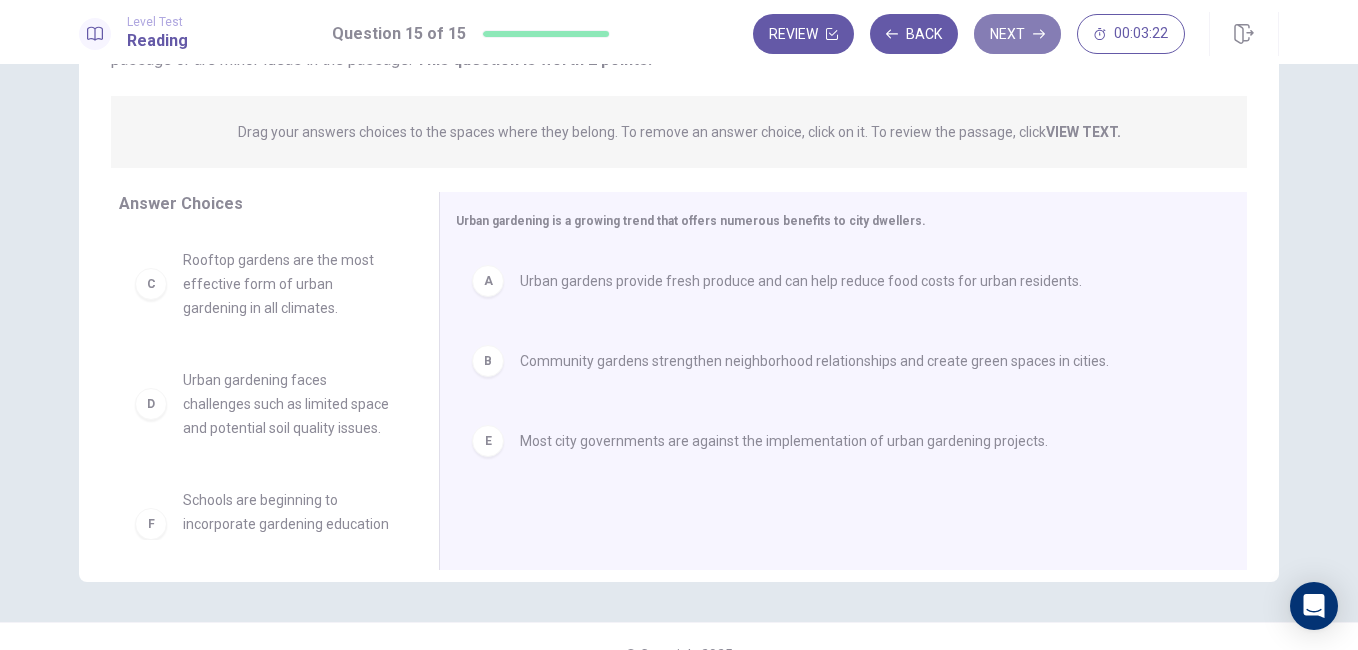 click on "Next" at bounding box center (1017, 34) 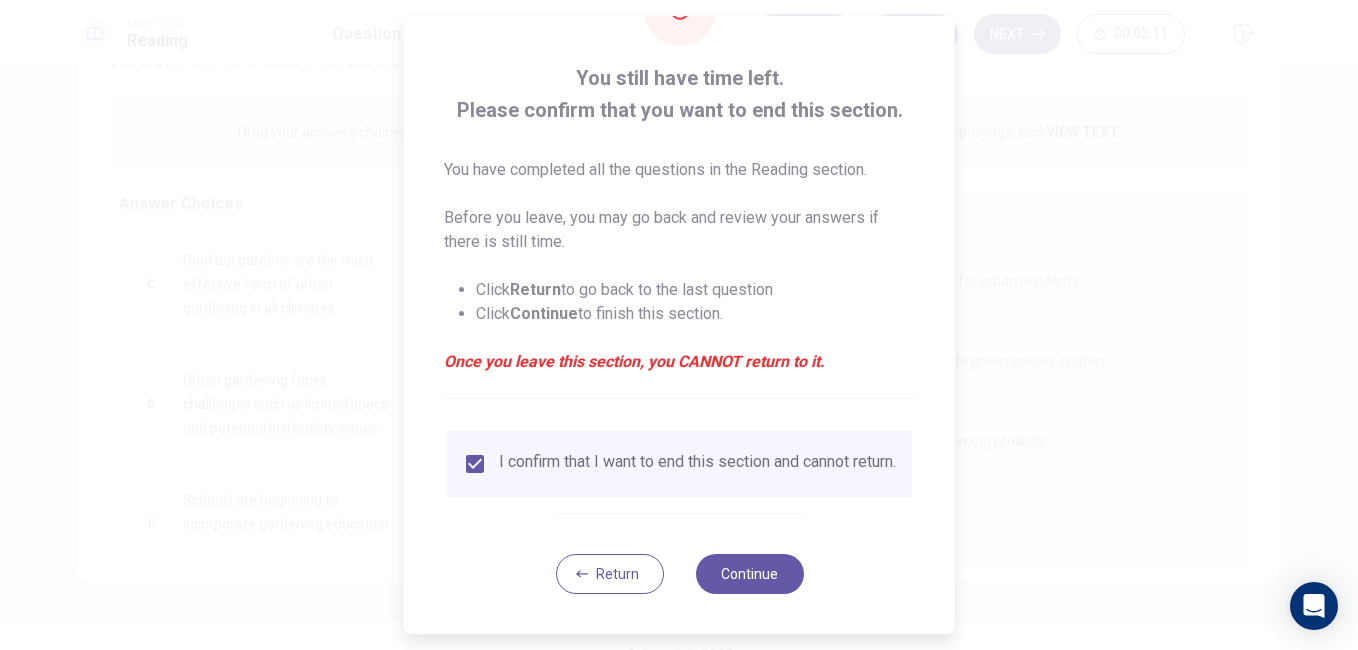 scroll, scrollTop: 96, scrollLeft: 0, axis: vertical 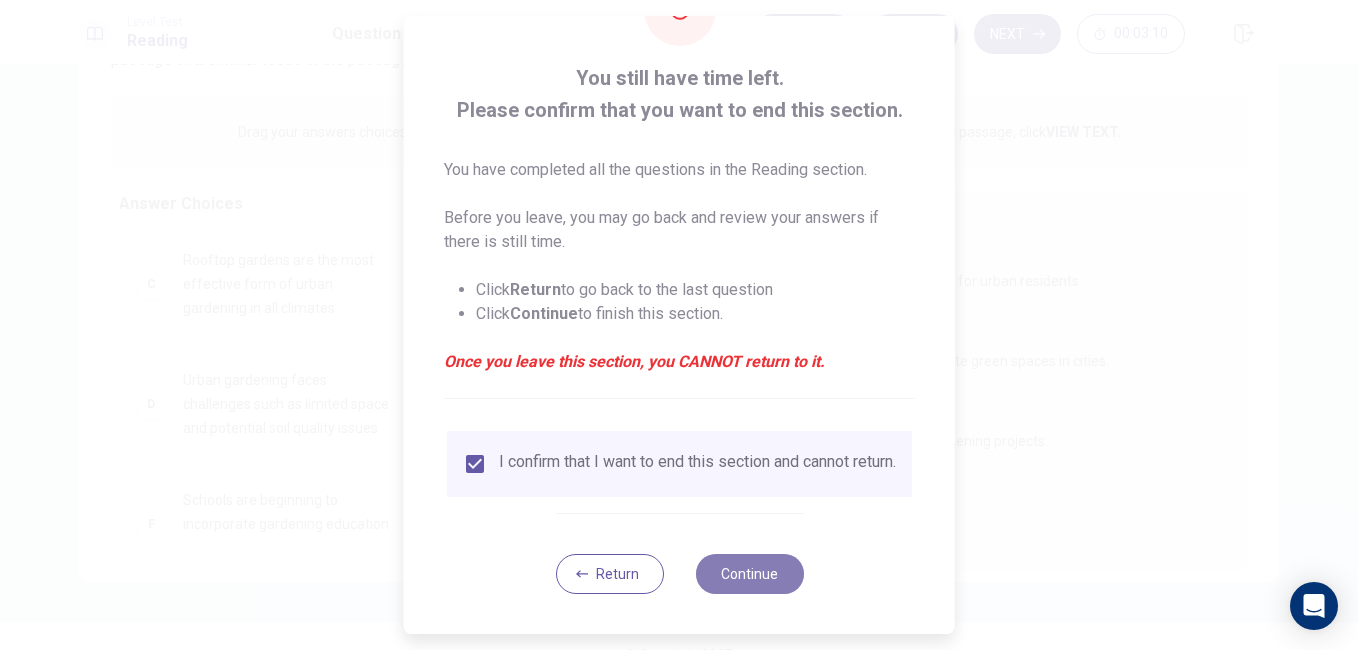click on "Continue" at bounding box center (749, 574) 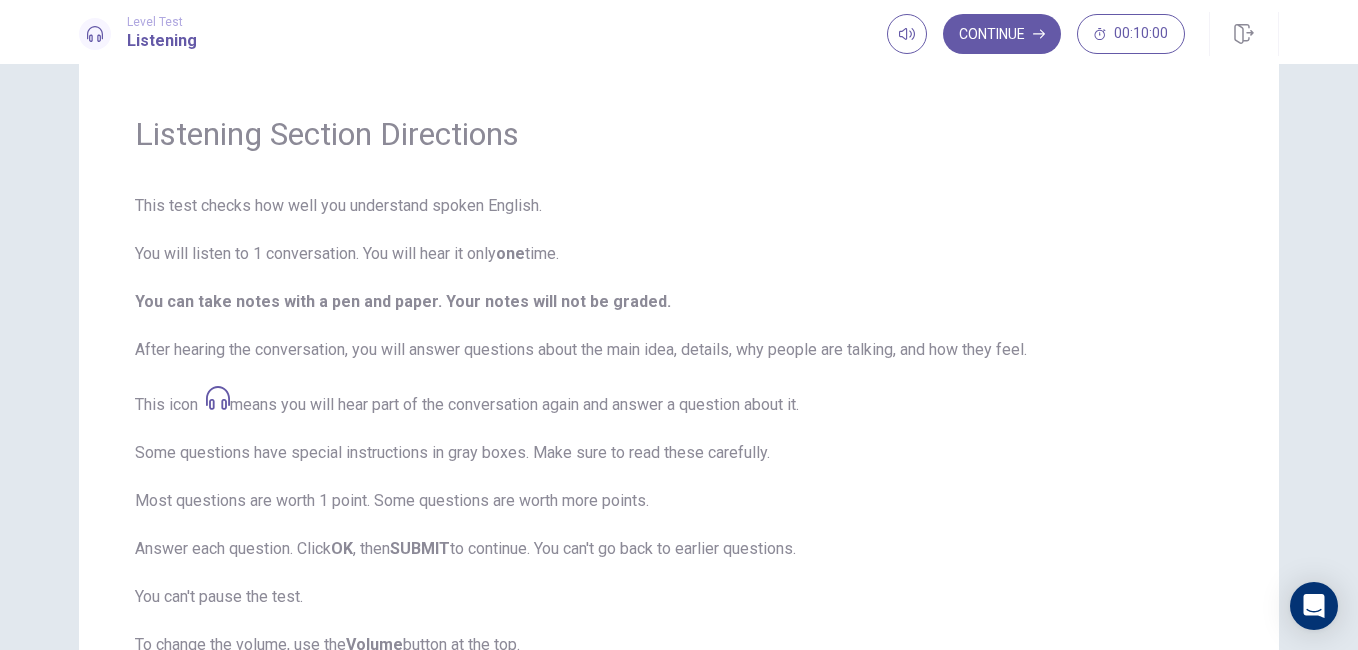 scroll, scrollTop: 0, scrollLeft: 0, axis: both 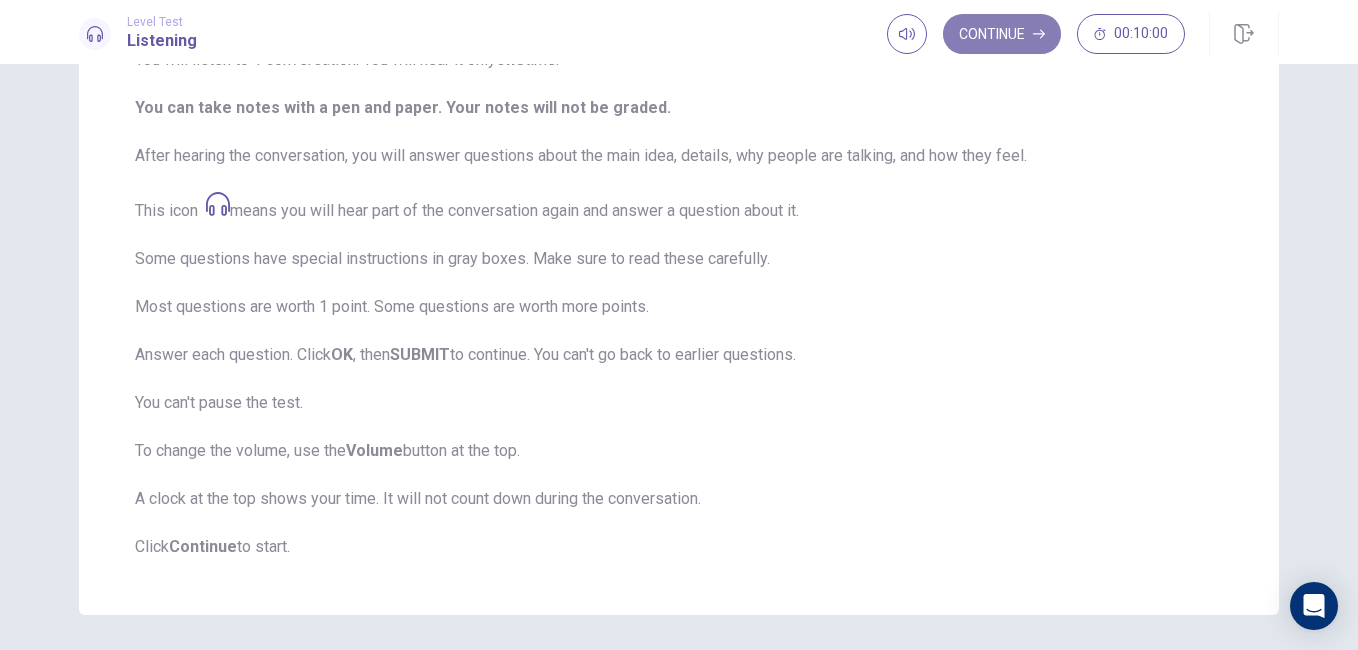 click on "Continue" at bounding box center (1002, 34) 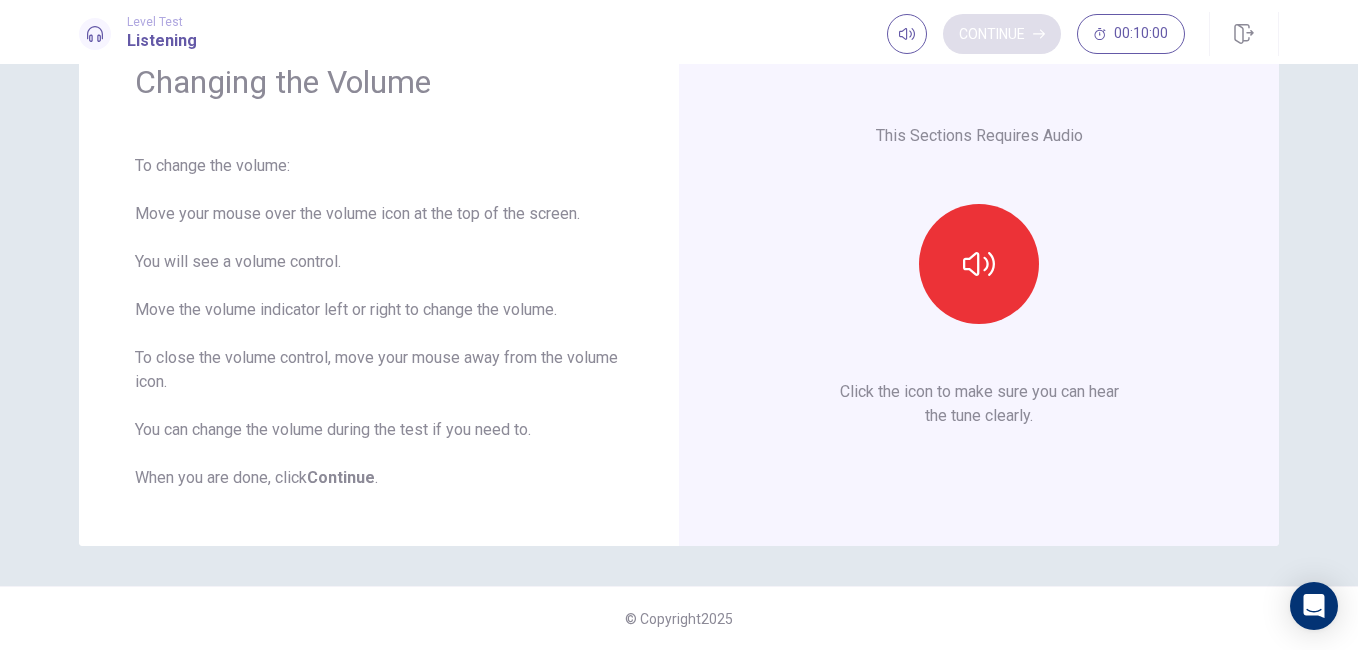 scroll, scrollTop: 98, scrollLeft: 0, axis: vertical 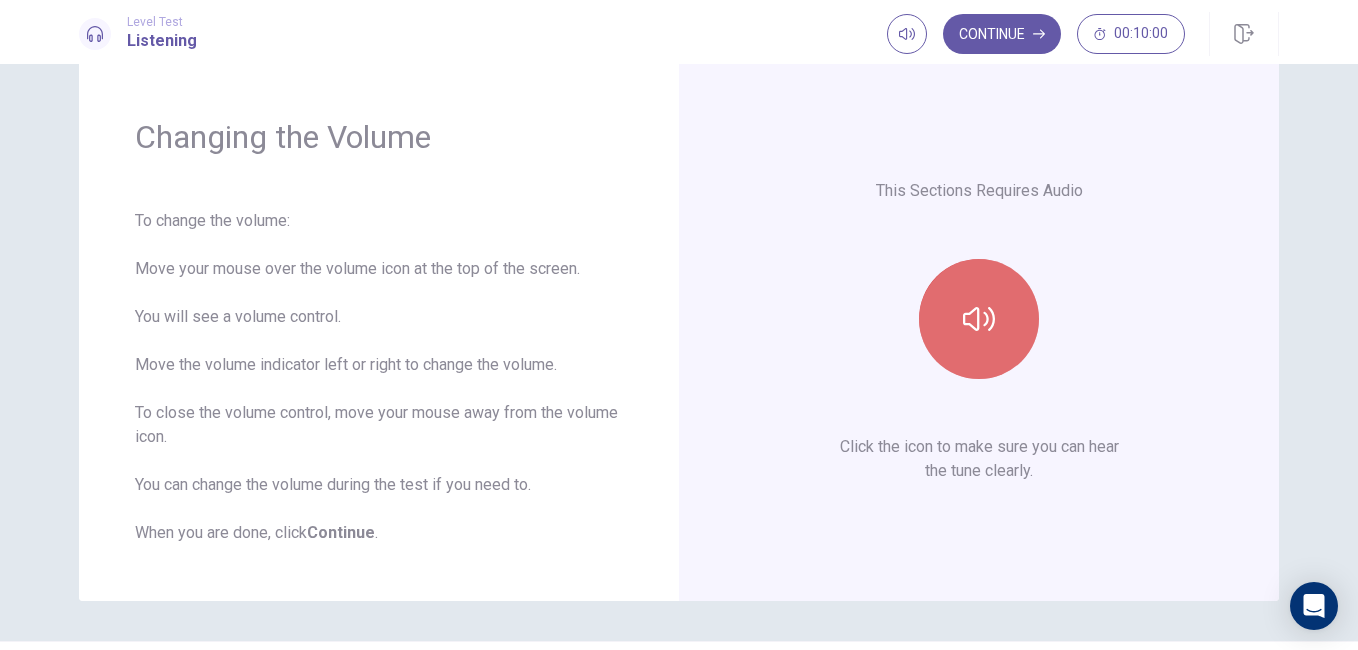 click at bounding box center [979, 319] 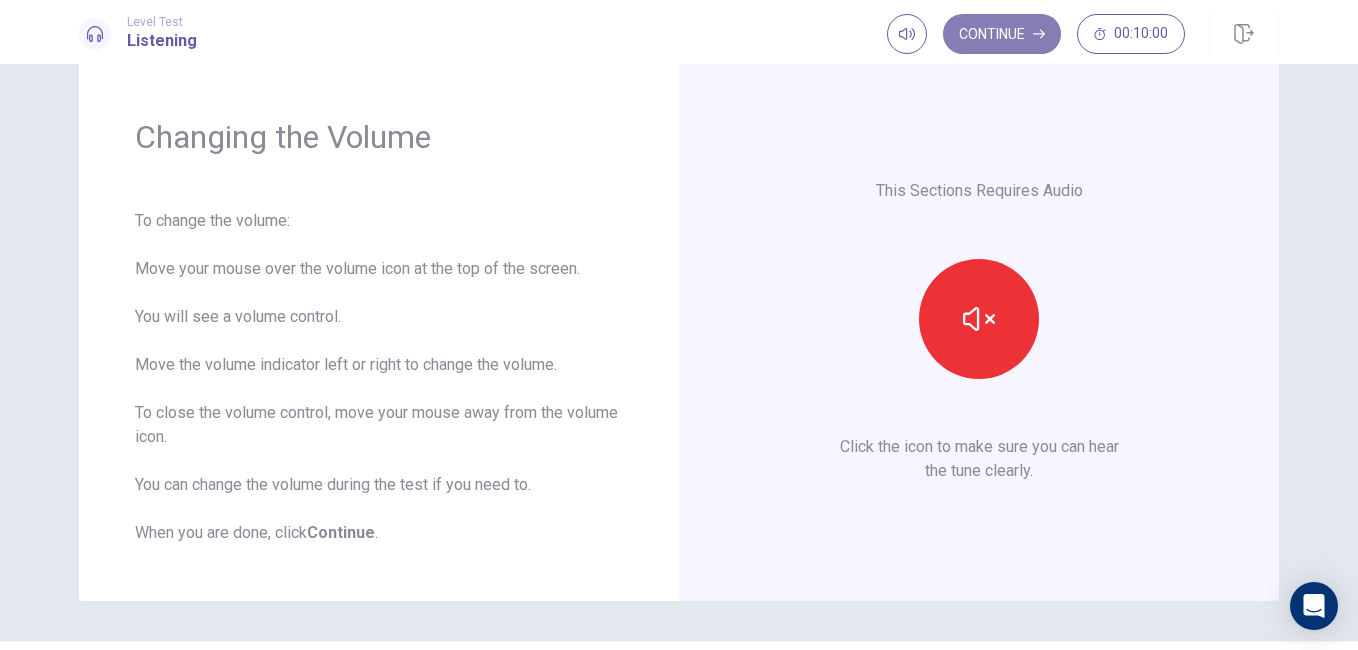 click on "Continue" at bounding box center [1002, 34] 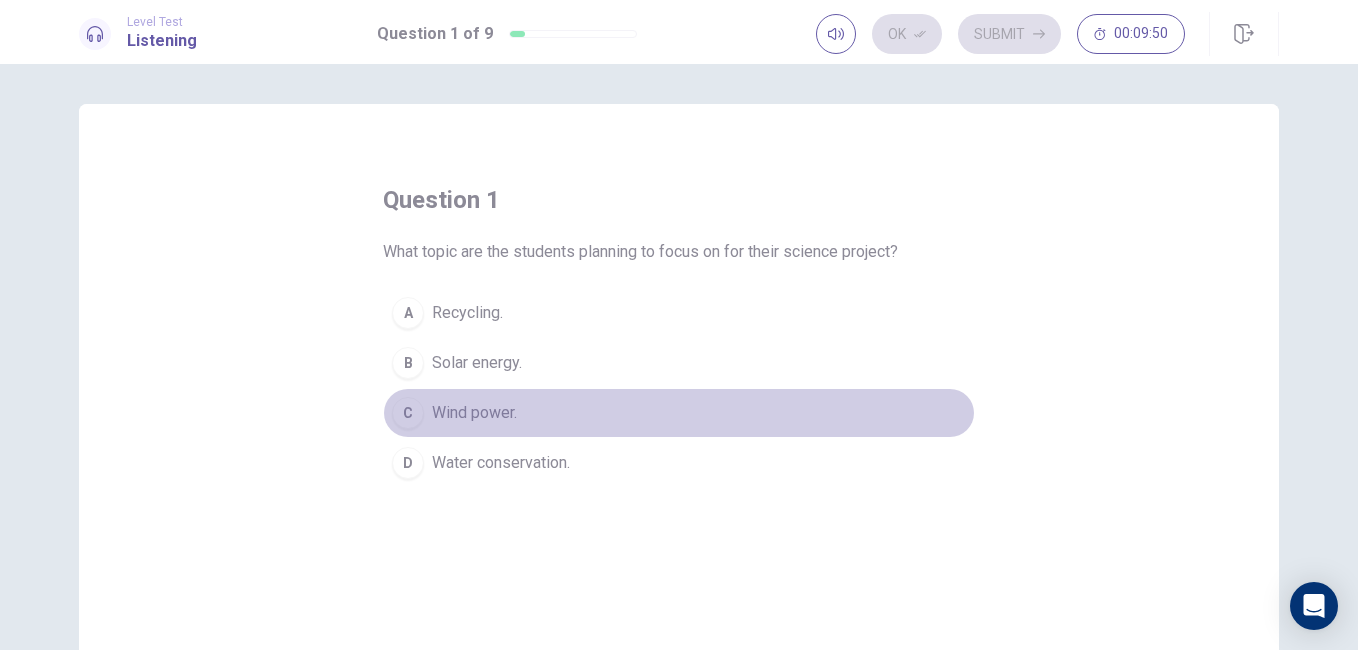 click on "Wind power." at bounding box center [474, 413] 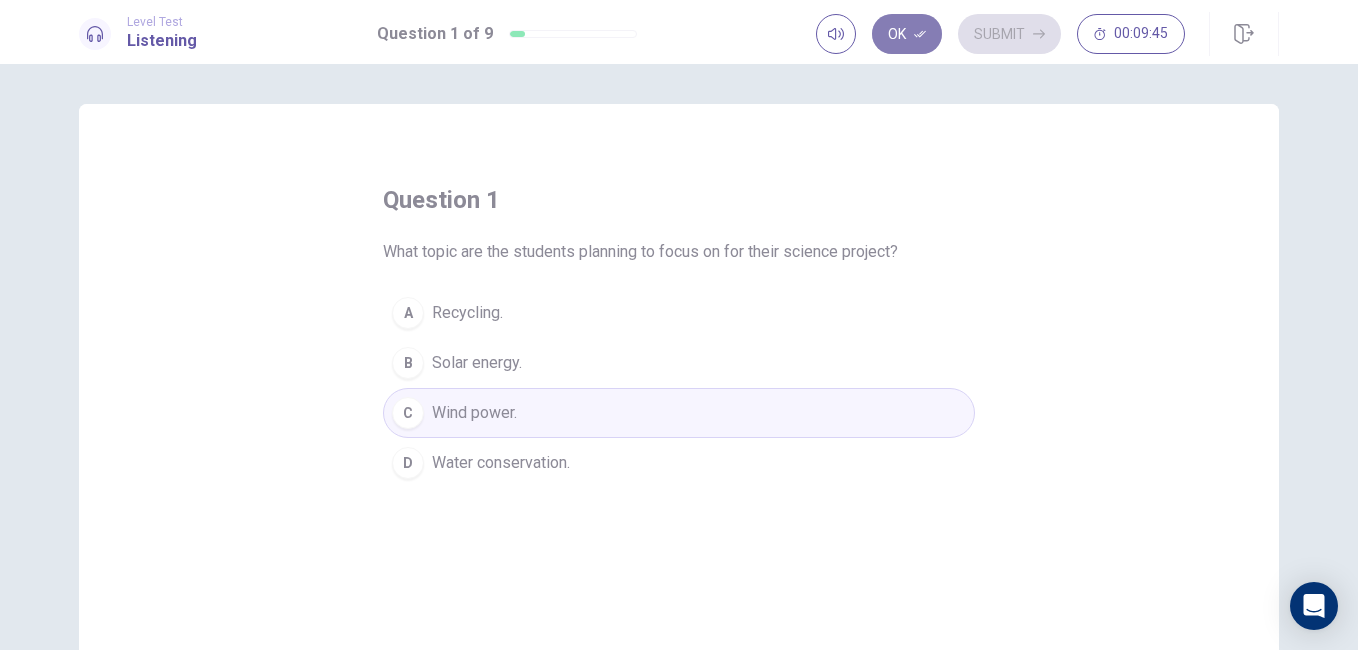 click on "Ok" at bounding box center (907, 34) 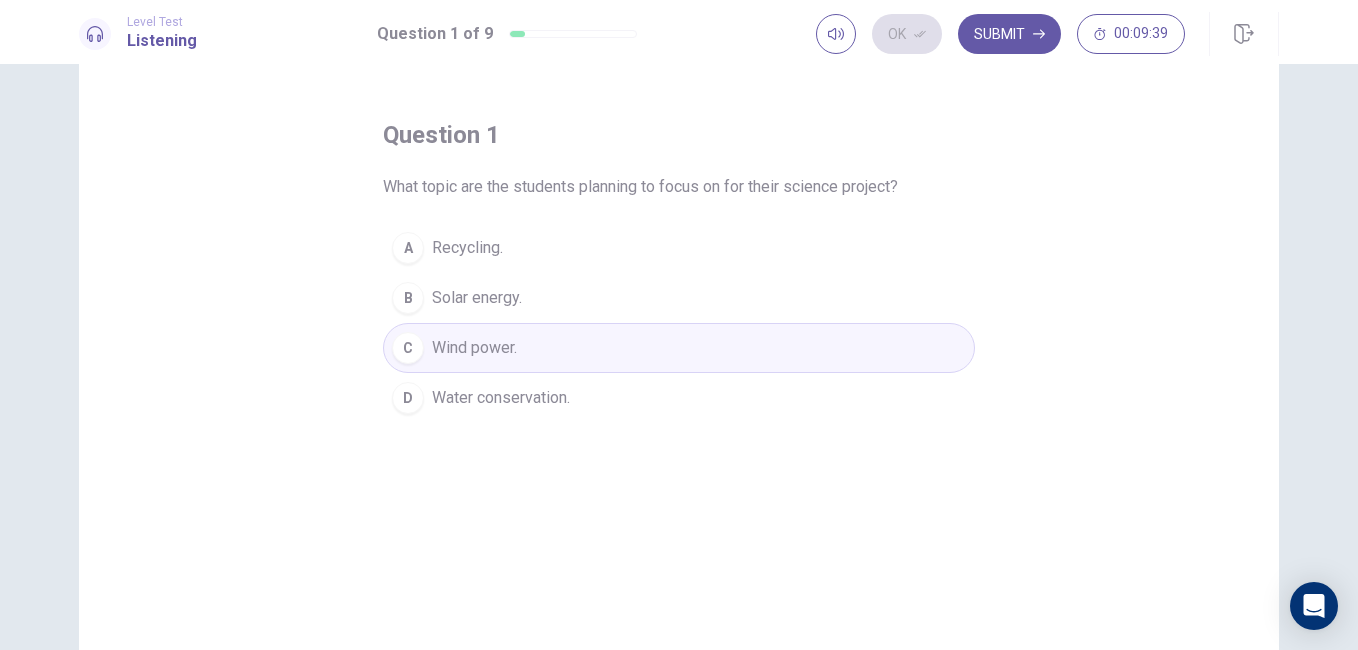 scroll, scrollTop: 0, scrollLeft: 0, axis: both 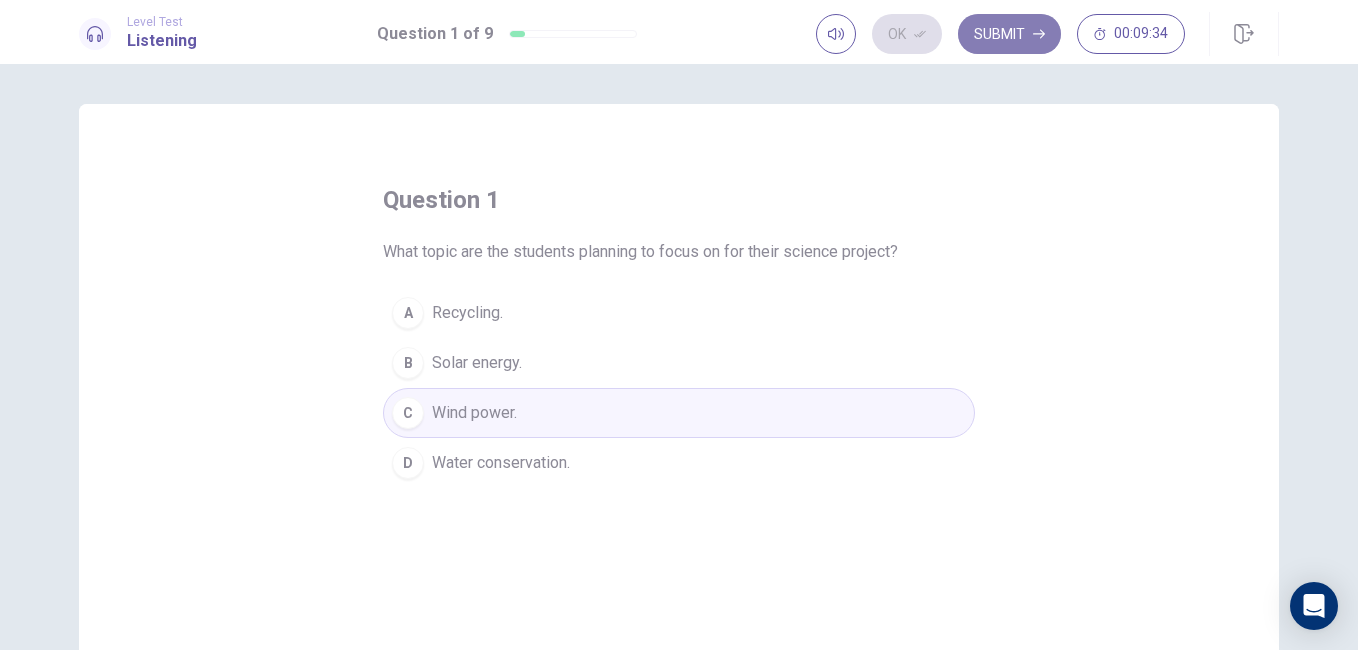 click on "Submit" at bounding box center (1009, 34) 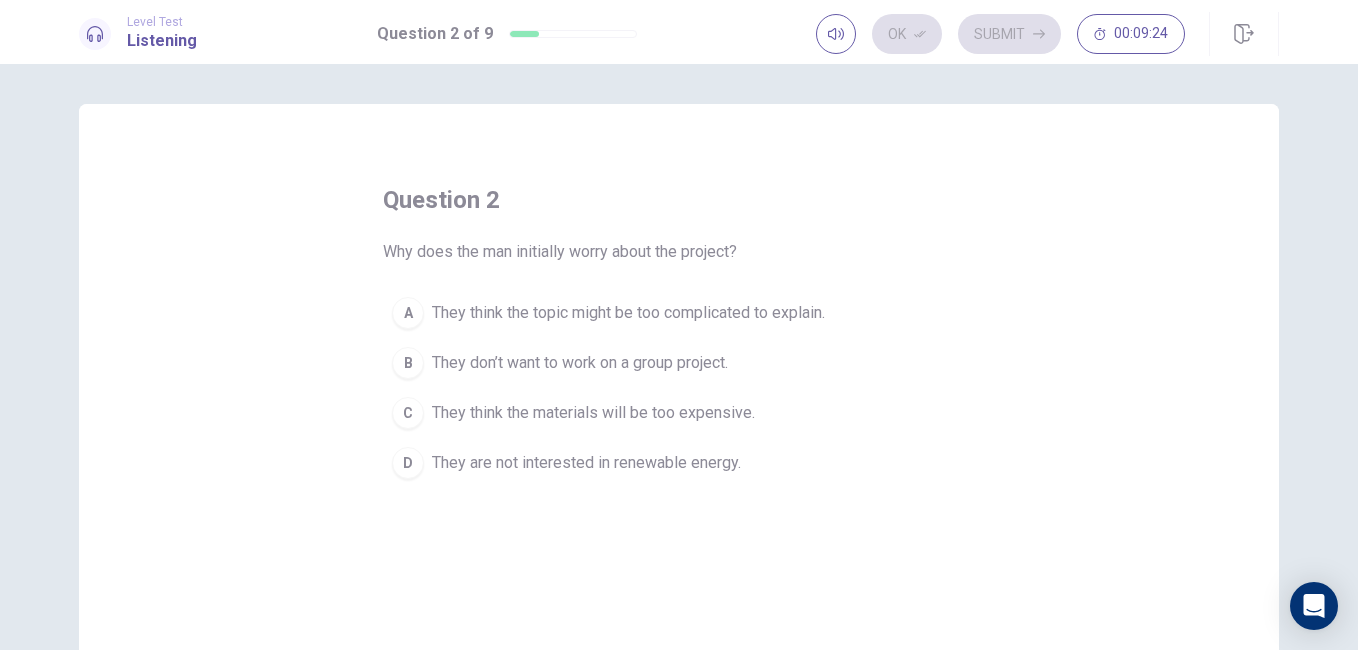 click on "They think the topic might be too complicated to explain." at bounding box center (628, 313) 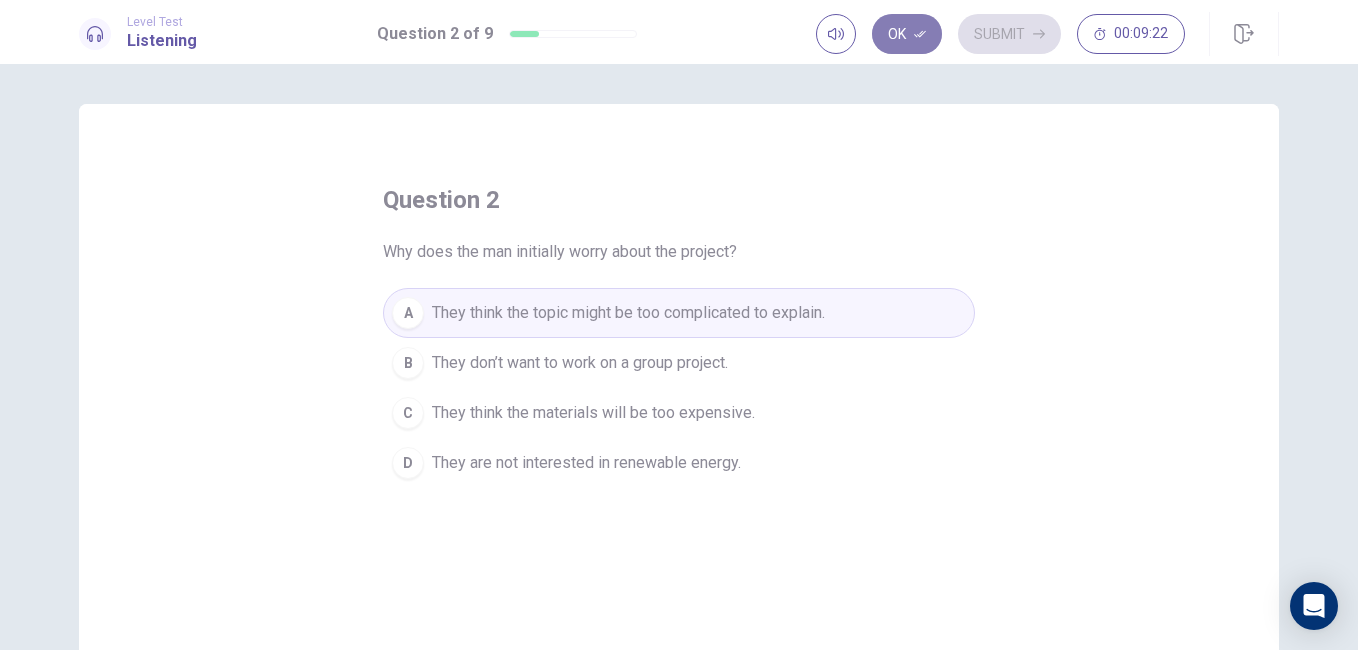click on "Ok" at bounding box center [907, 34] 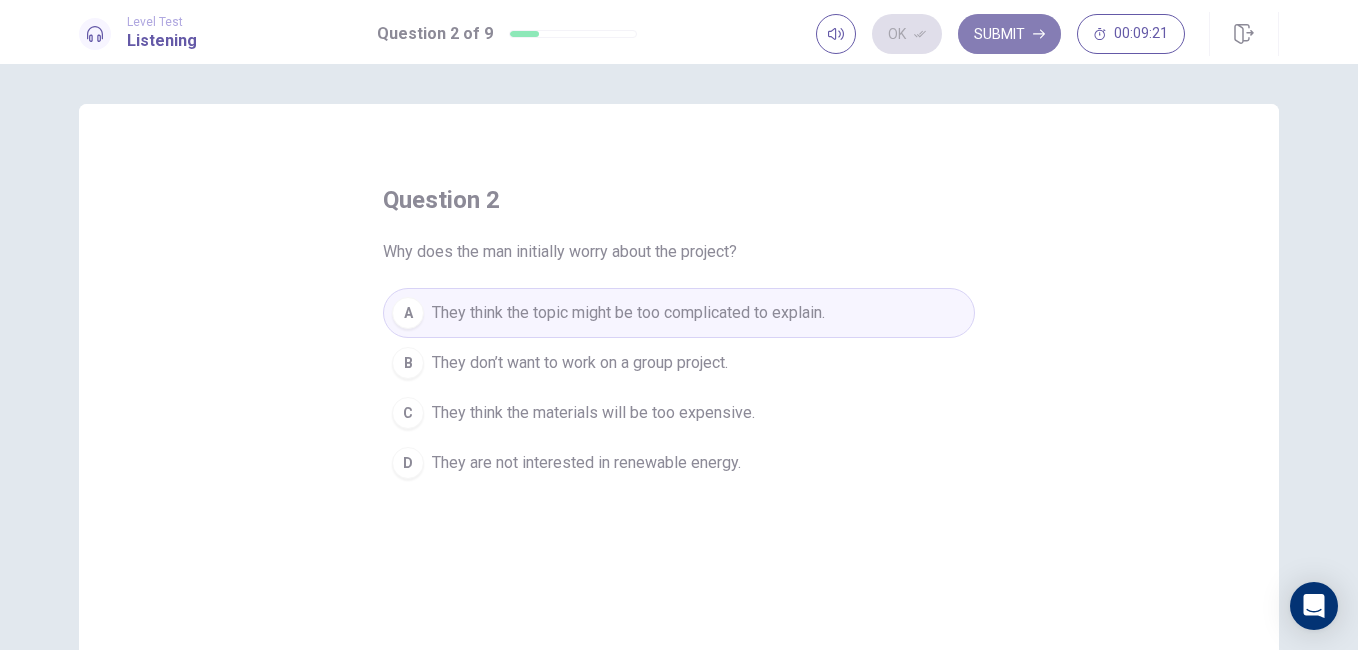 click on "Submit" at bounding box center (1009, 34) 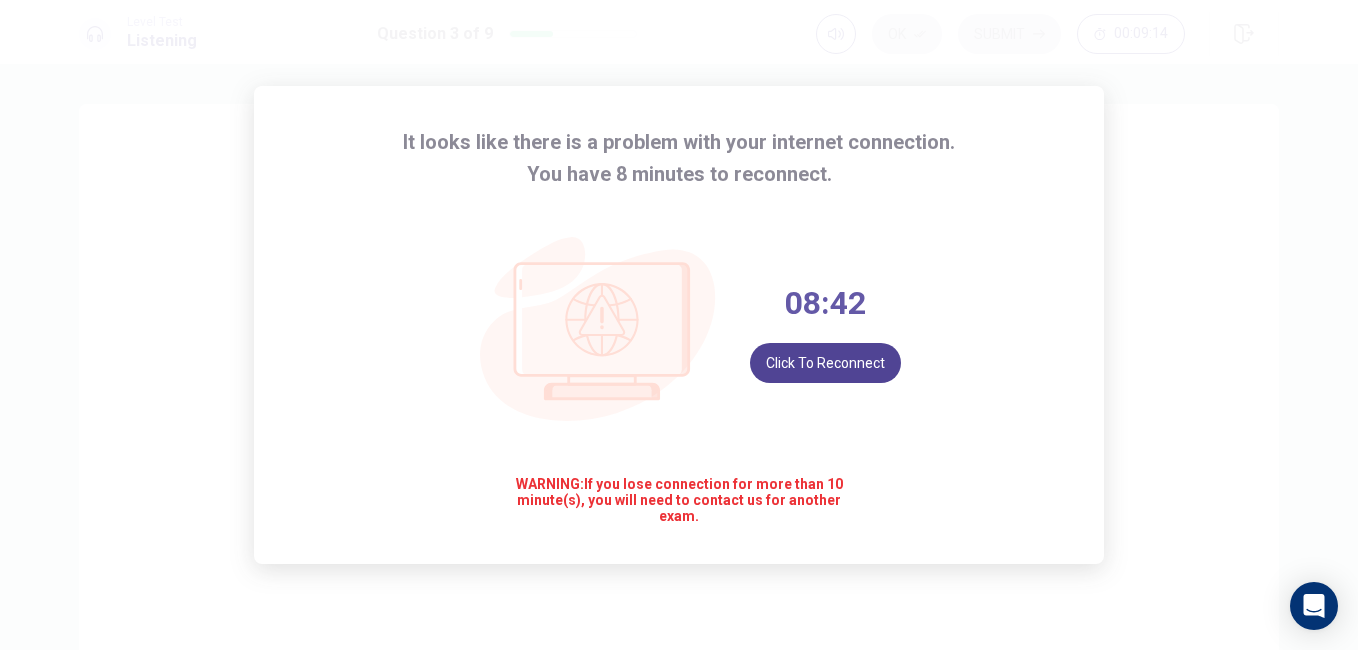 click on "Click to reconnect" at bounding box center [825, 363] 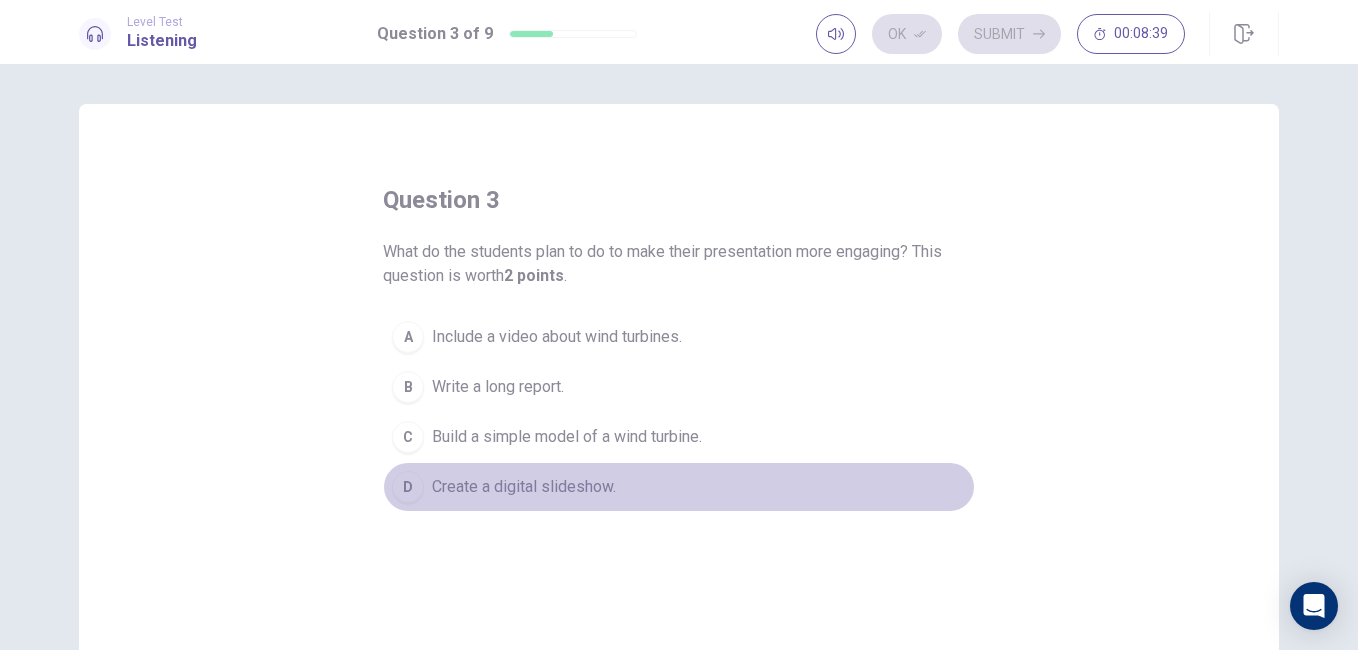 click on "D Create a digital slideshow." at bounding box center [679, 487] 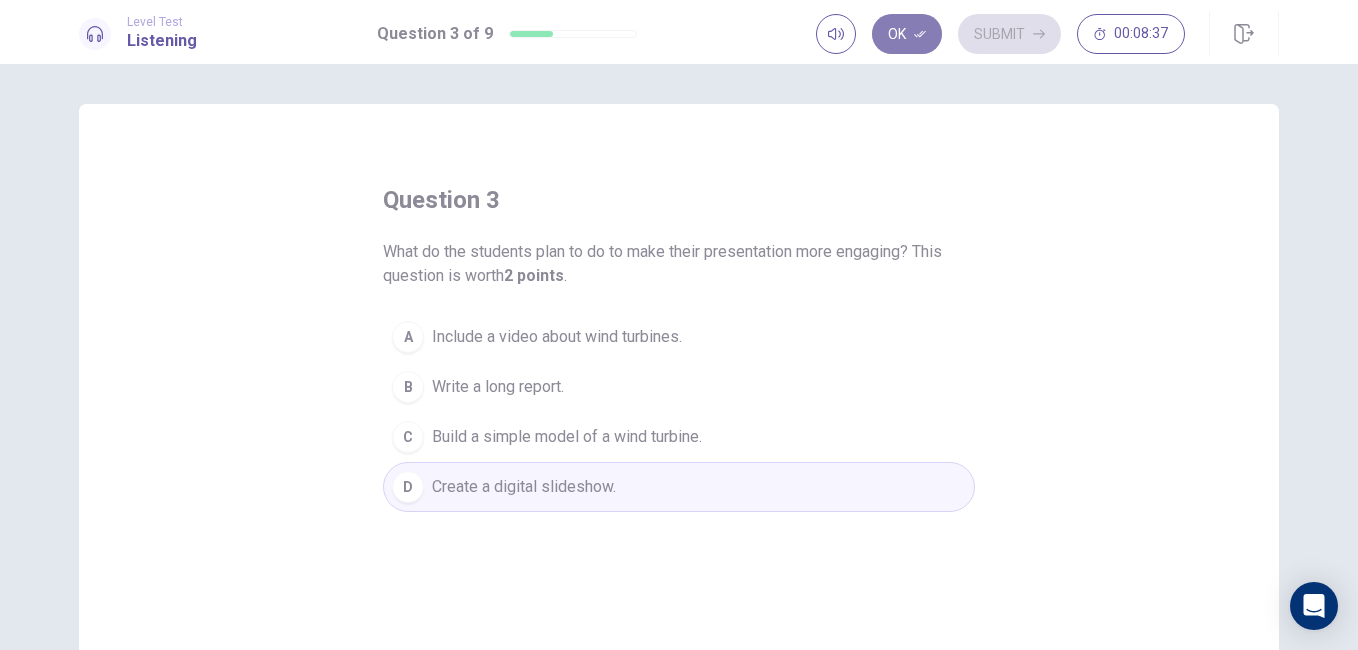 click on "Ok" at bounding box center (907, 34) 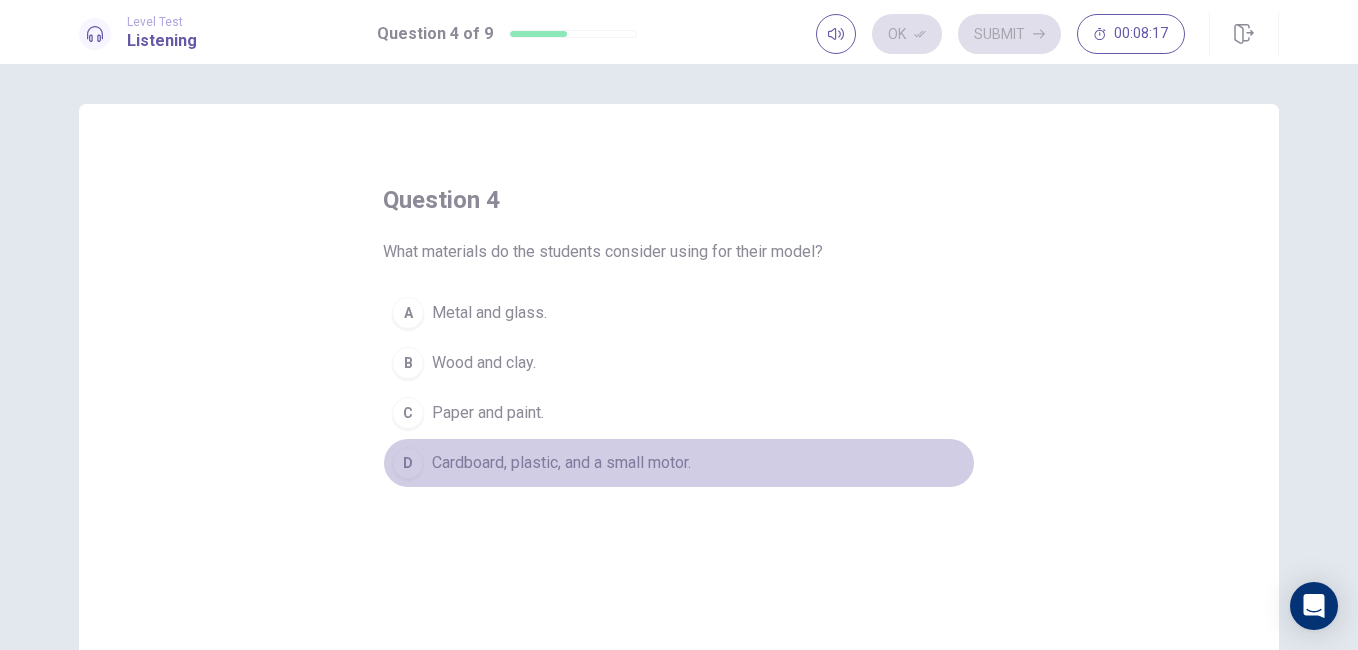 click on "D Cardboard, plastic, and a small motor." at bounding box center (679, 463) 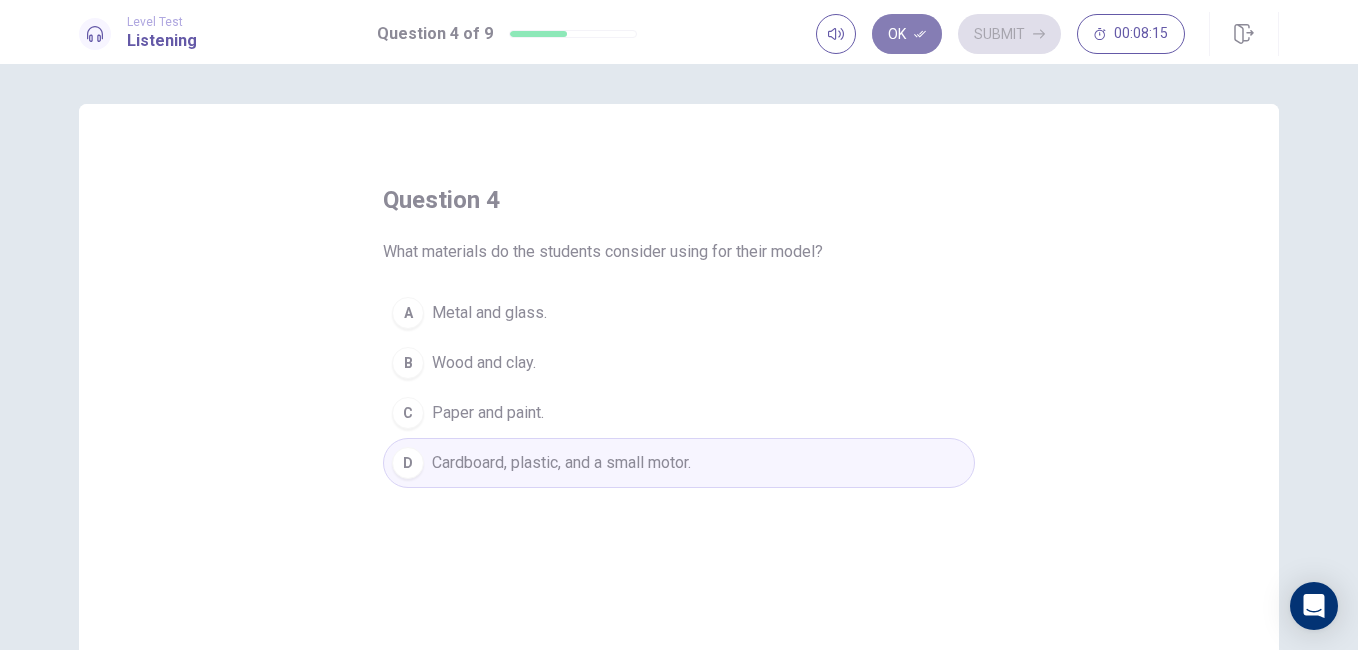click on "Ok" at bounding box center [907, 34] 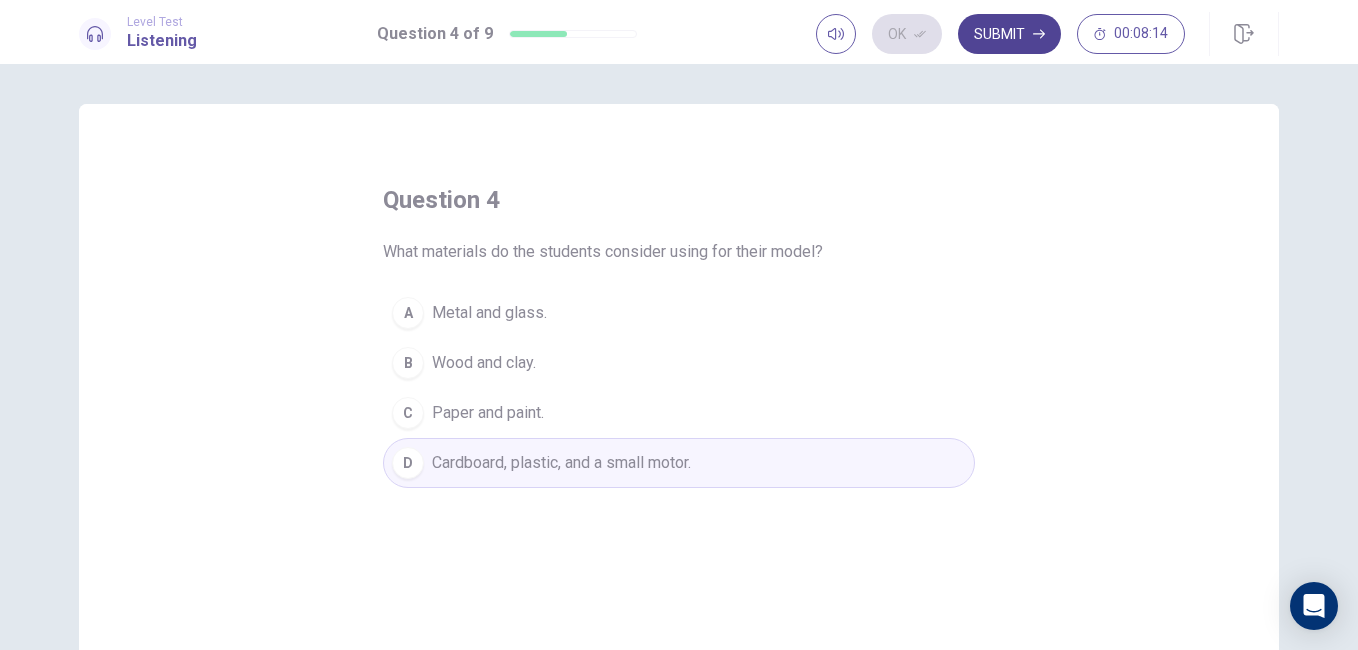 click on "Submit" at bounding box center [1009, 34] 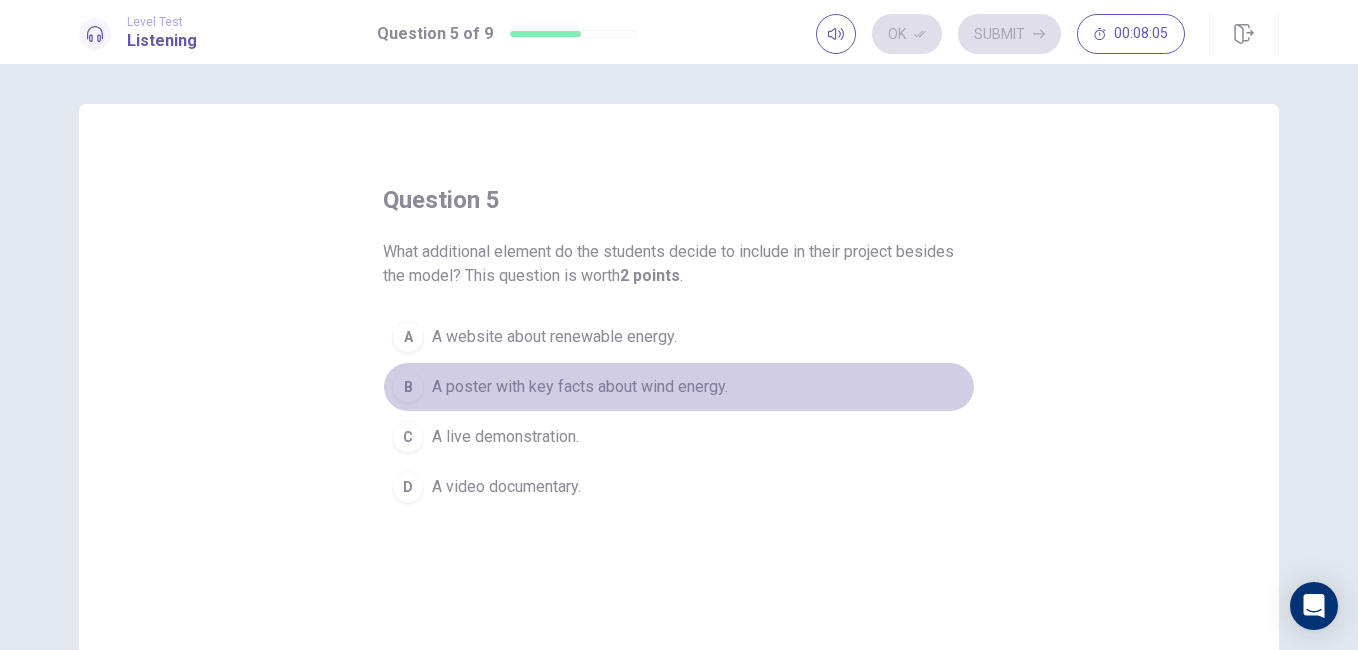 click on "A poster with key facts about wind energy." at bounding box center [580, 387] 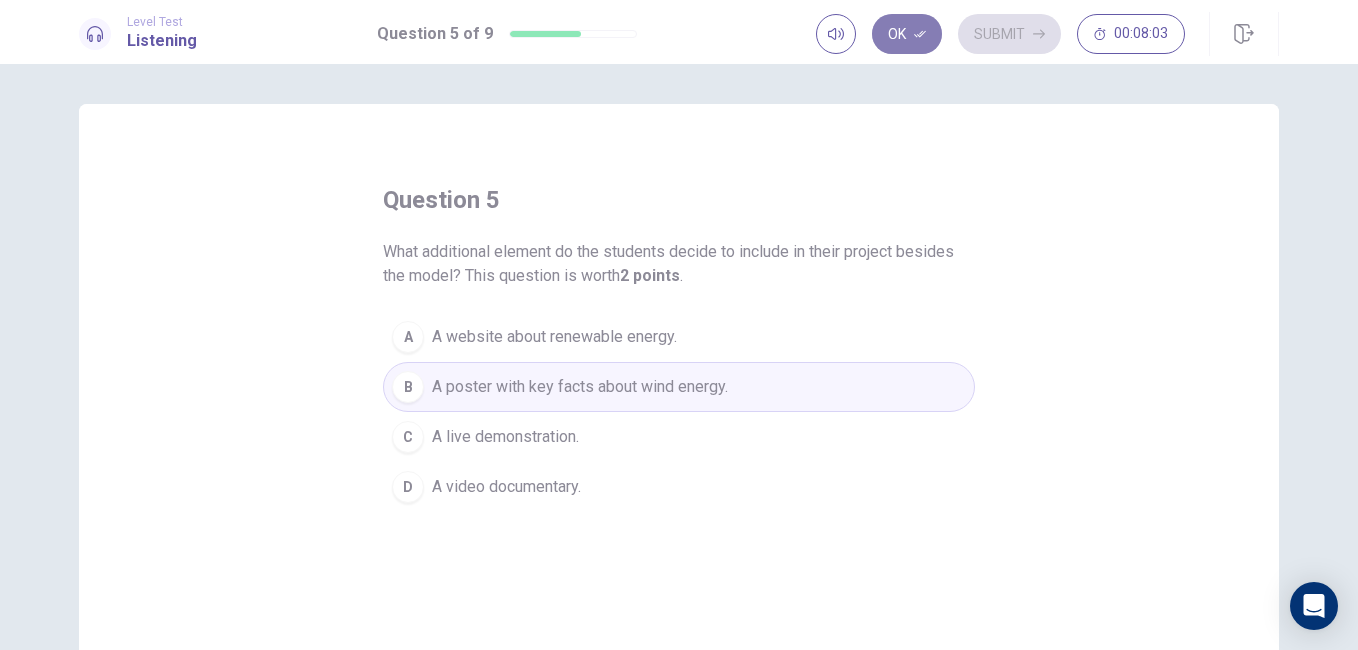 click on "Ok" at bounding box center [907, 34] 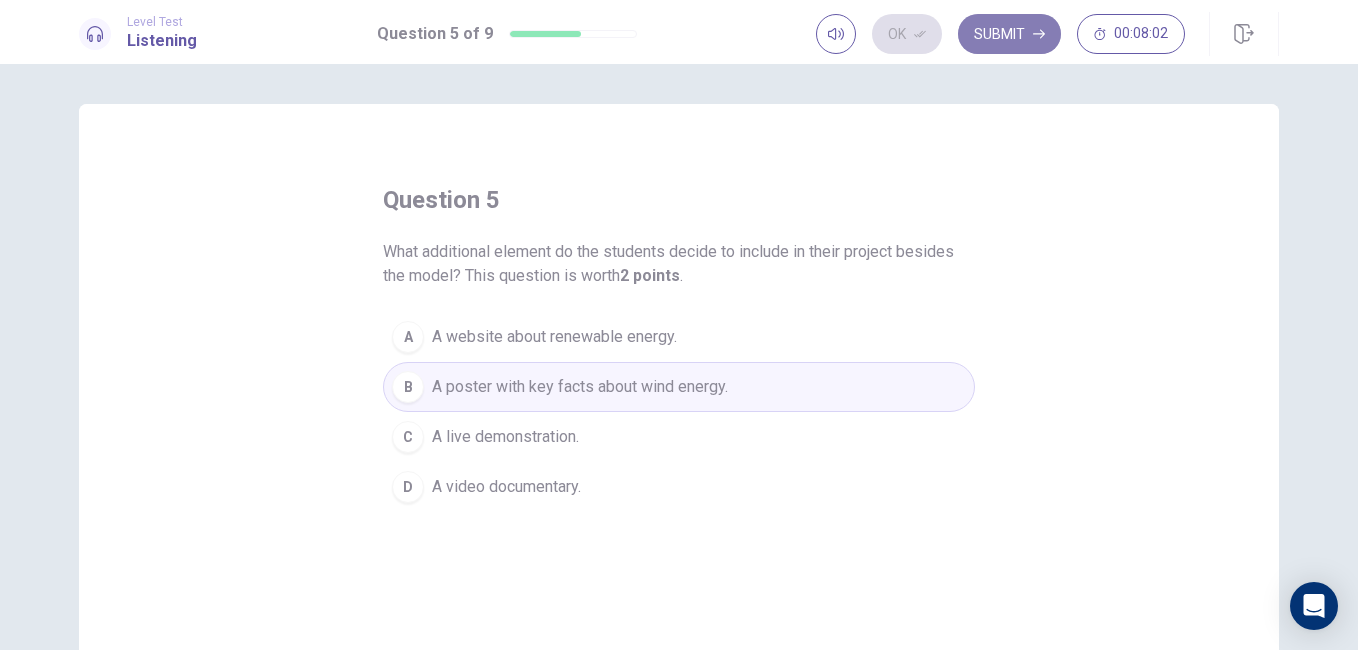 click on "Submit" at bounding box center (1009, 34) 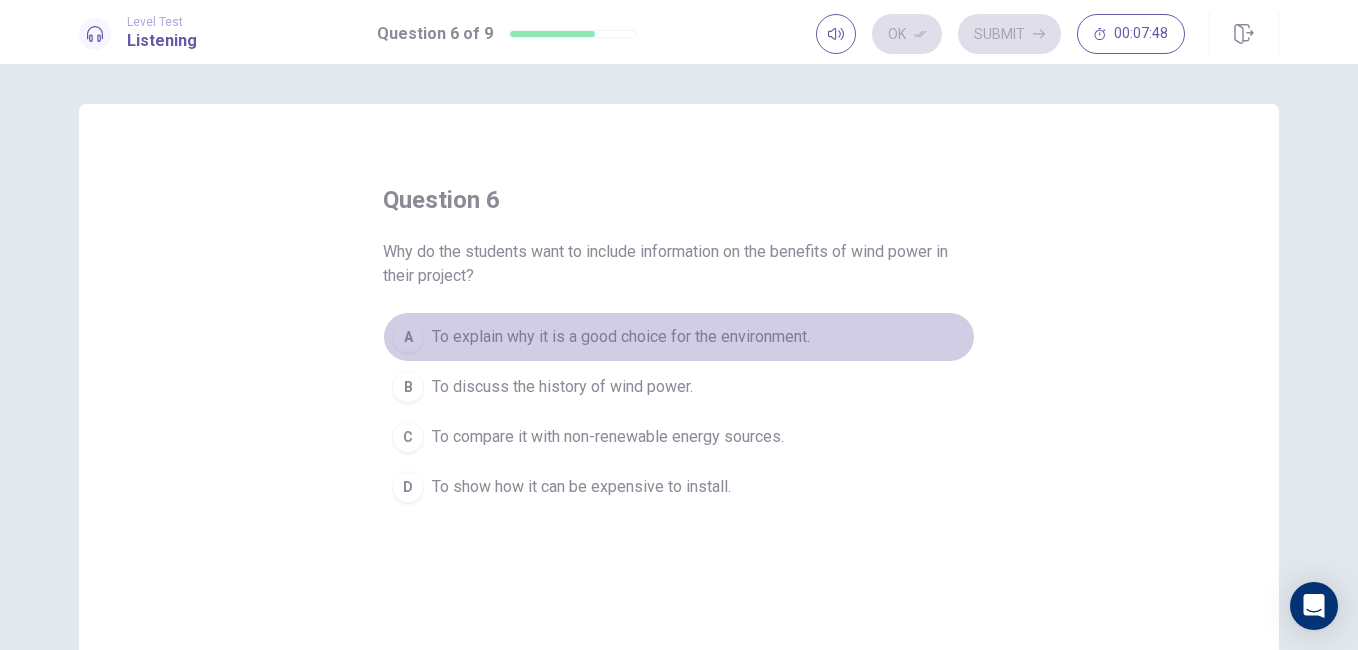 click on "A To explain why it is a good choice for the environment." at bounding box center (679, 337) 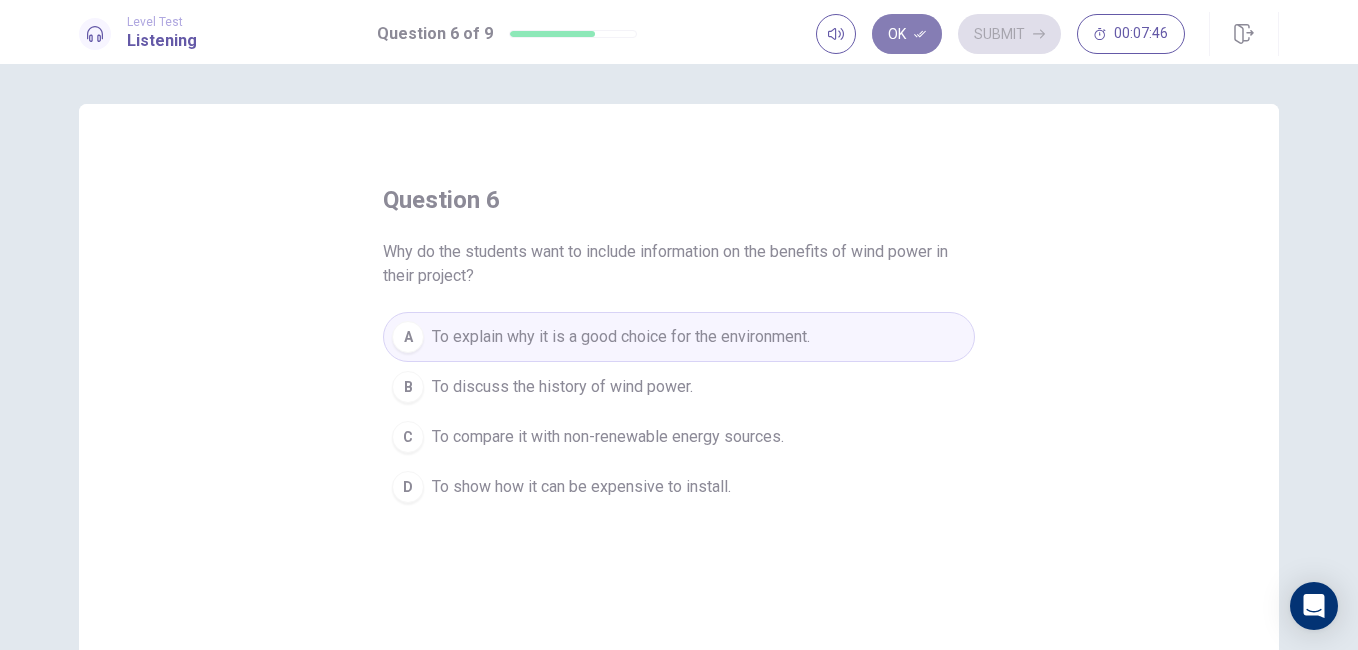 click on "Ok" at bounding box center (907, 34) 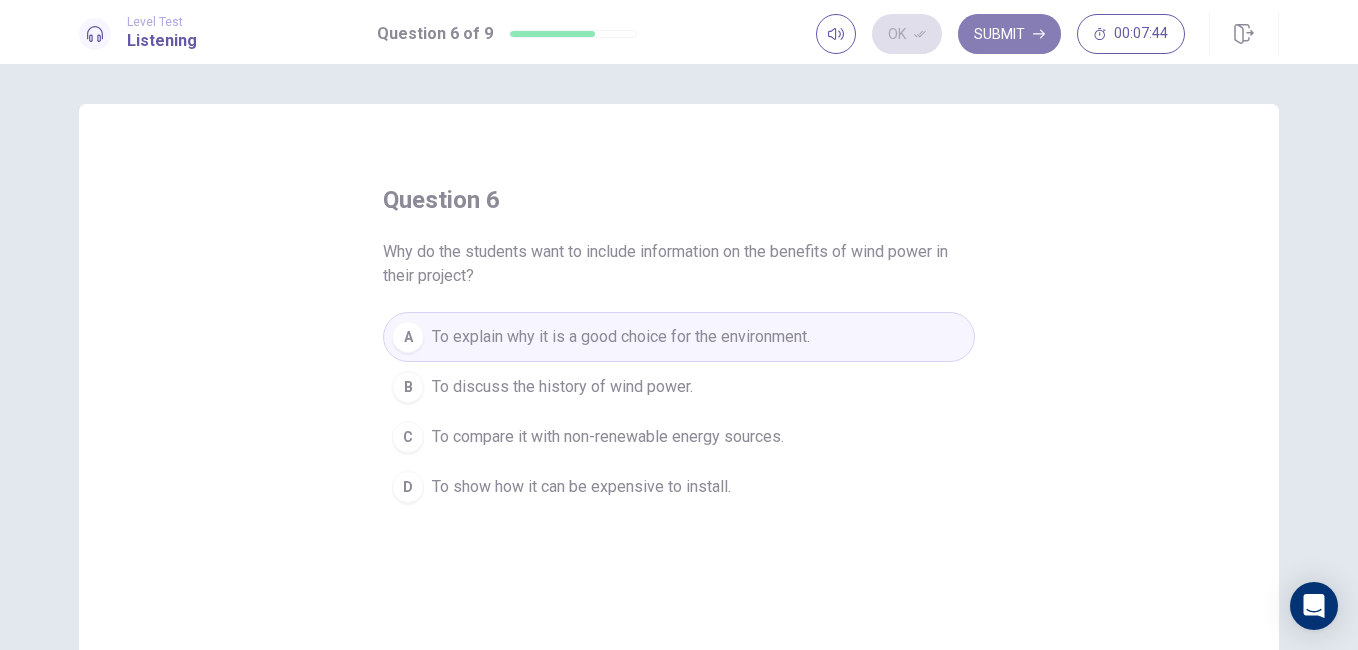 click on "Submit" at bounding box center [1009, 34] 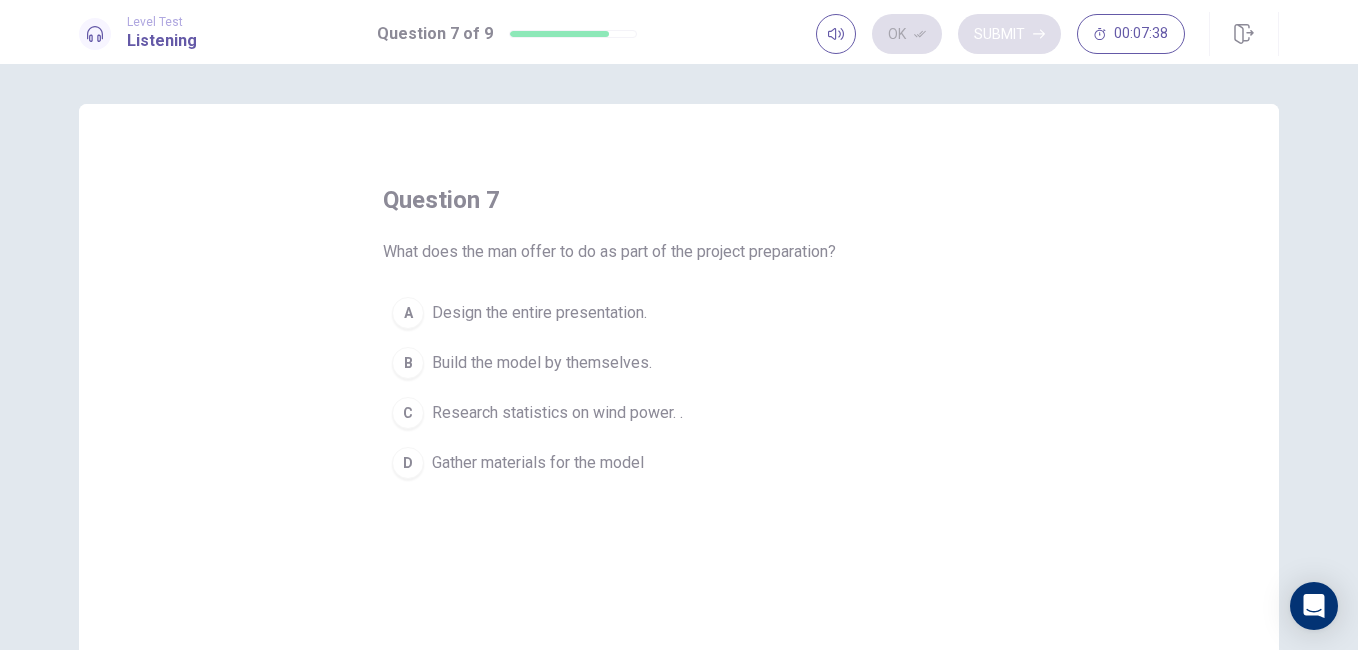 click on "Ok Submit 00:07:38" at bounding box center [1000, 34] 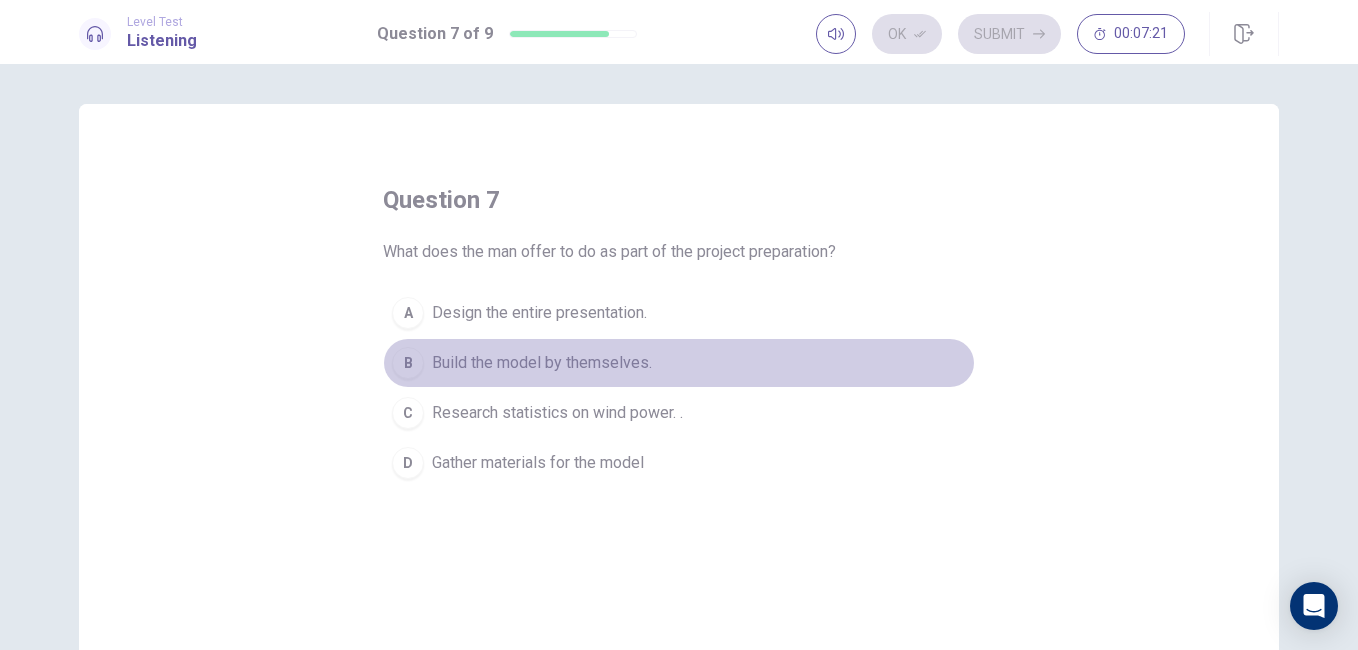 click on "Build the model by themselves." at bounding box center (542, 363) 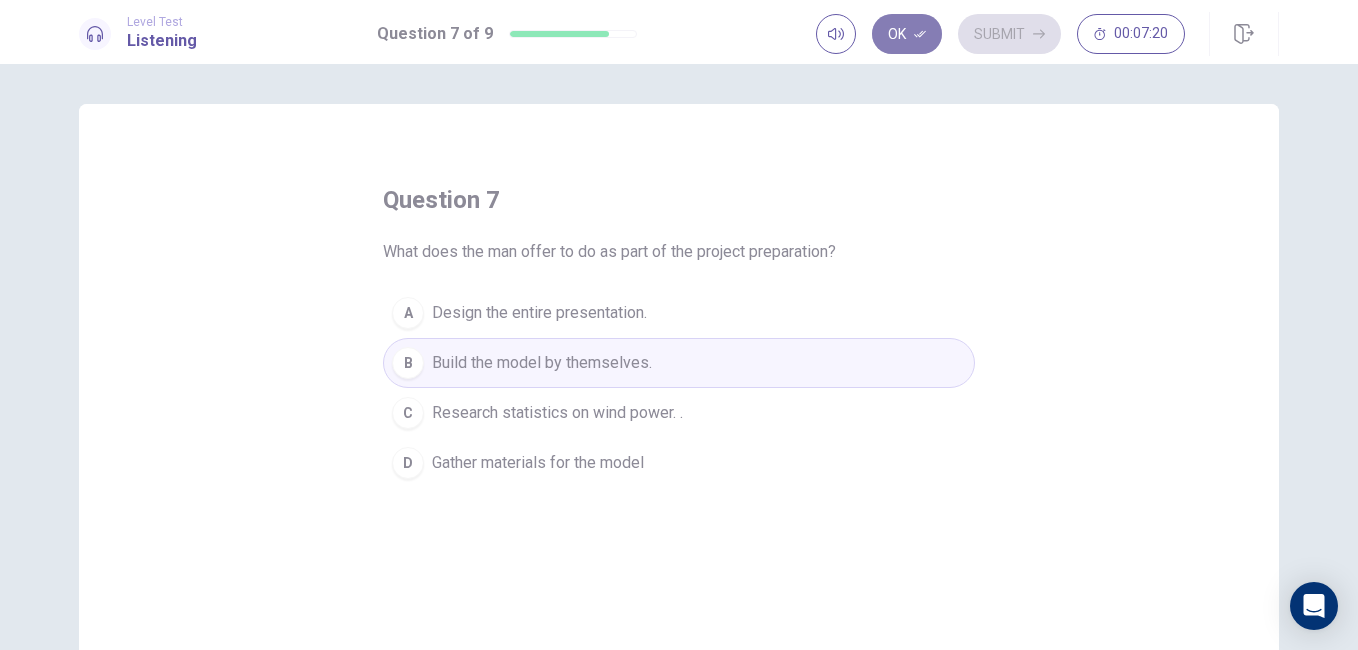 click on "Ok" at bounding box center [907, 34] 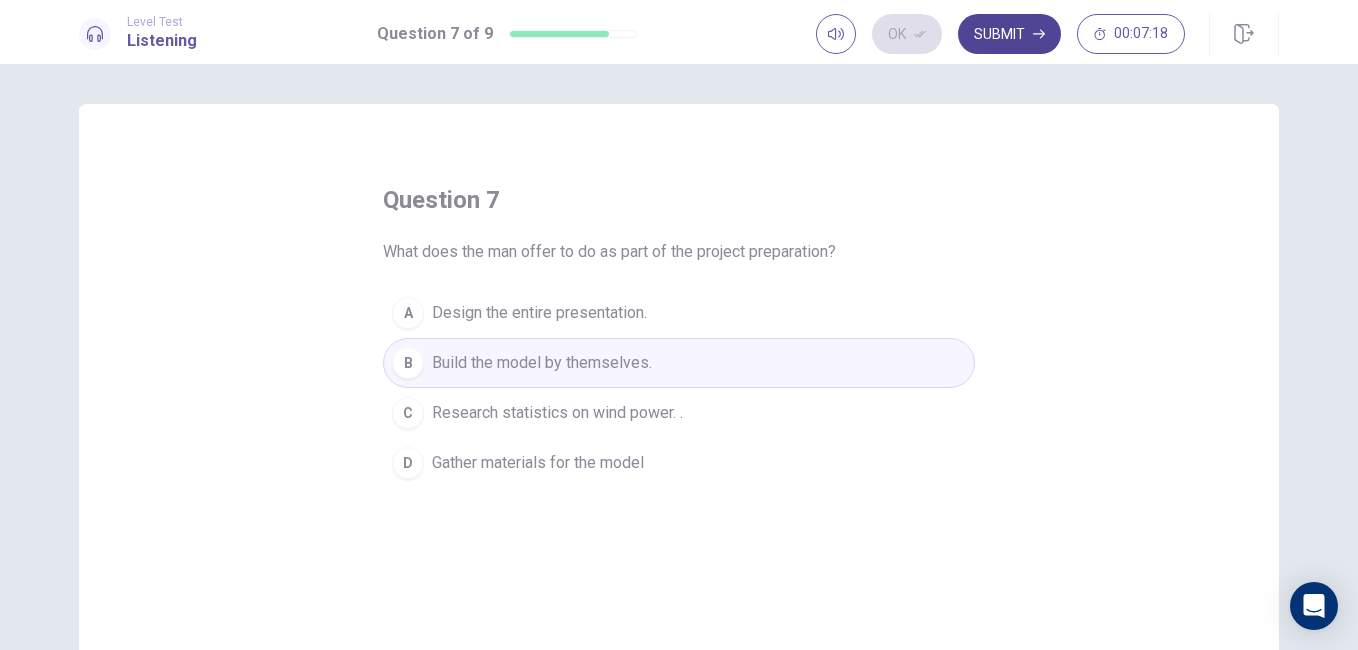 click on "Submit" at bounding box center (1009, 34) 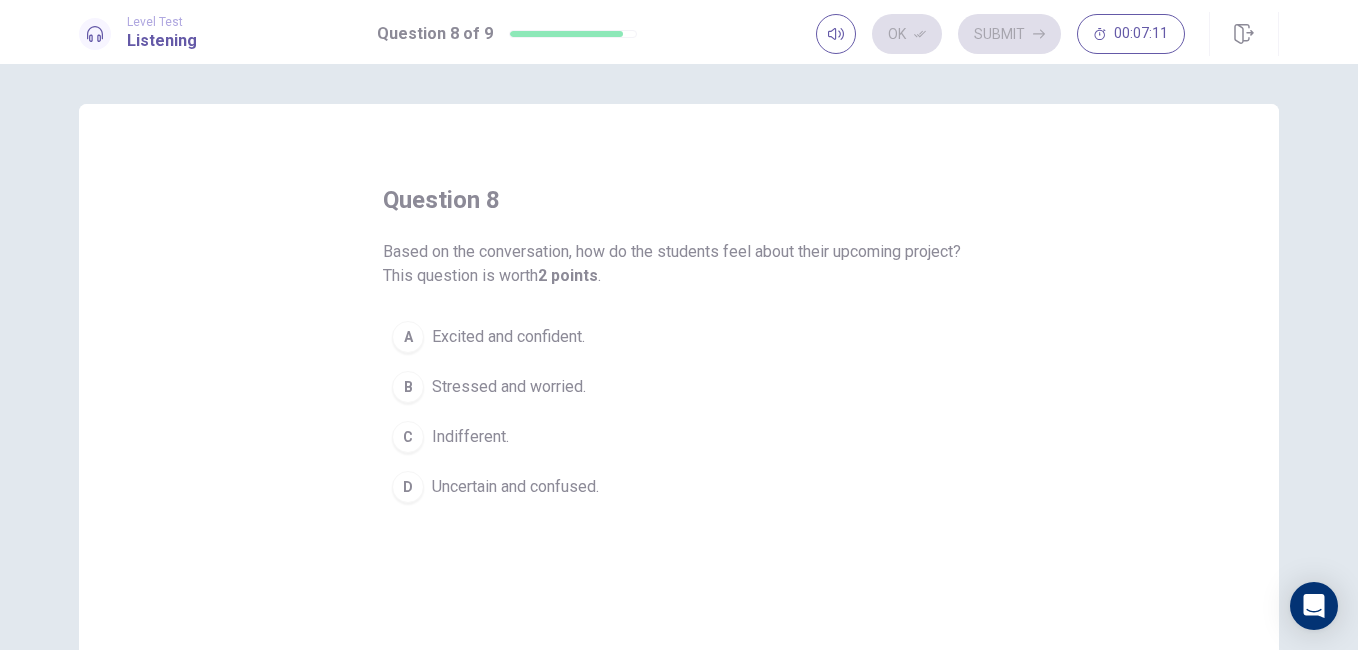 click on "Excited and confident." at bounding box center [508, 337] 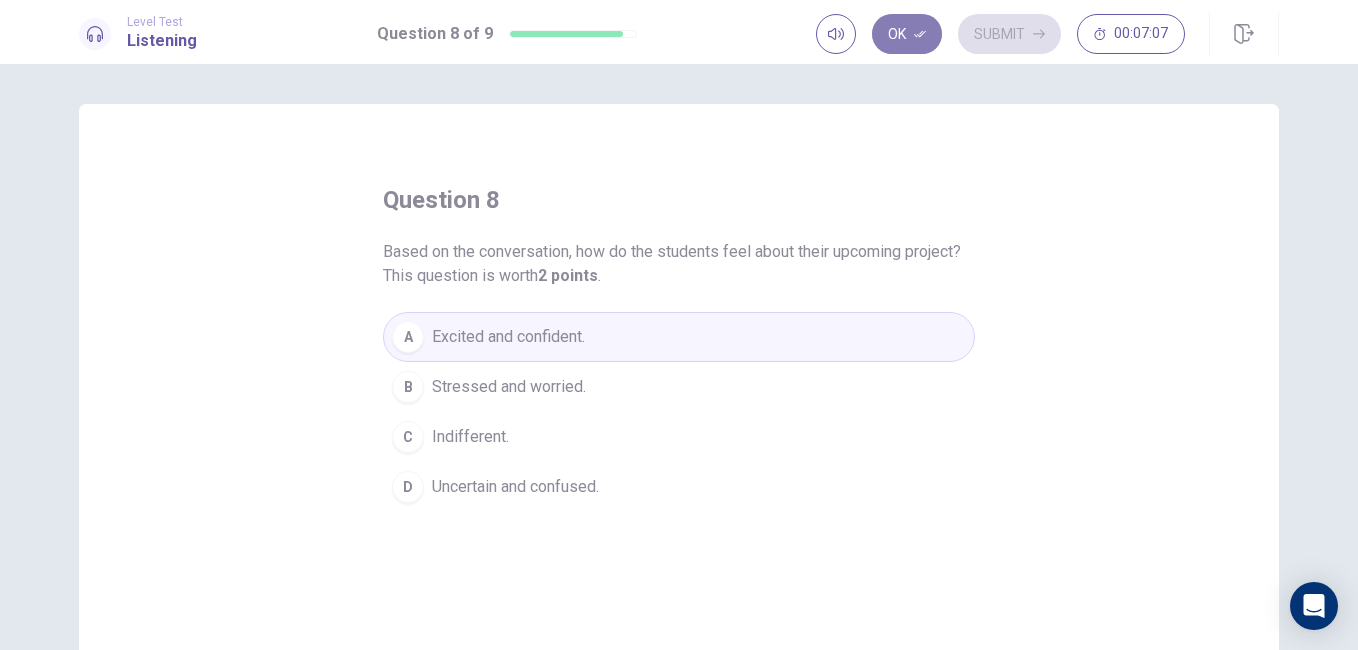 click on "Ok" at bounding box center [907, 34] 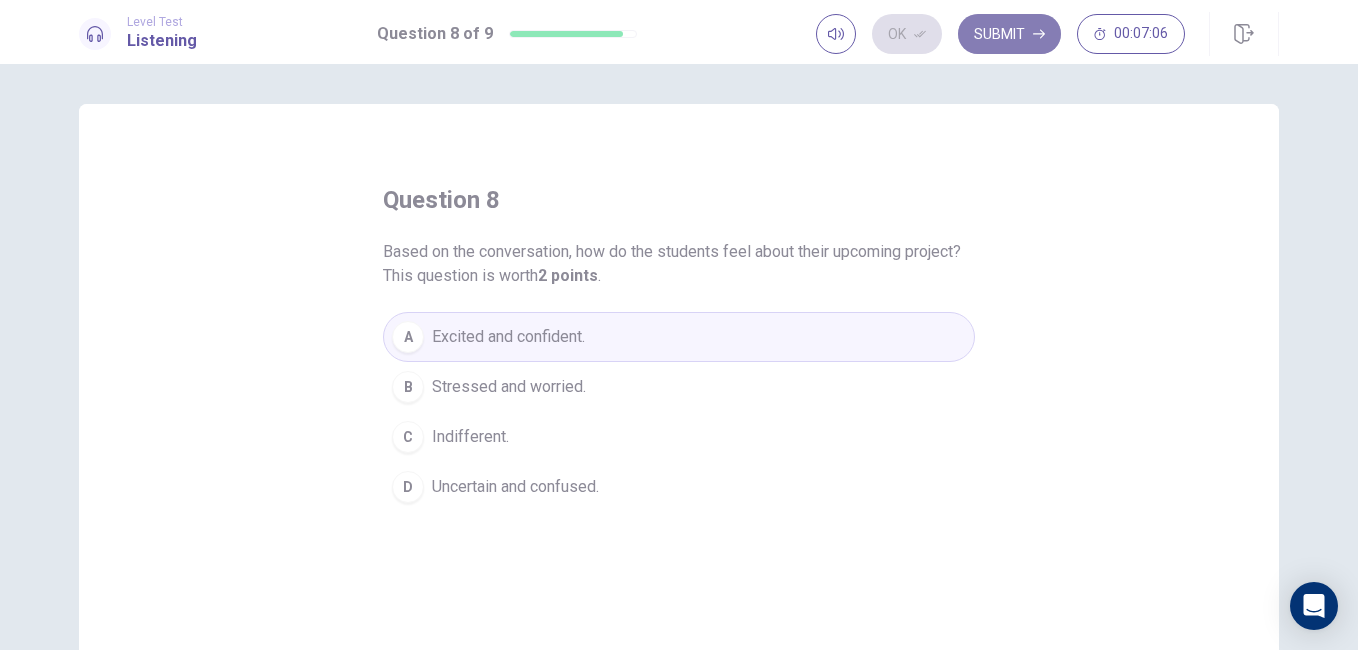 click on "Submit" at bounding box center [1009, 34] 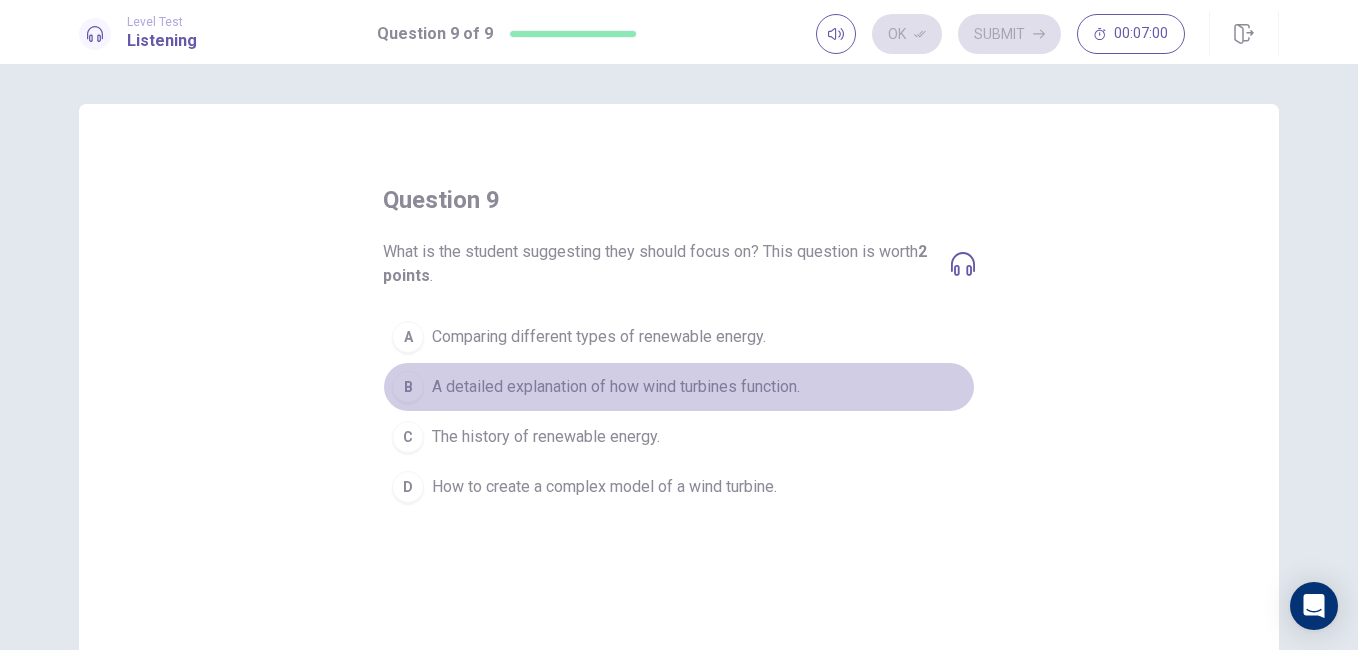 click on "A detailed explanation of how wind turbines function." at bounding box center (616, 387) 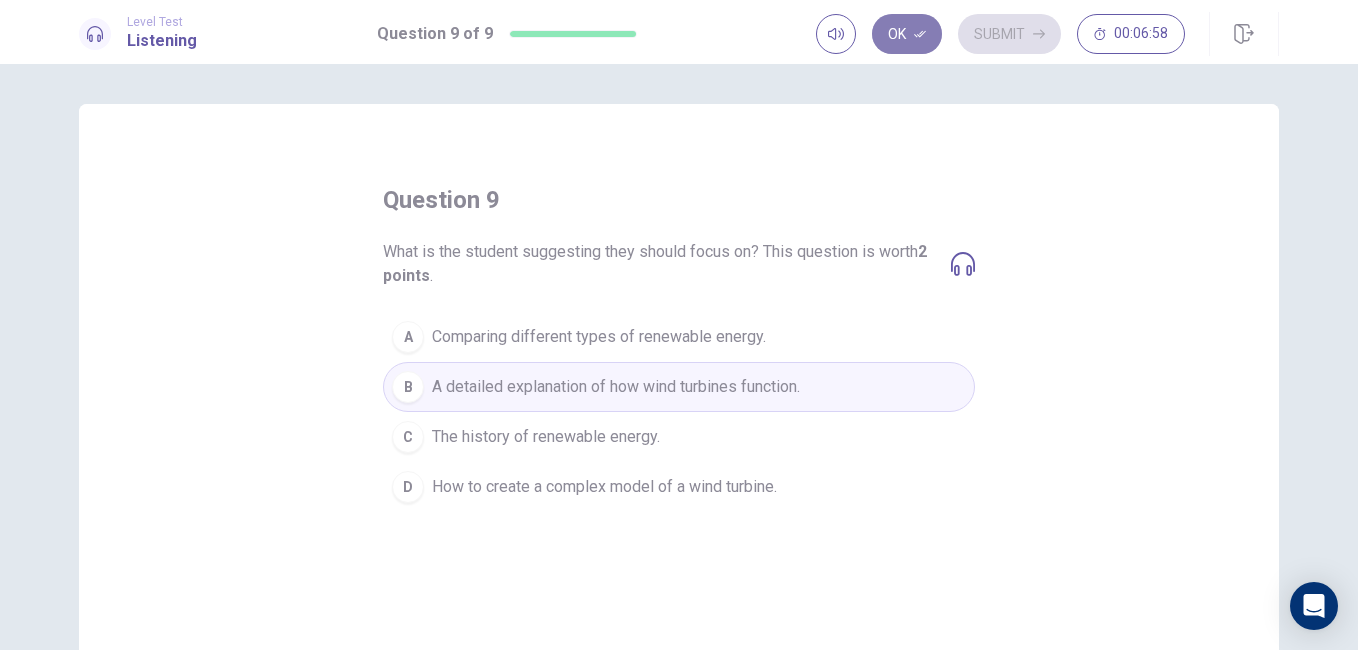 click on "Ok" at bounding box center (907, 34) 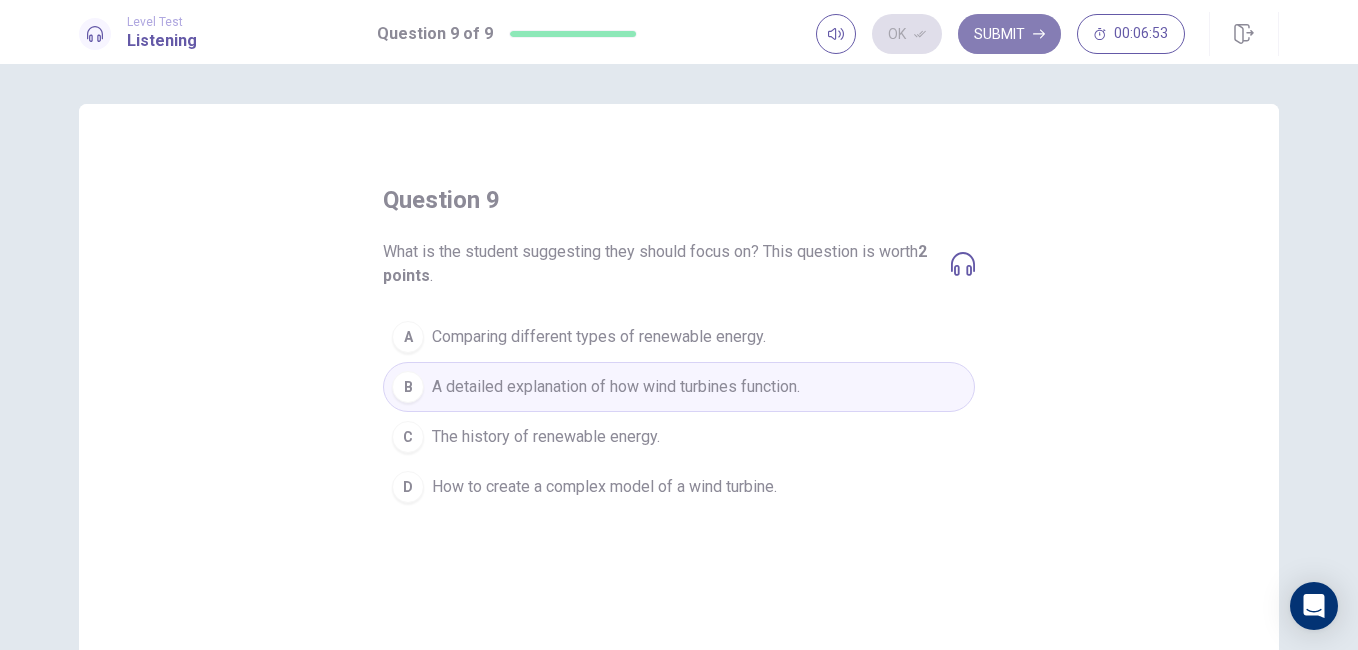 click on "Submit" at bounding box center [1009, 34] 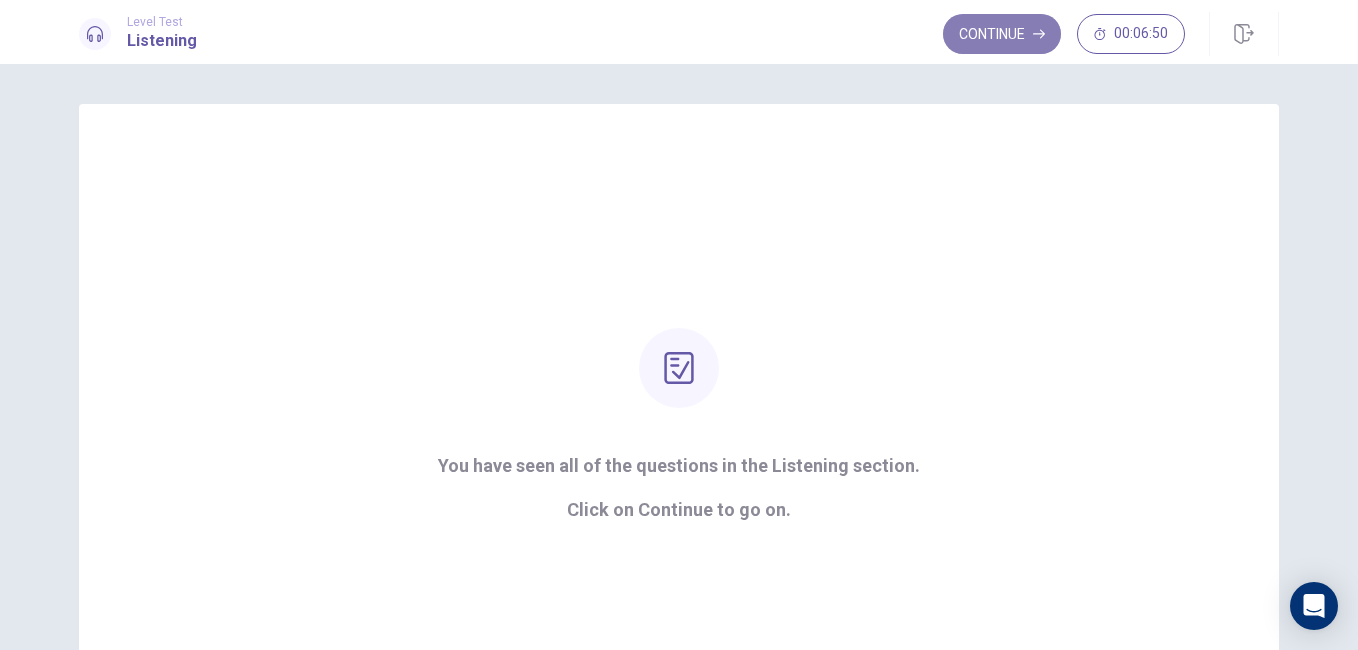 click on "Continue" at bounding box center [1002, 34] 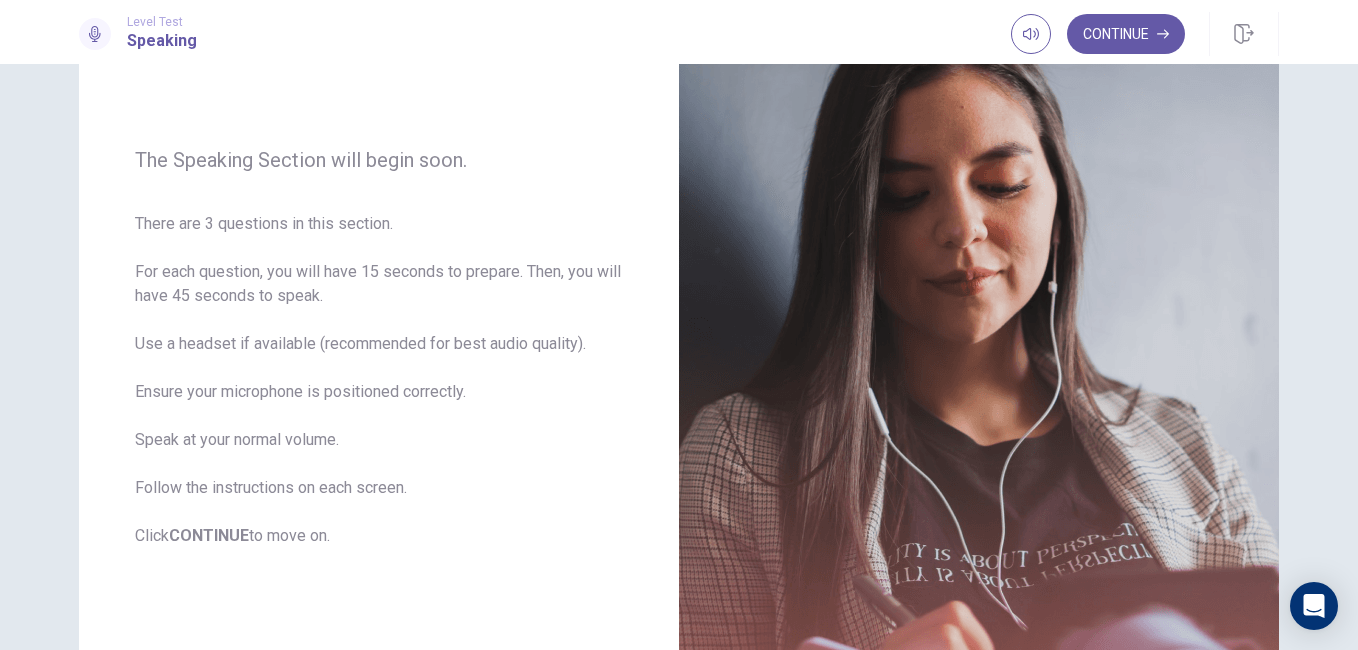 scroll, scrollTop: 0, scrollLeft: 0, axis: both 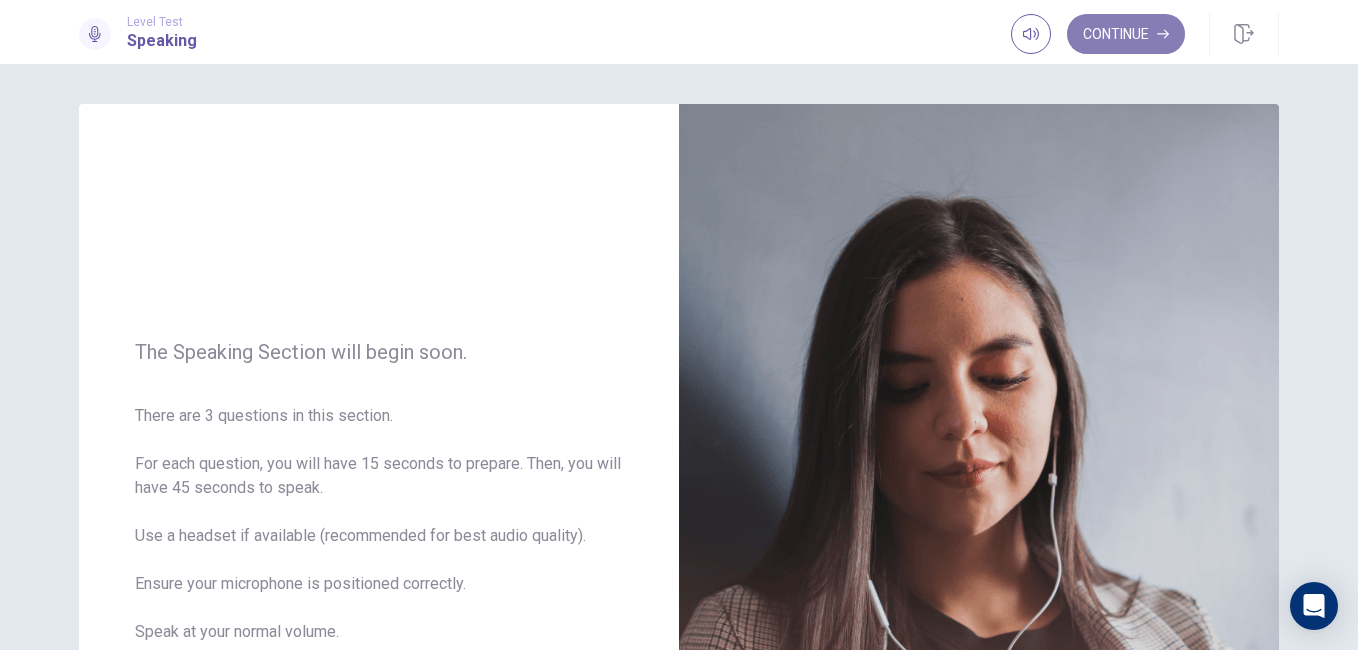 click on "Continue" at bounding box center (1126, 34) 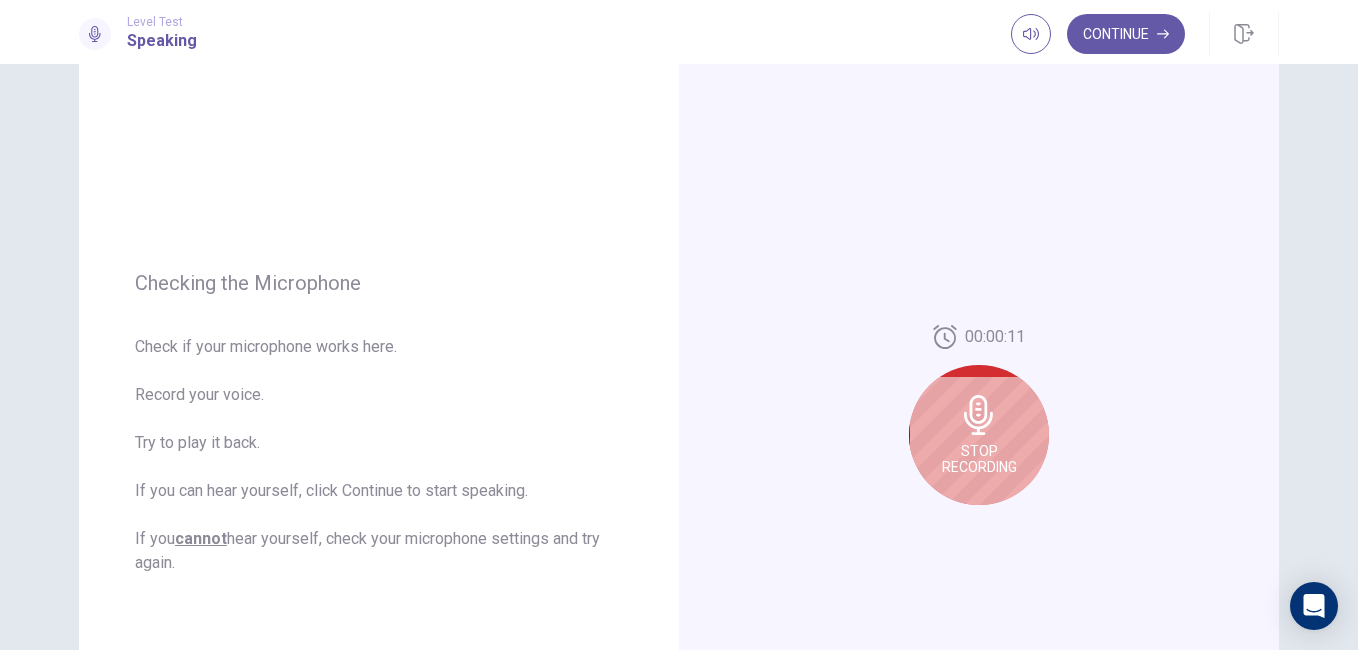 scroll, scrollTop: 119, scrollLeft: 0, axis: vertical 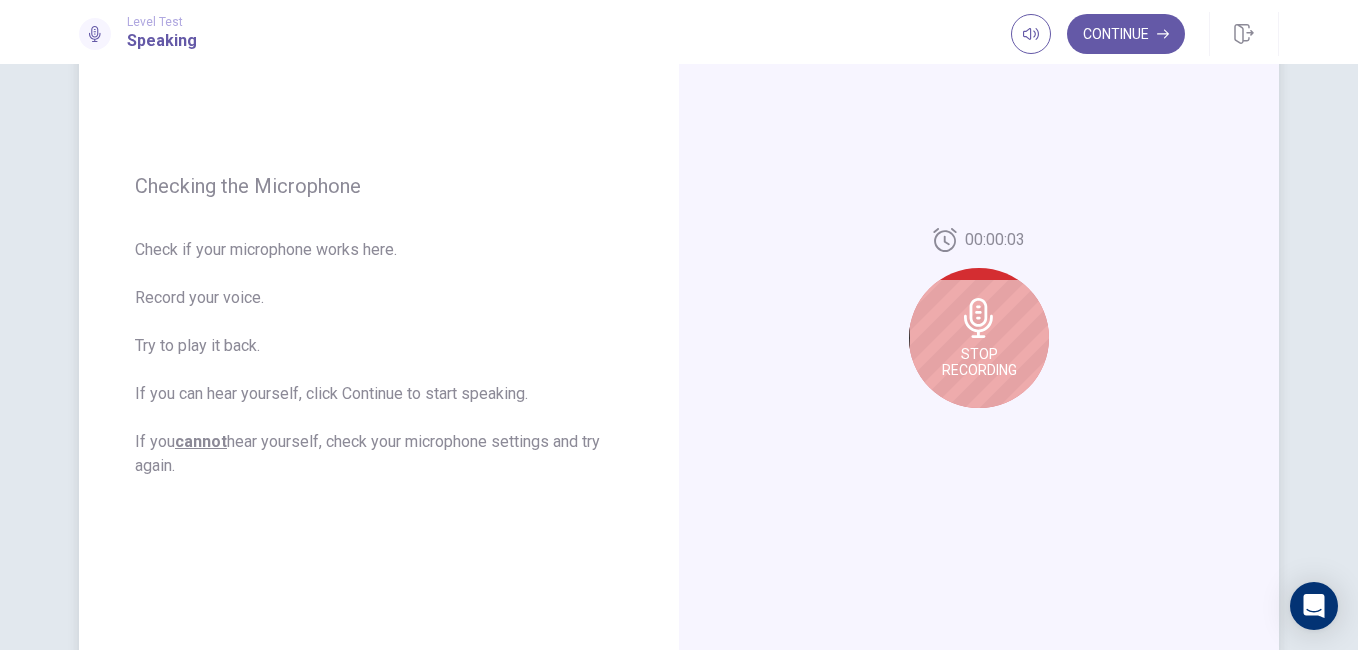 click on "Stop   Recording" at bounding box center [979, 362] 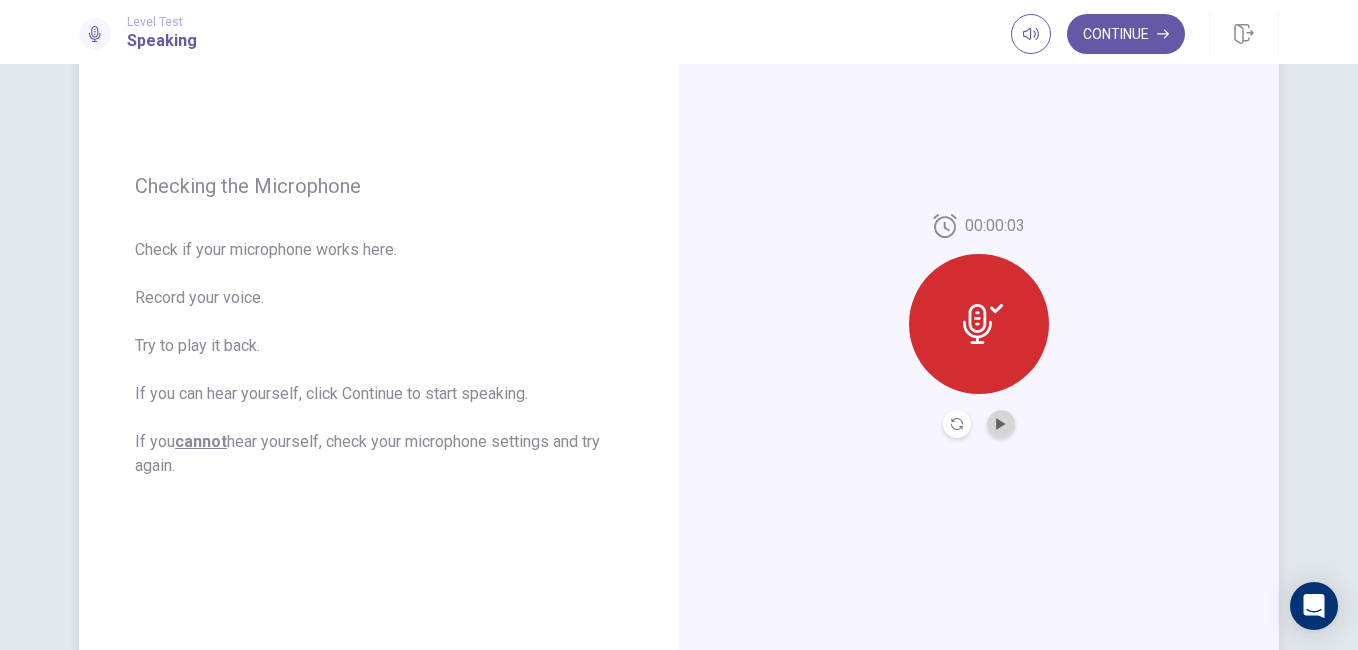click at bounding box center [1001, 424] 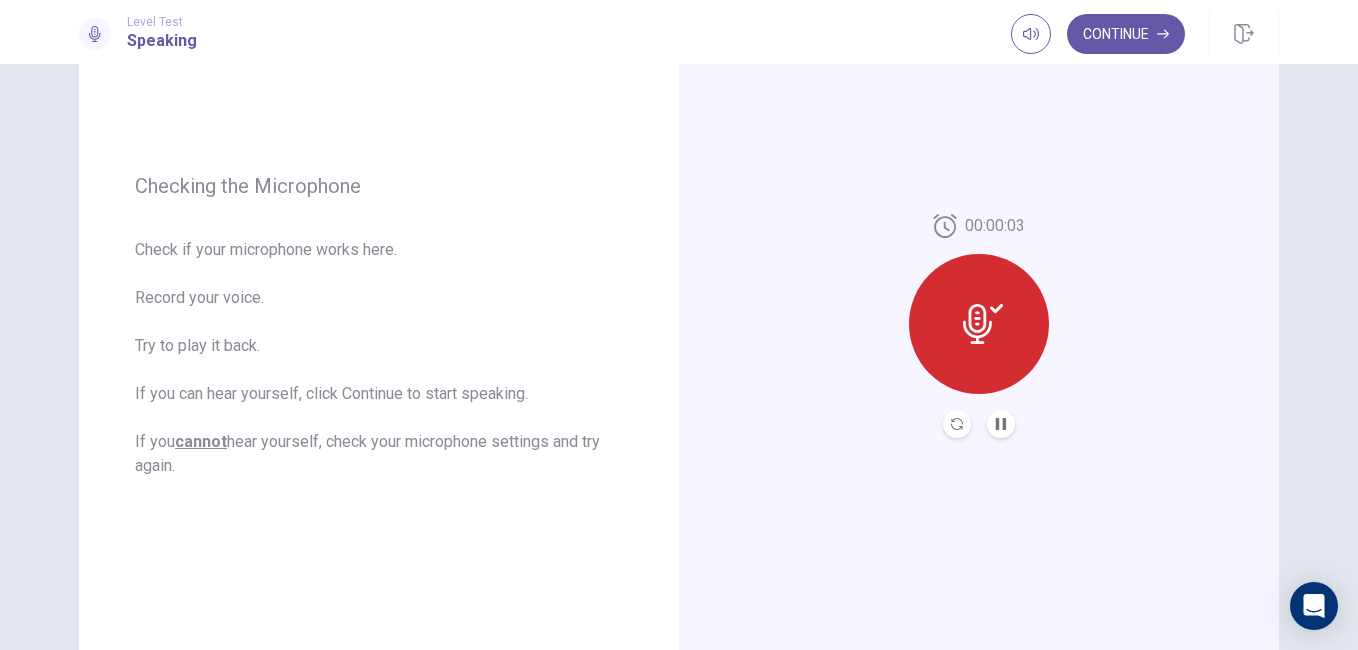 click 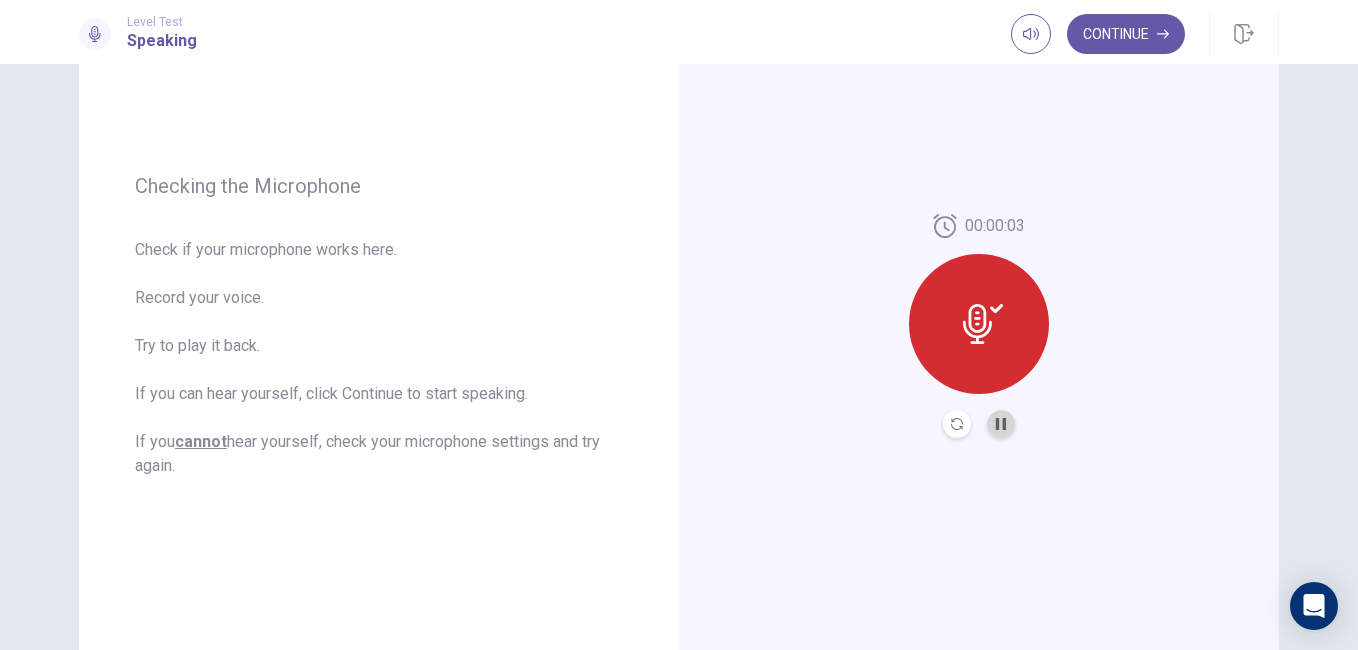 click at bounding box center [1001, 424] 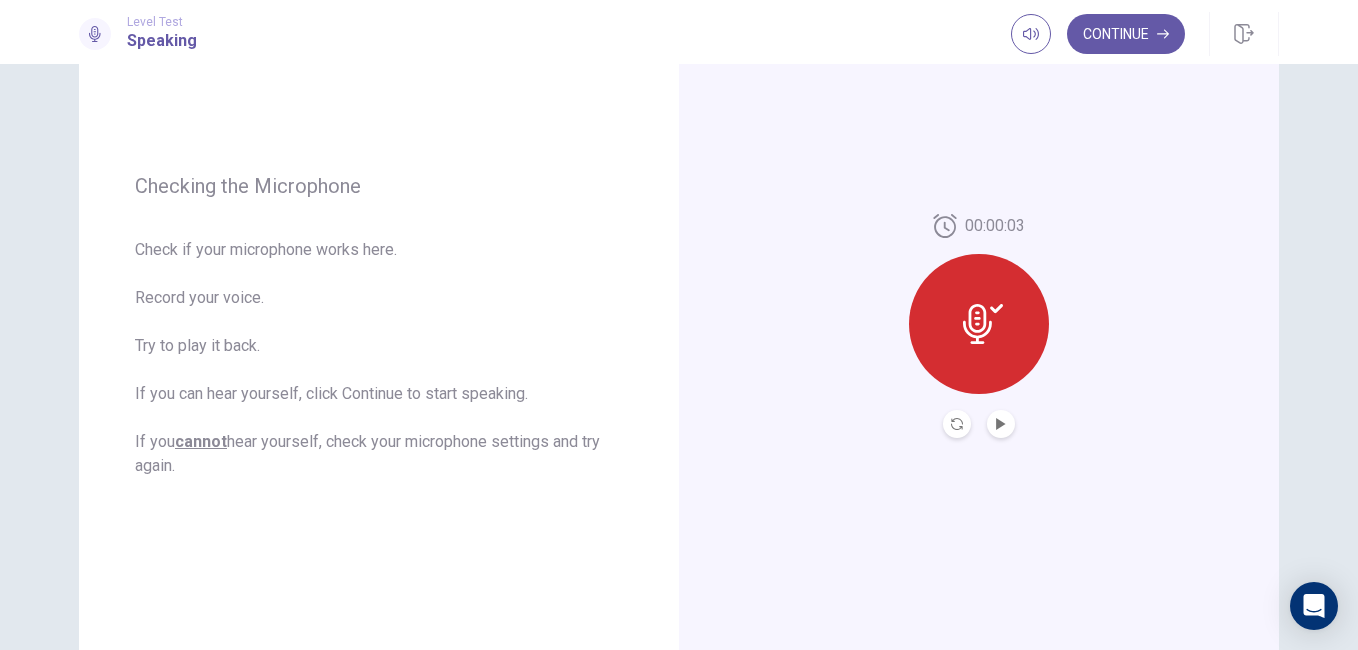 click 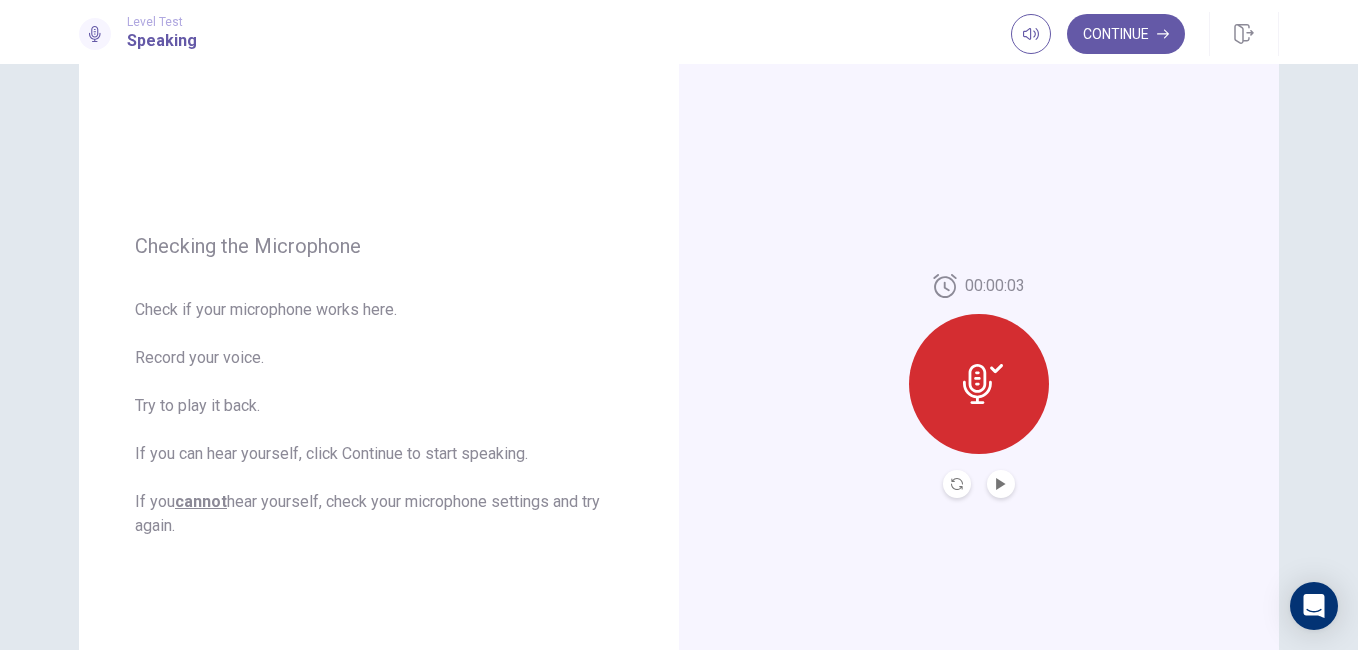scroll, scrollTop: 141, scrollLeft: 0, axis: vertical 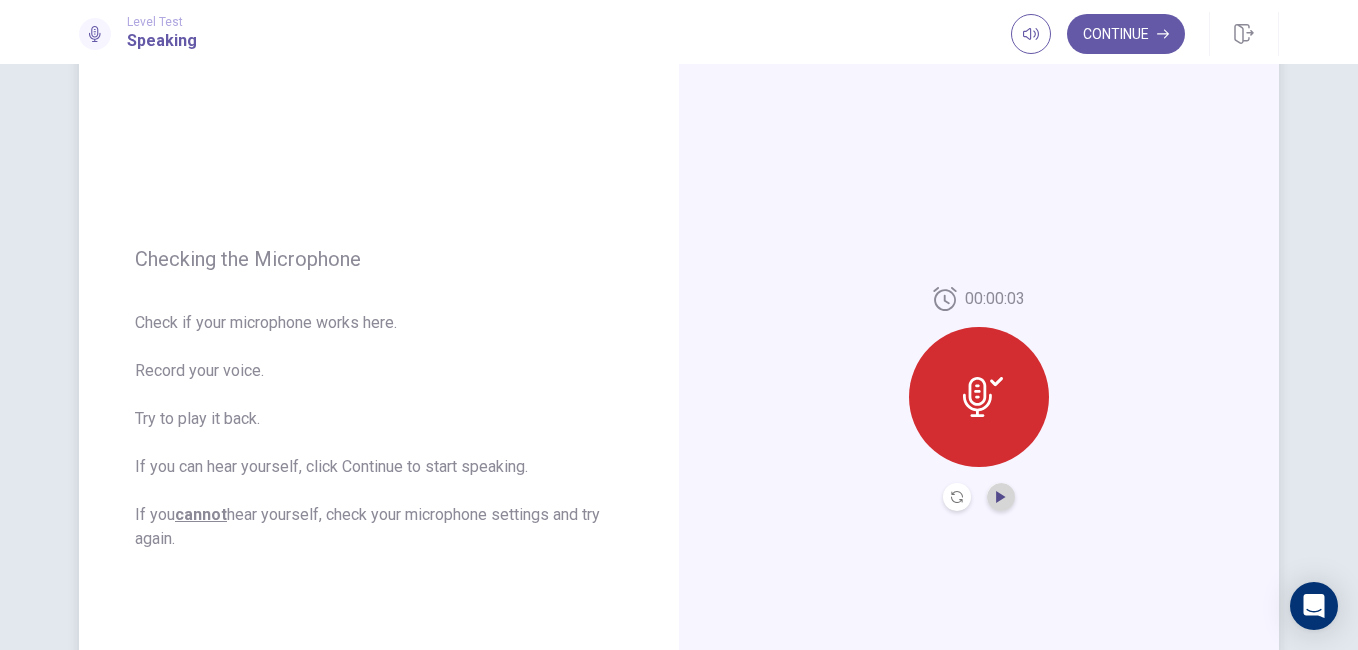click 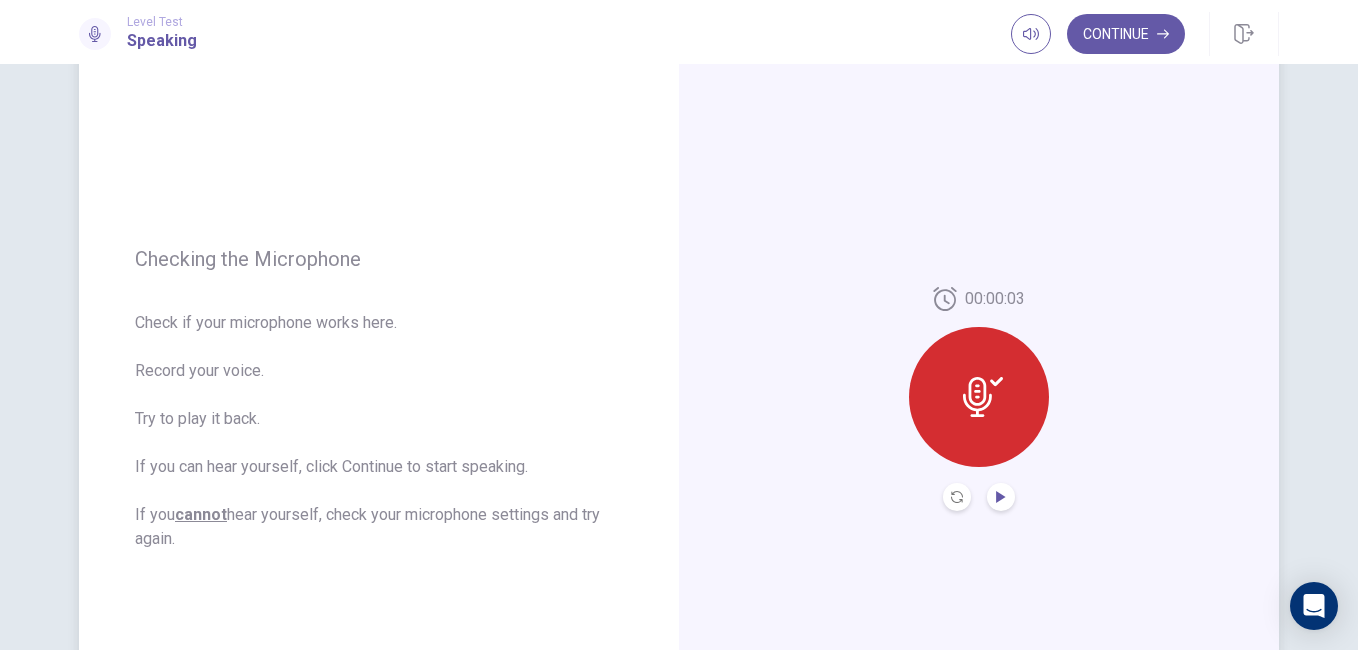 click at bounding box center [979, 397] 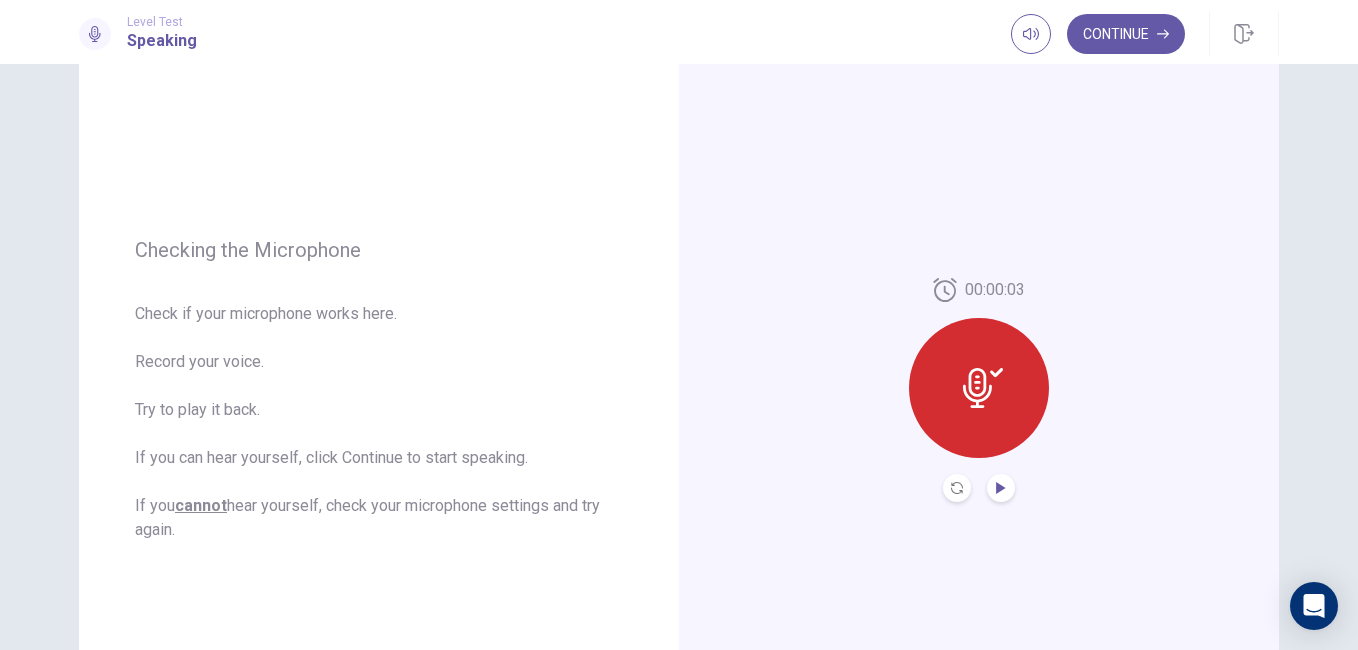 scroll, scrollTop: 145, scrollLeft: 0, axis: vertical 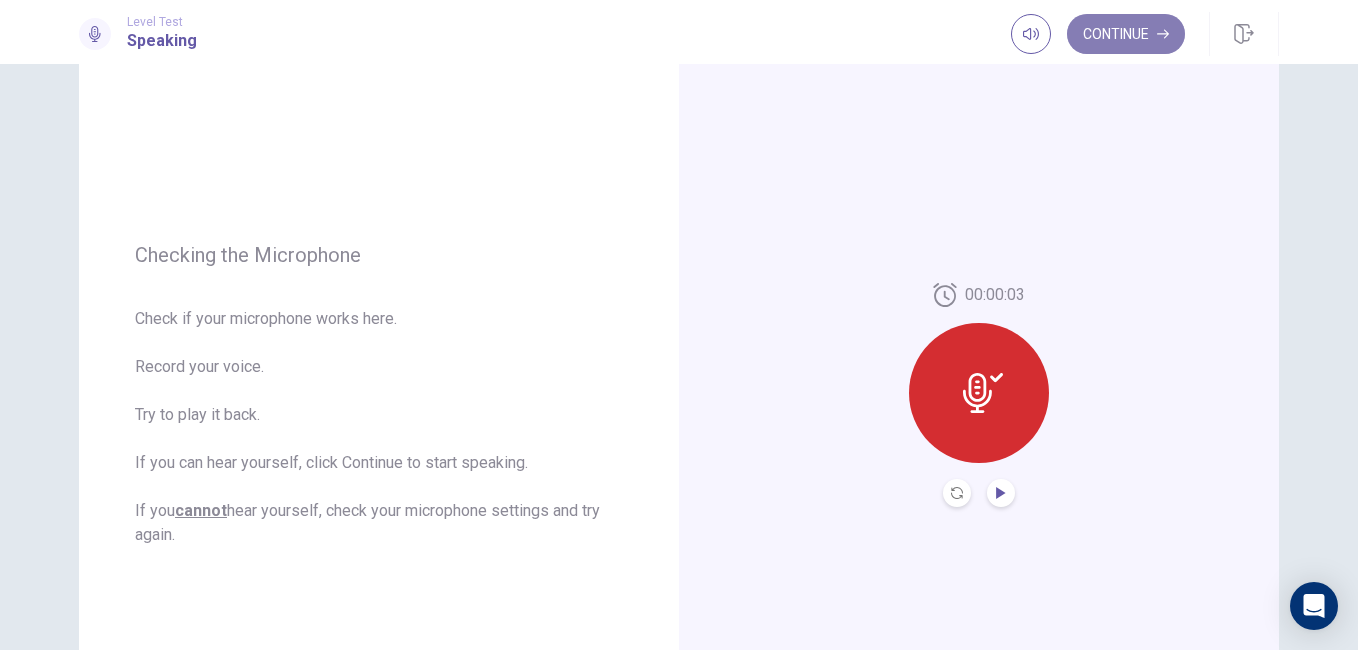 click on "Continue" at bounding box center [1126, 34] 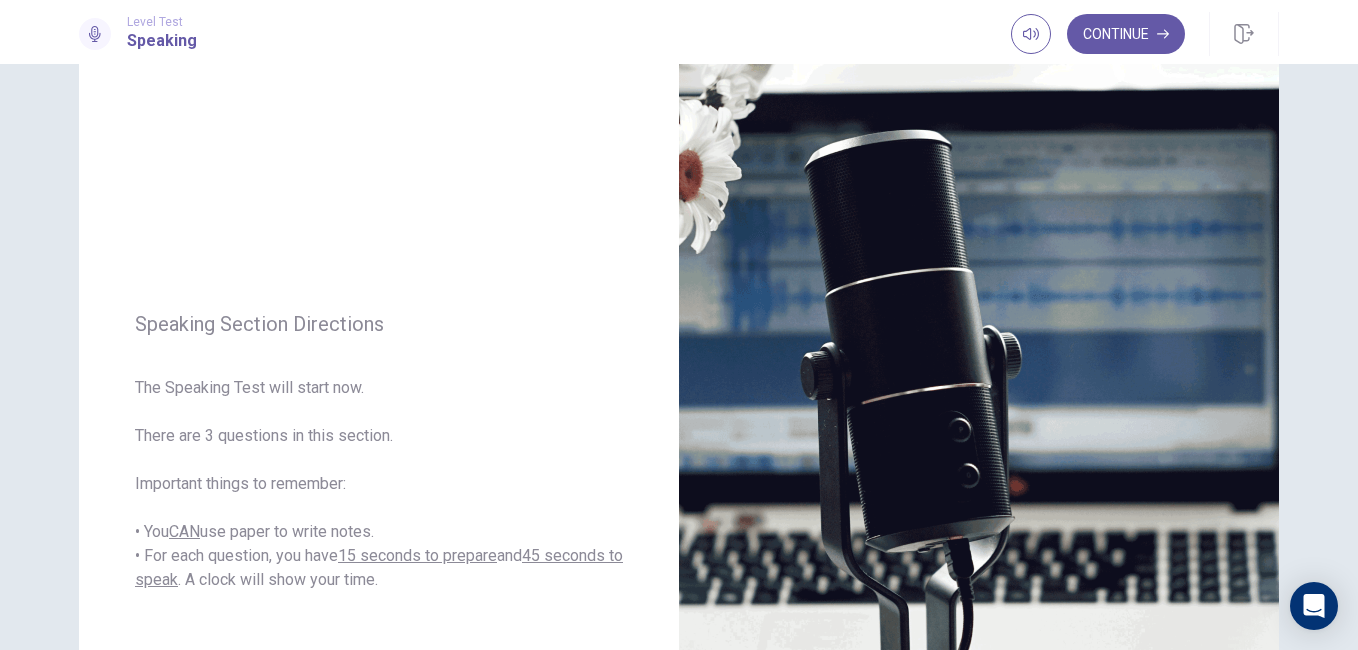 scroll, scrollTop: 106, scrollLeft: 0, axis: vertical 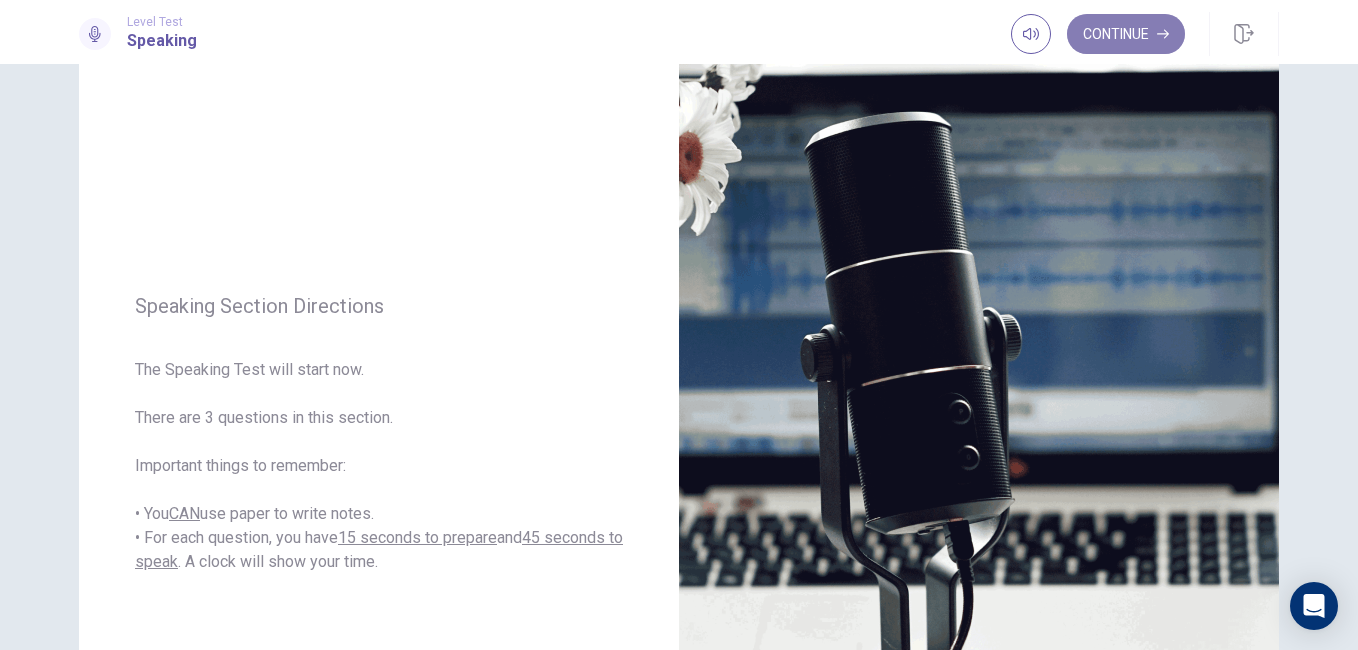 click on "Continue" at bounding box center (1126, 34) 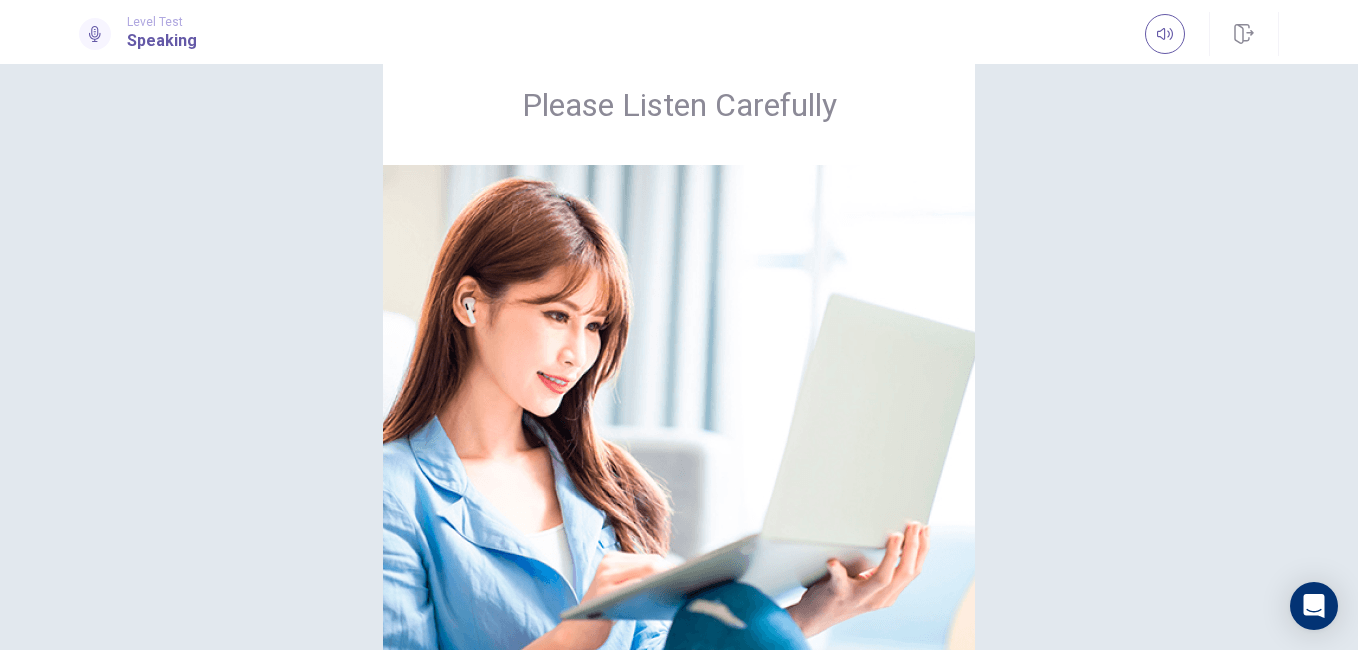scroll, scrollTop: 58, scrollLeft: 0, axis: vertical 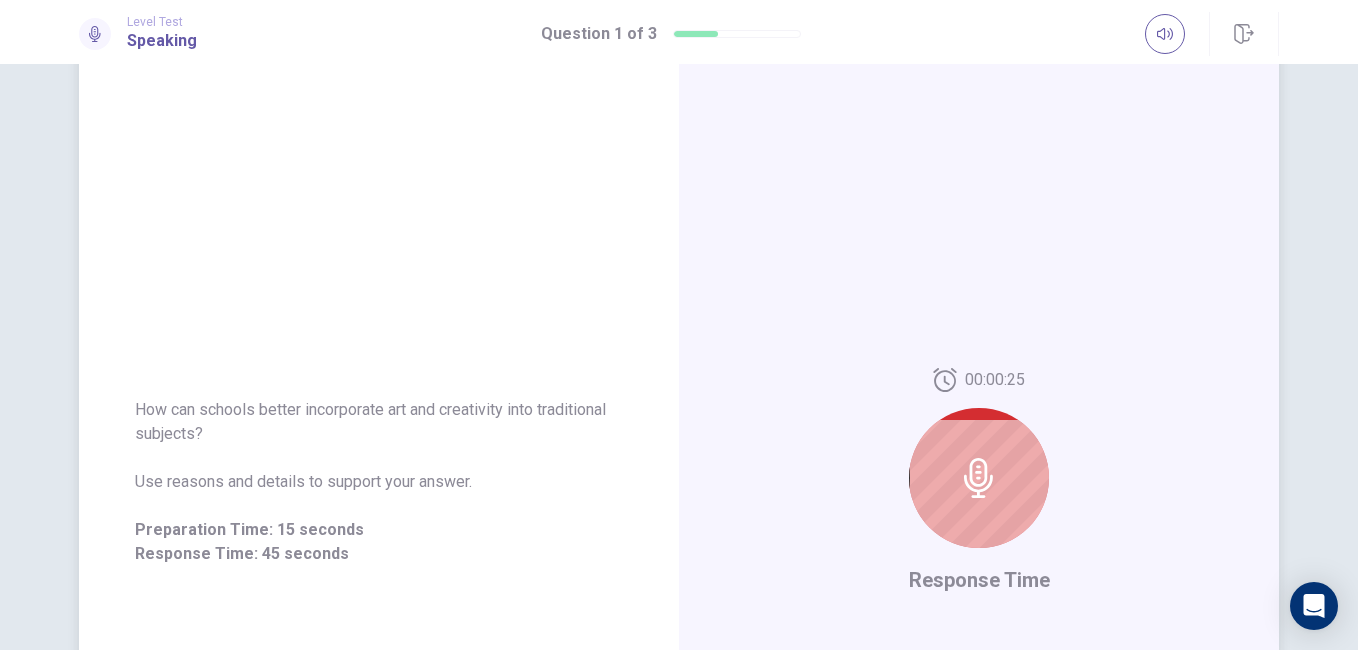 click at bounding box center [979, 478] 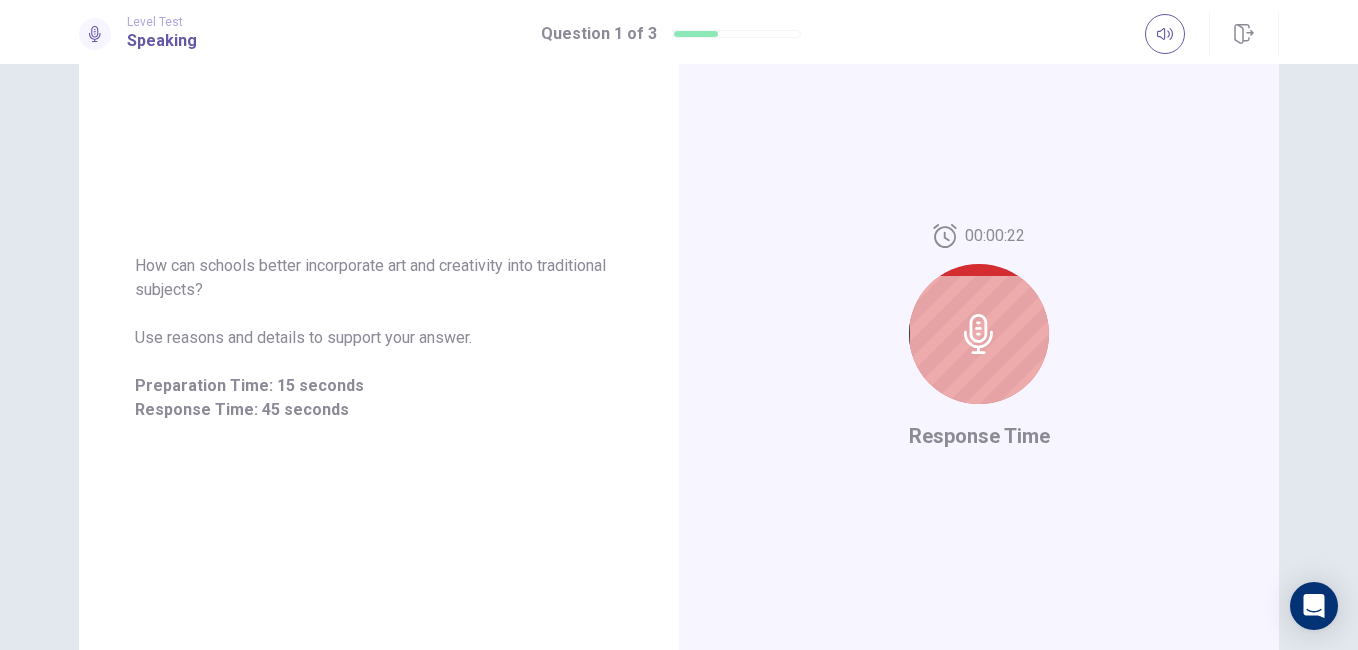 scroll, scrollTop: 210, scrollLeft: 0, axis: vertical 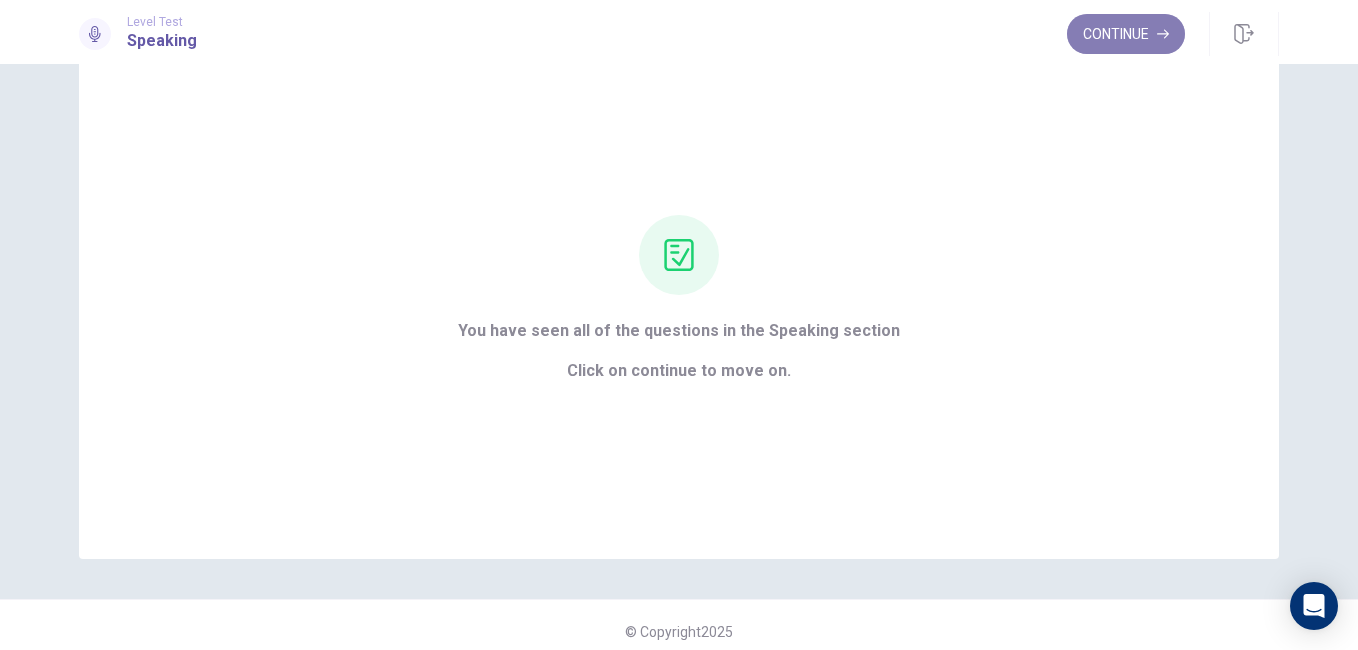 click on "Continue" at bounding box center (1126, 34) 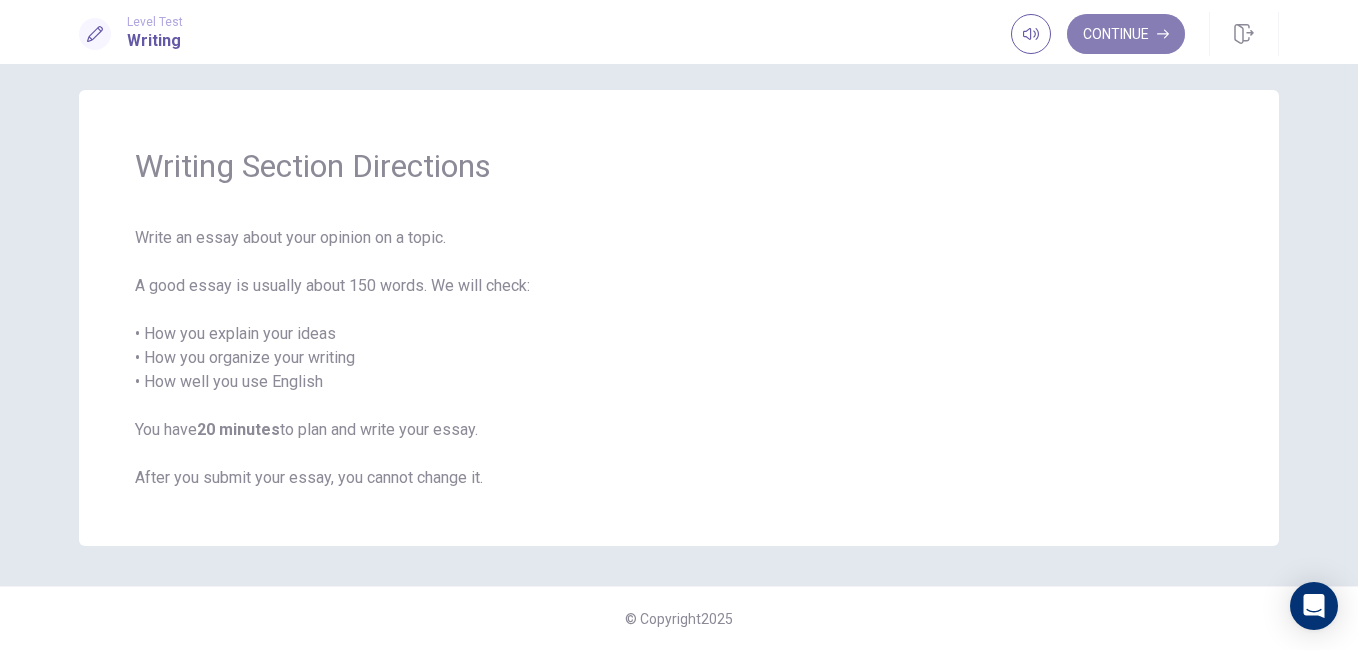 click on "Continue" at bounding box center [1126, 34] 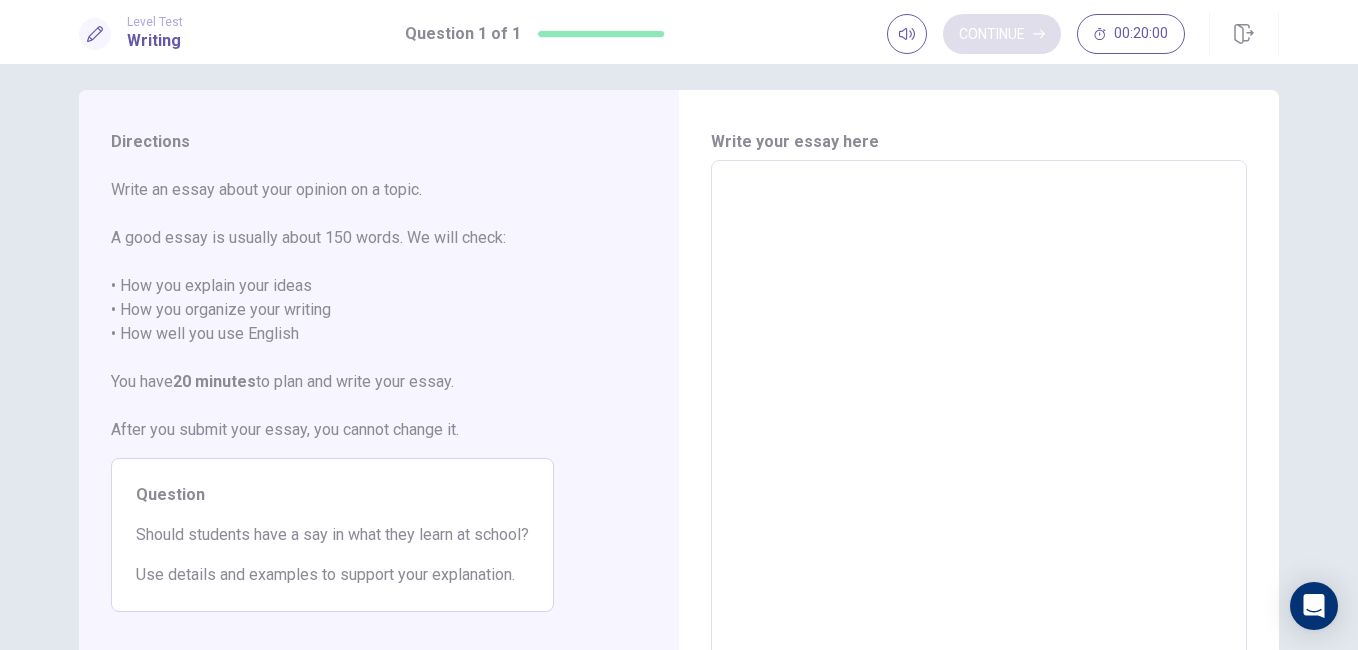 scroll, scrollTop: 65, scrollLeft: 0, axis: vertical 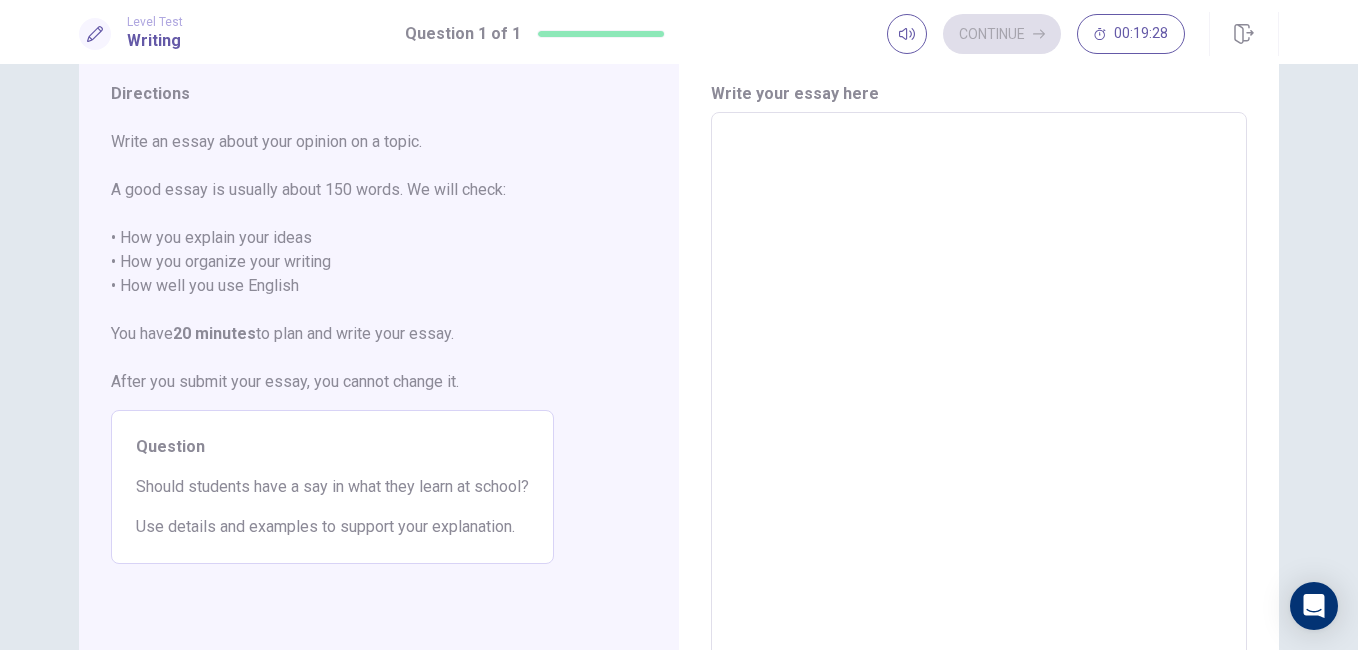 click at bounding box center (979, 389) 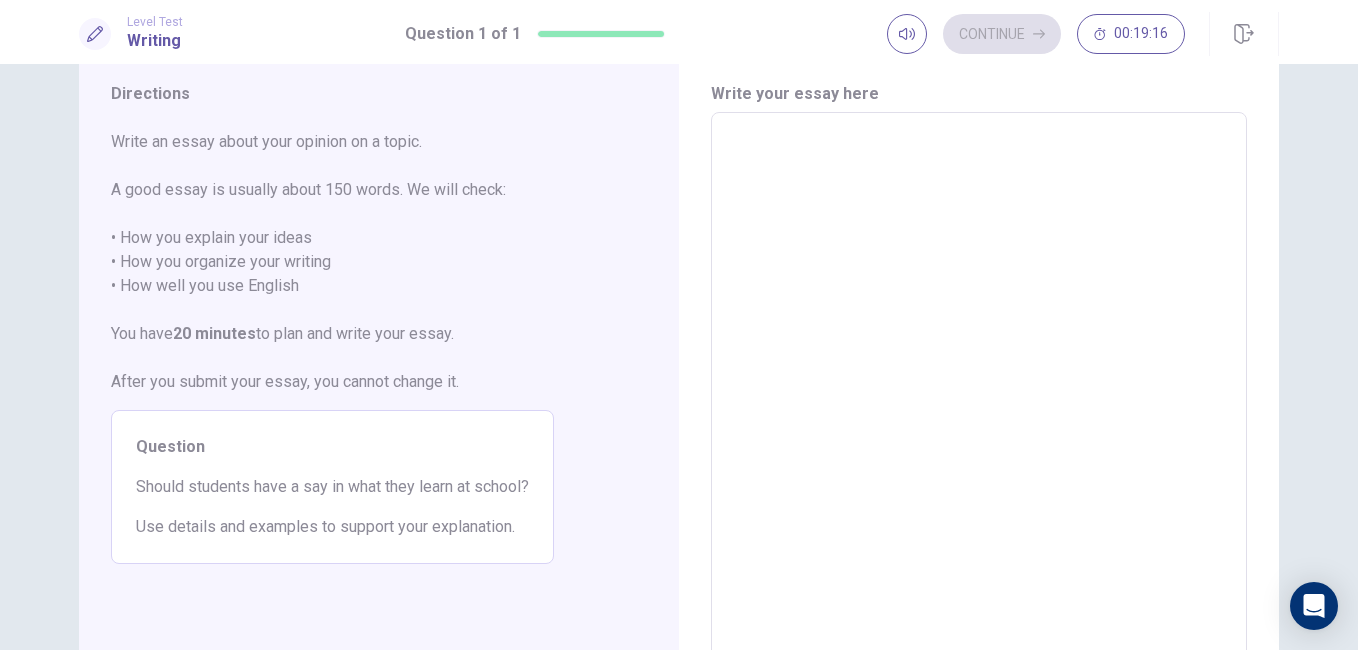 type on "*" 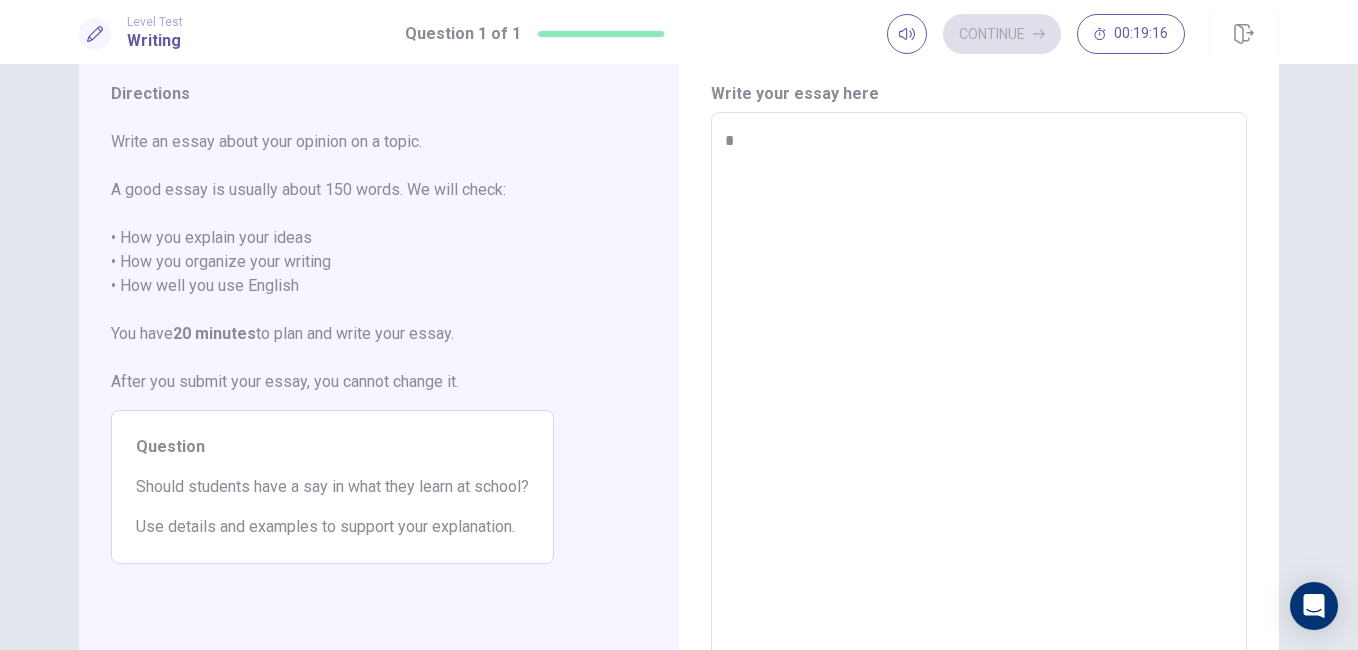 type on "*" 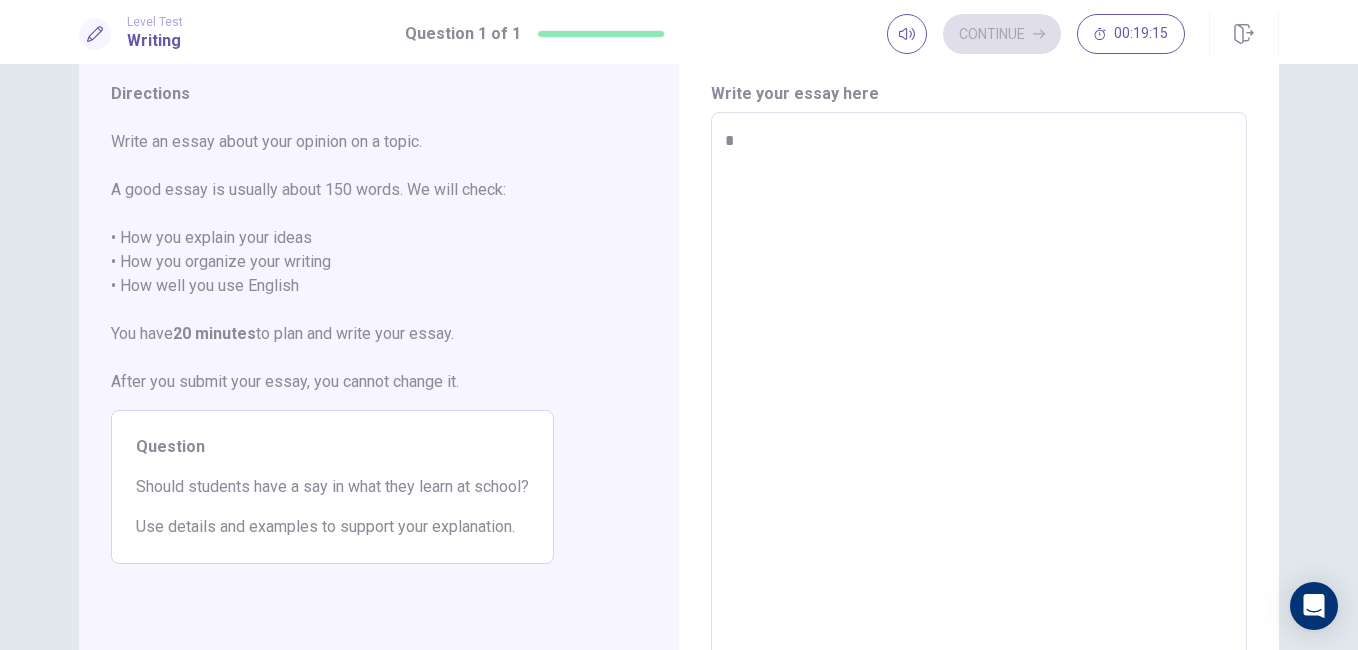 type on "**" 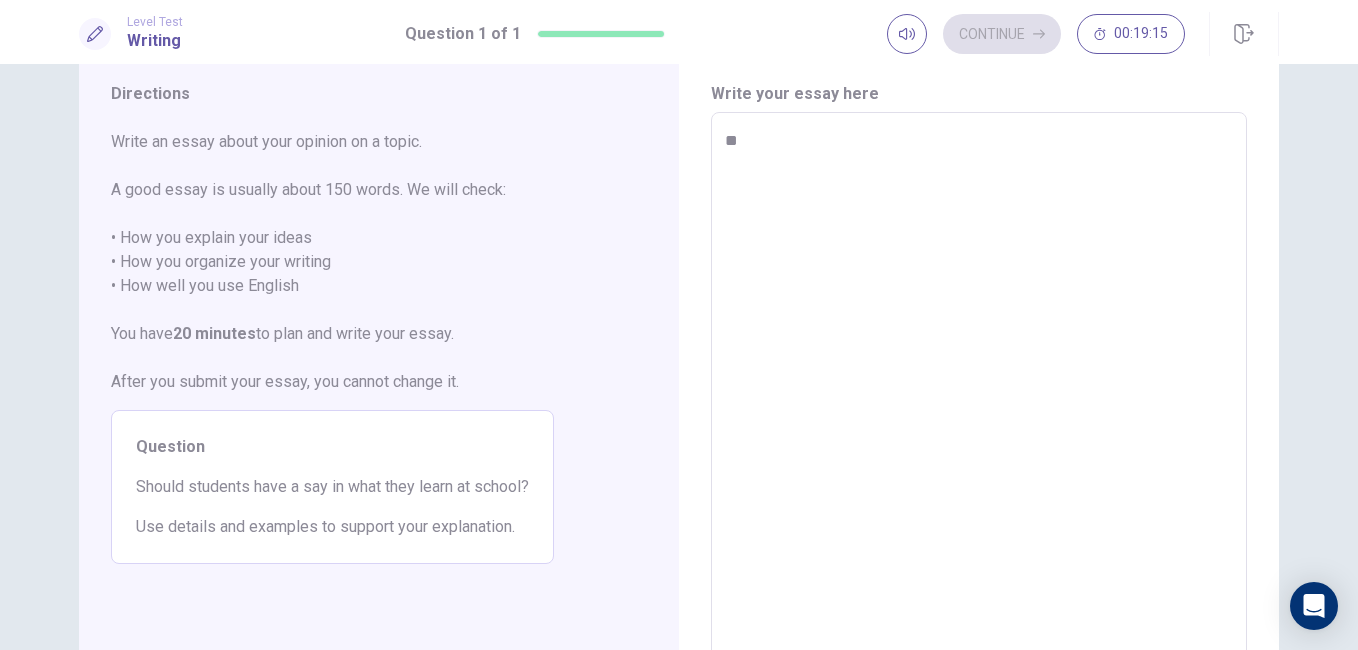 type on "*" 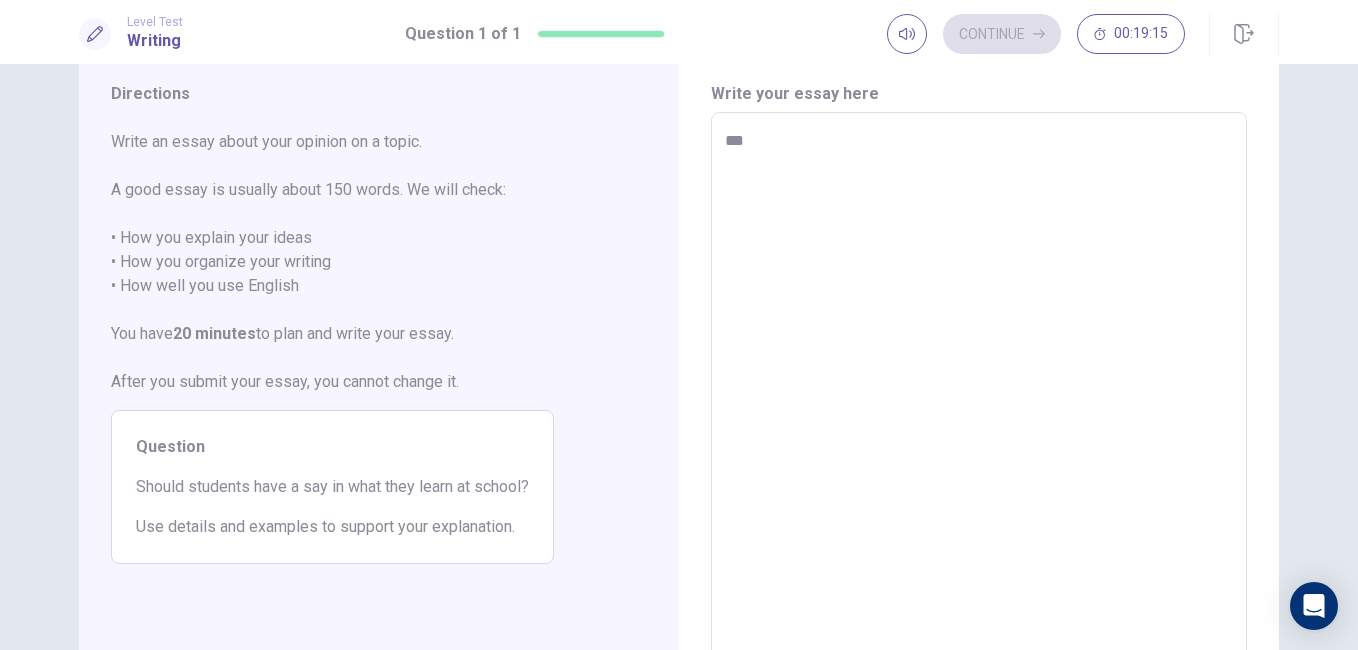 type on "*" 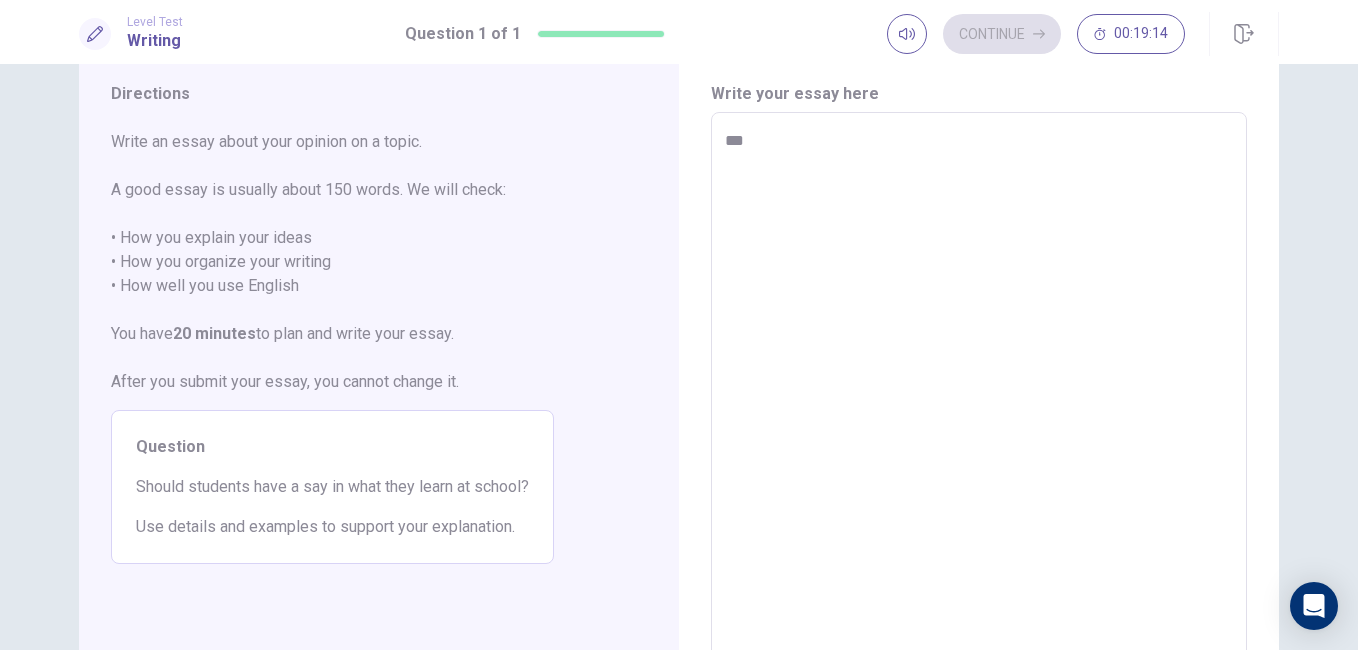 type on "****" 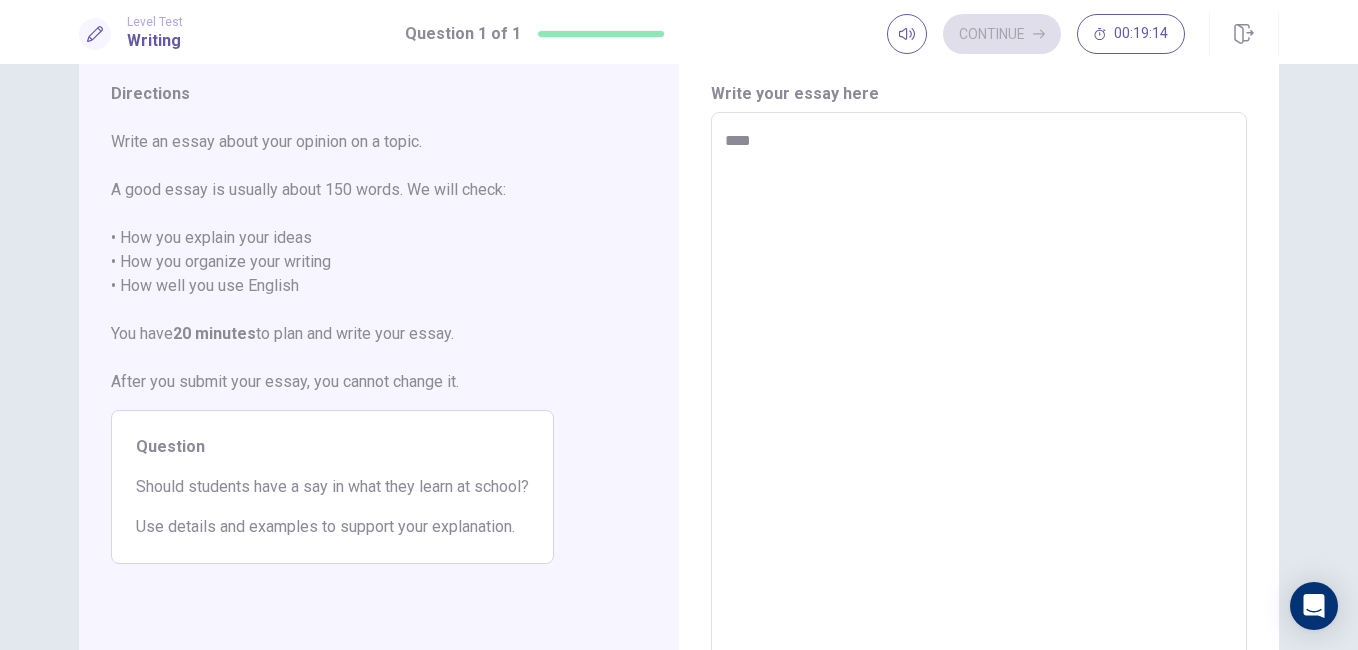type on "*" 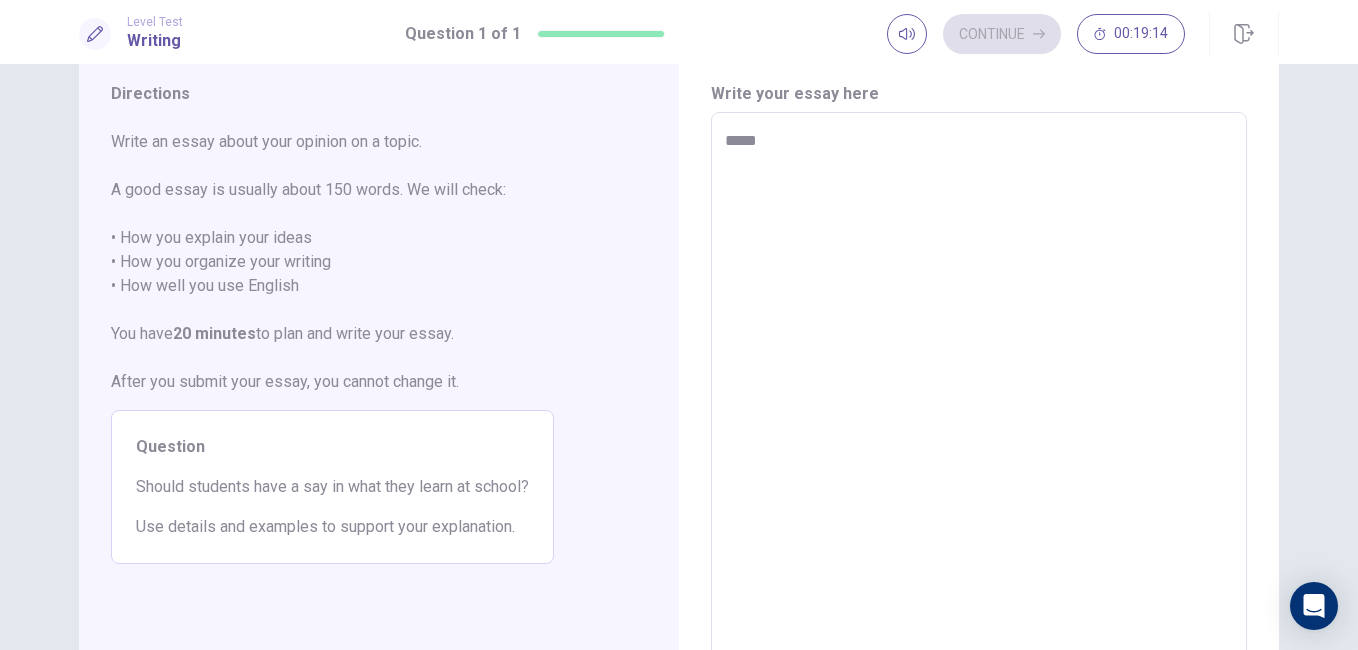 type on "*" 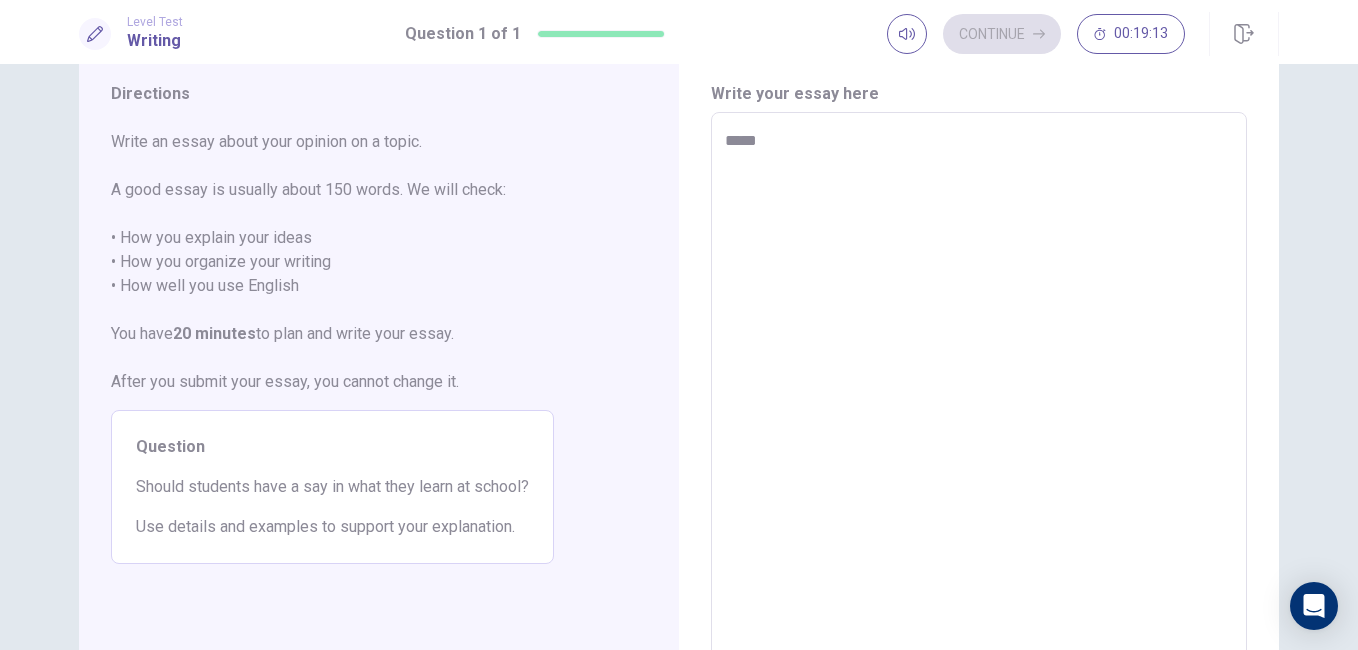 type on "******" 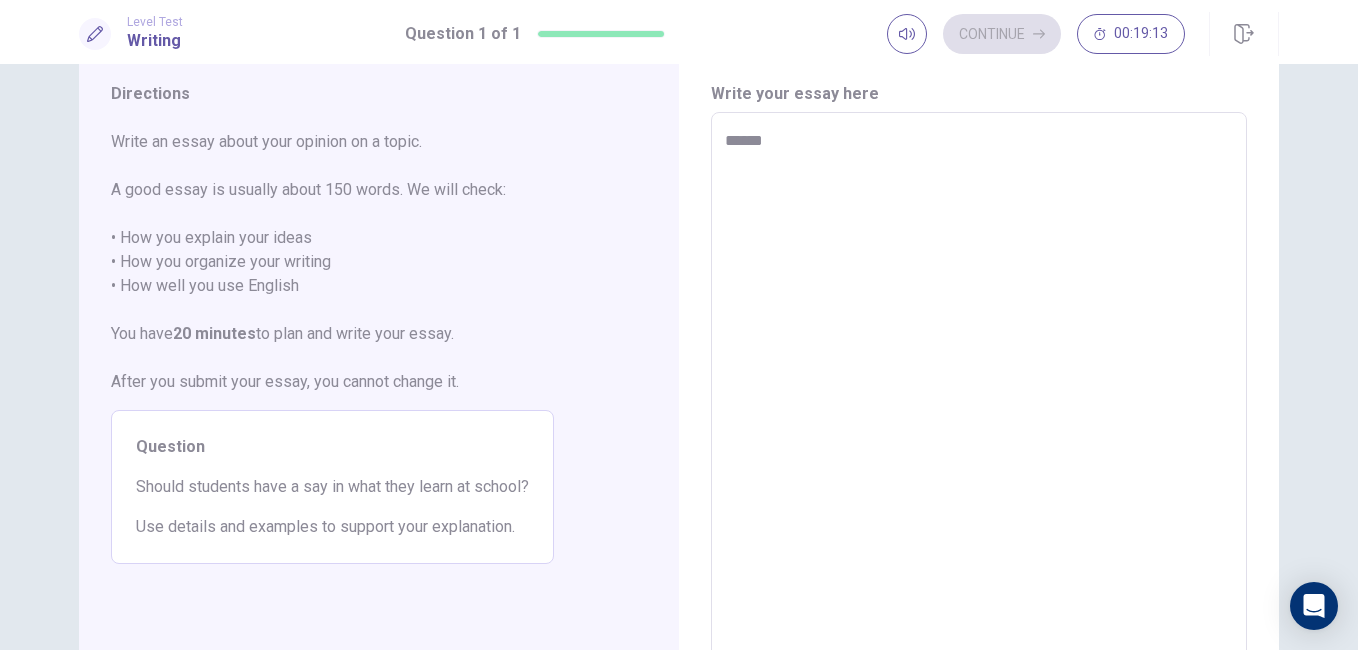 type on "*" 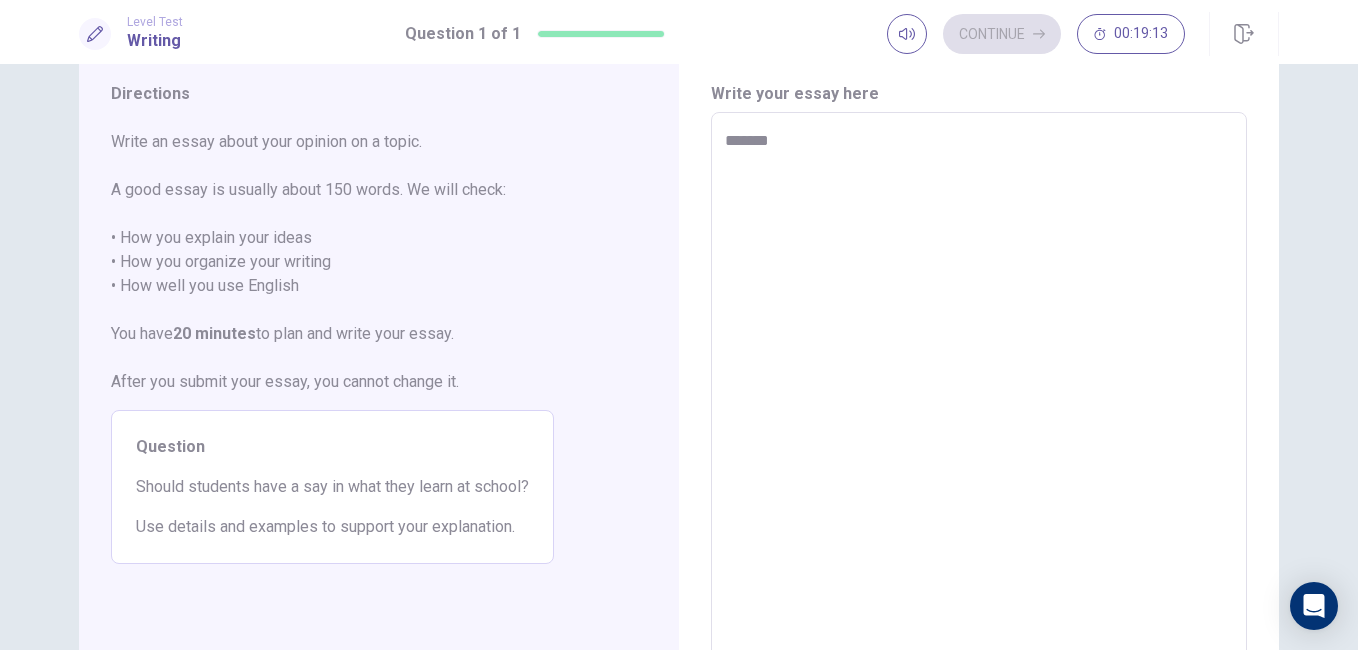 type on "*" 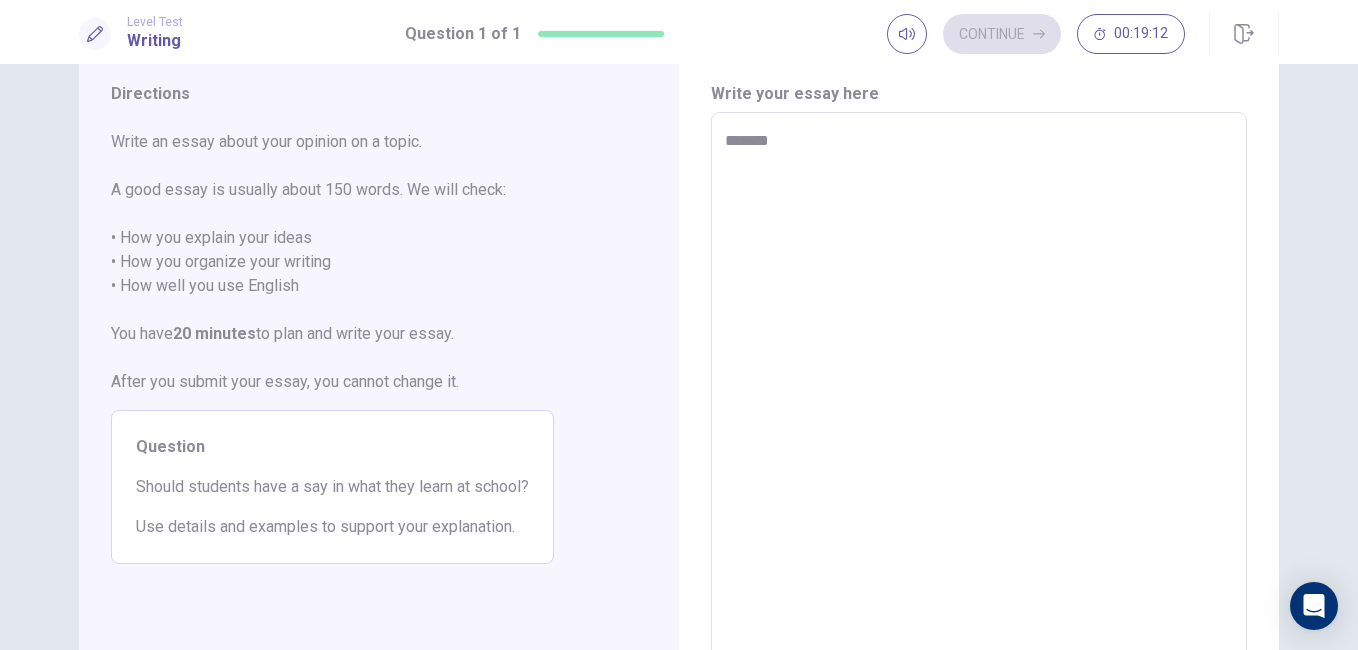 type on "********" 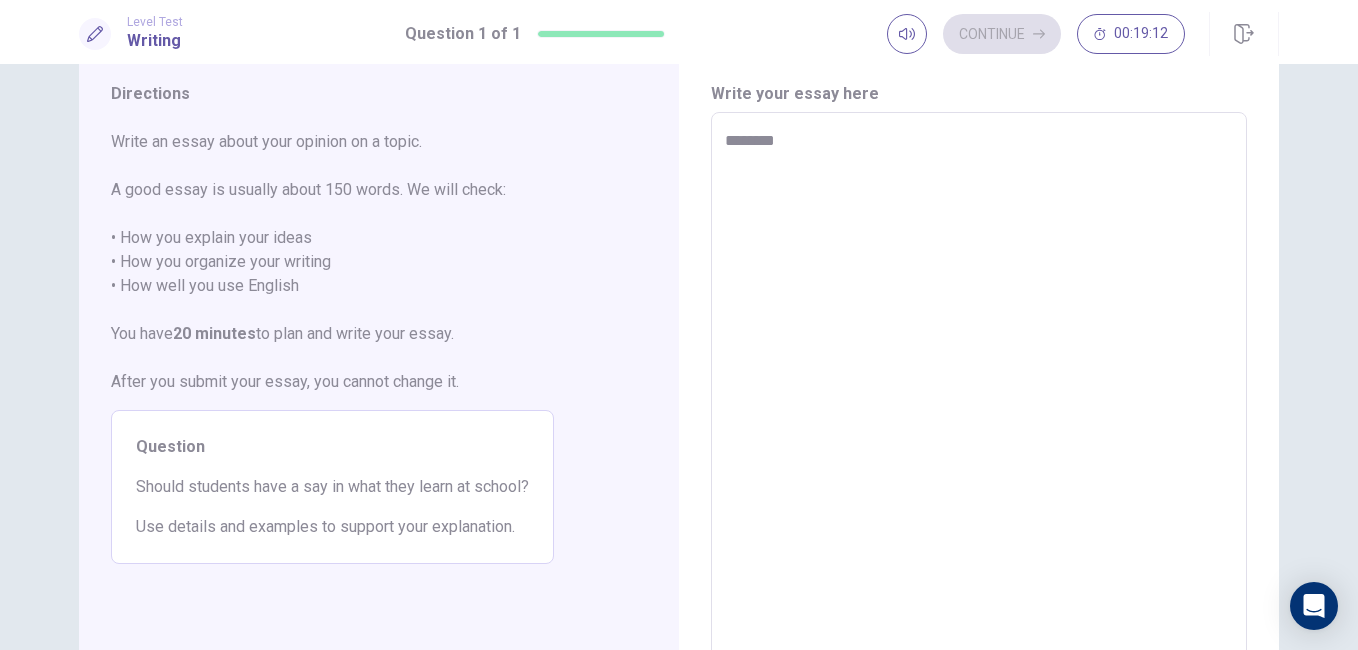 type on "*" 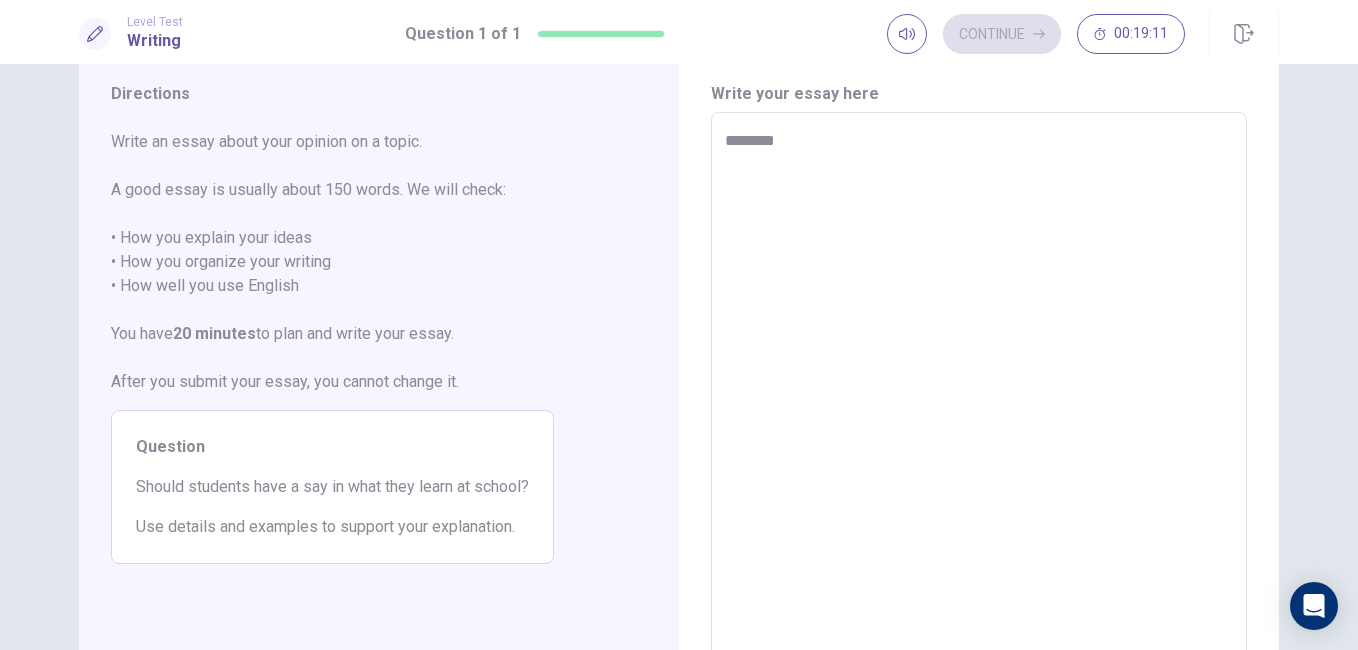type on "*********" 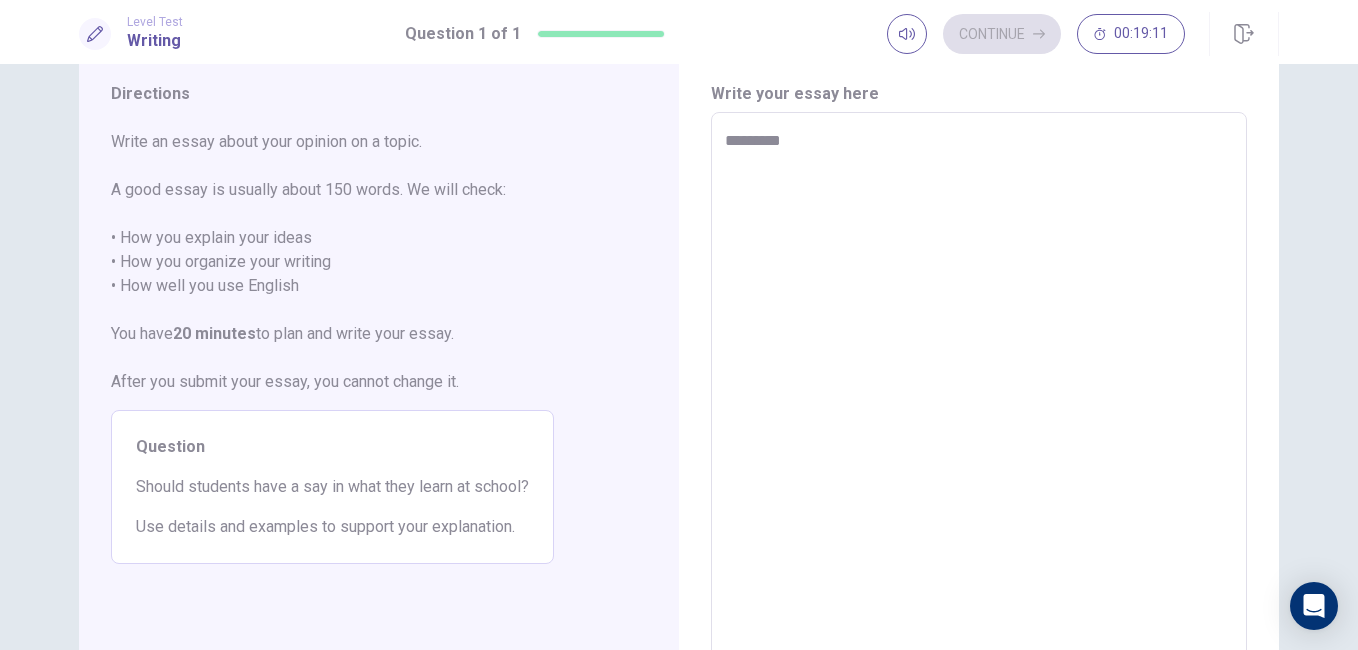 type on "*" 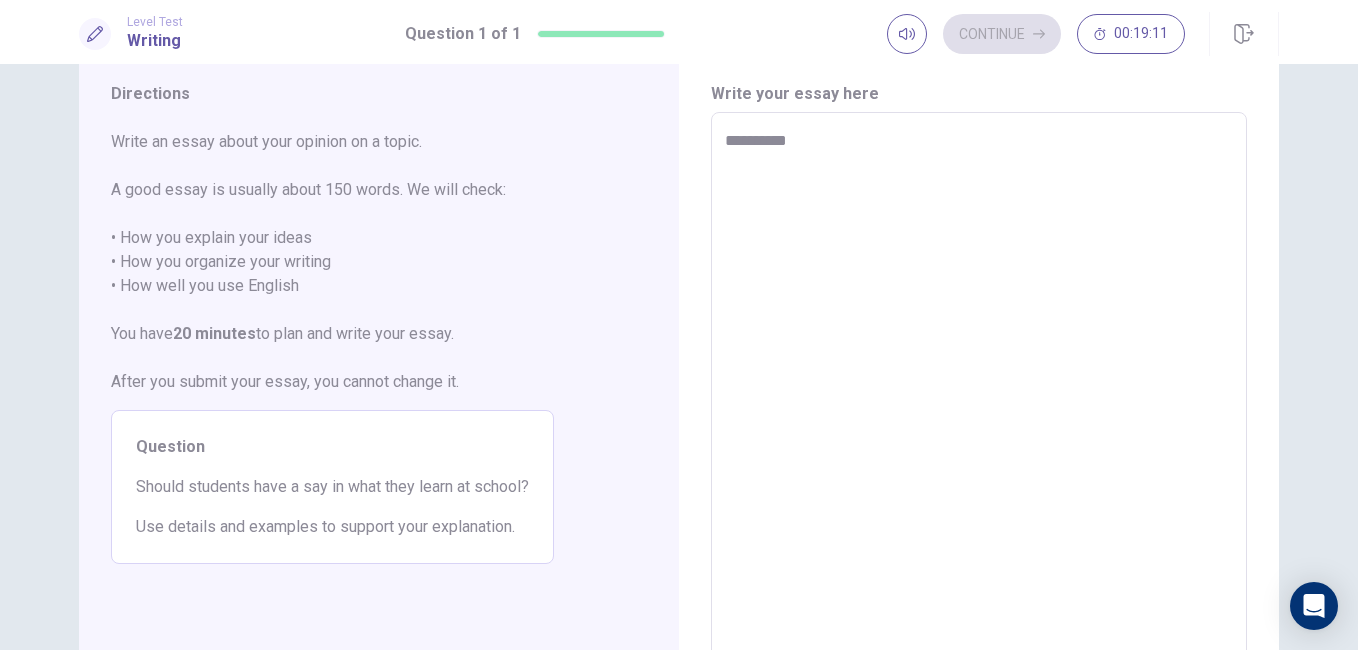 type on "*" 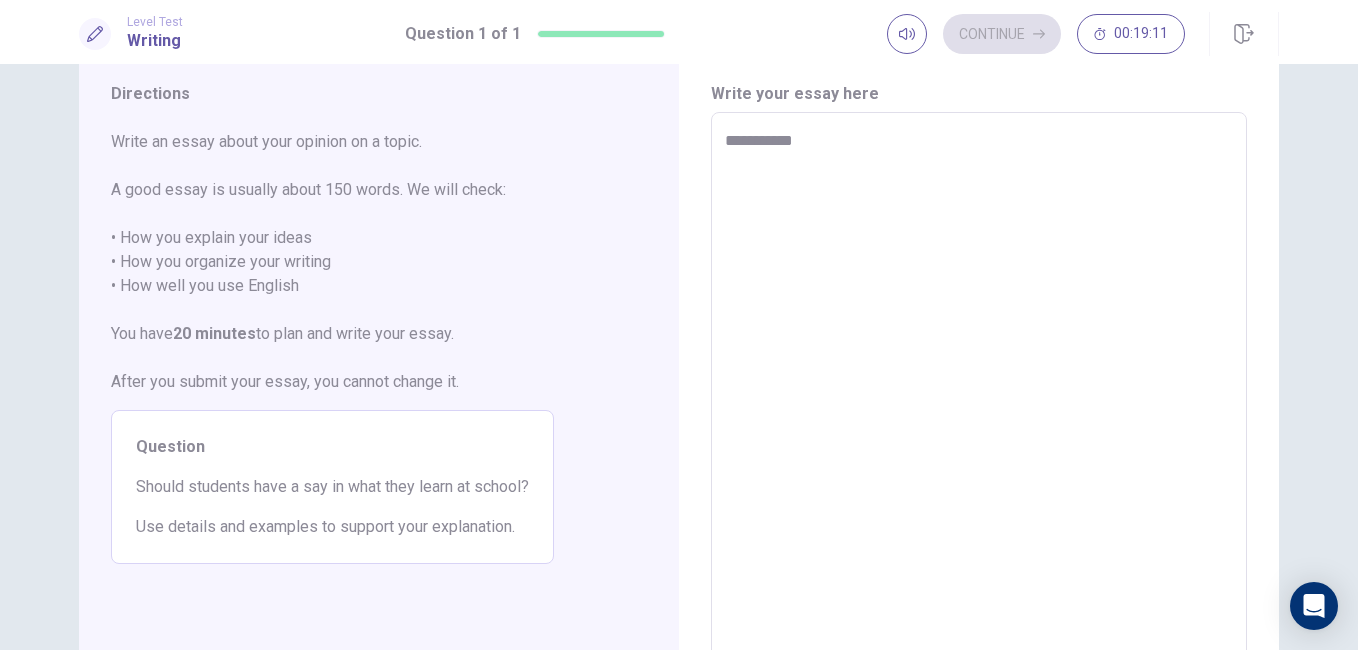 type on "*" 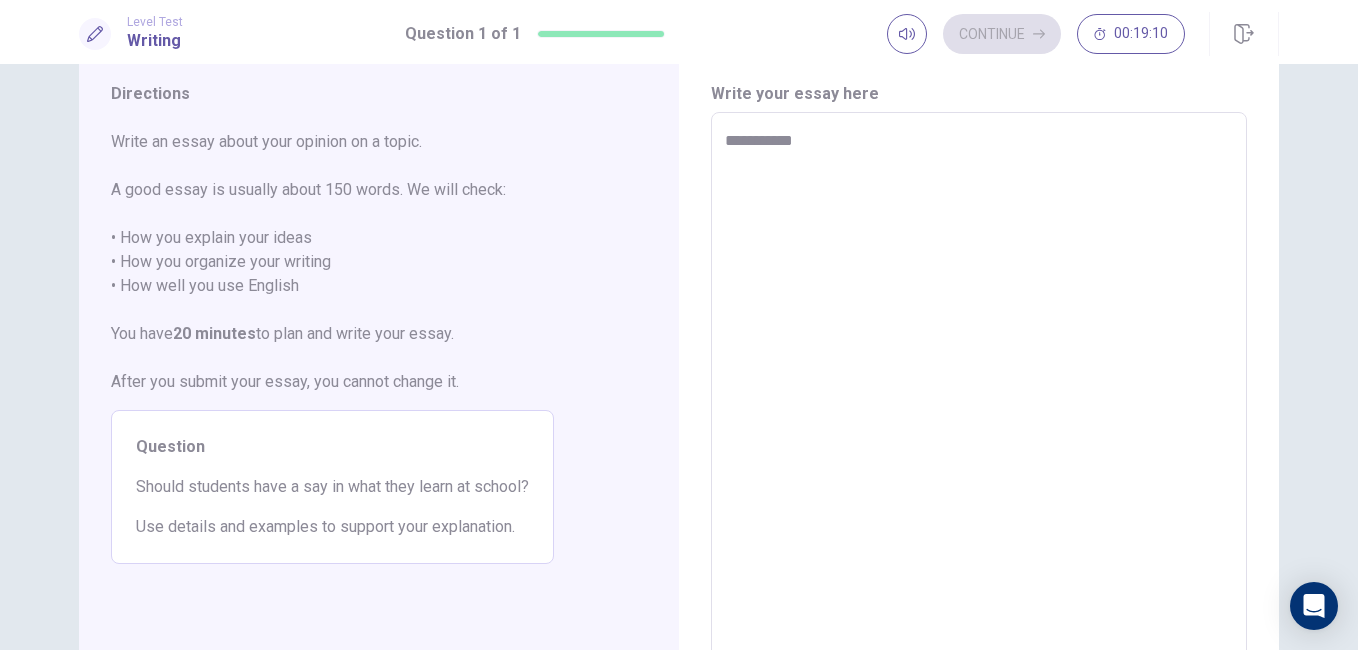 type on "**********" 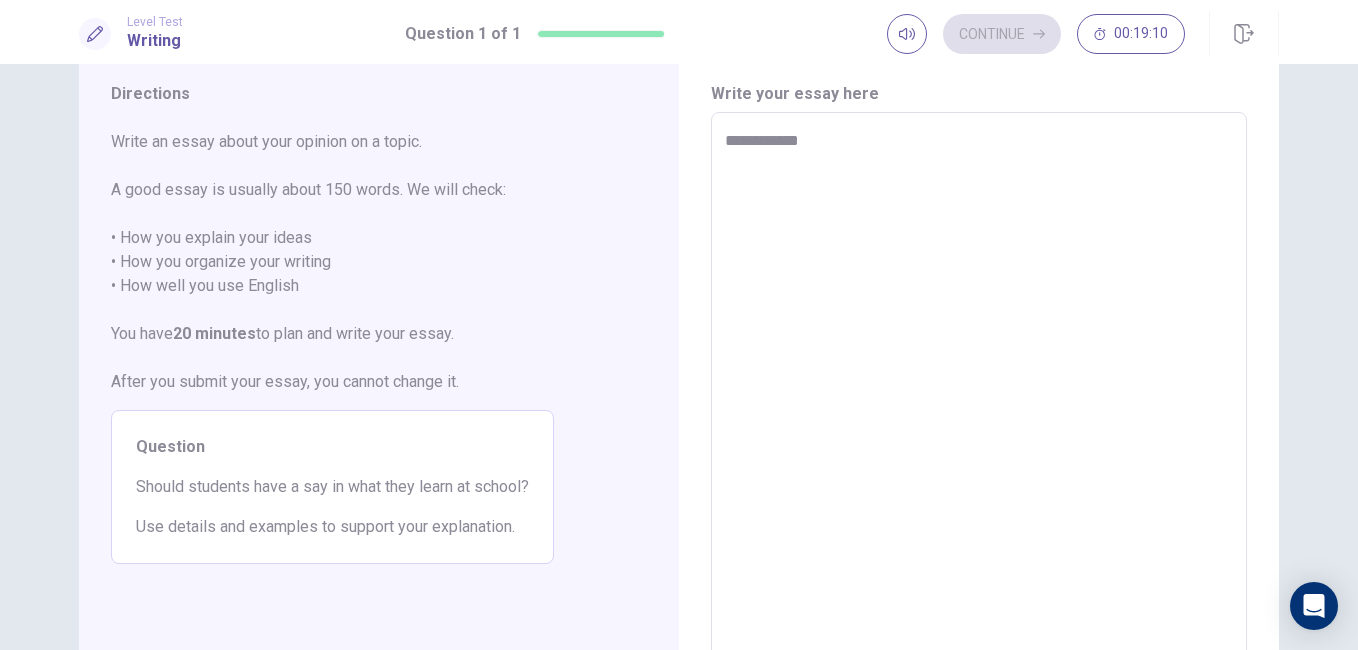 type on "*" 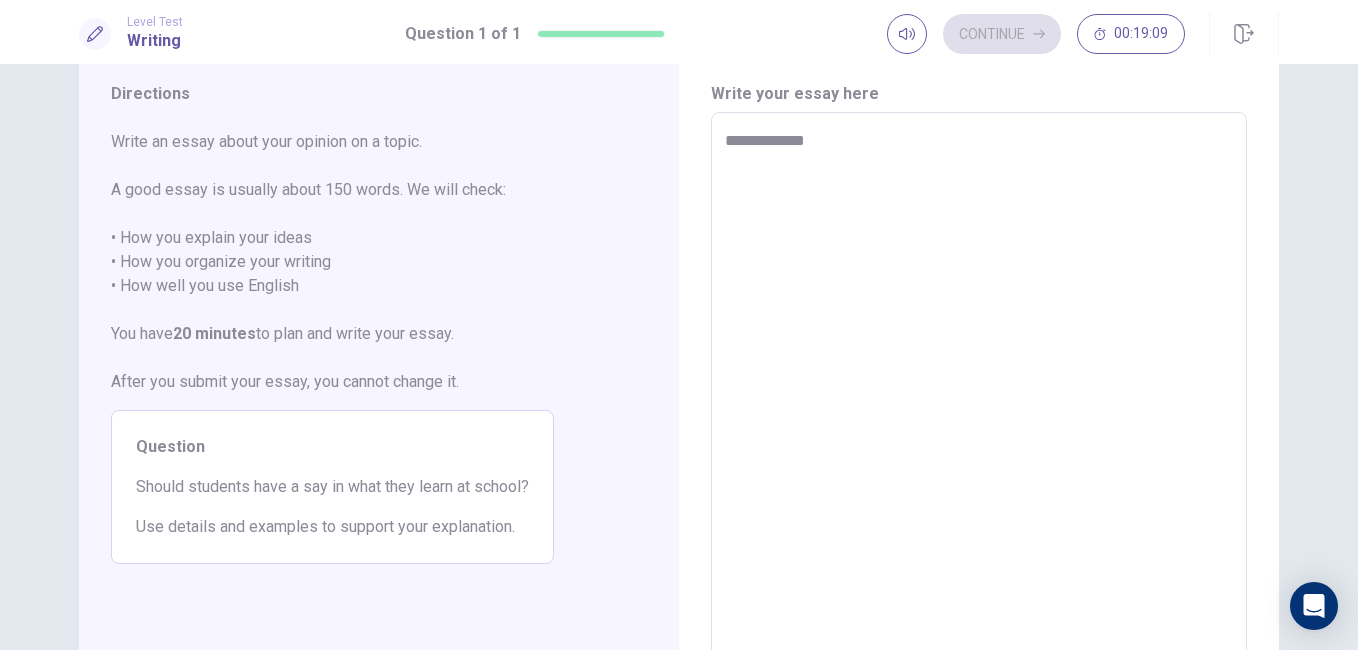 type on "*" 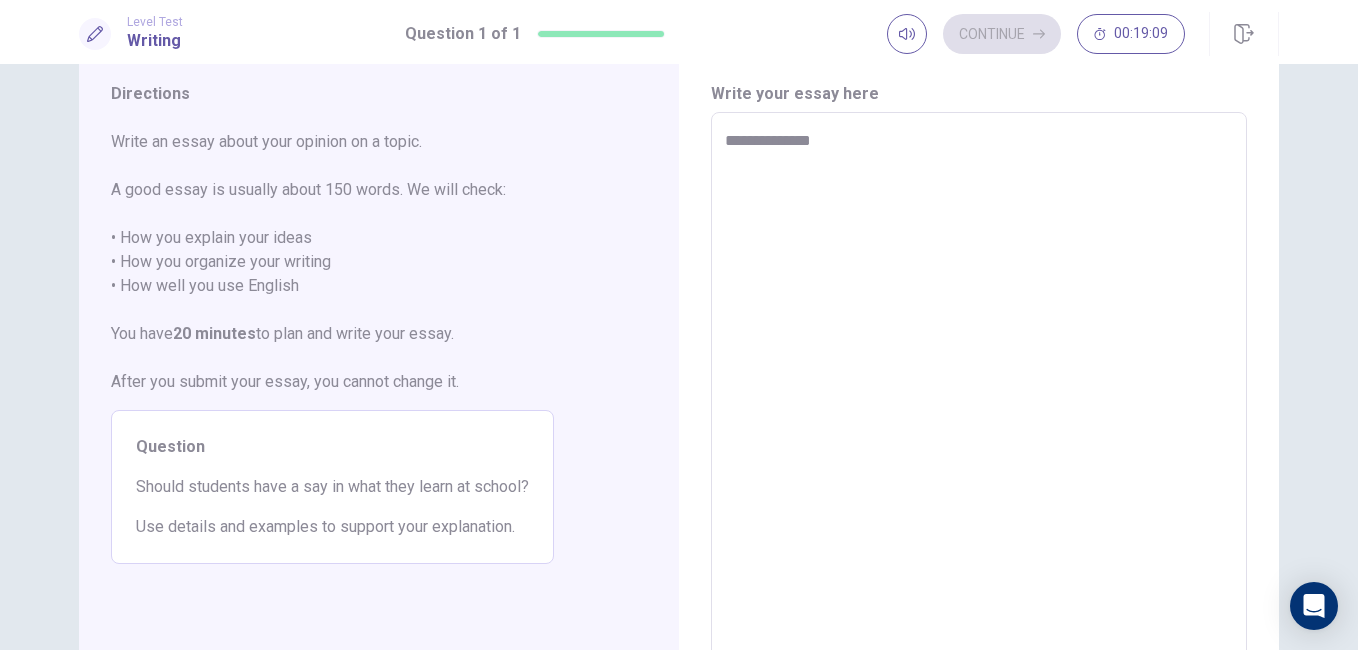 type on "**********" 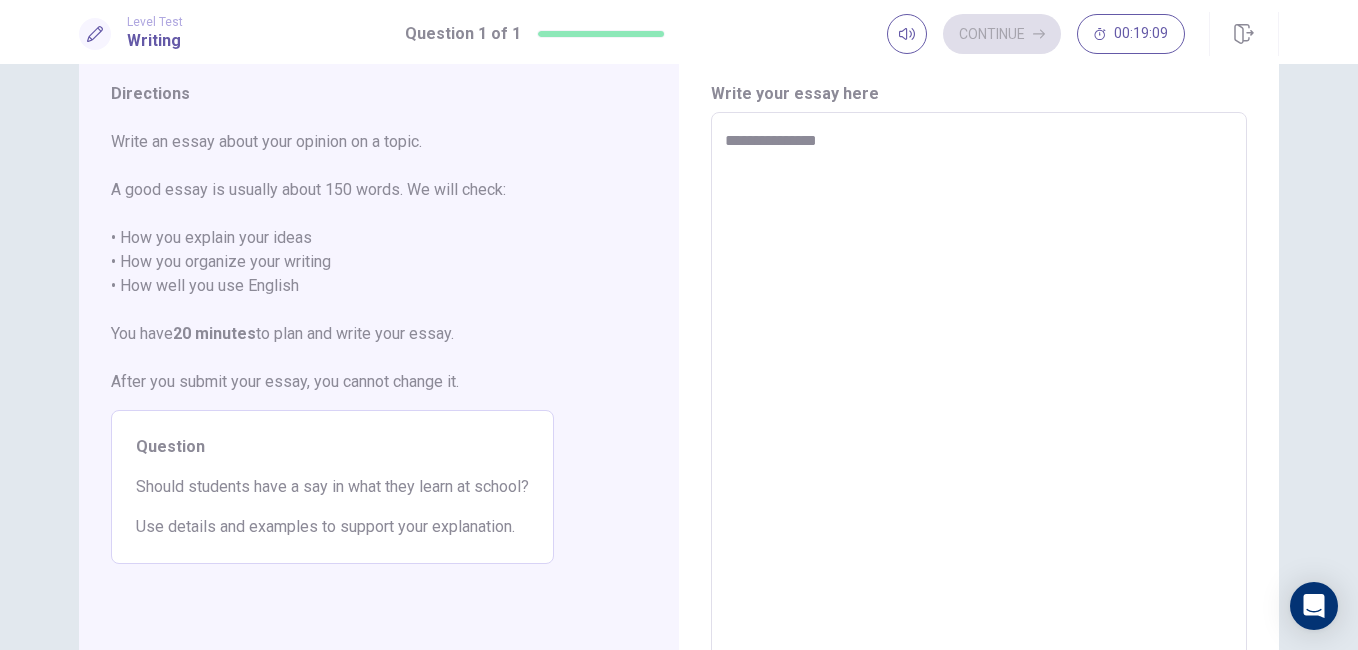type on "*" 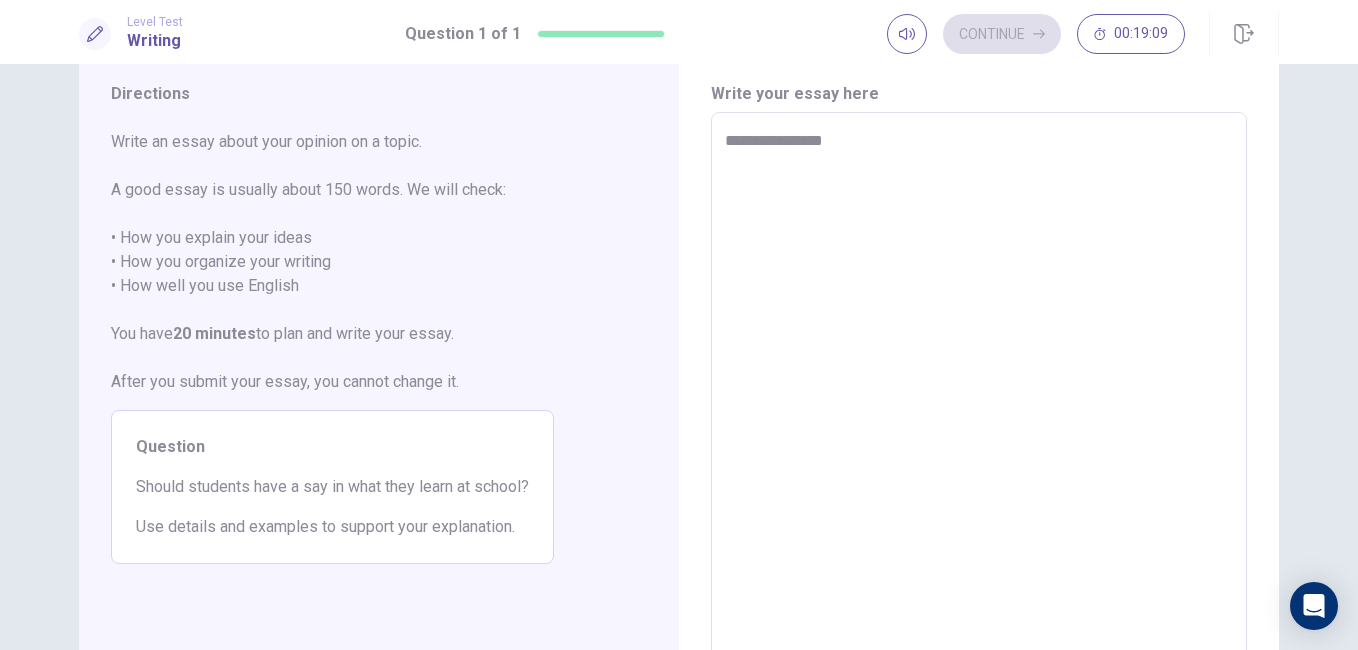 type on "*" 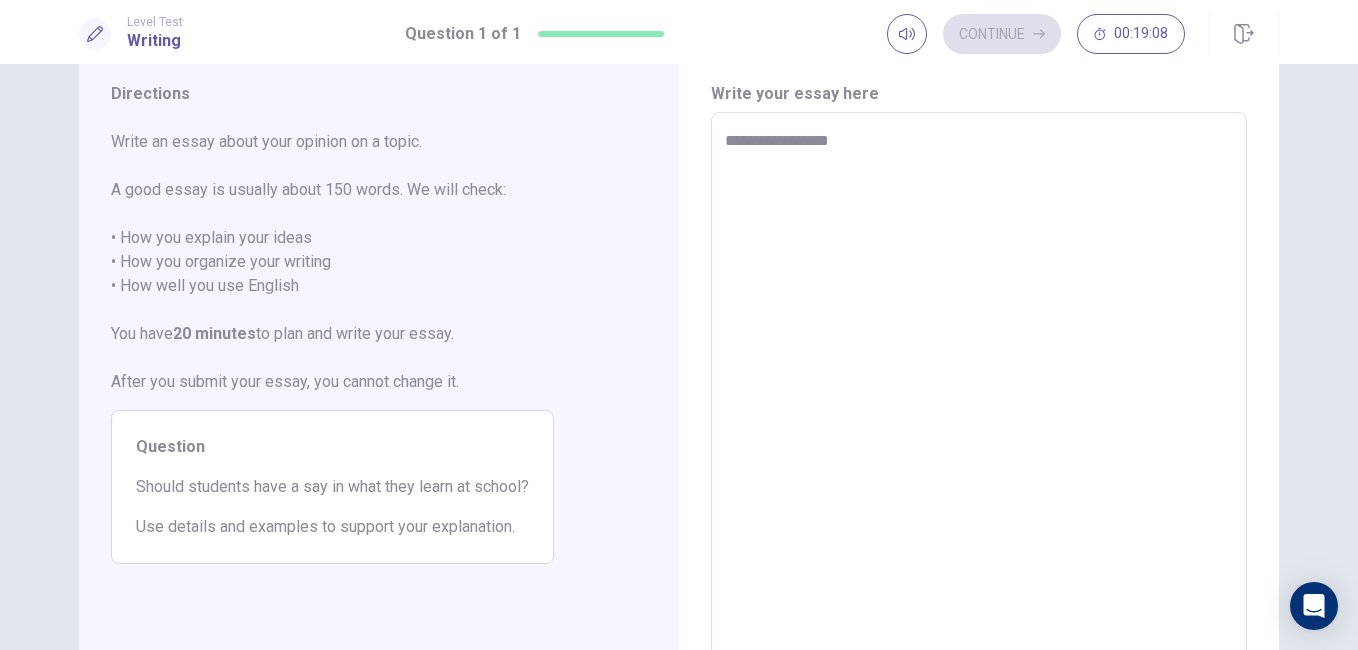 type on "*" 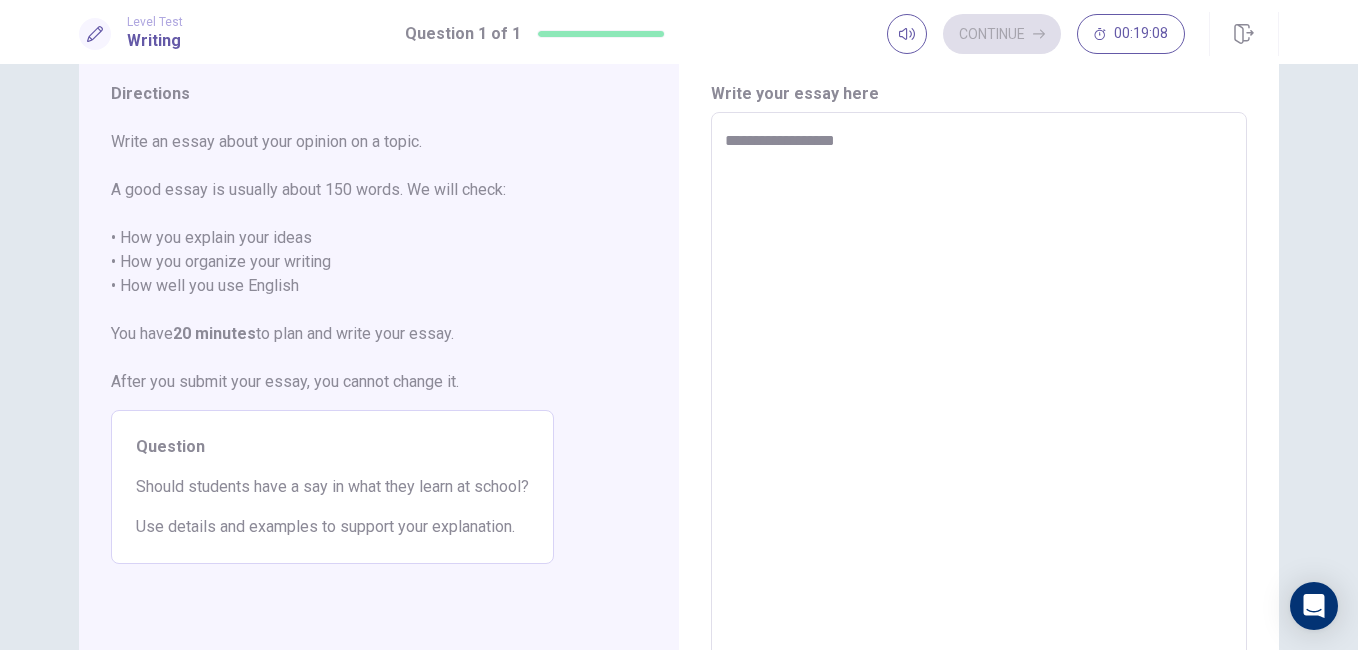 type on "*" 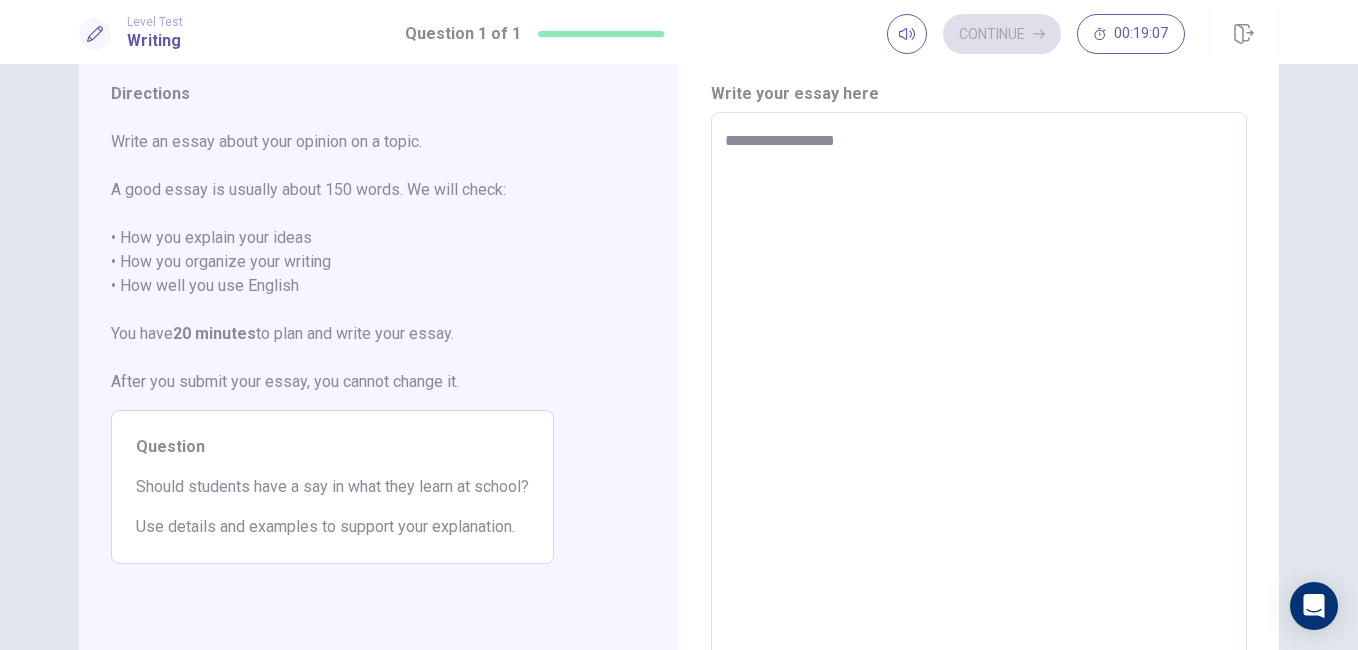 type on "**********" 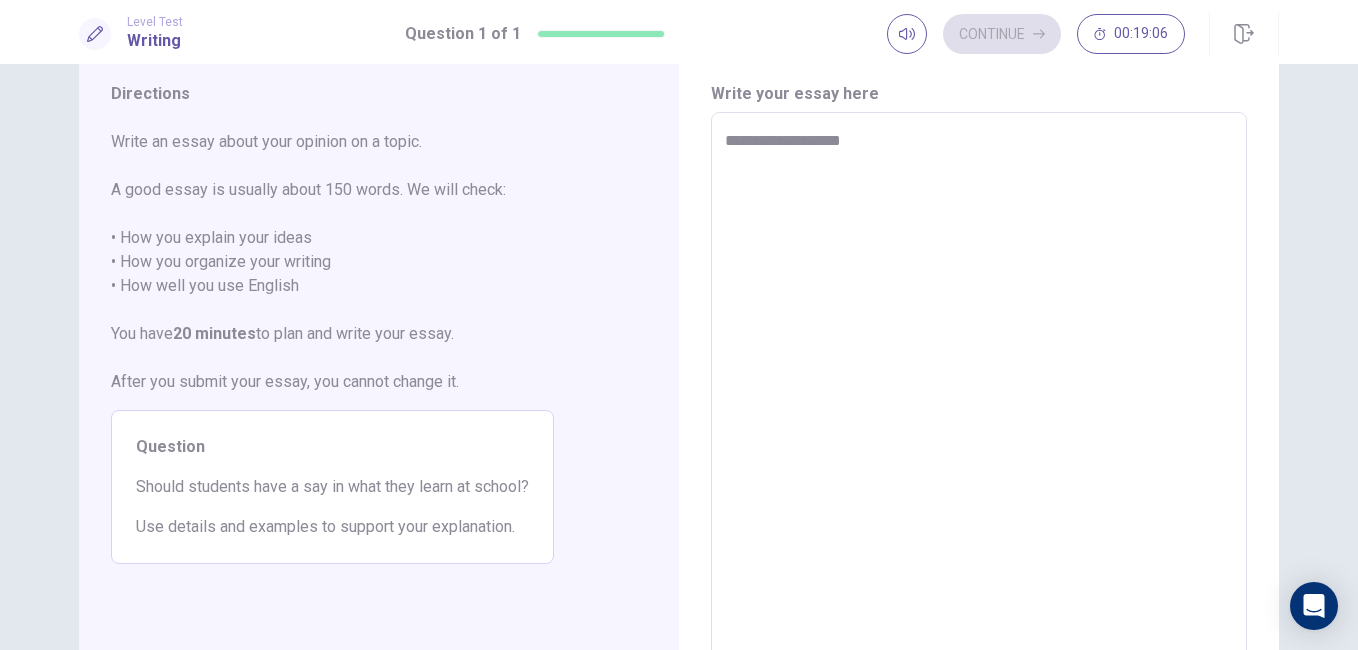 type on "*" 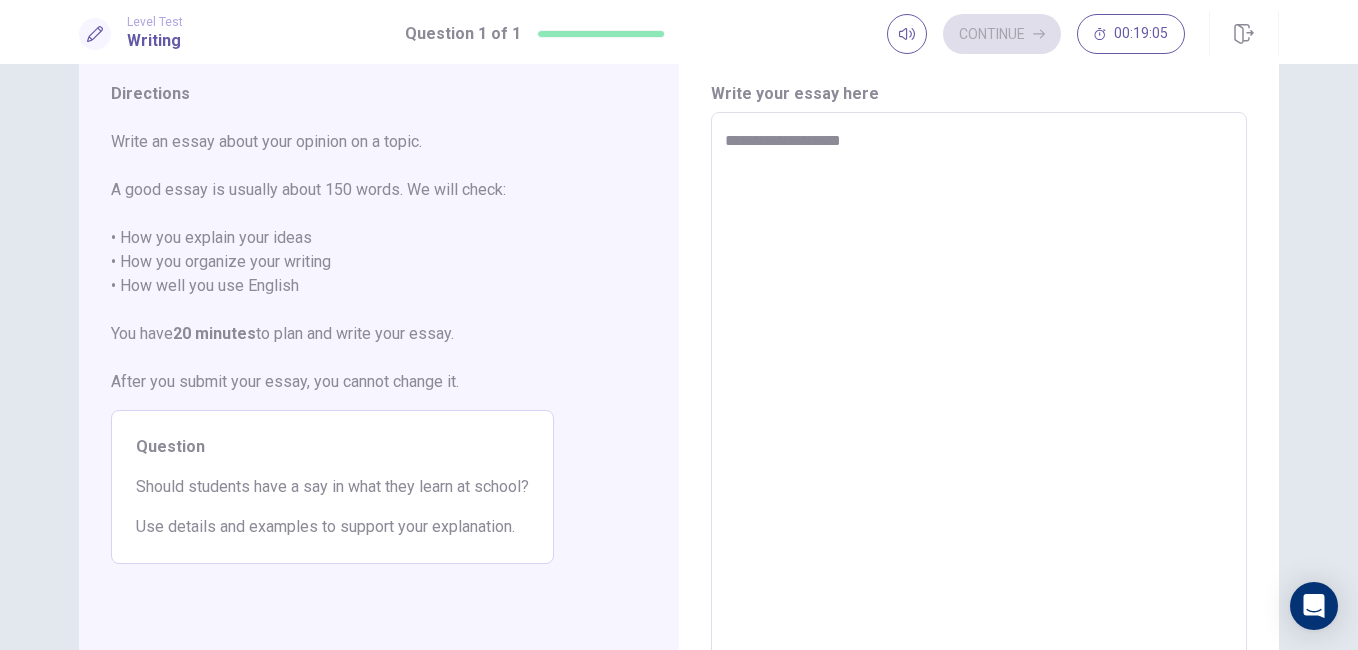 type on "**********" 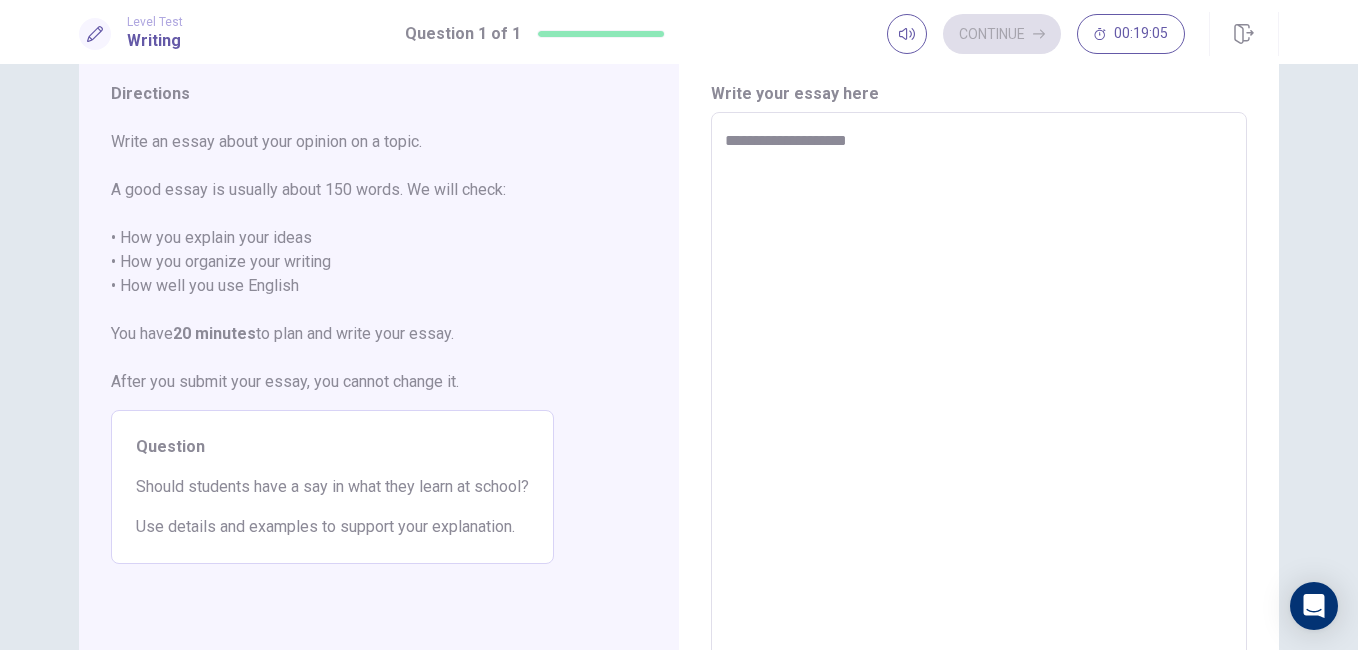 type on "*" 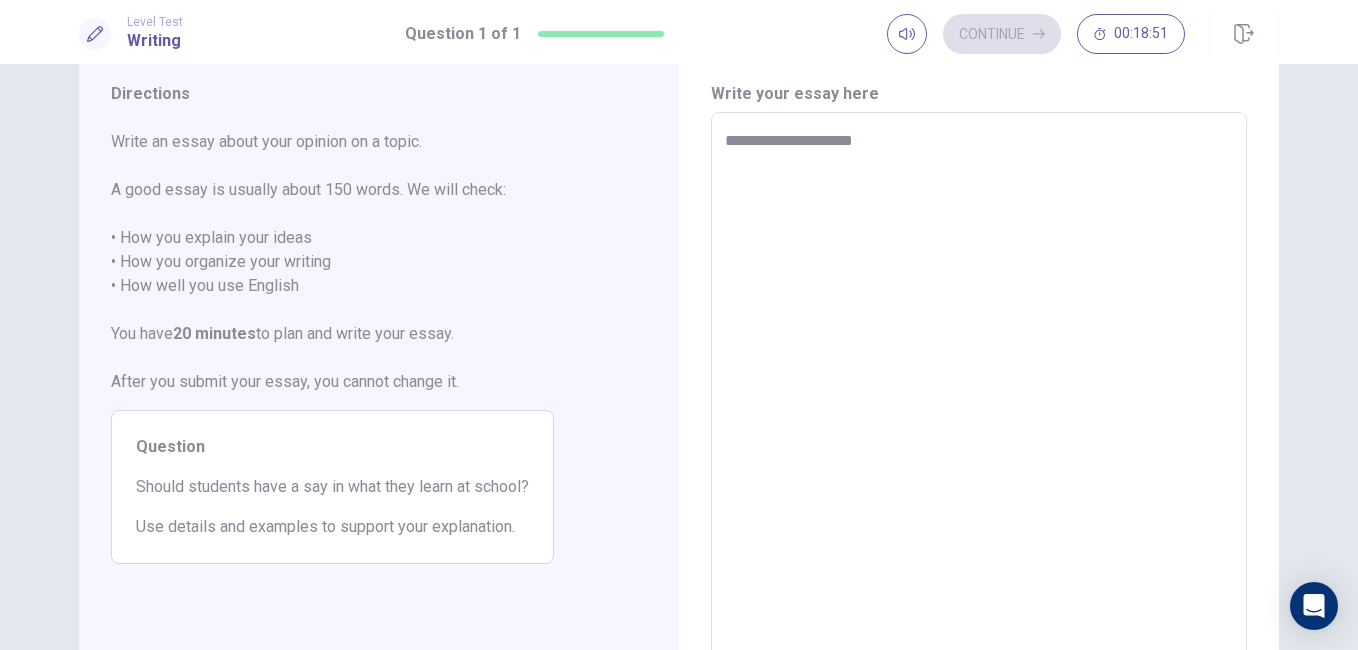 type on "*" 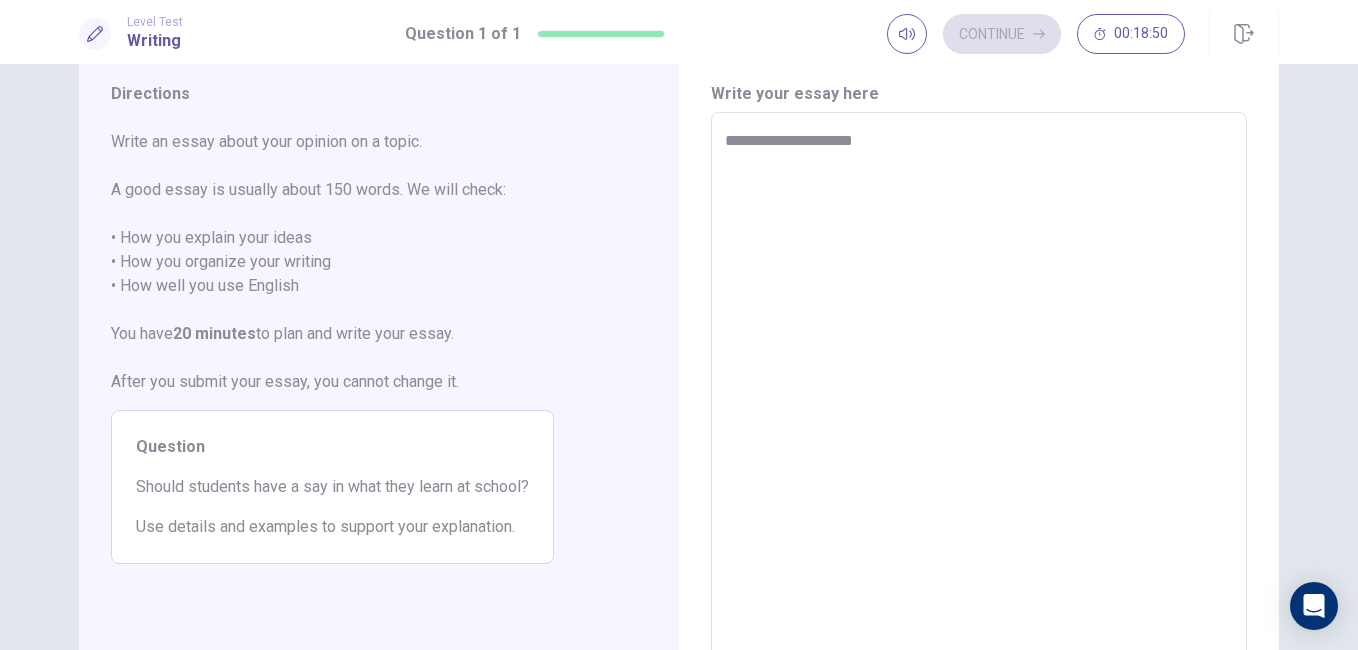 type on "**********" 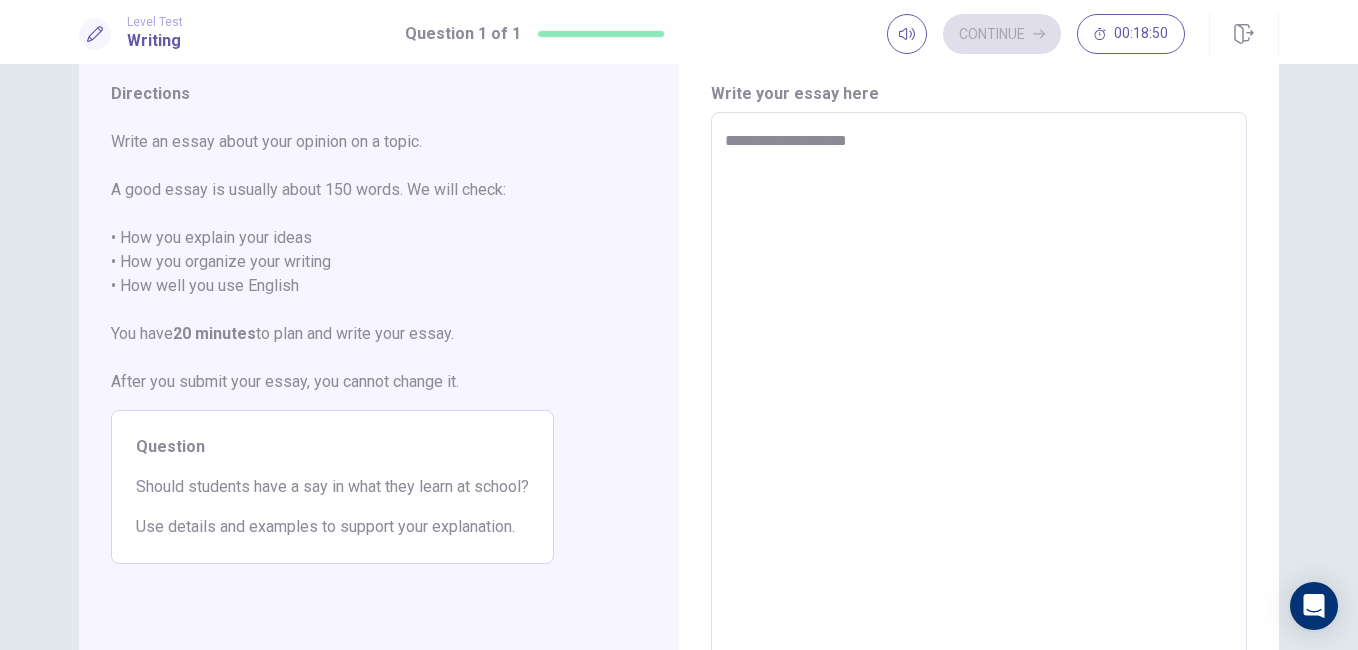 type on "*" 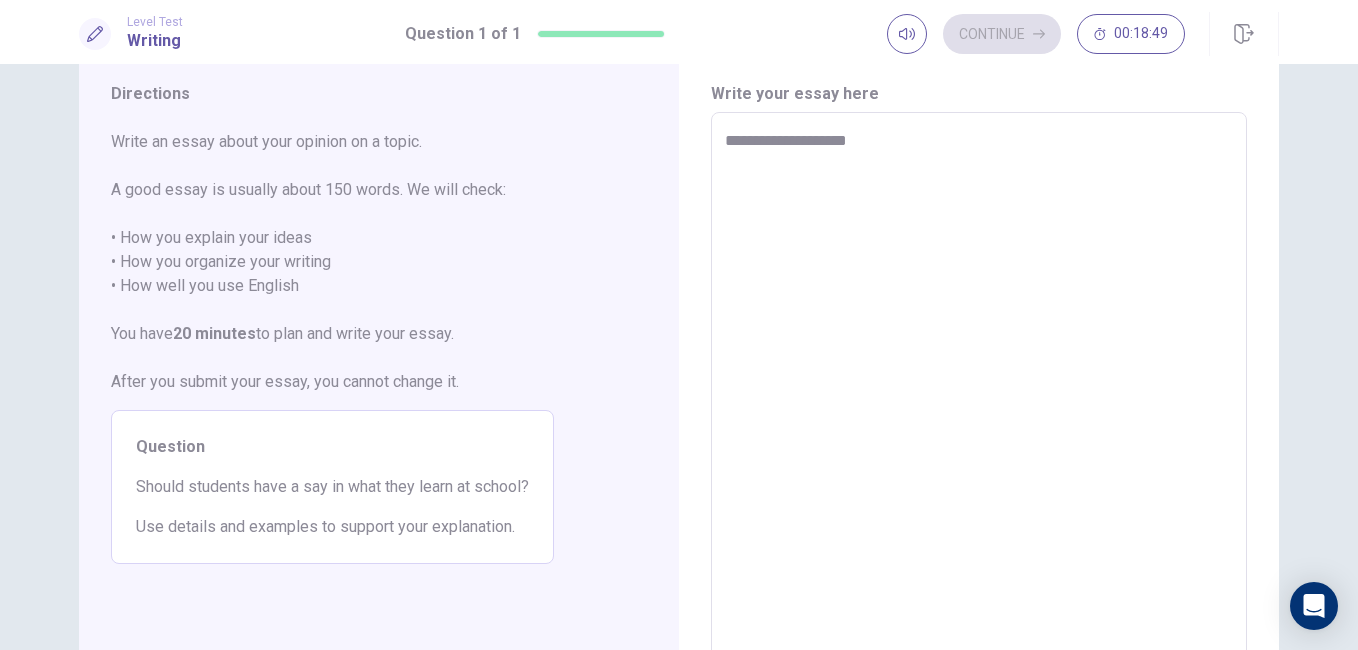 type on "**********" 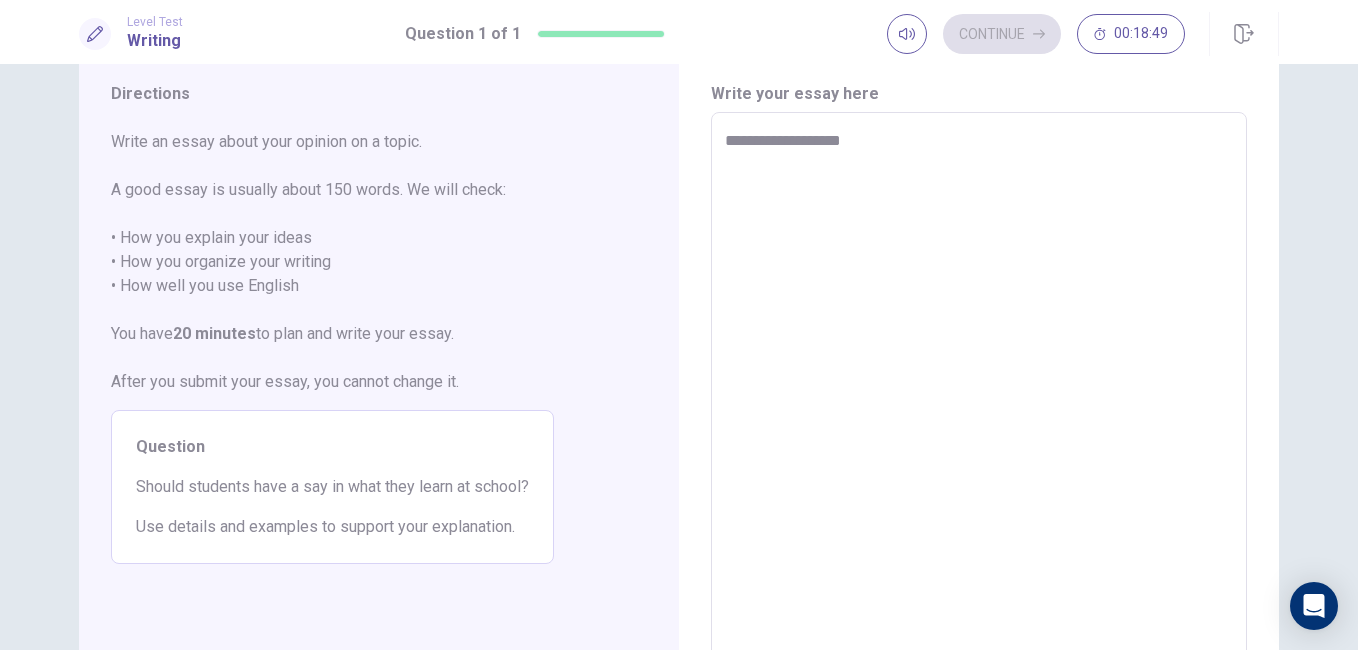 type on "**********" 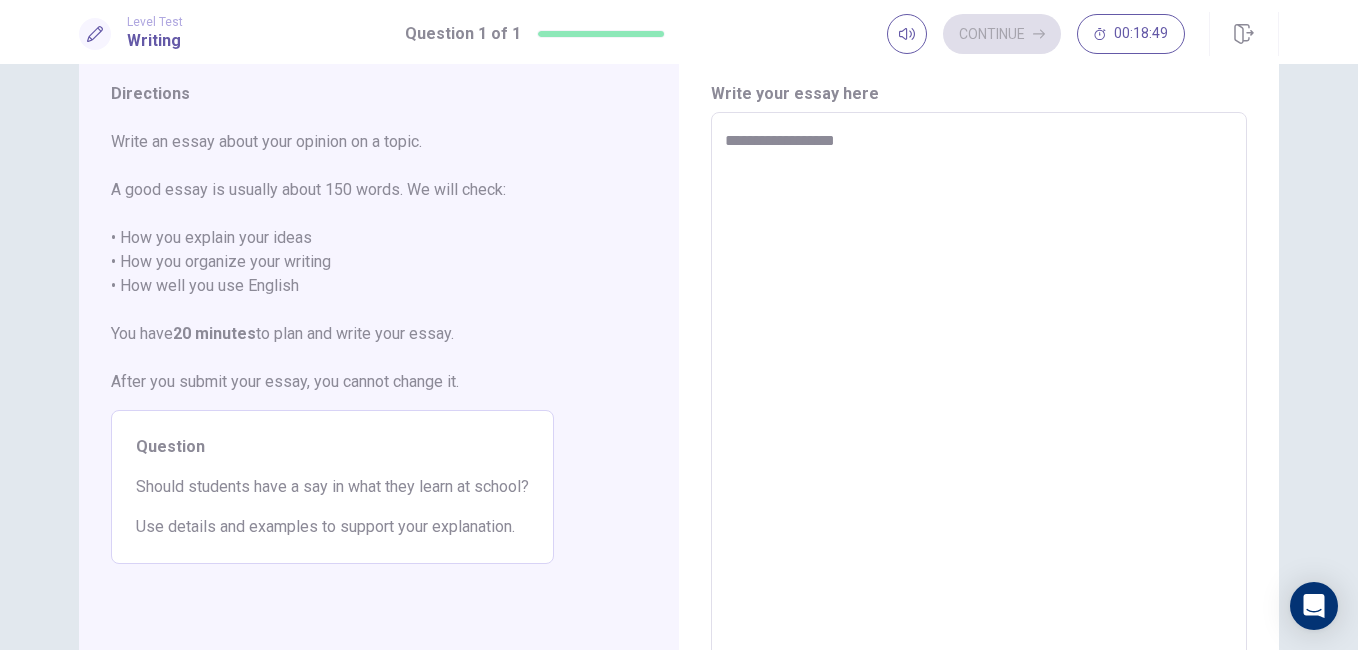 type on "*" 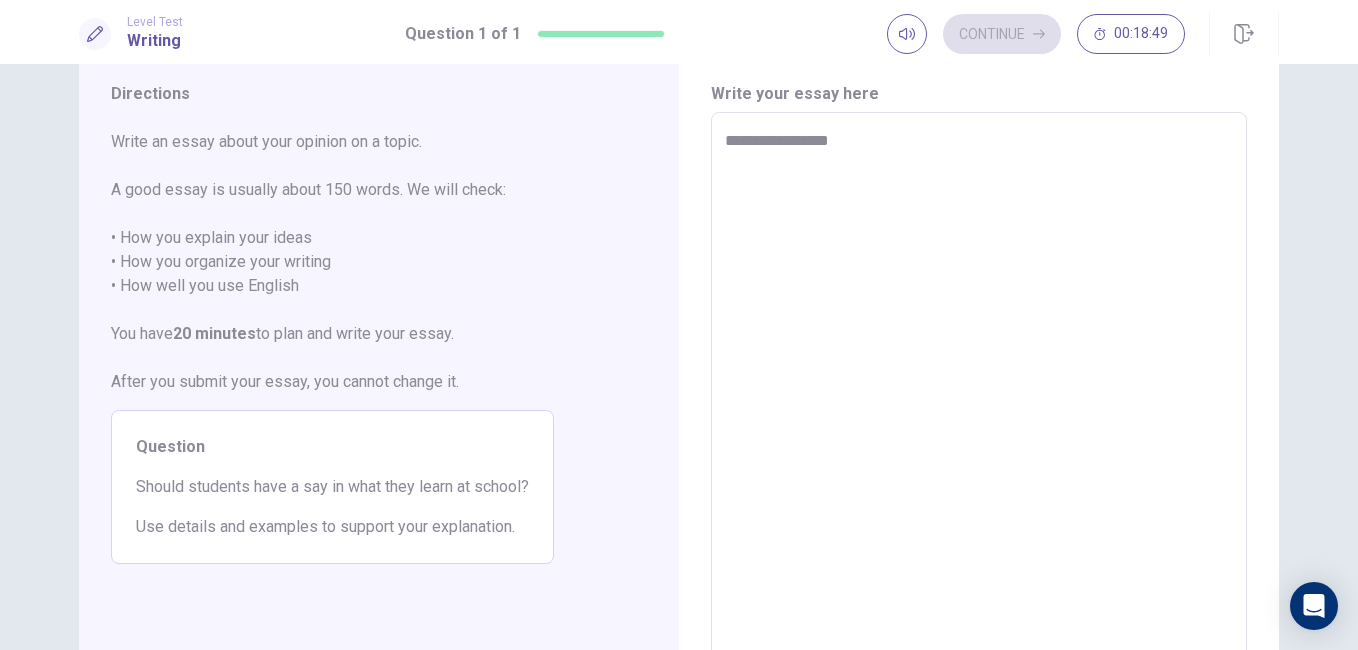 type on "*" 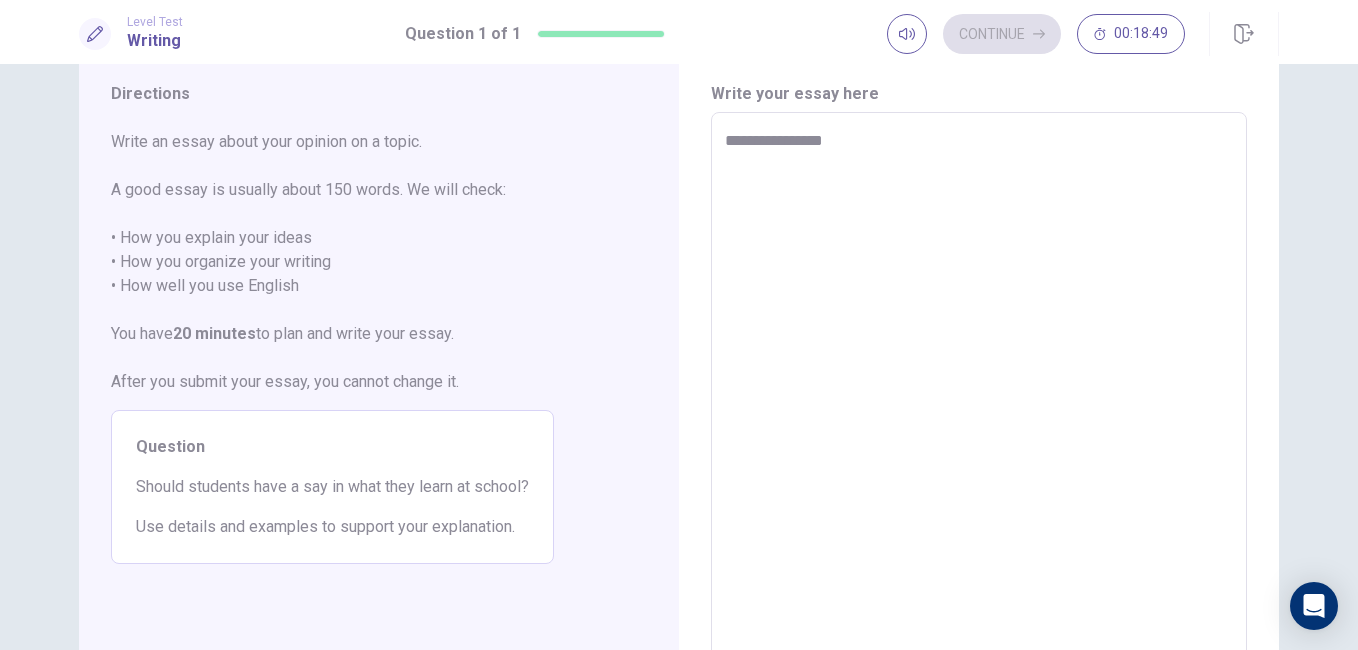 type on "*" 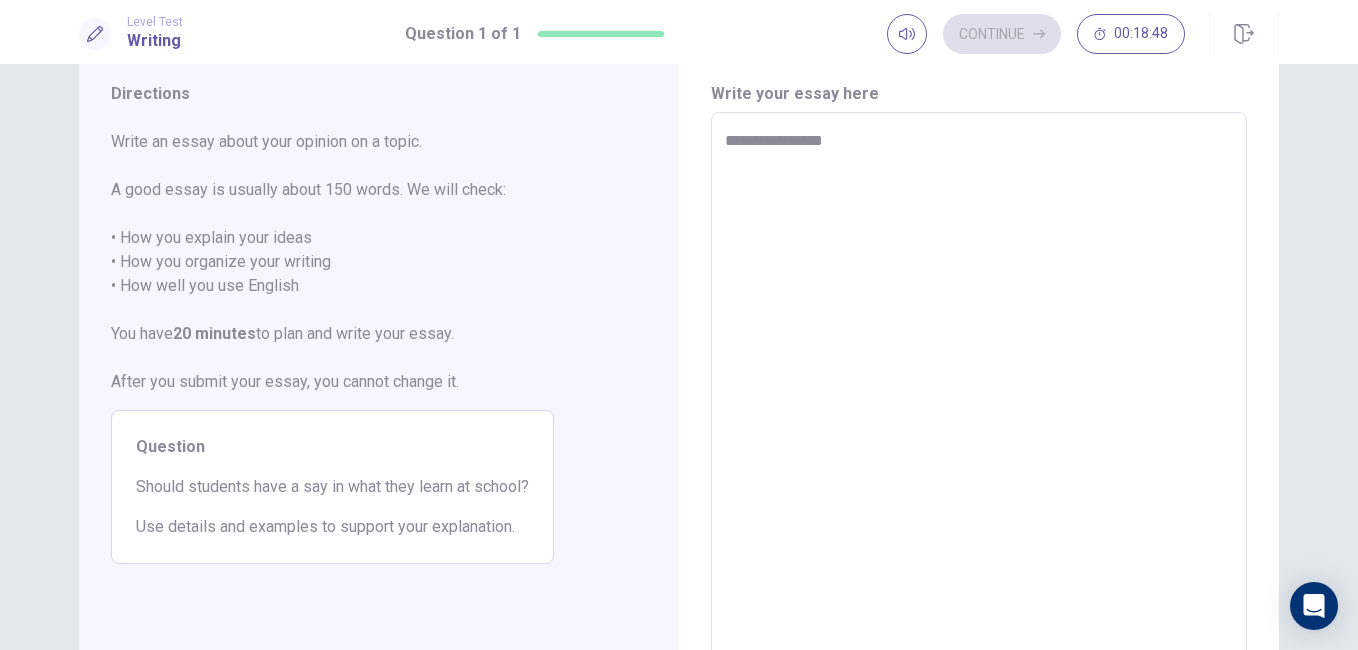 type on "**********" 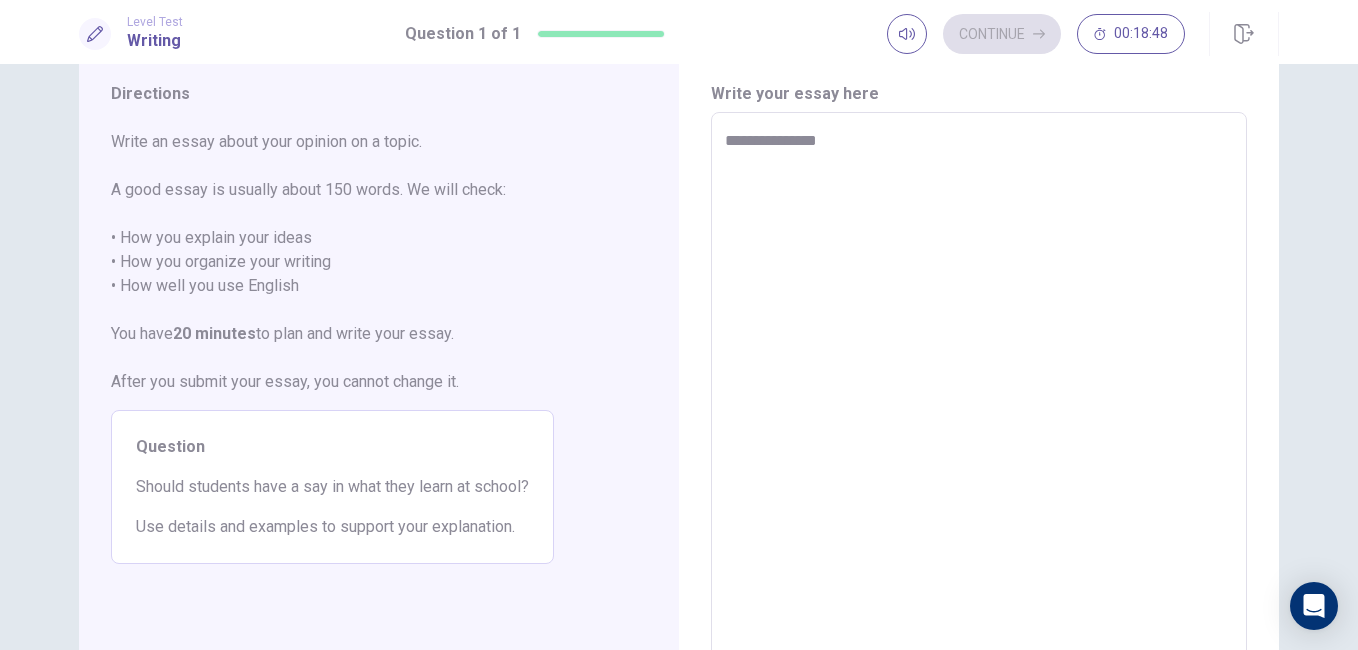 type on "*" 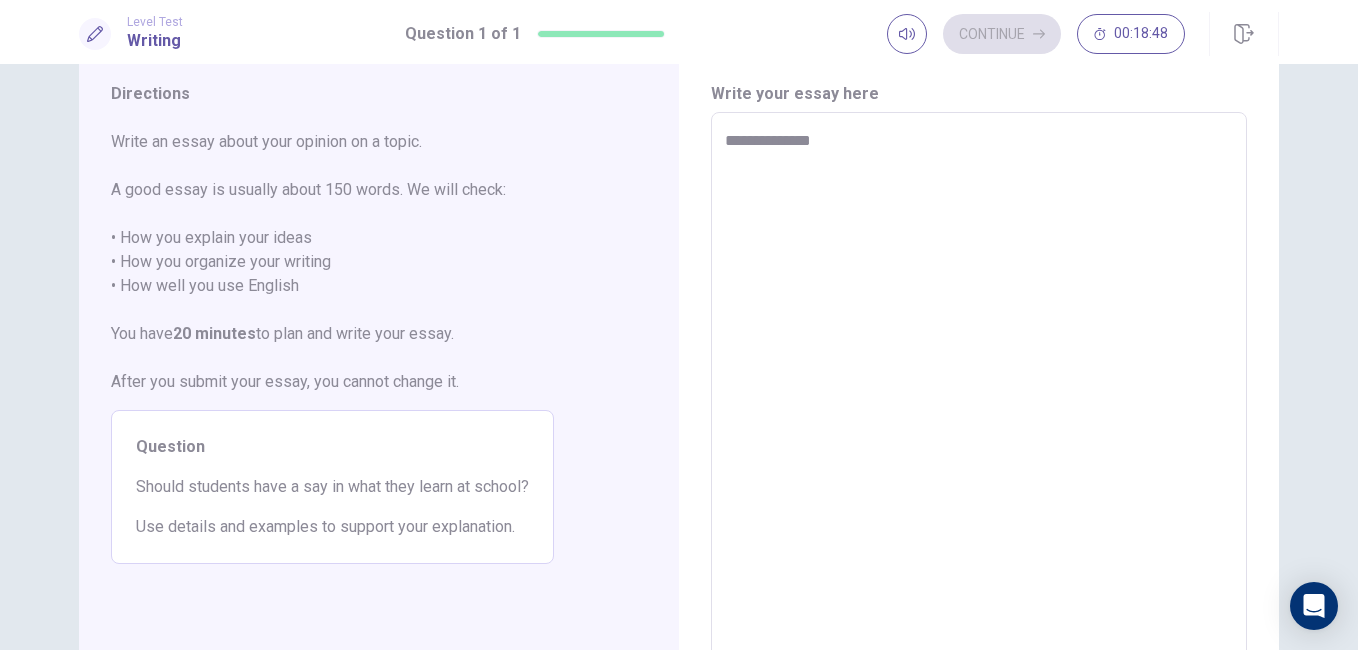 type on "*" 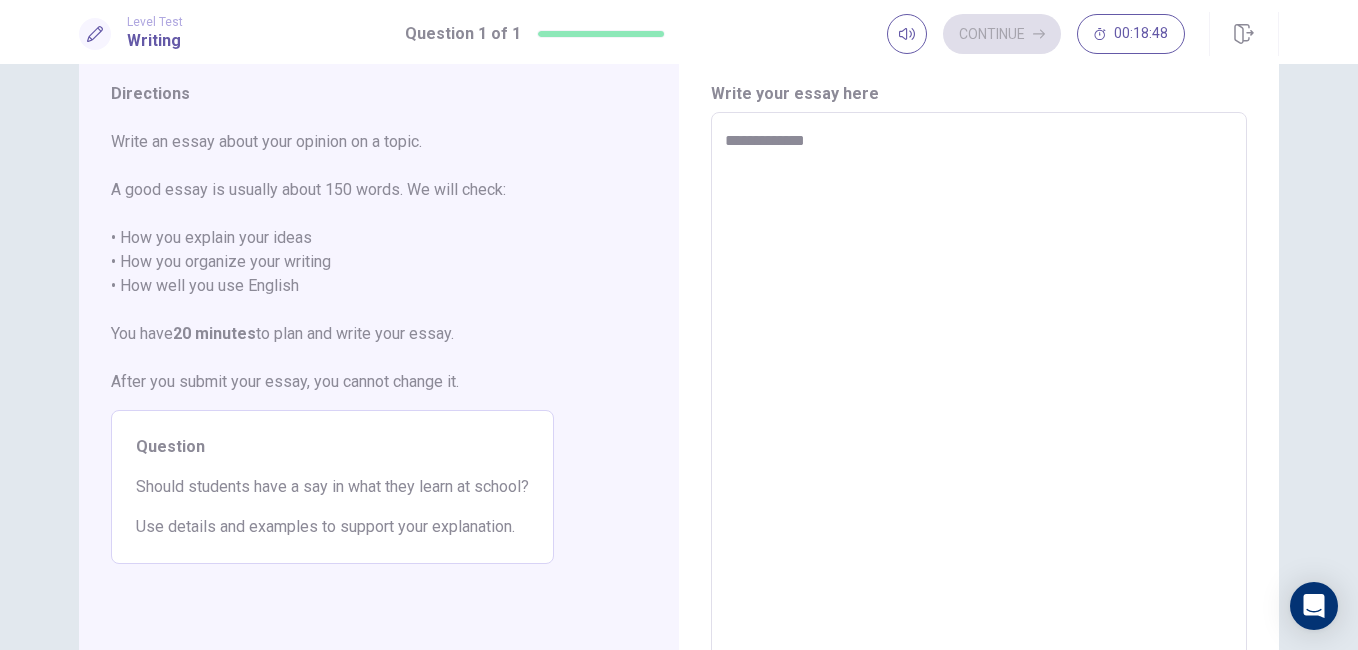 type on "*" 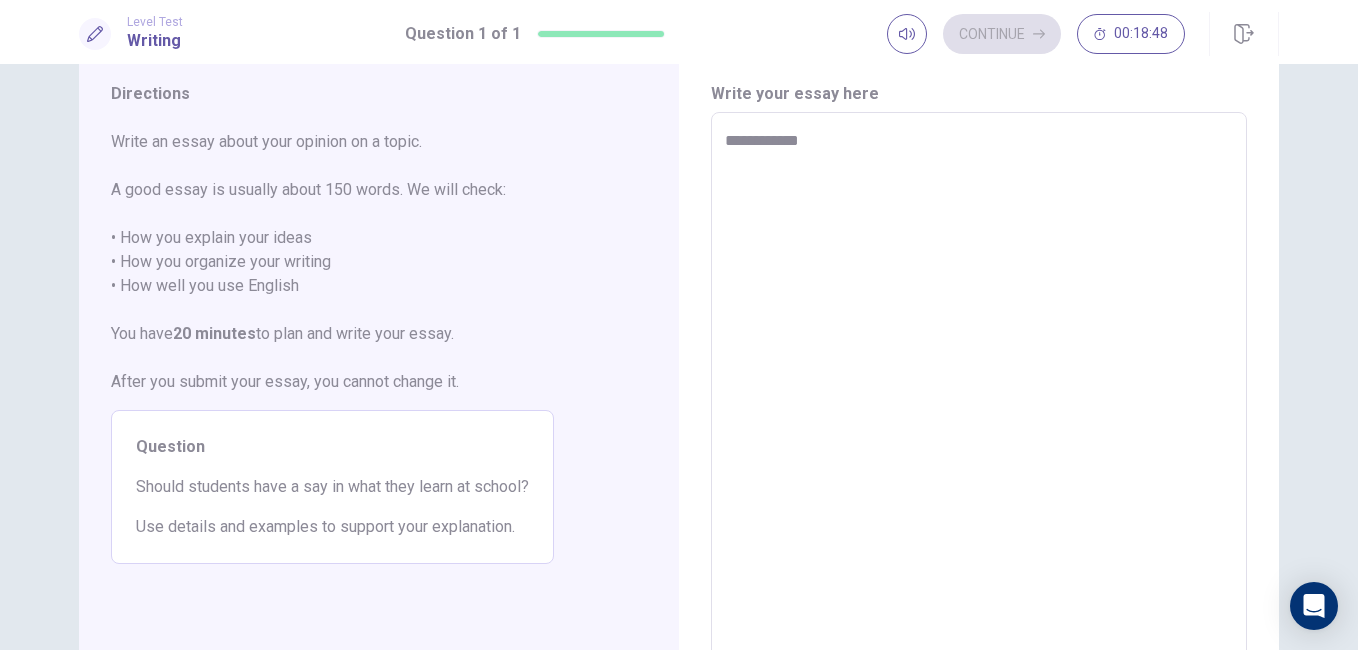 type on "*" 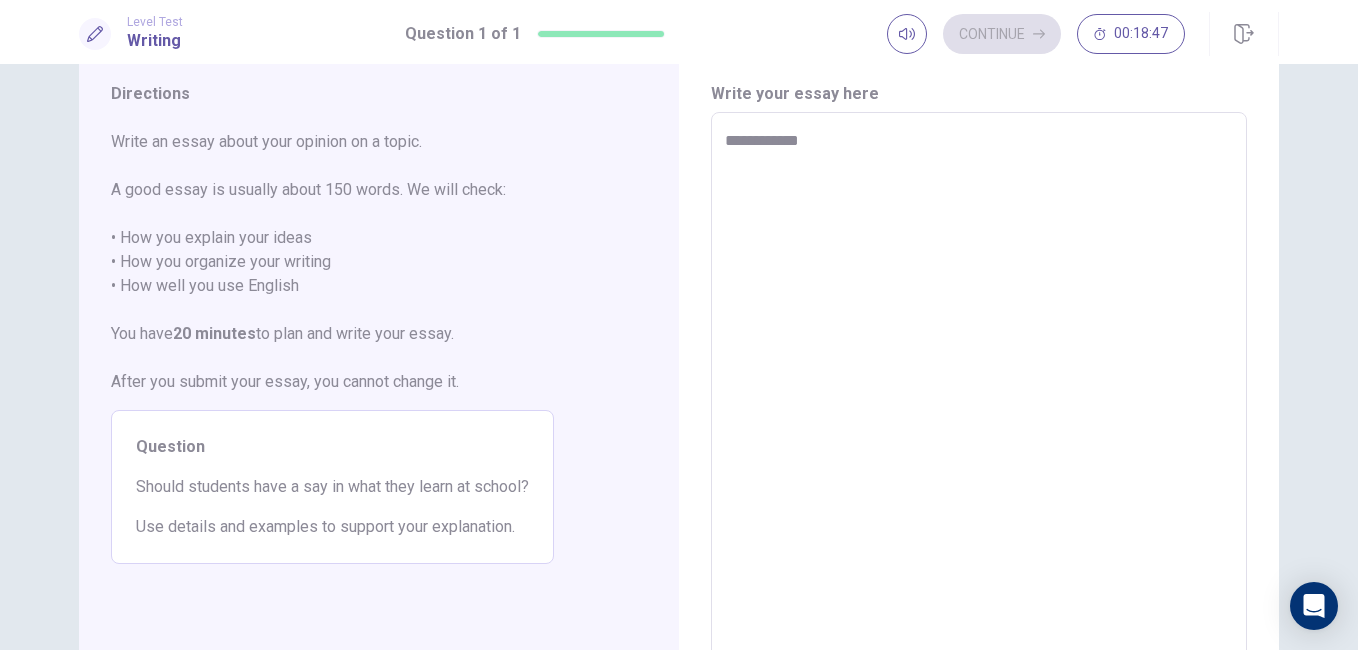 type on "**********" 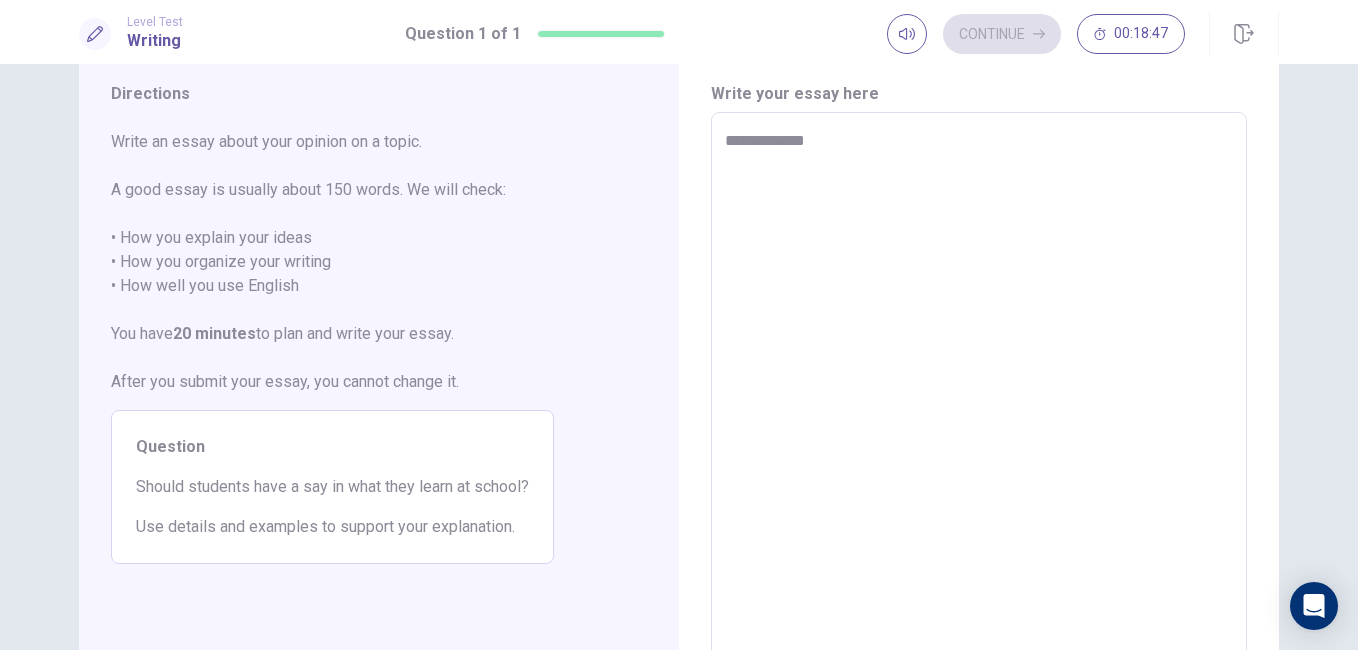 type on "*" 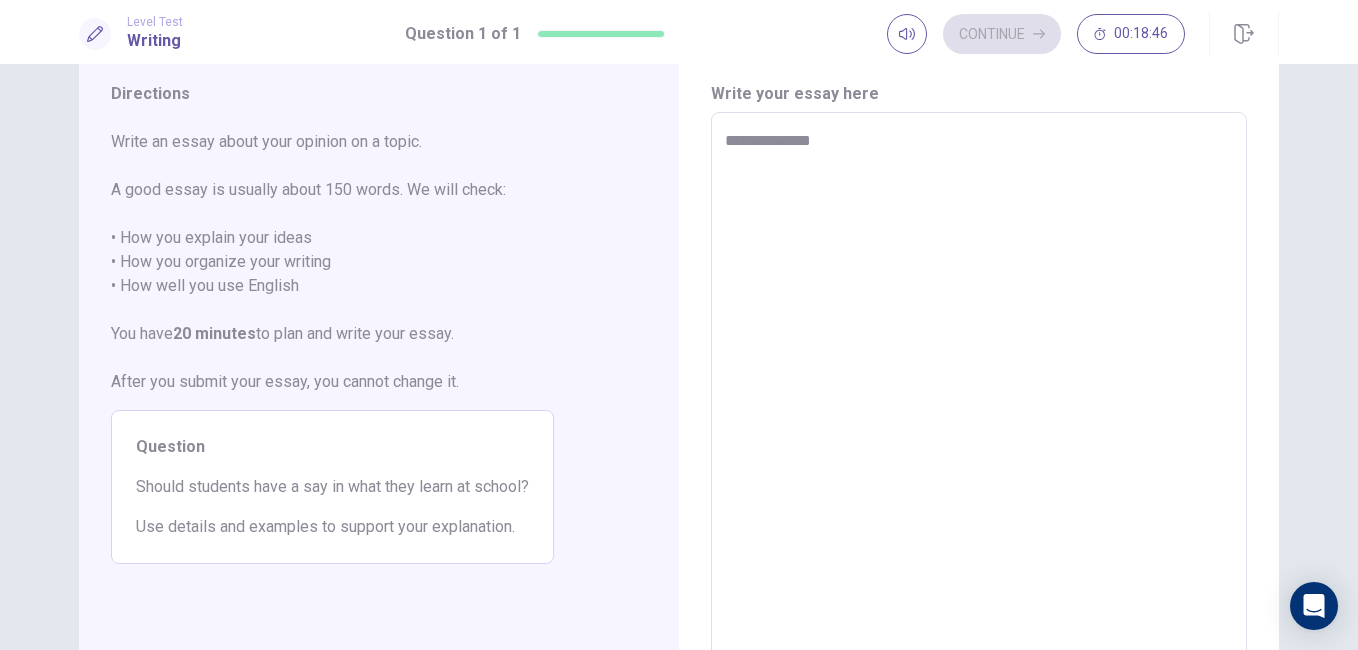 type on "*" 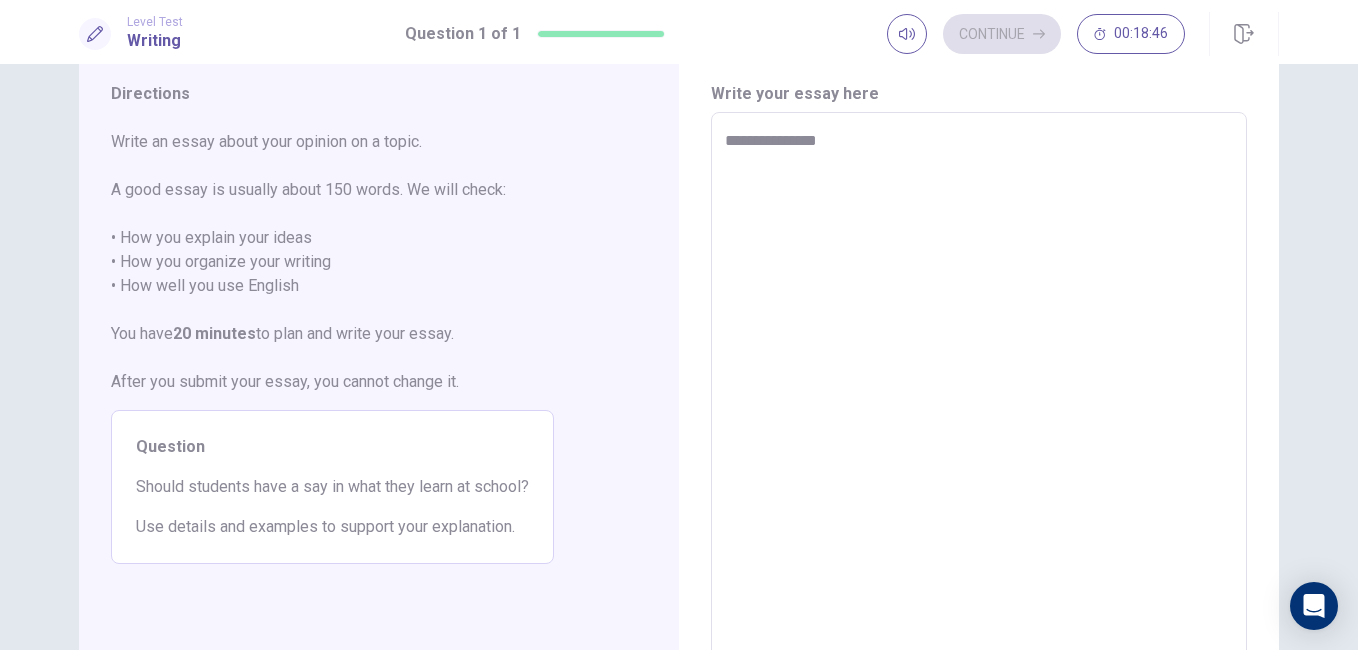 type on "*" 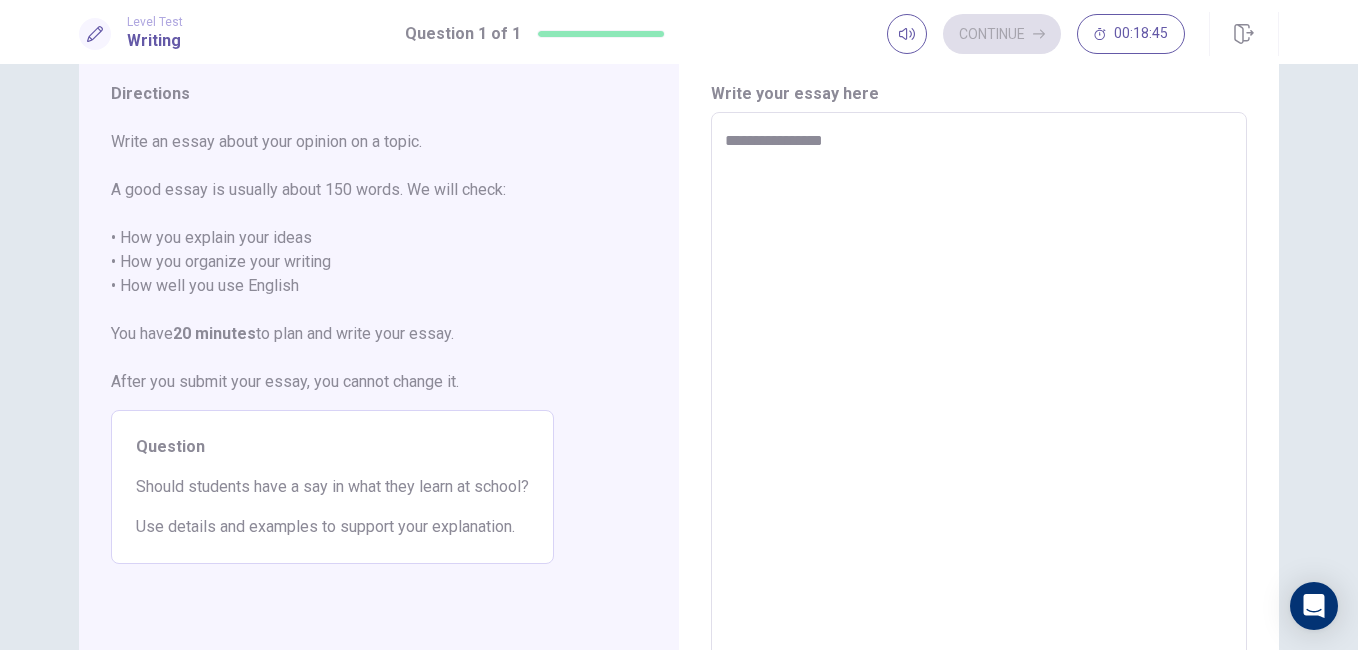 type on "*" 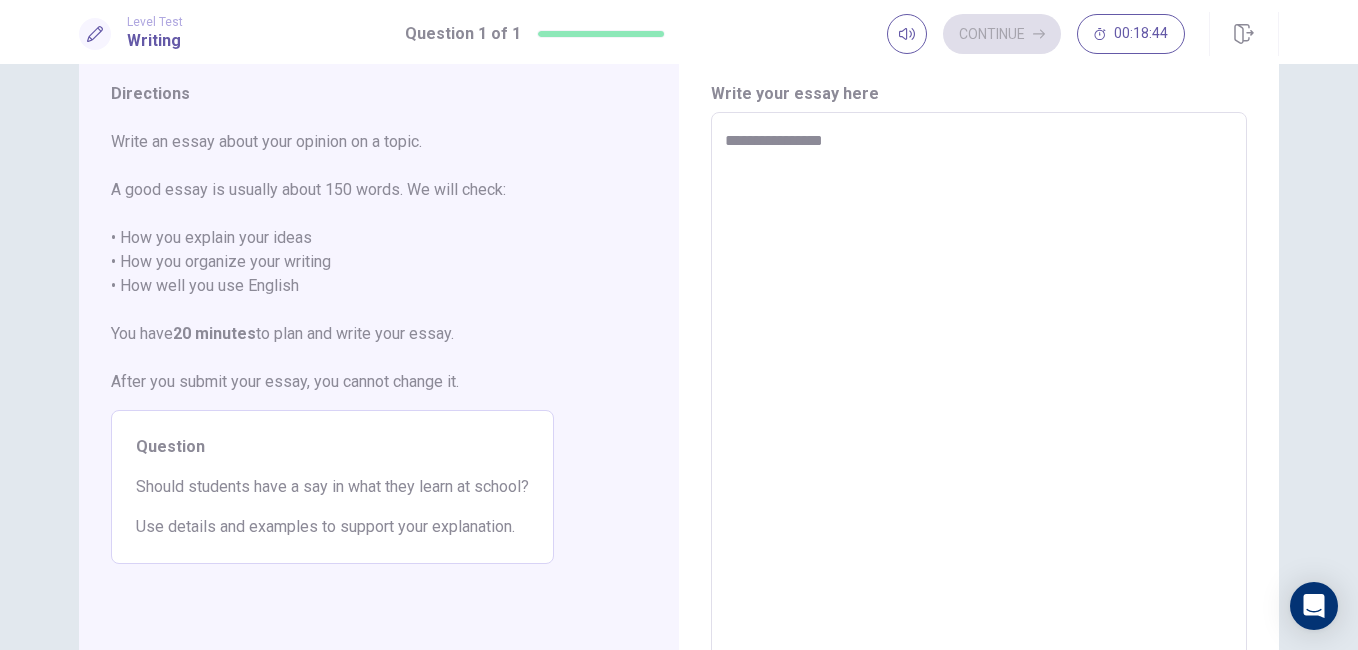 type on "**********" 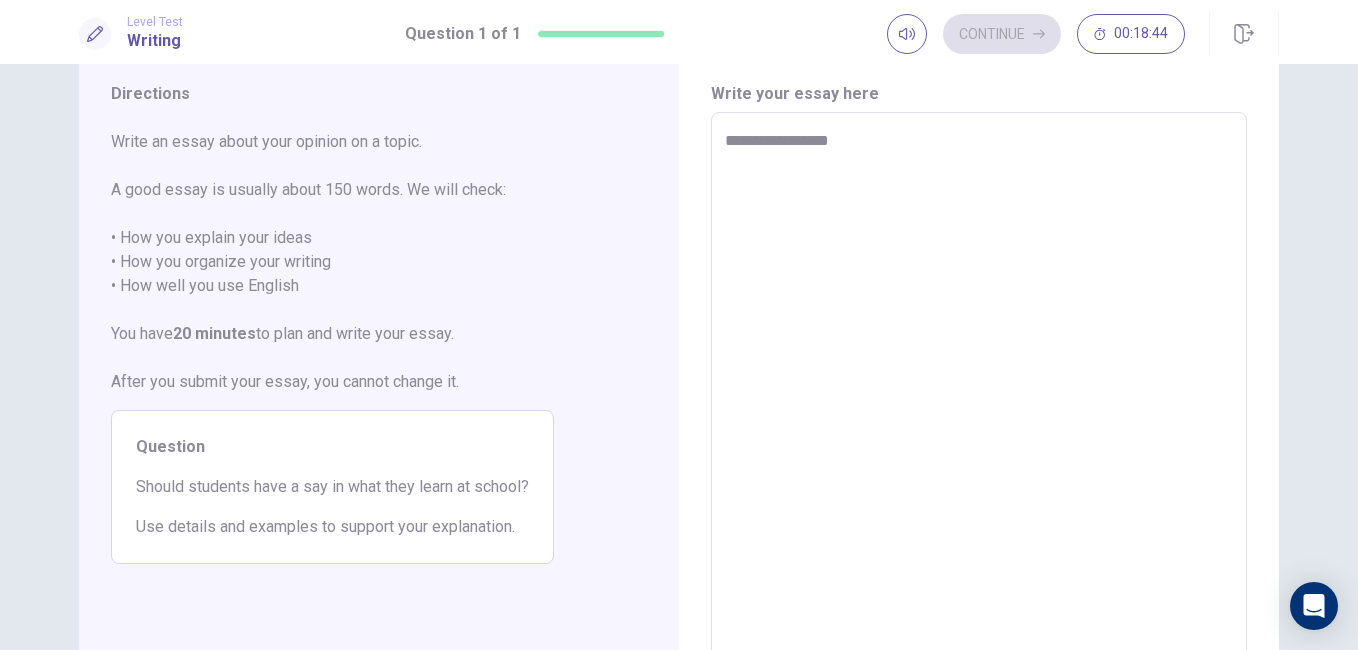 type on "*" 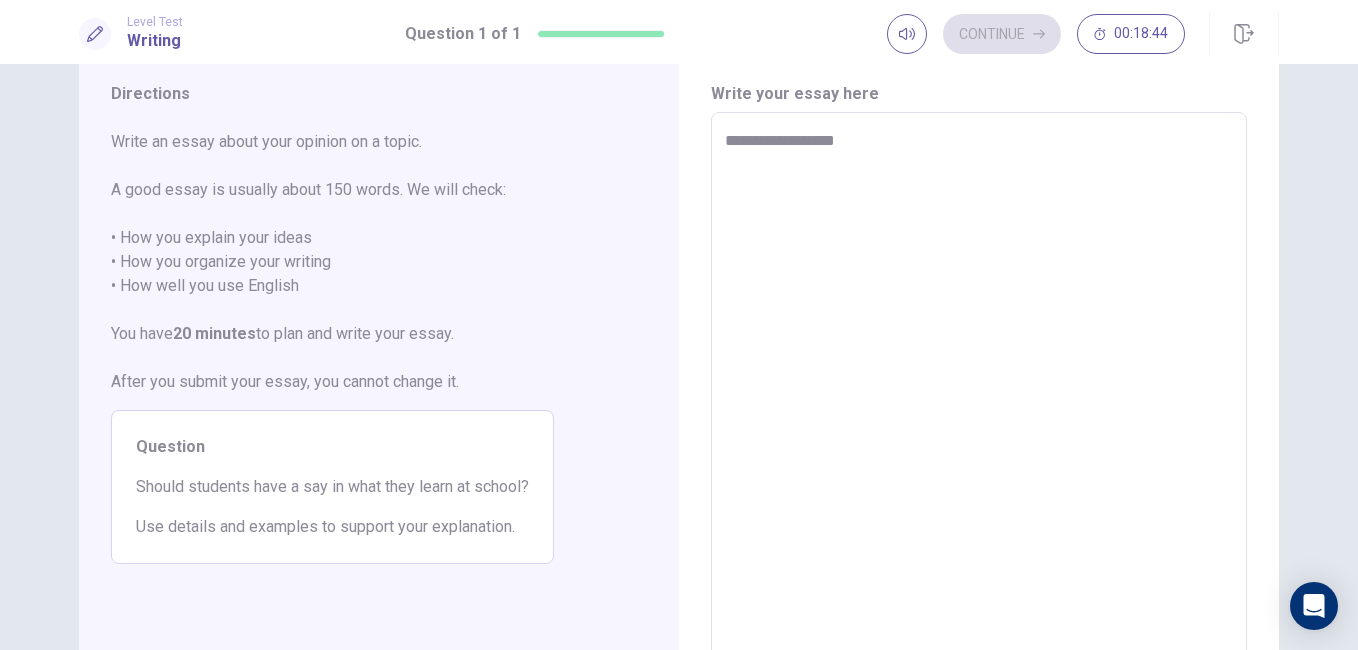 type on "*" 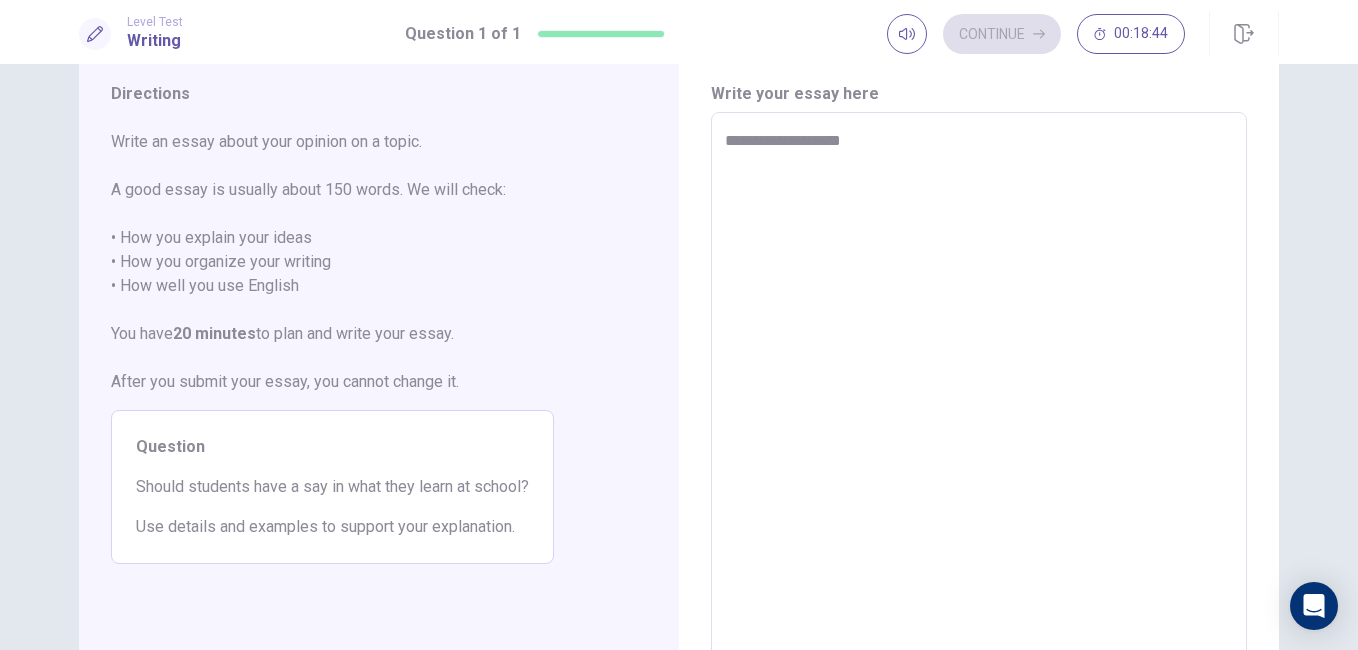 type on "*" 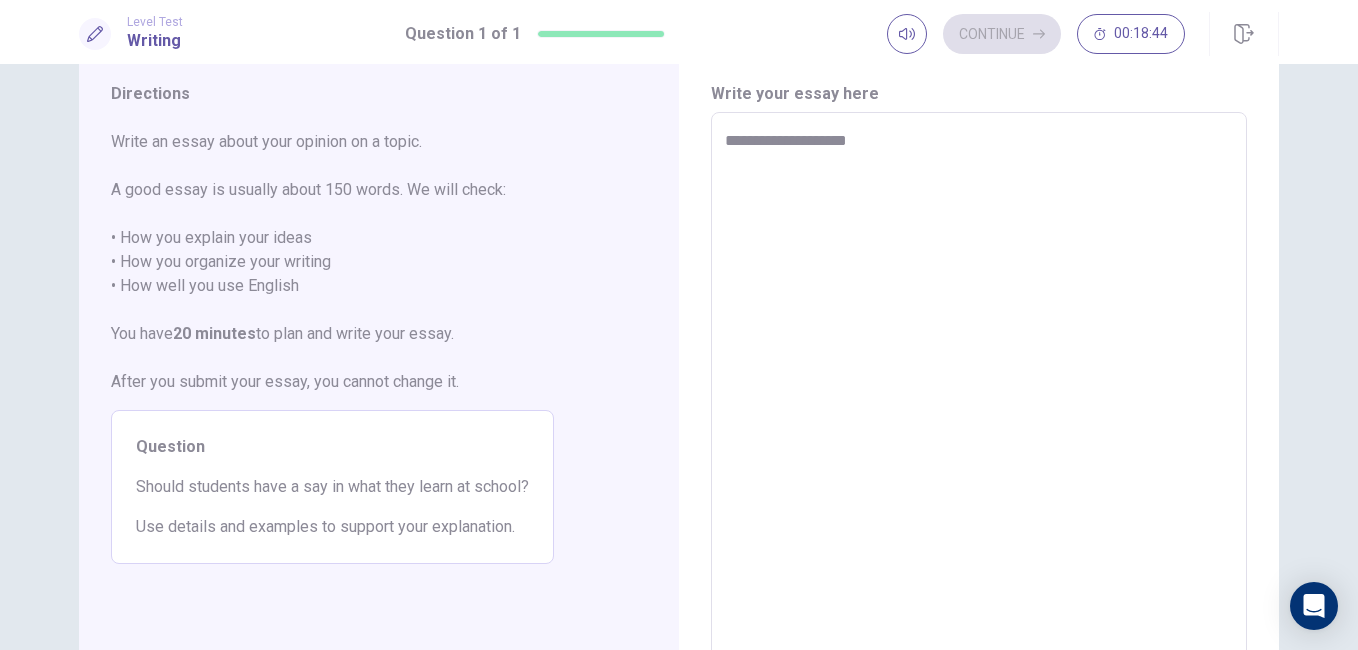 type on "*" 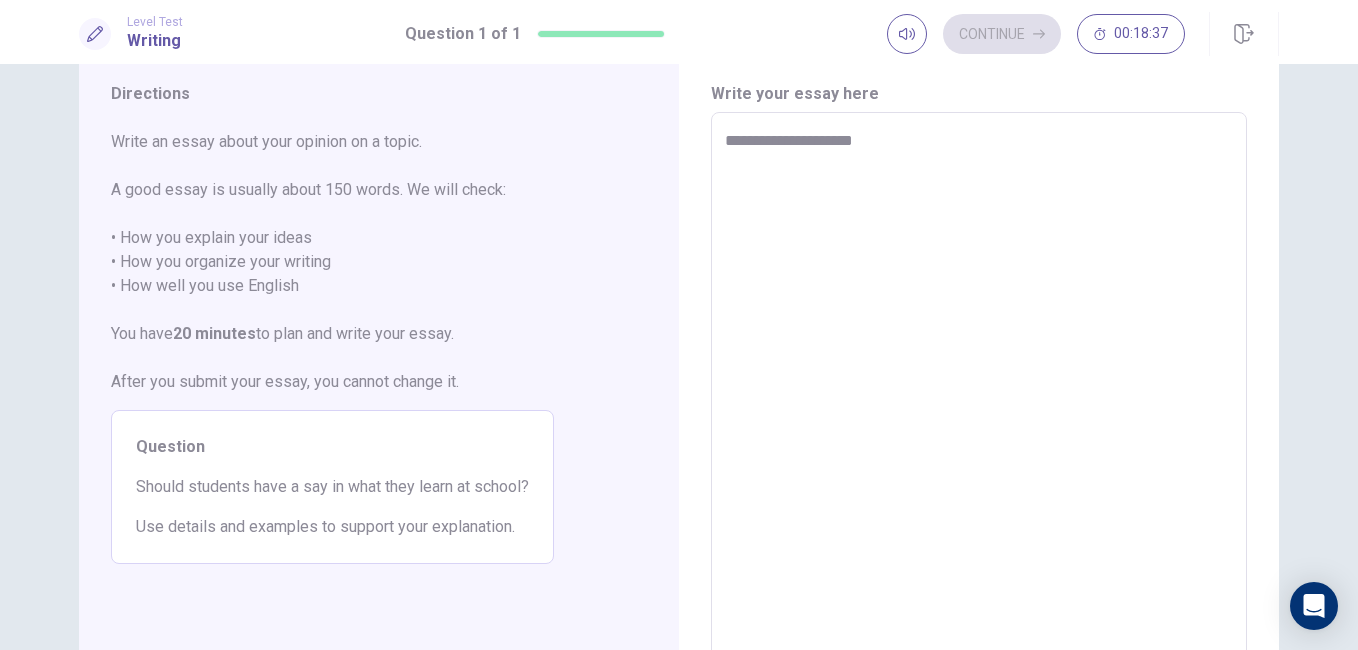 type on "*" 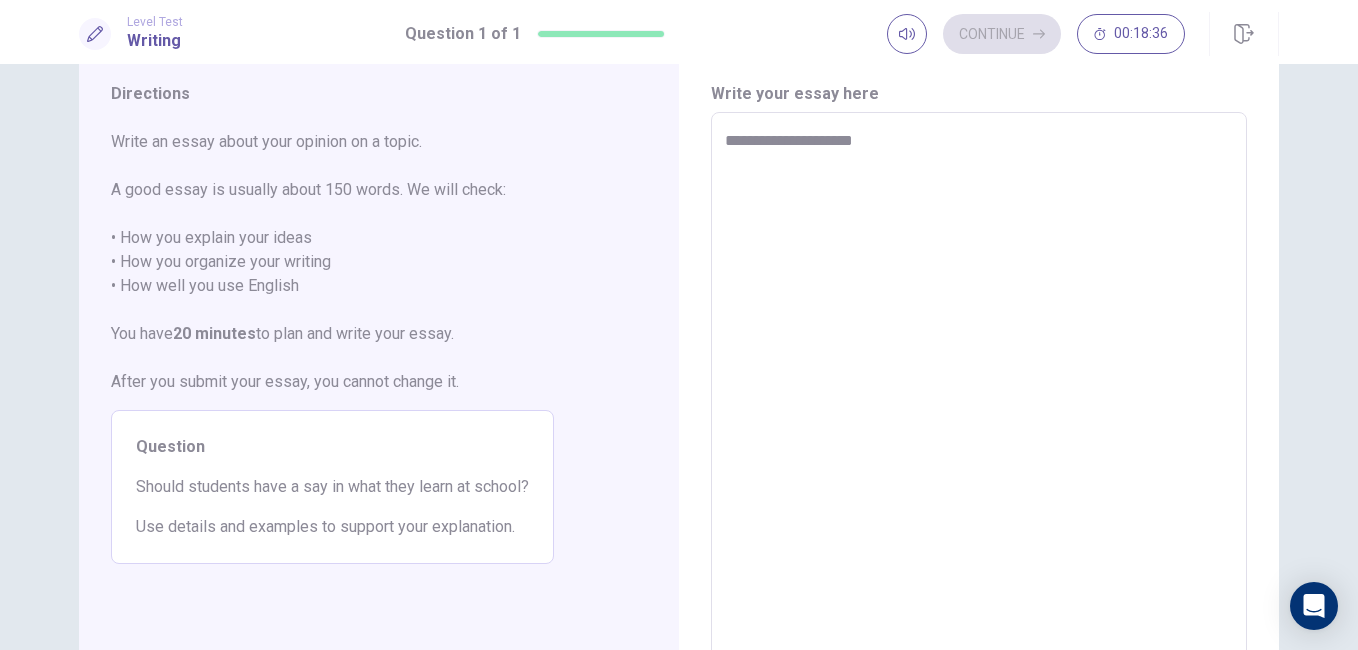 type on "**********" 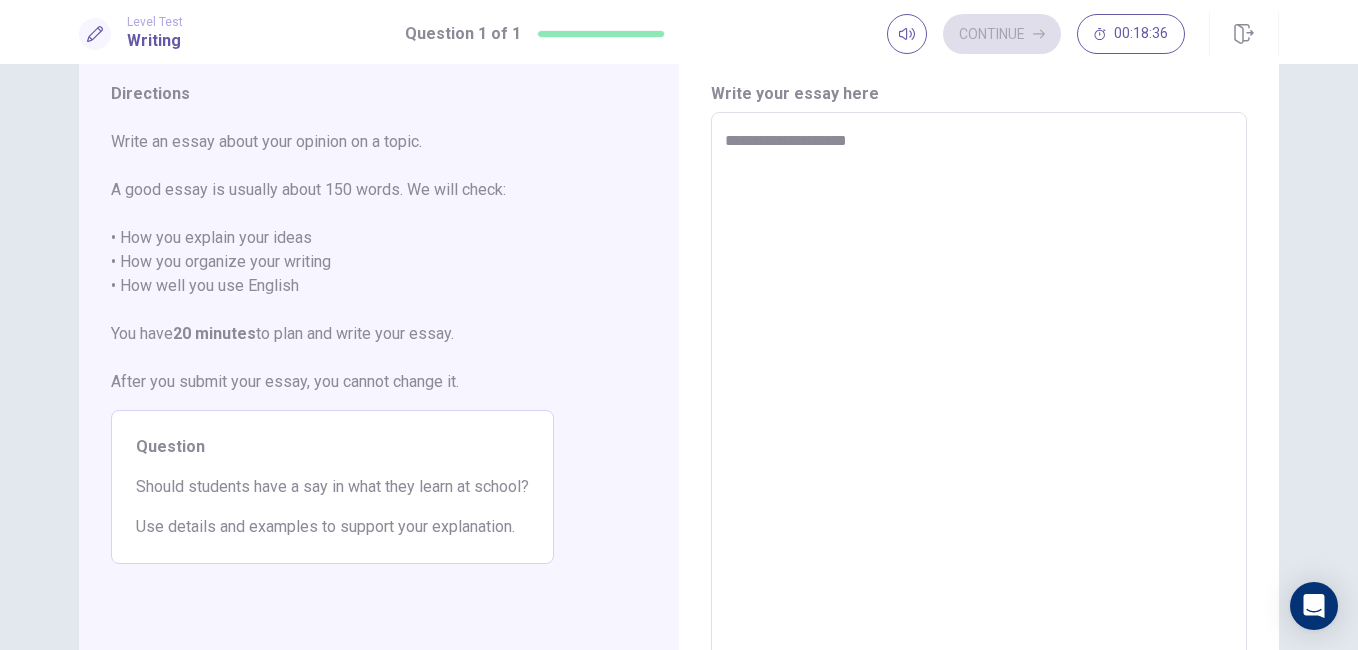 type on "*" 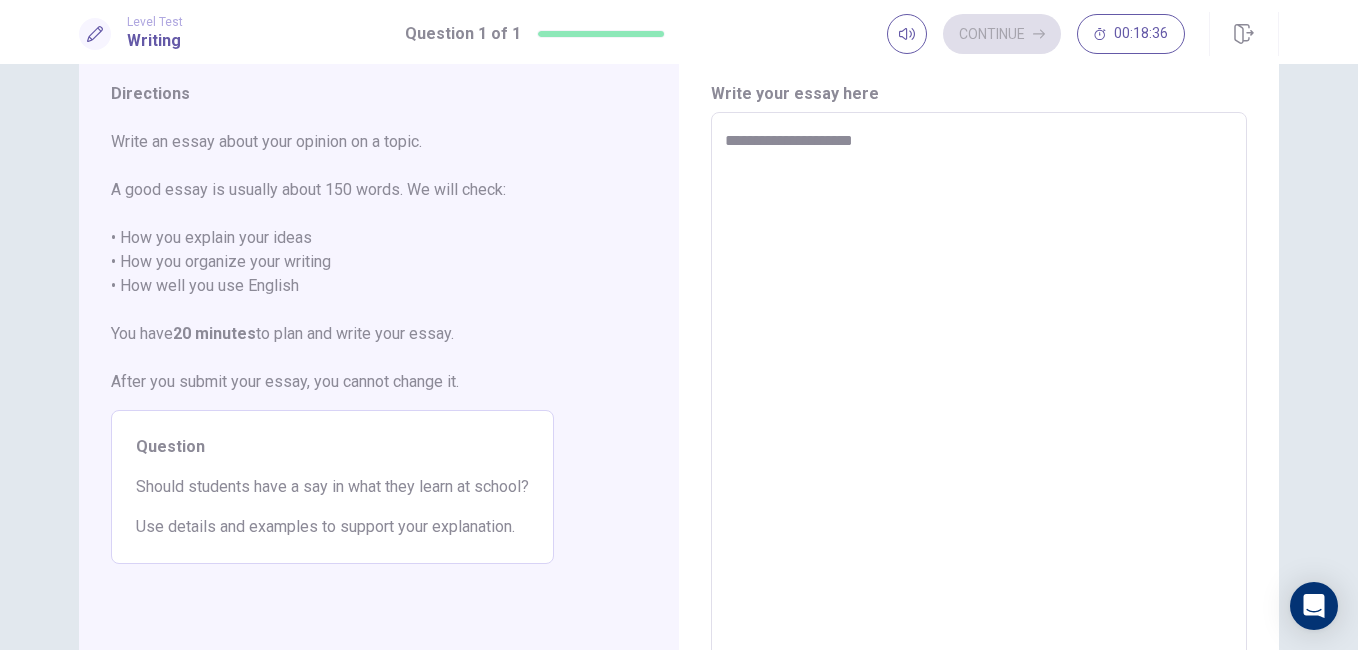 type on "*" 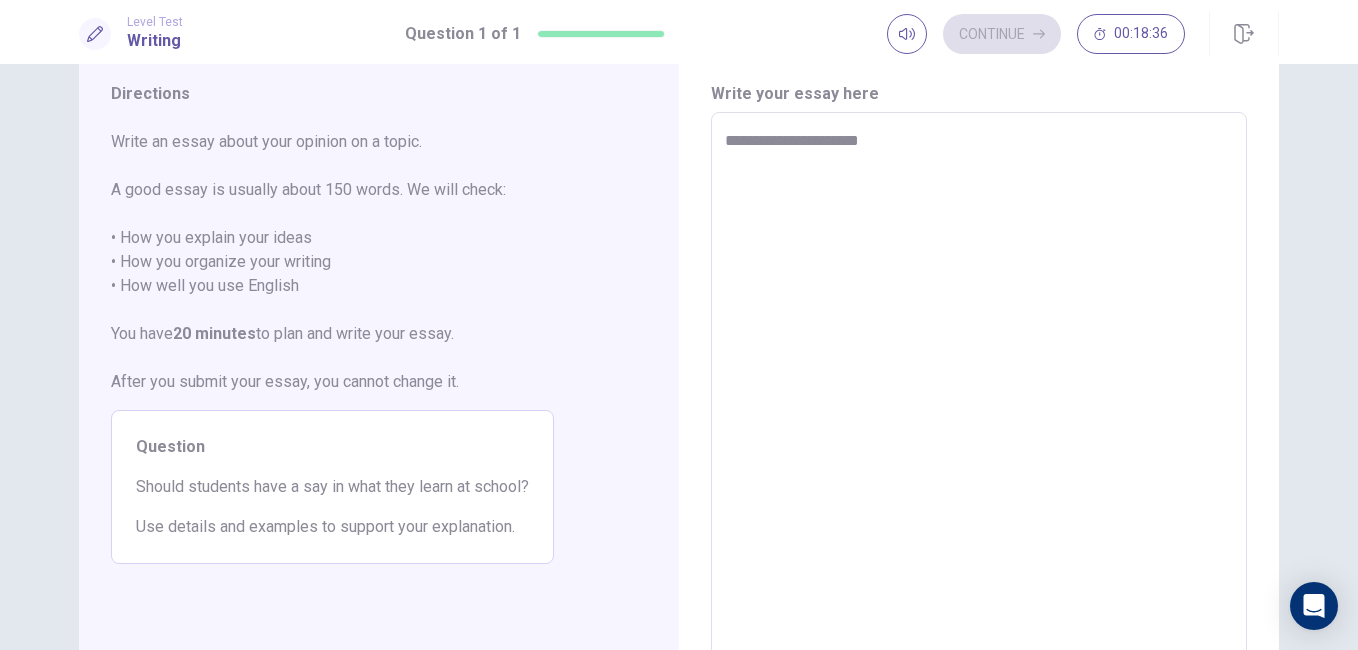 type on "*" 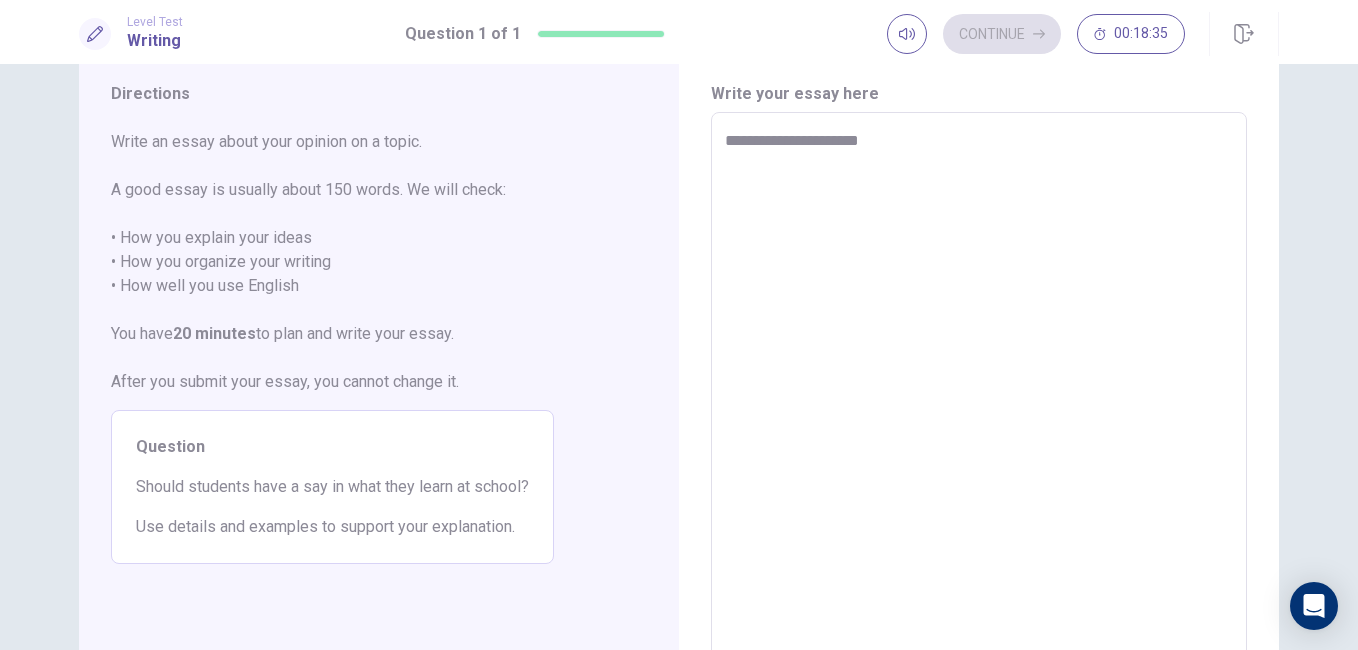 type on "**********" 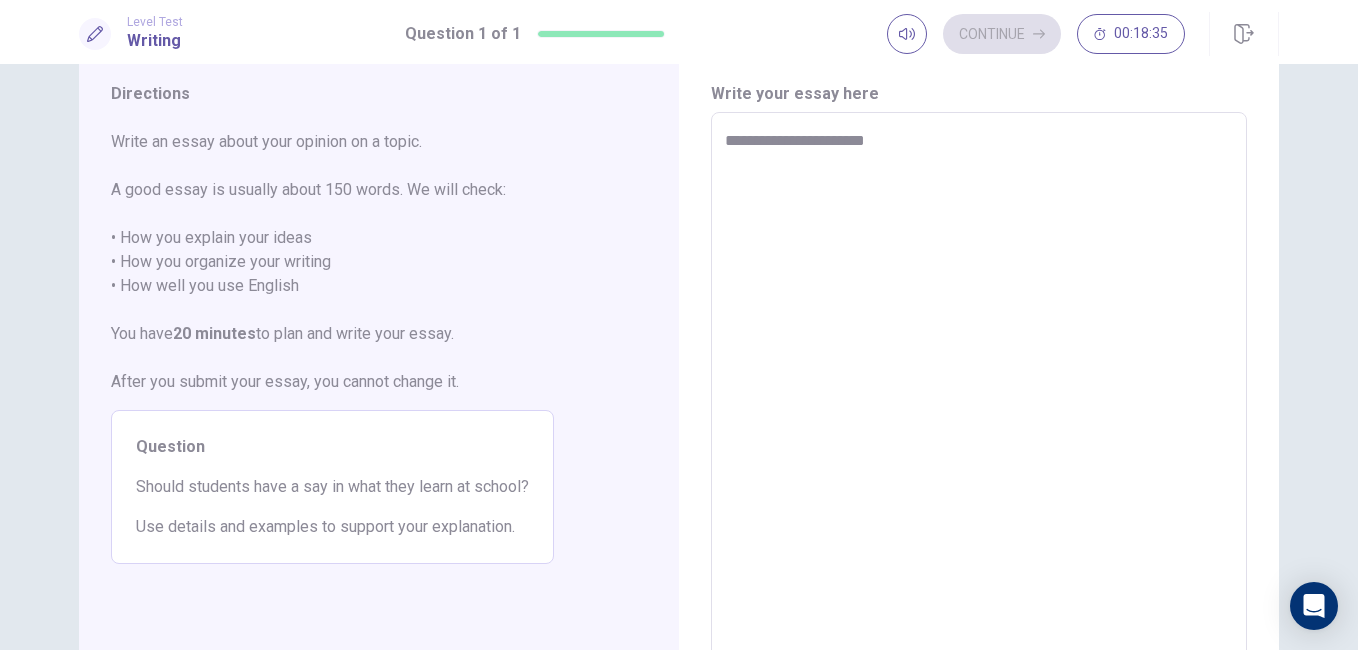 type on "*" 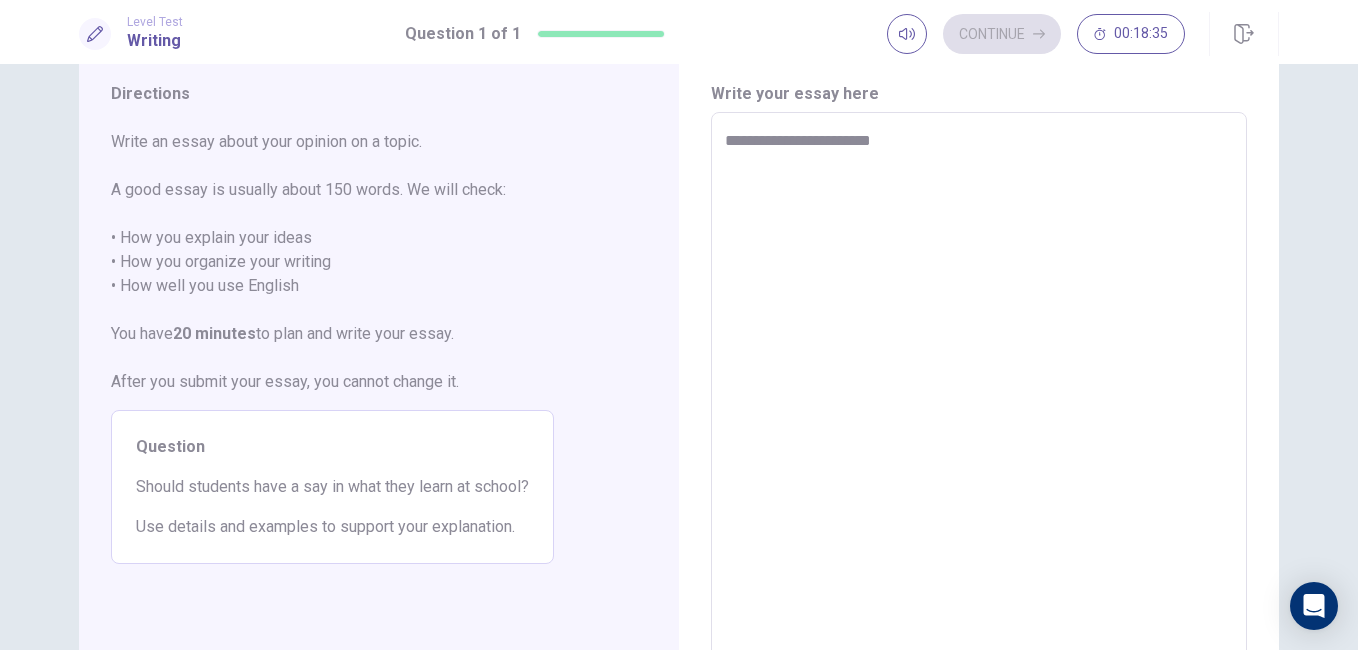 type on "*" 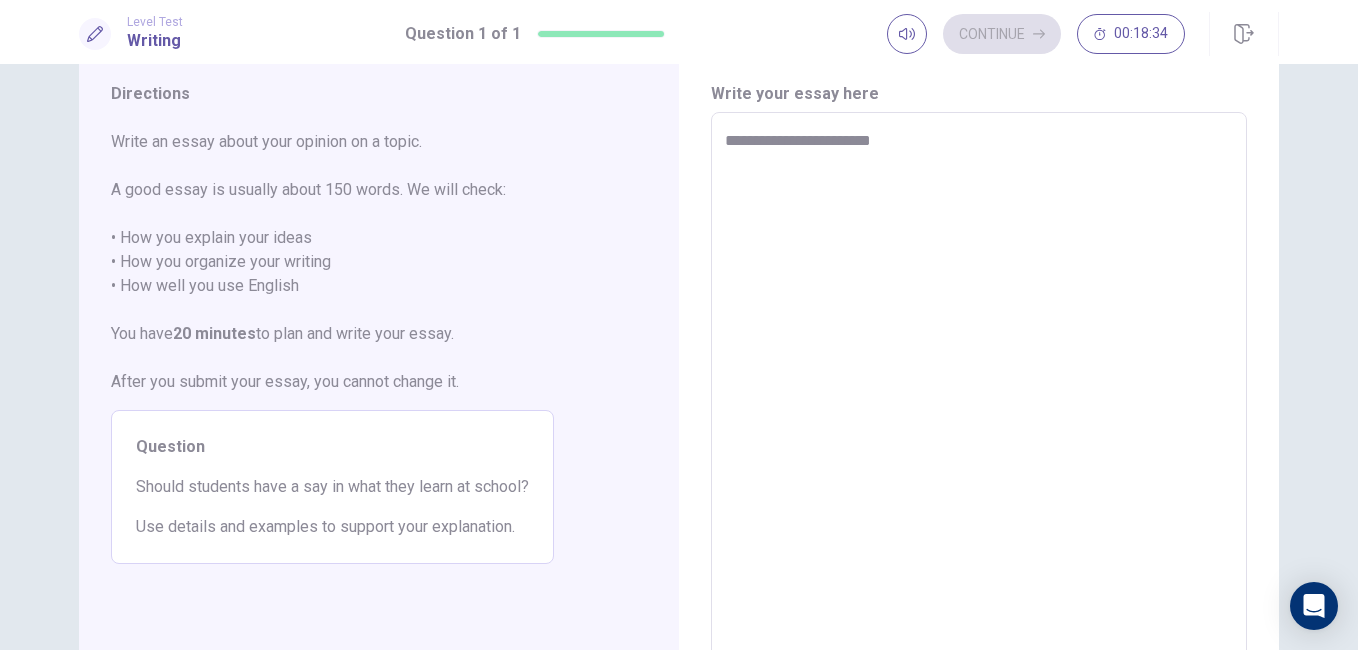 type on "**********" 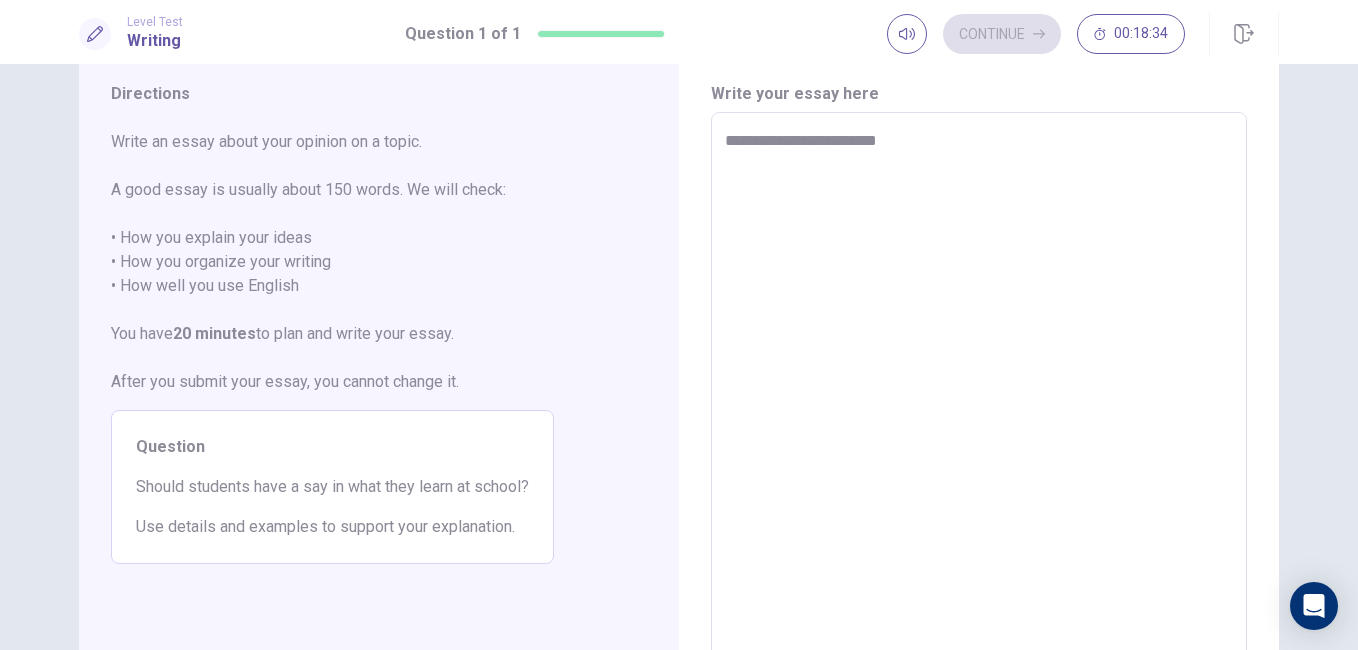 type on "*" 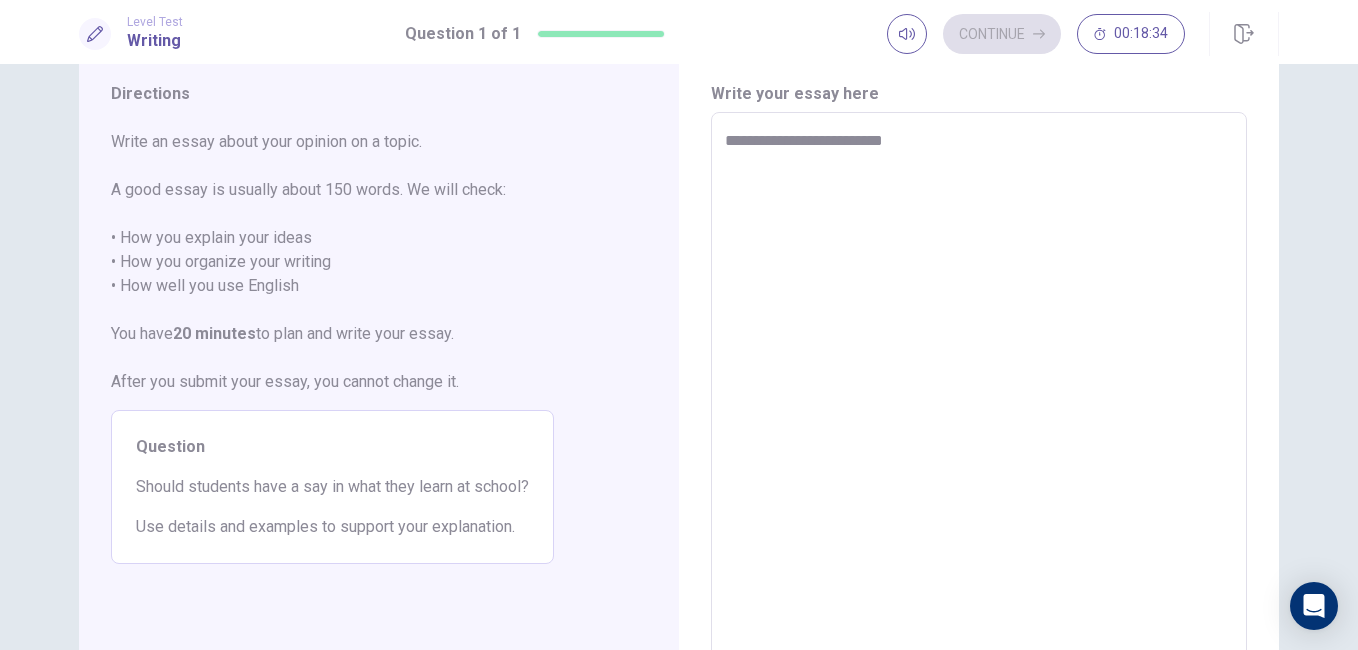 type on "*" 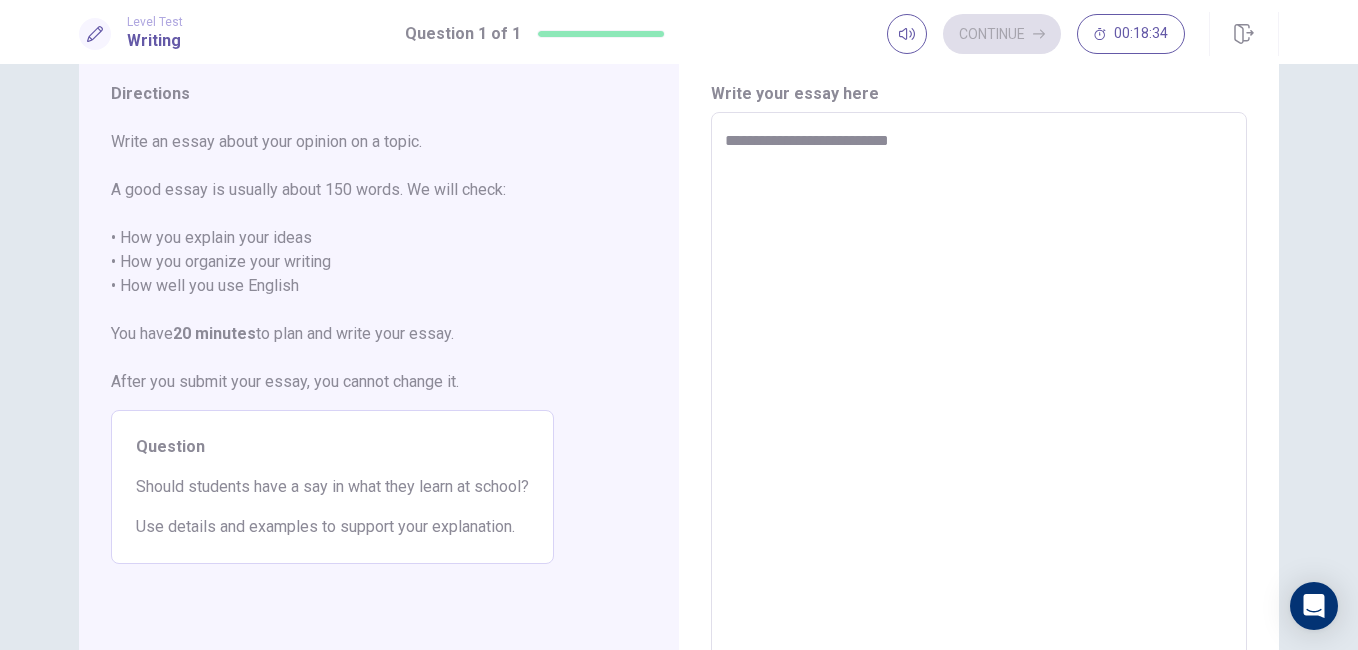type on "*" 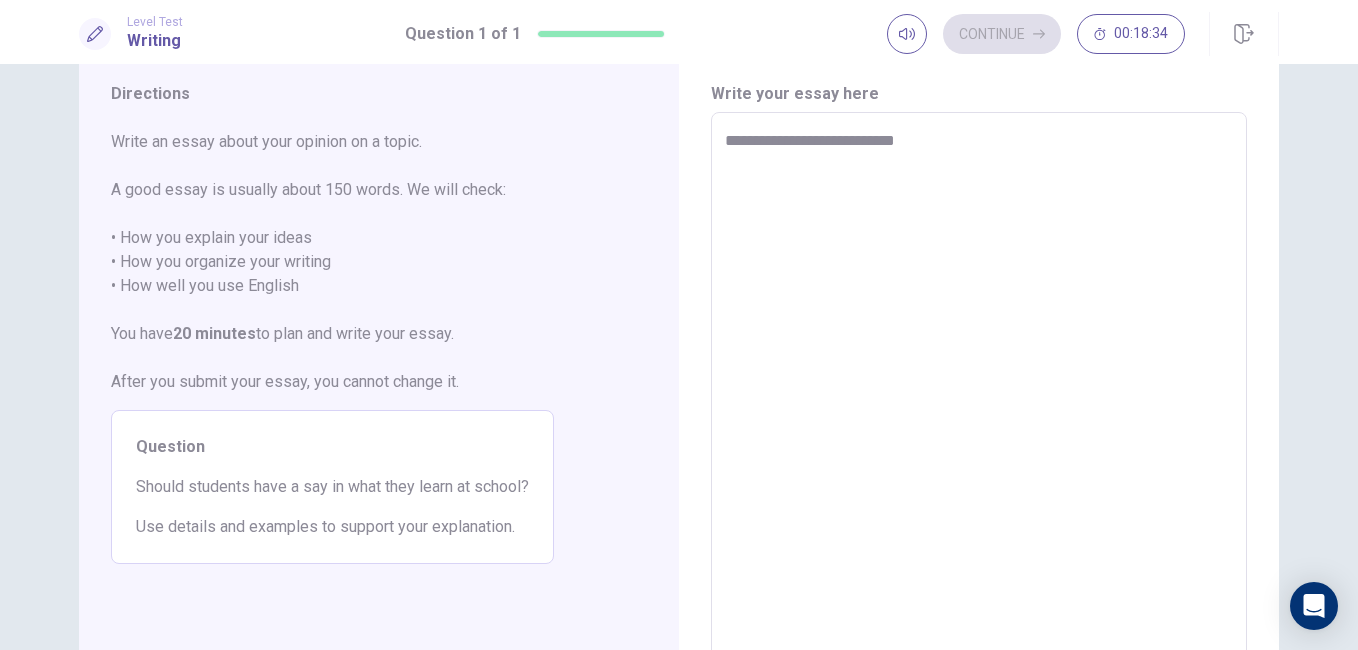 type on "*" 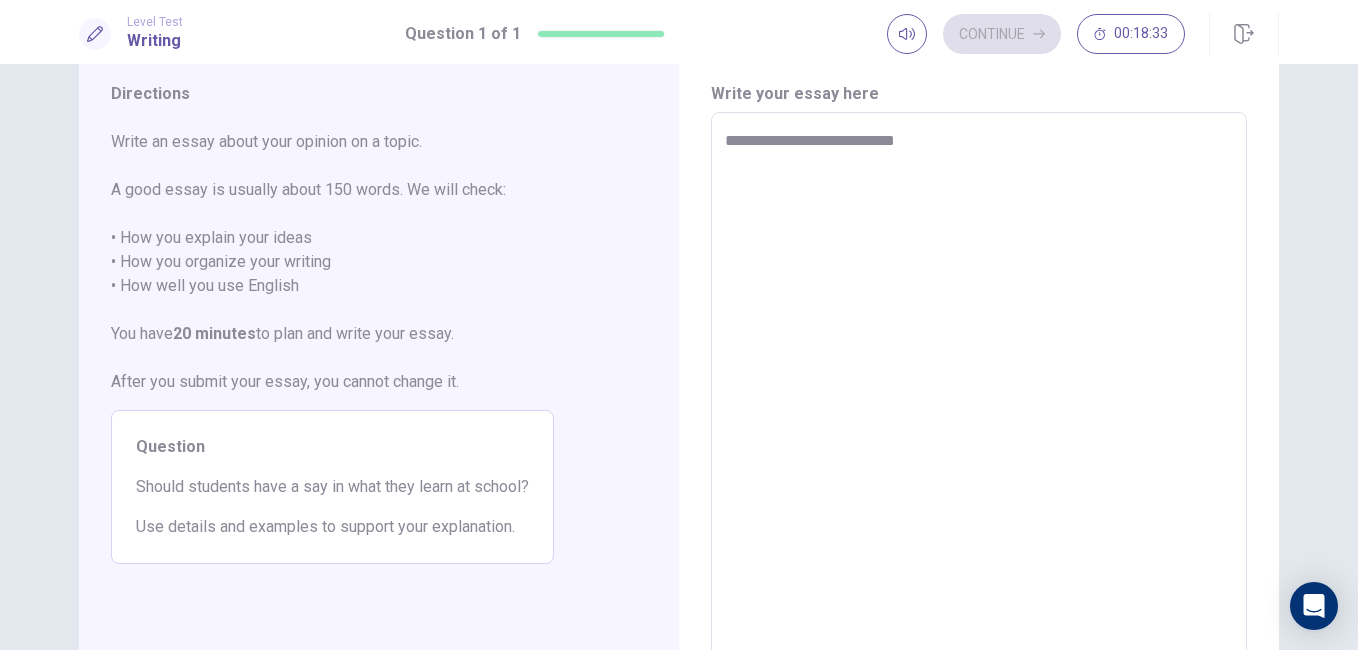 type on "**********" 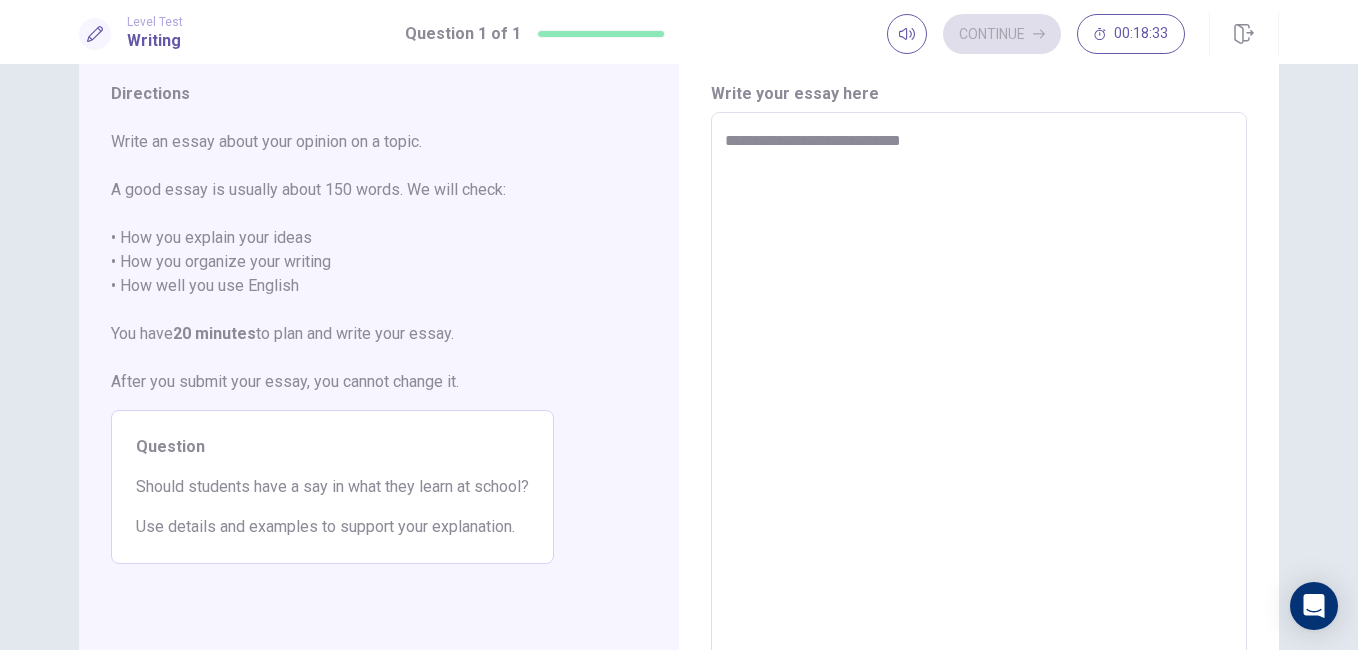 type on "*" 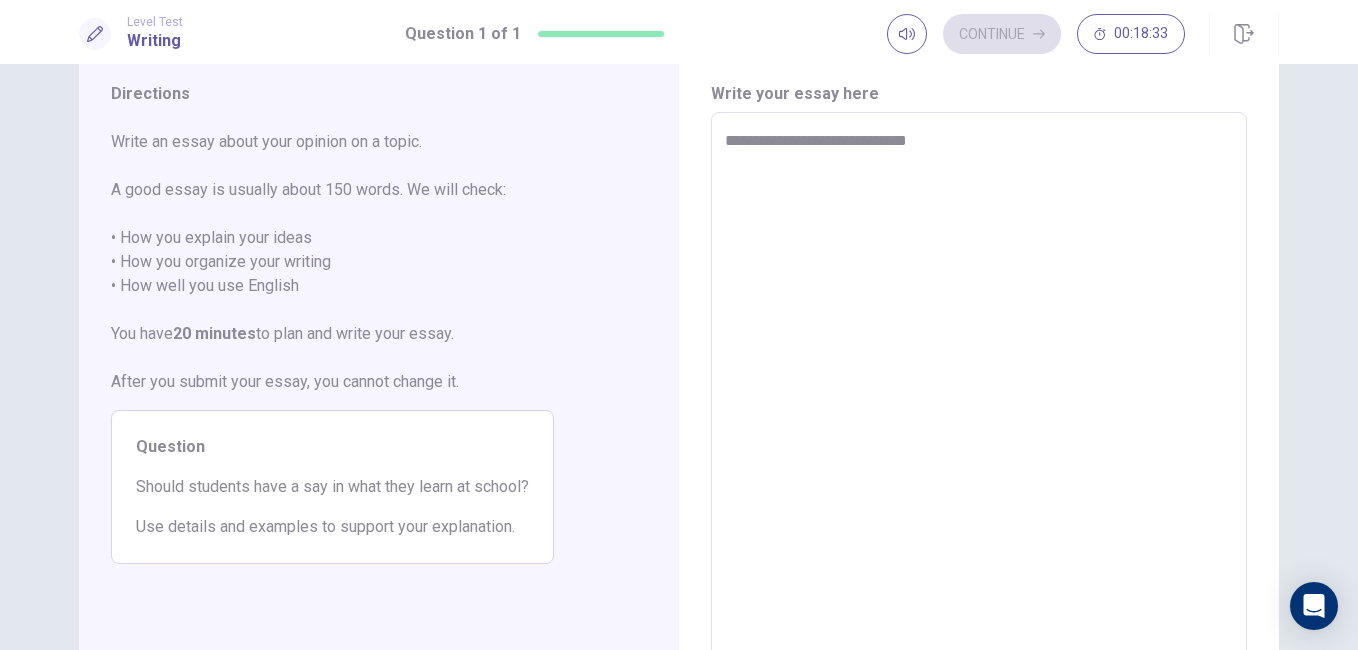 type on "*" 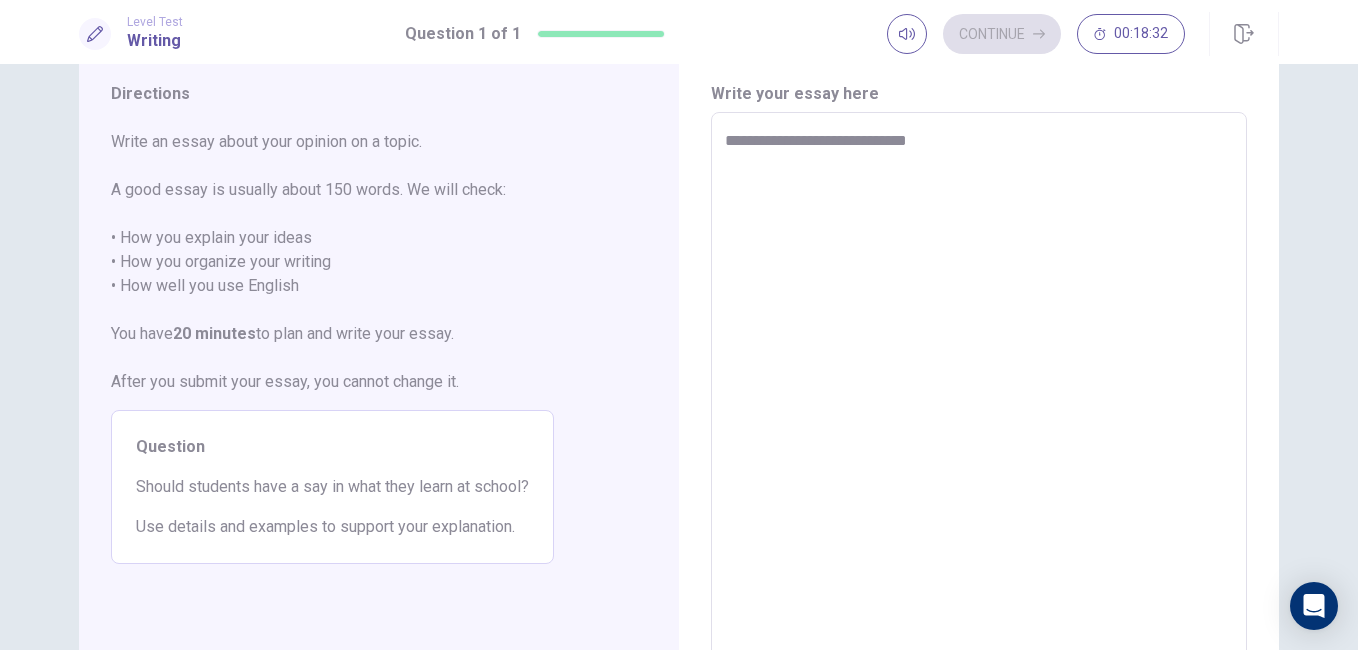 type on "**********" 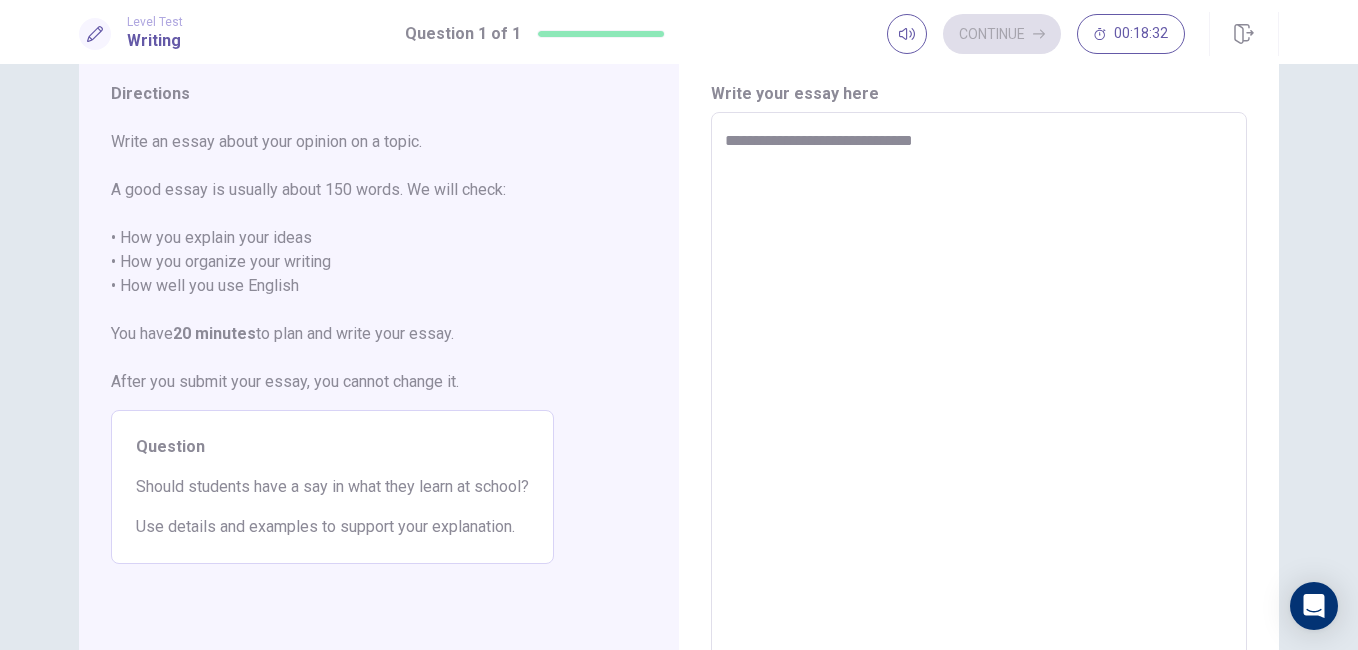 type on "*" 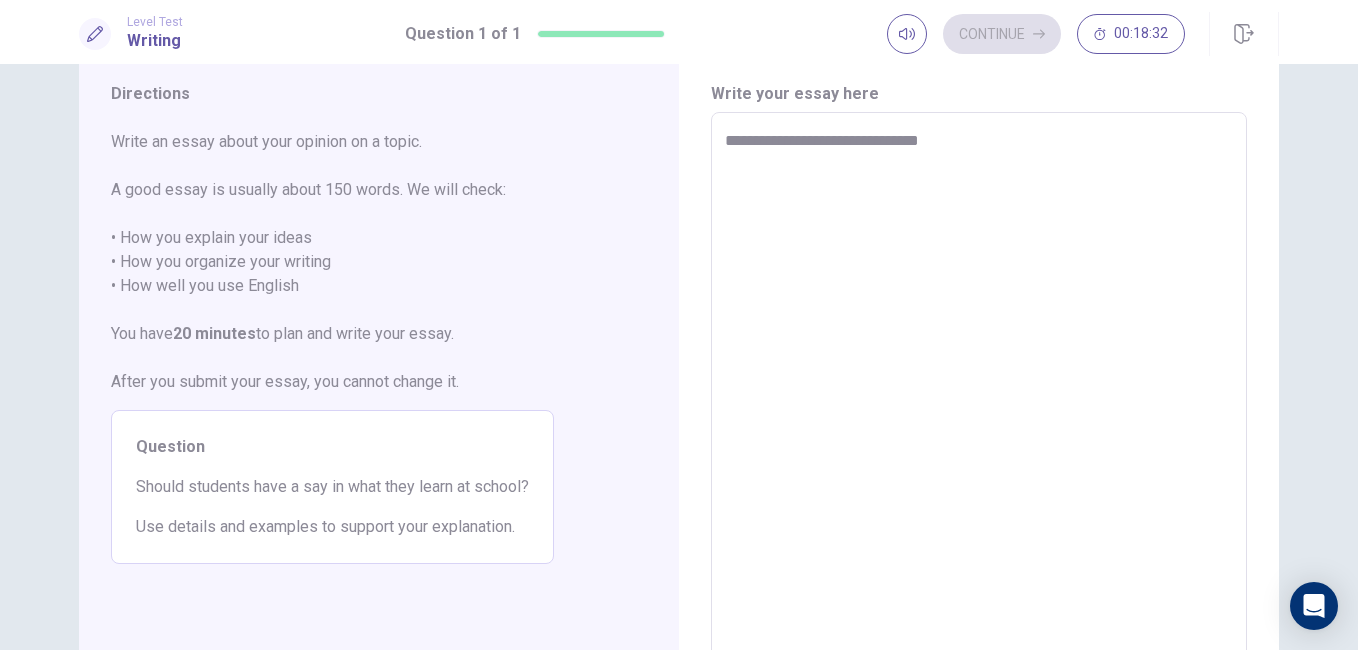 type on "*" 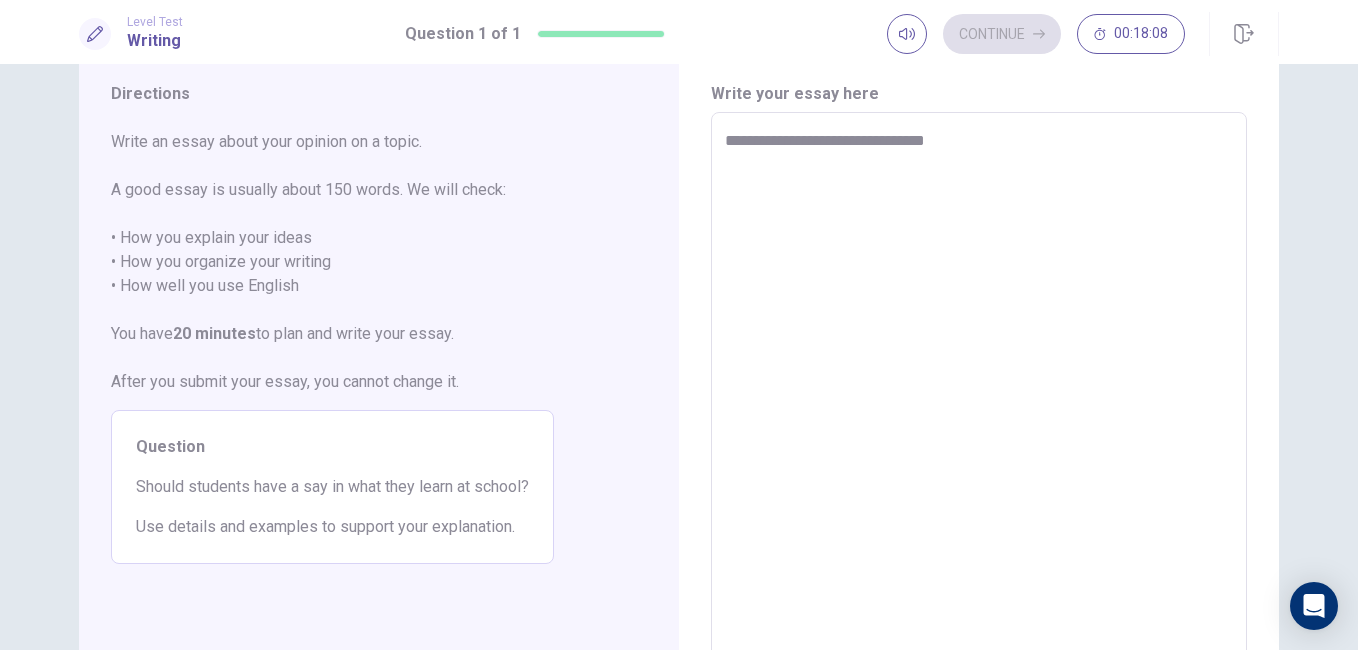 type on "*" 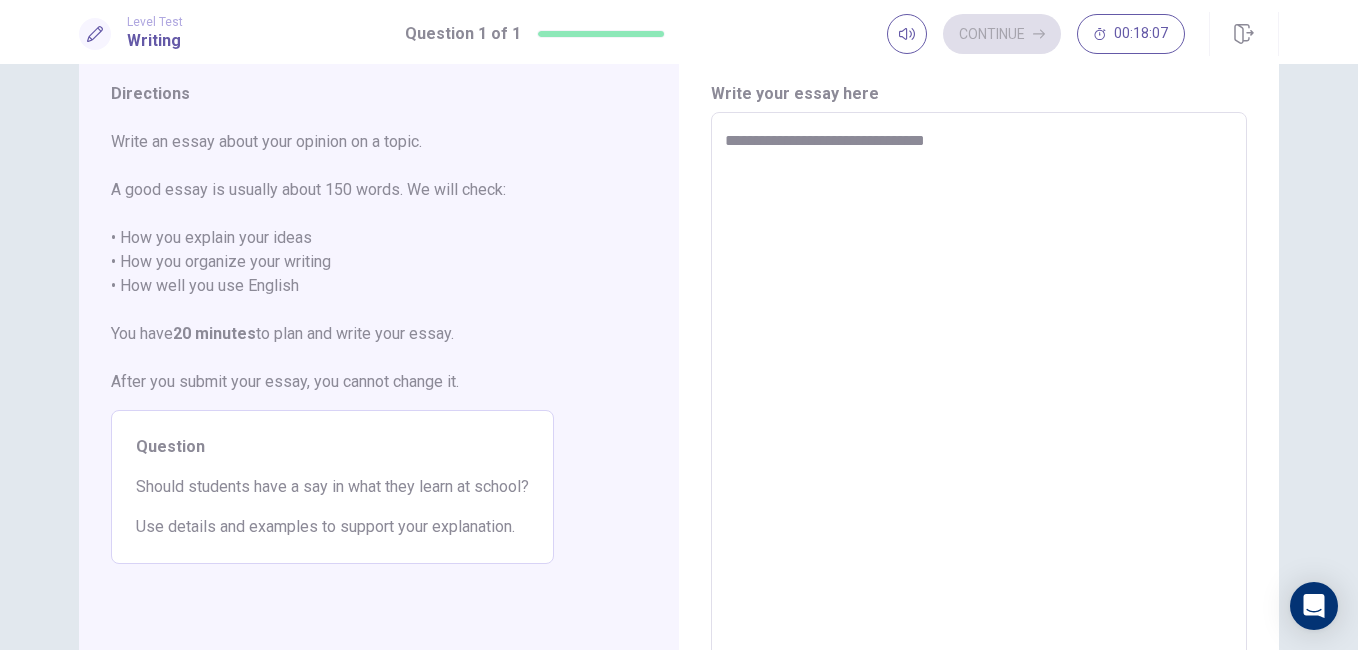 type on "**********" 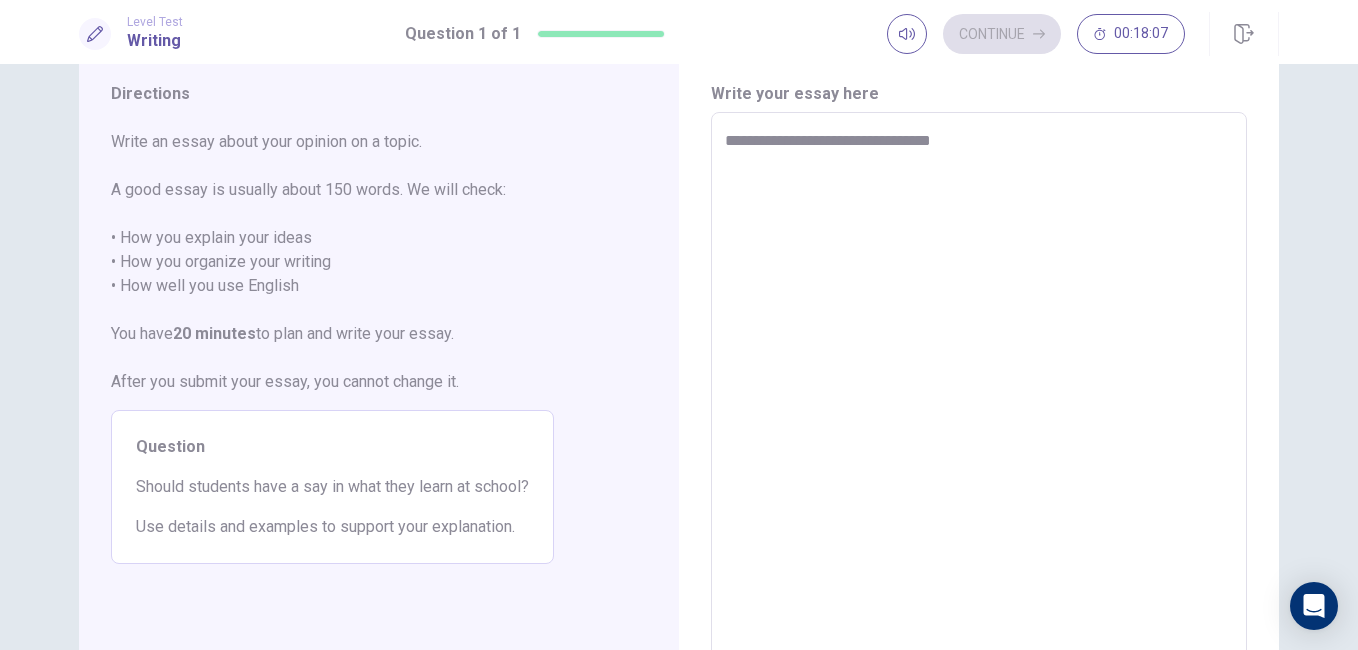 type on "*" 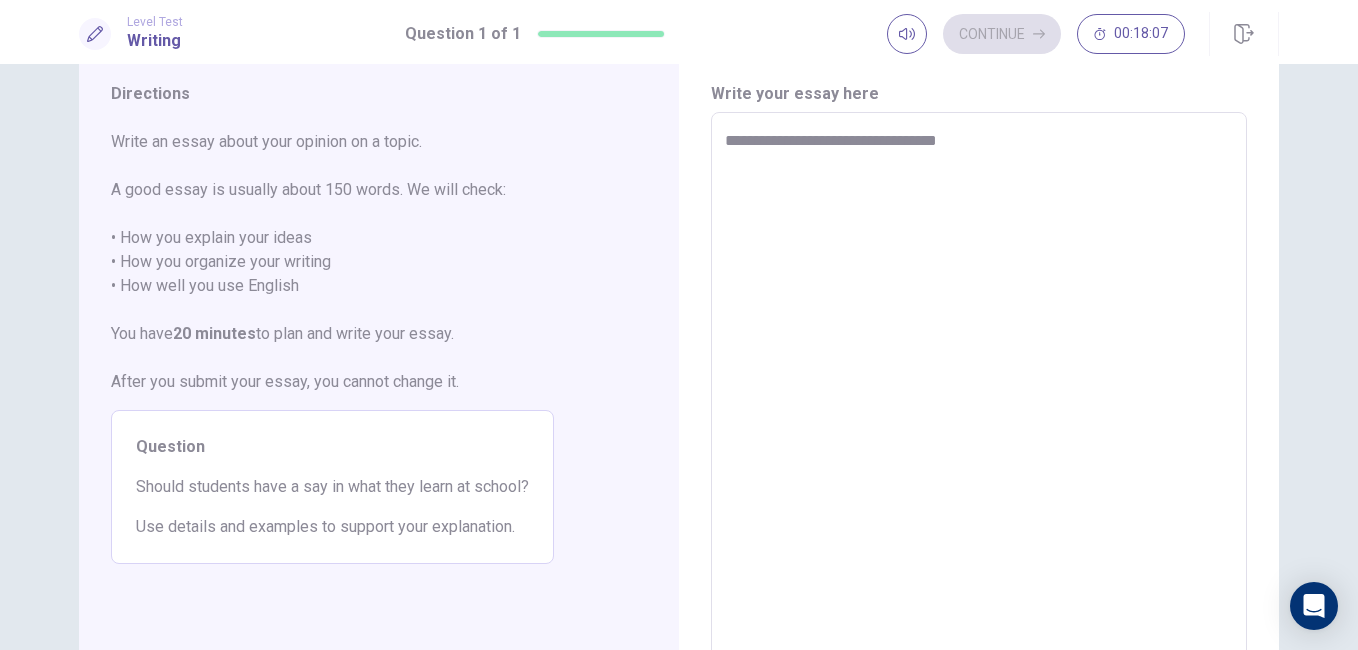 type on "*" 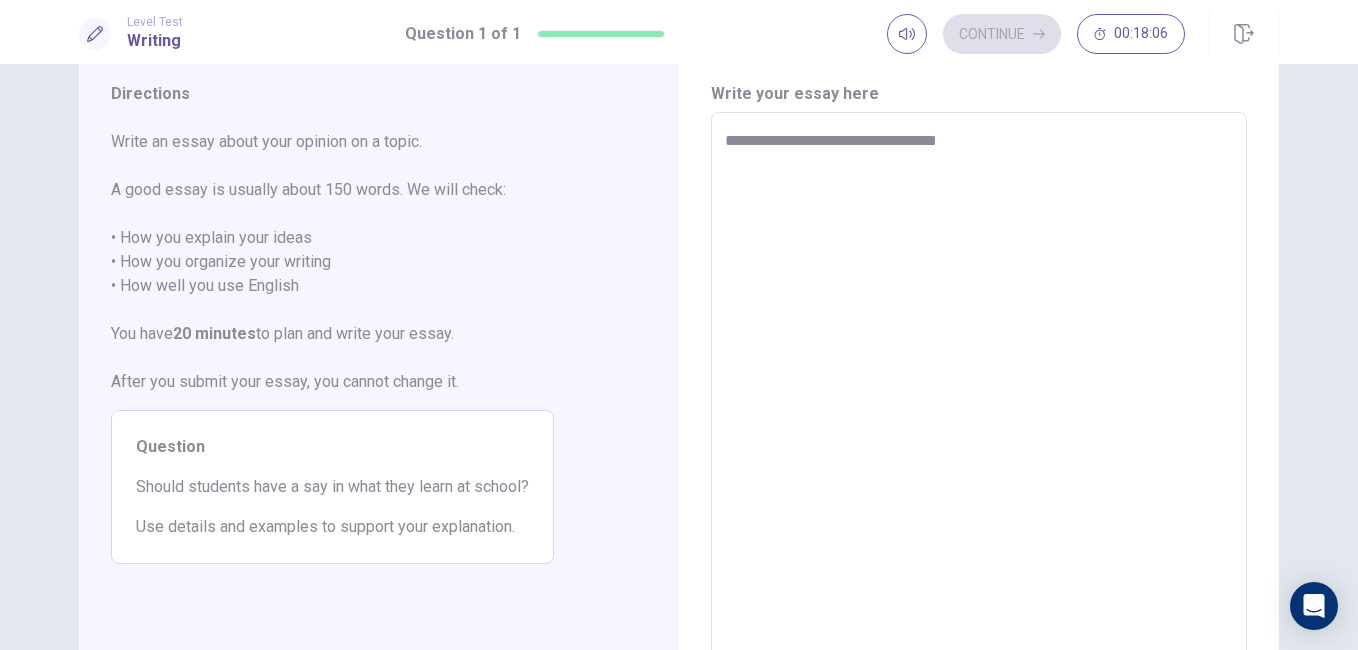type on "**********" 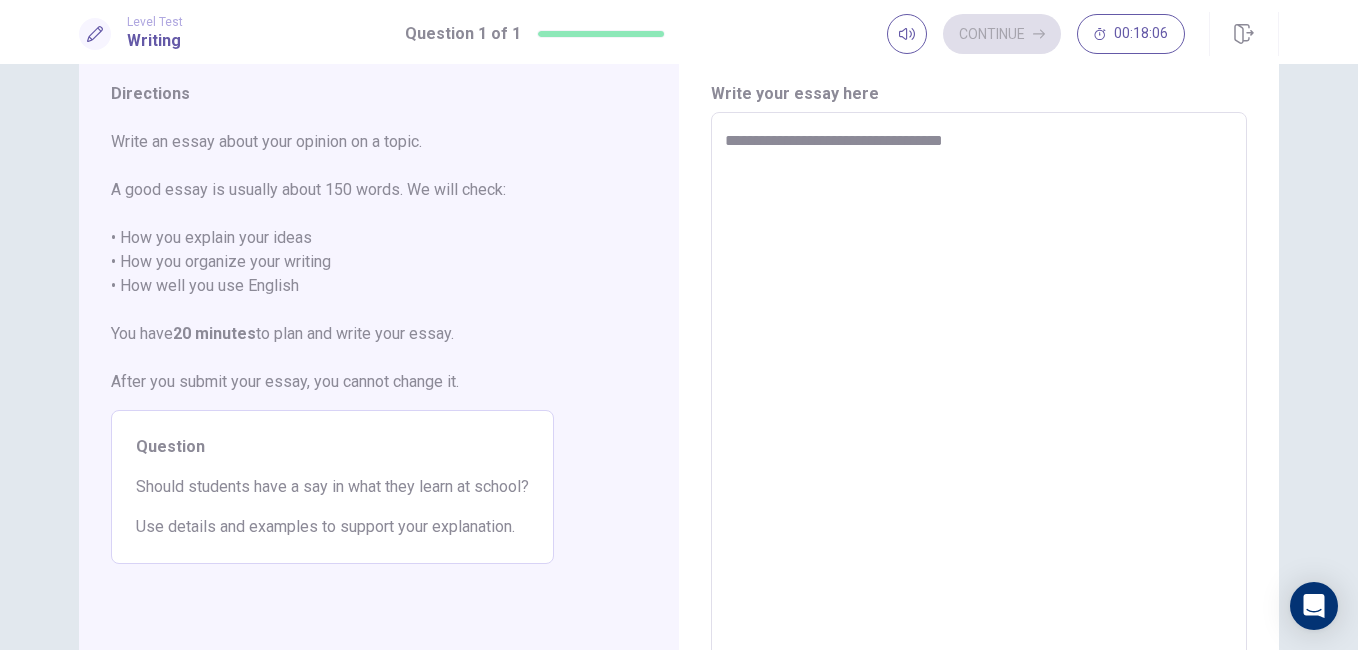 type on "*" 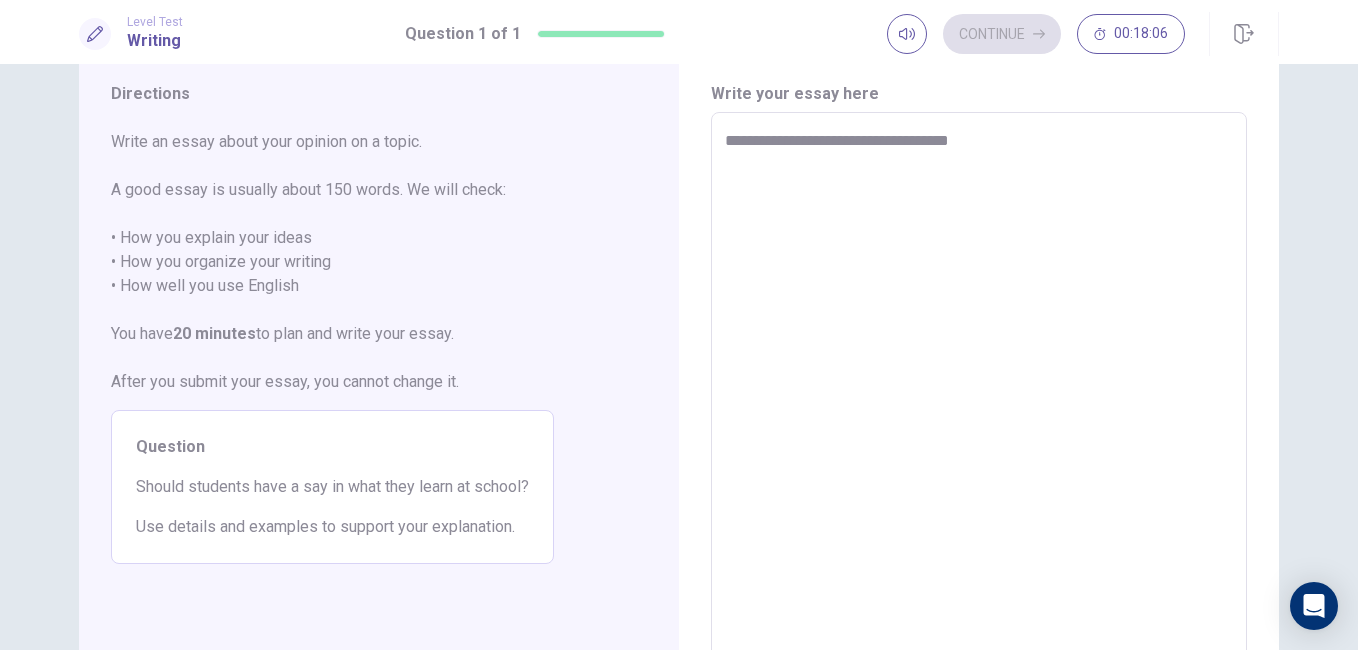 type on "*" 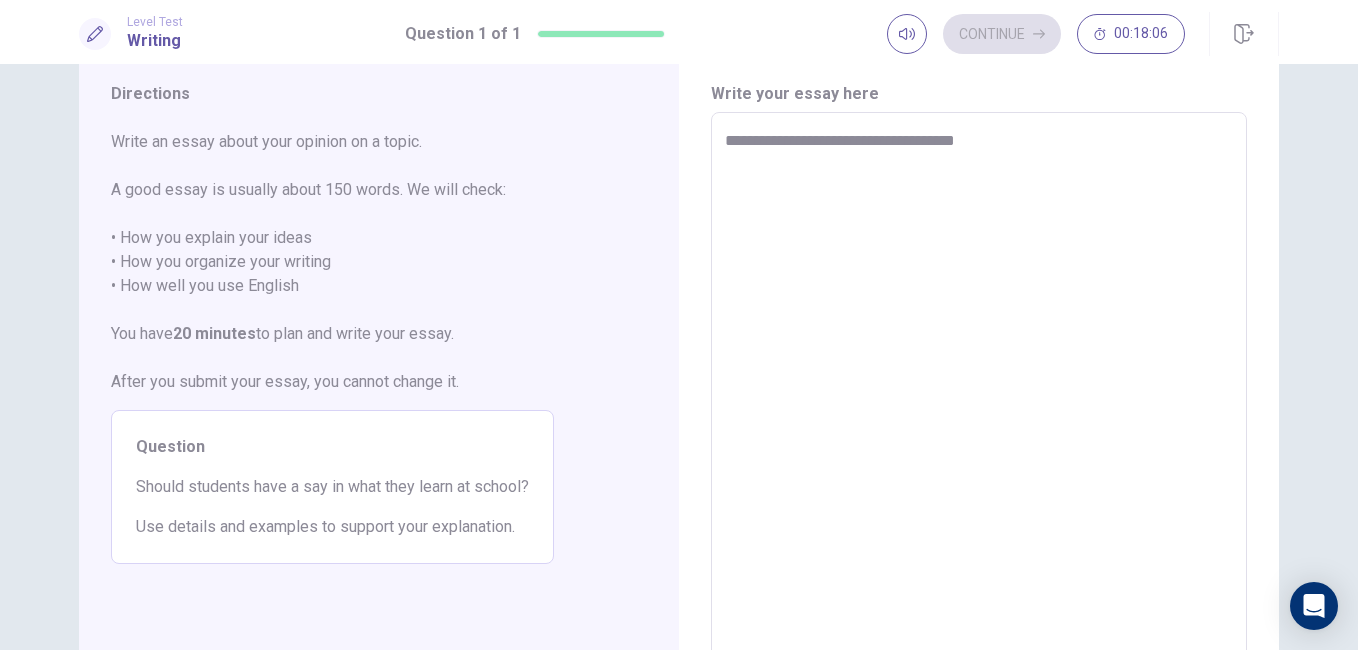 type on "*" 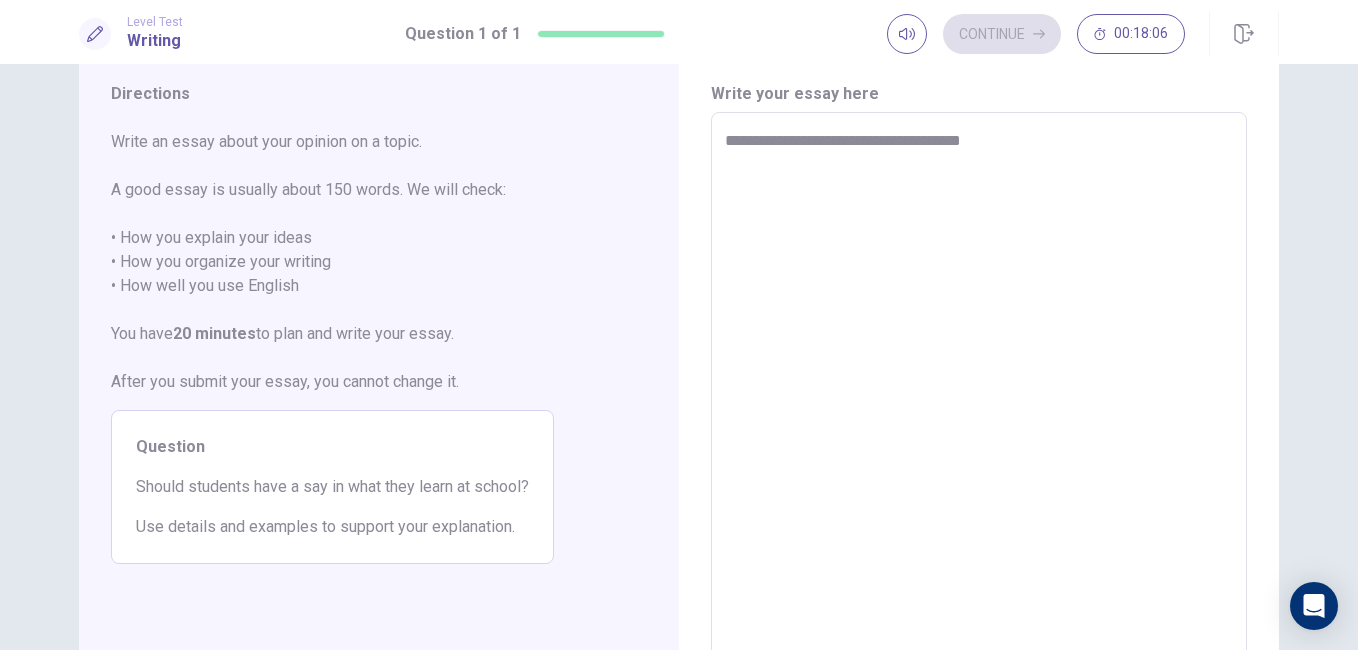 type on "**********" 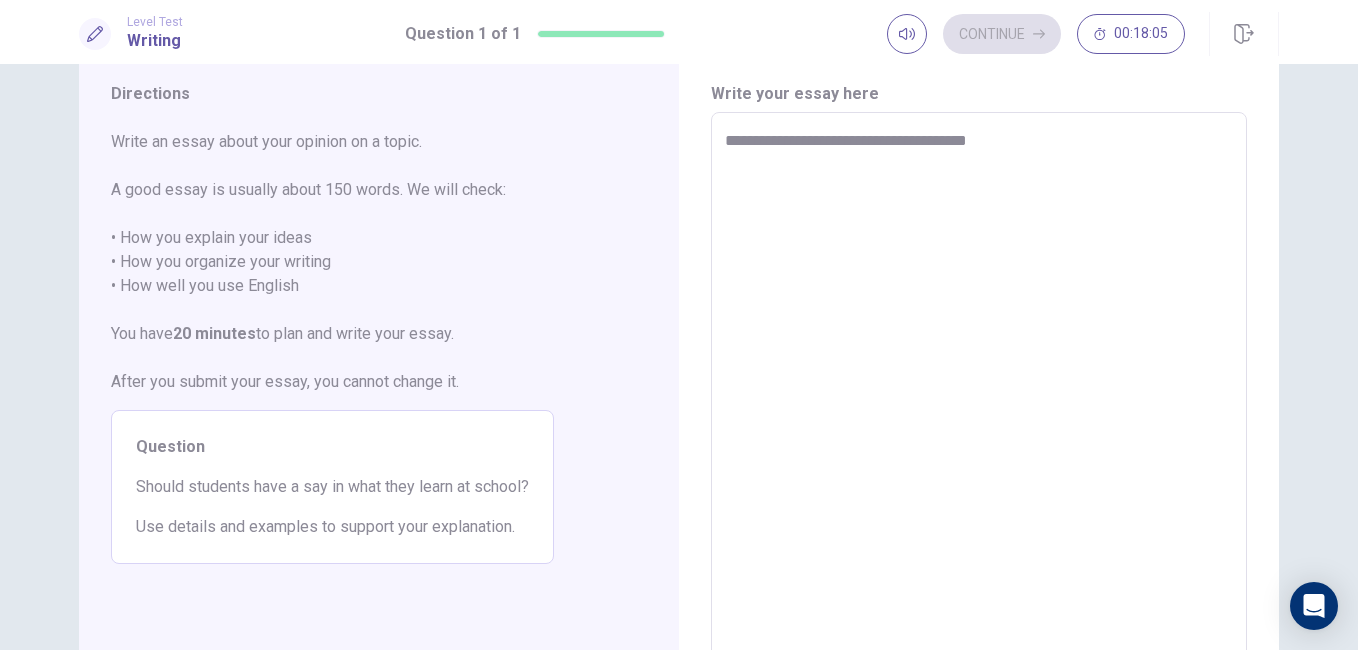 type on "*" 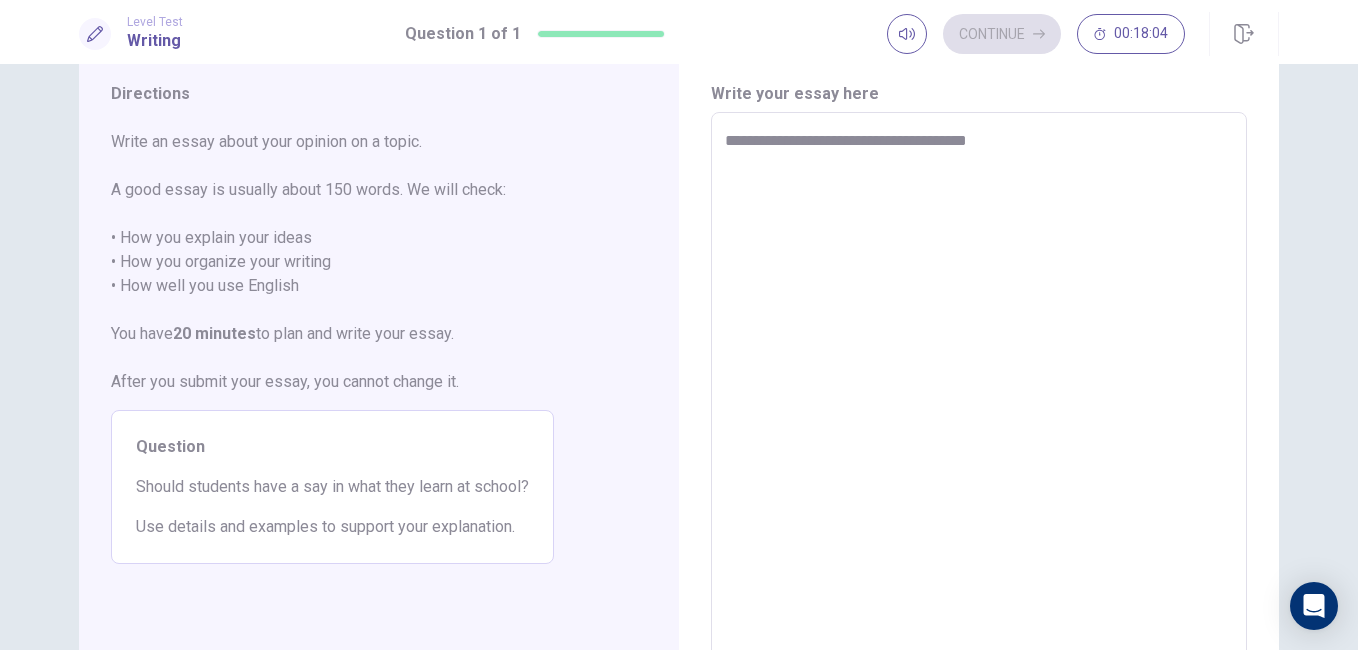 type on "**********" 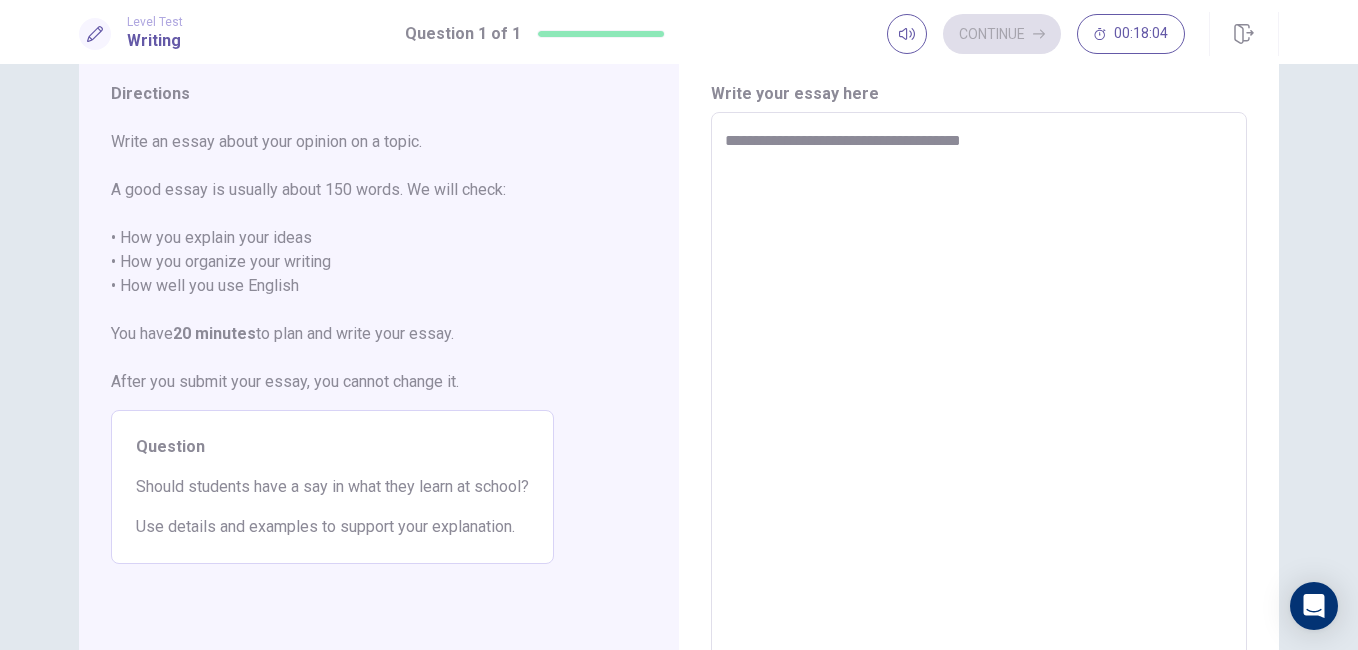 type on "*" 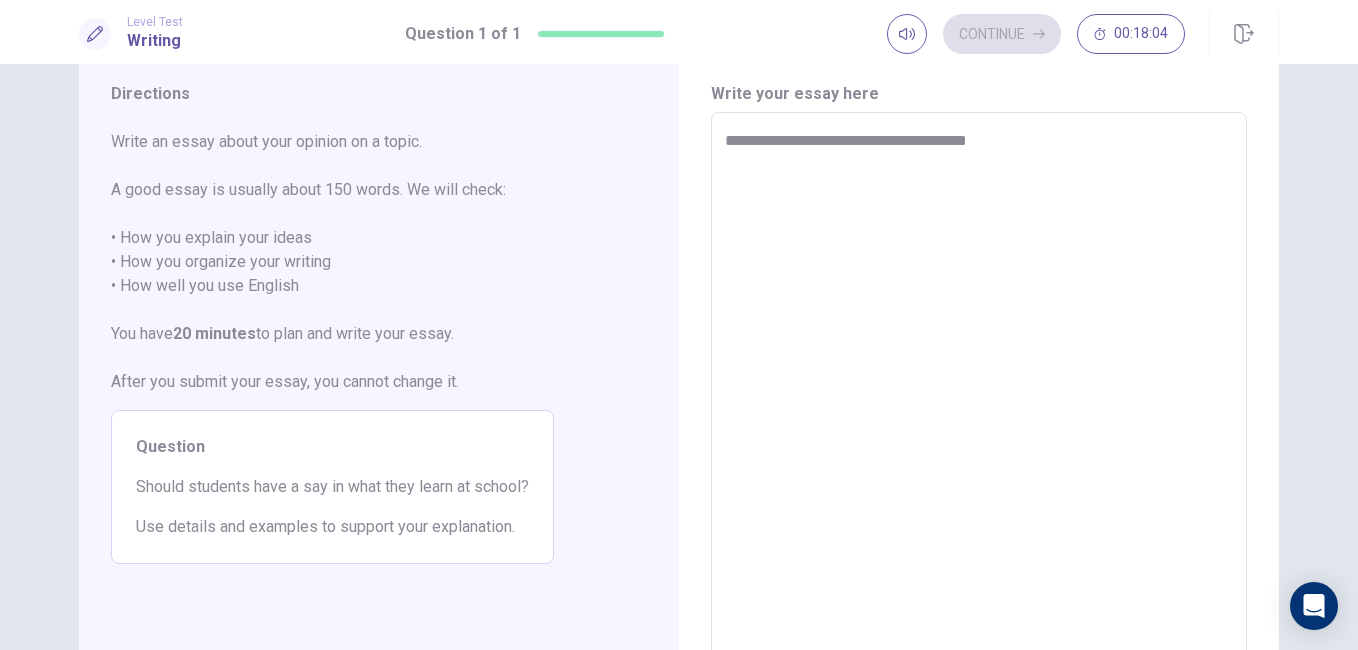 type on "*" 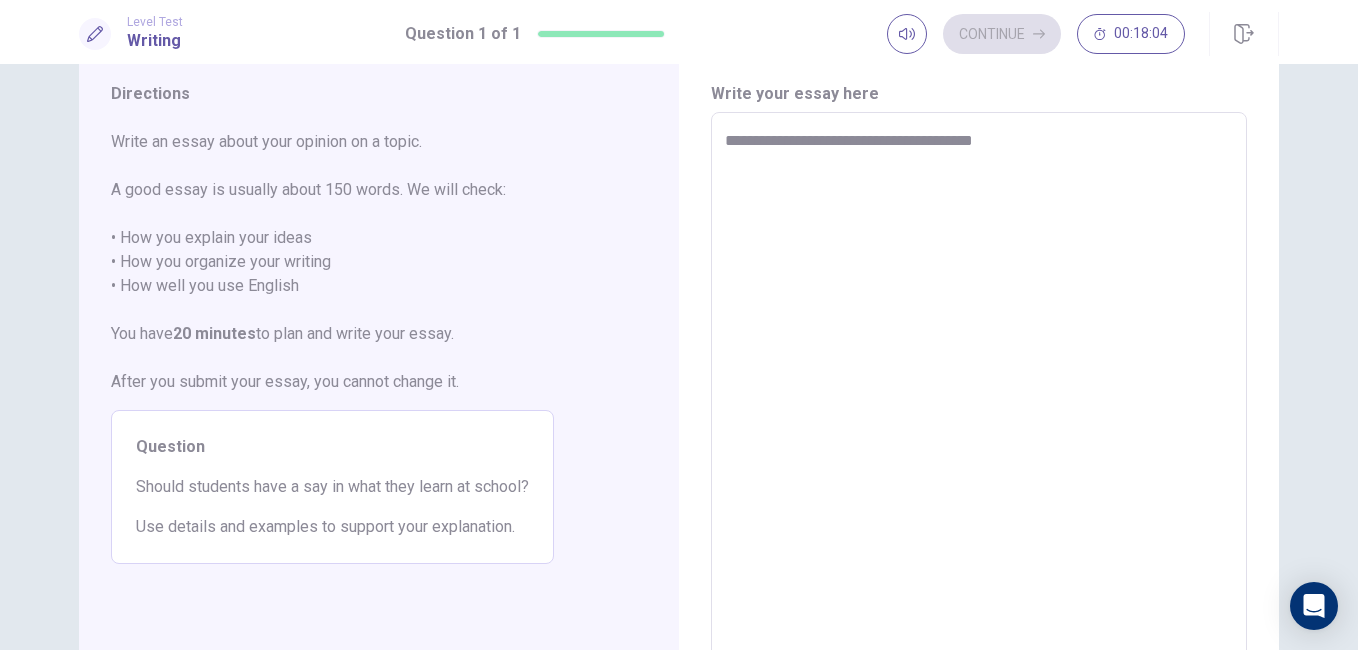 type on "*" 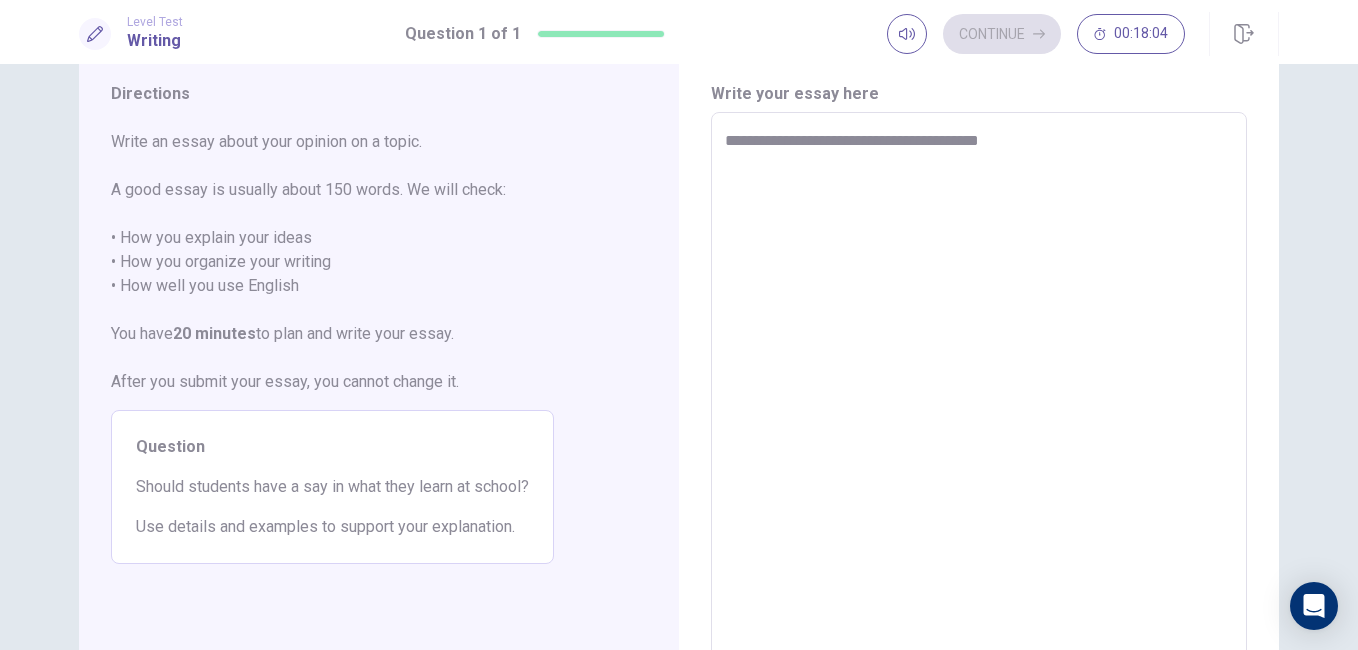 type on "*" 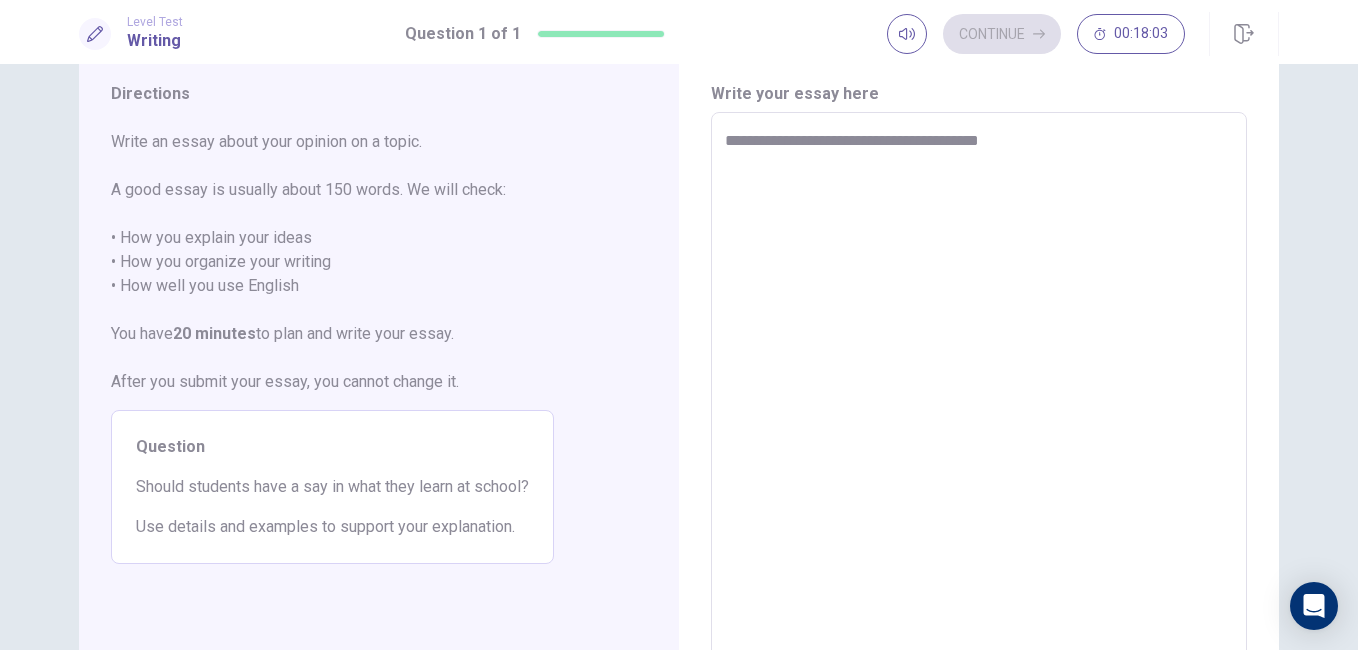 type on "**********" 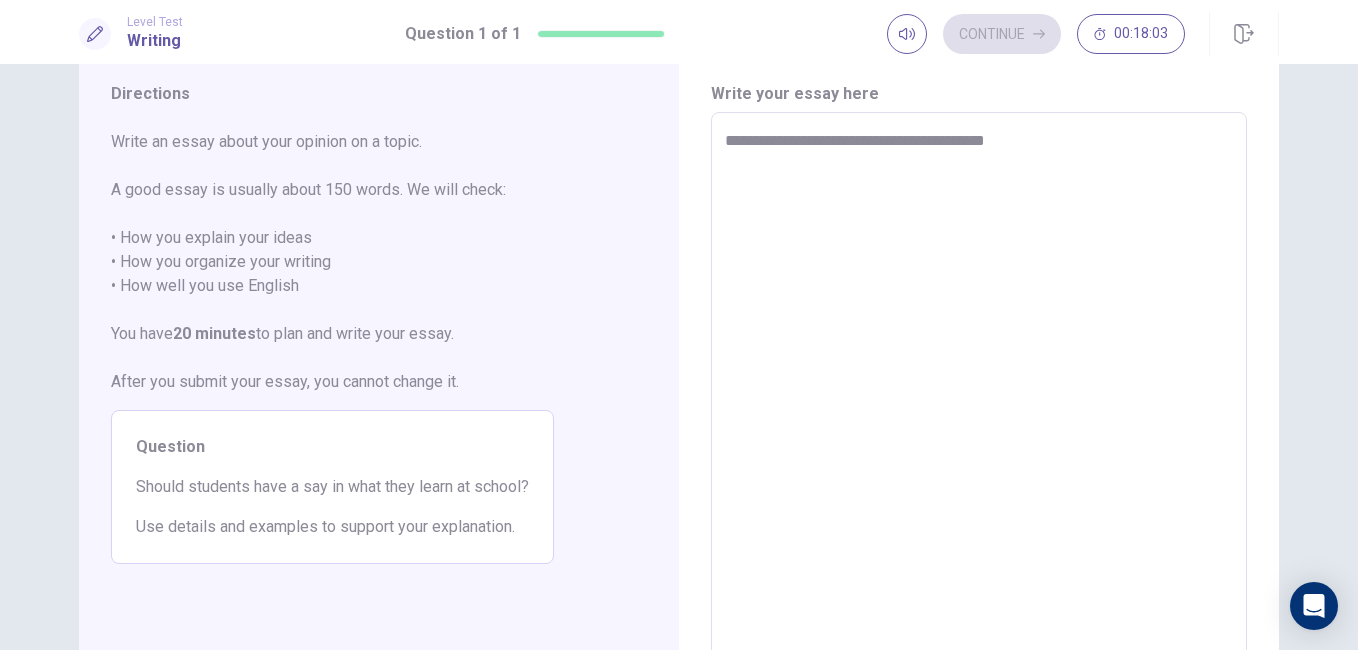 type on "*" 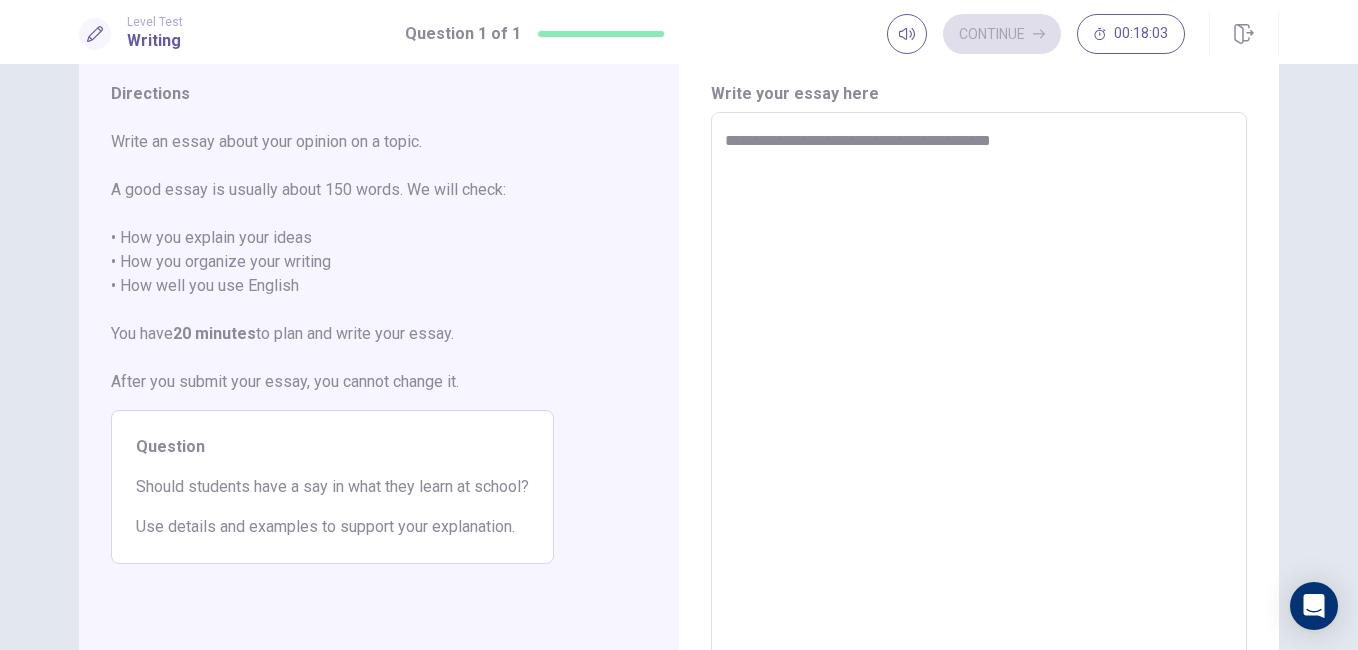 type on "*" 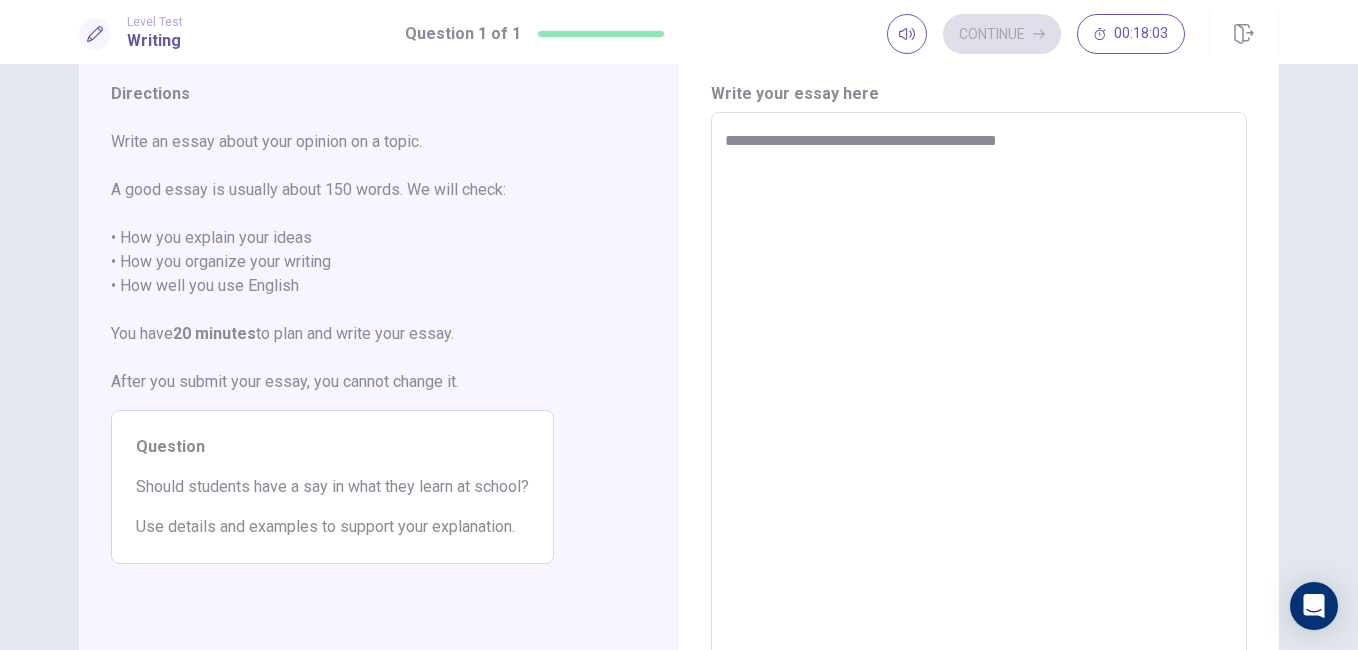 type on "*" 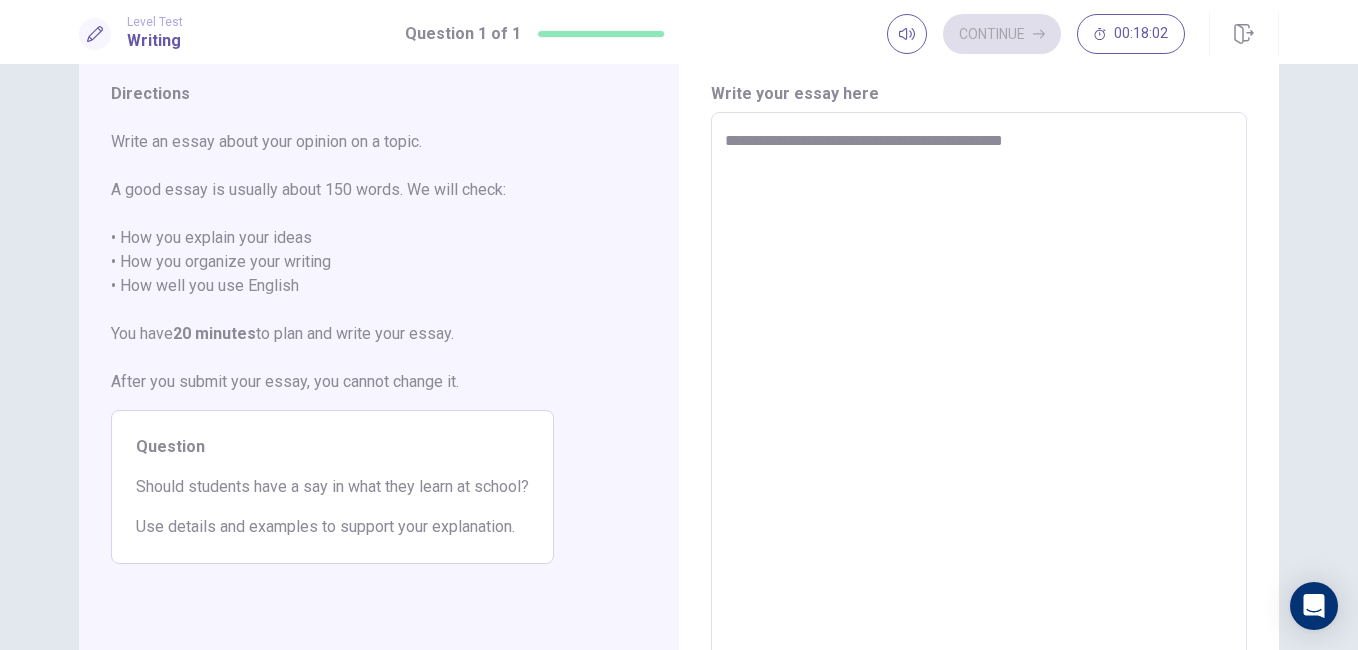 type on "*" 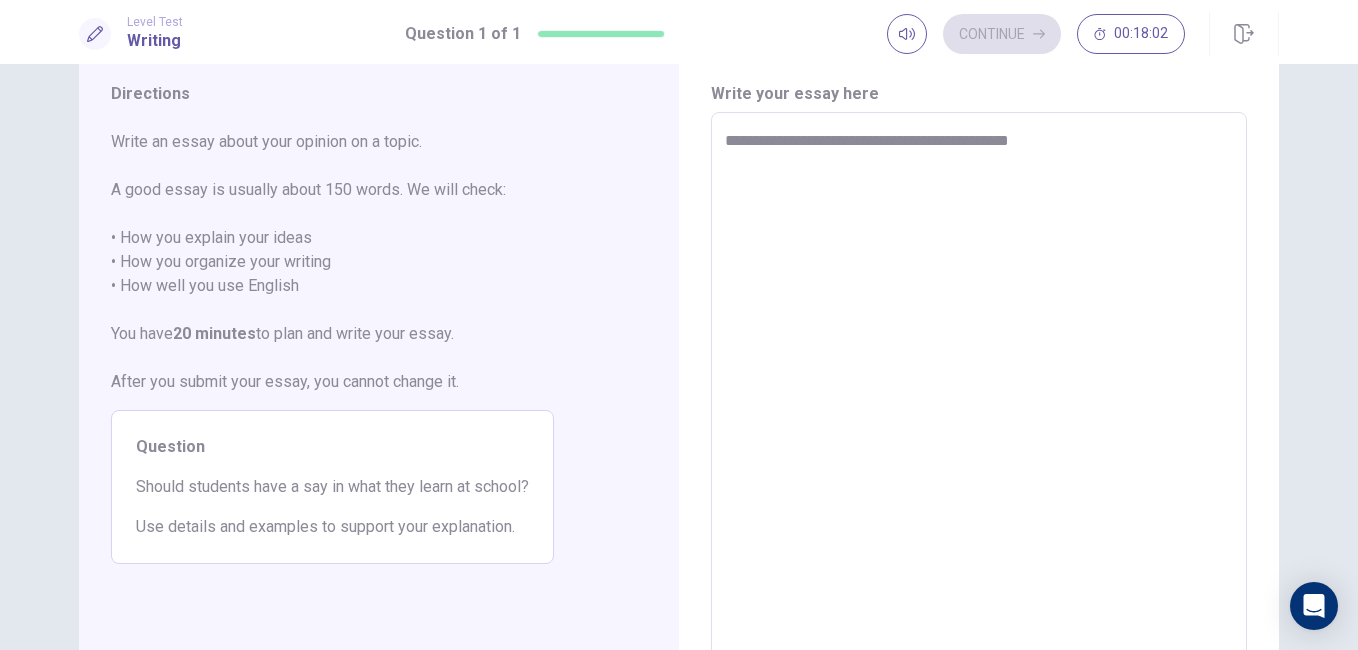 type on "*" 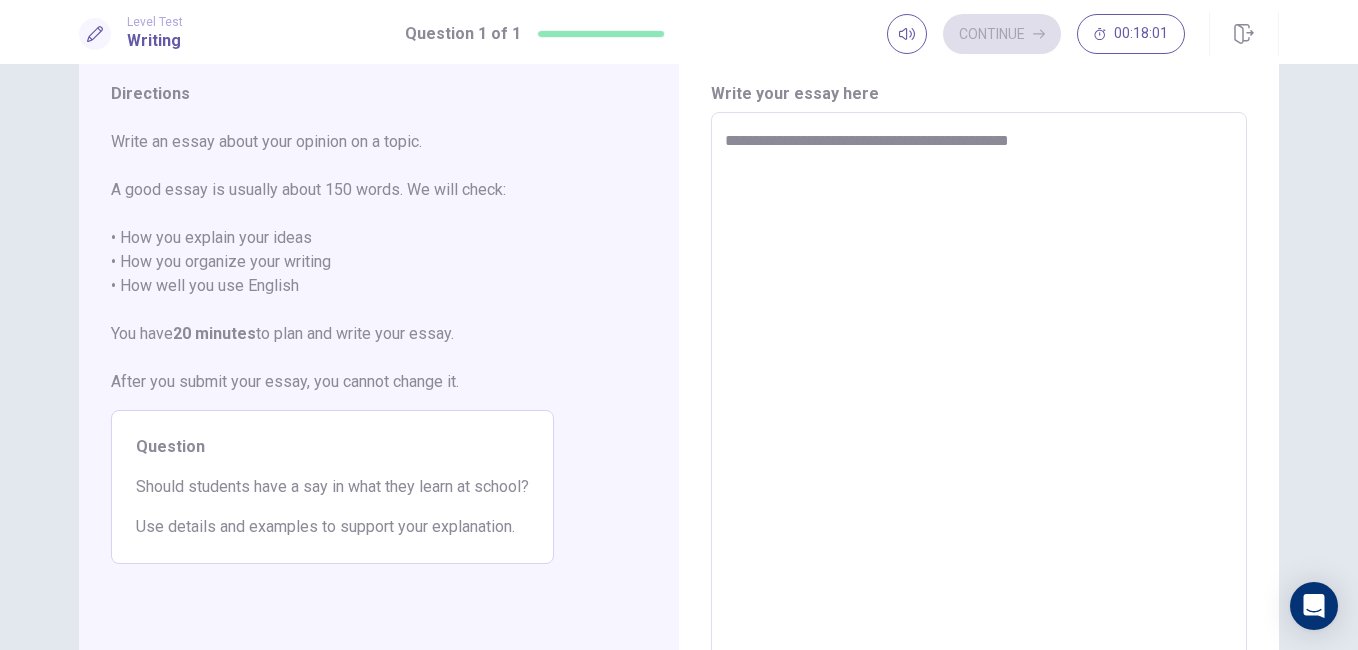 type on "**********" 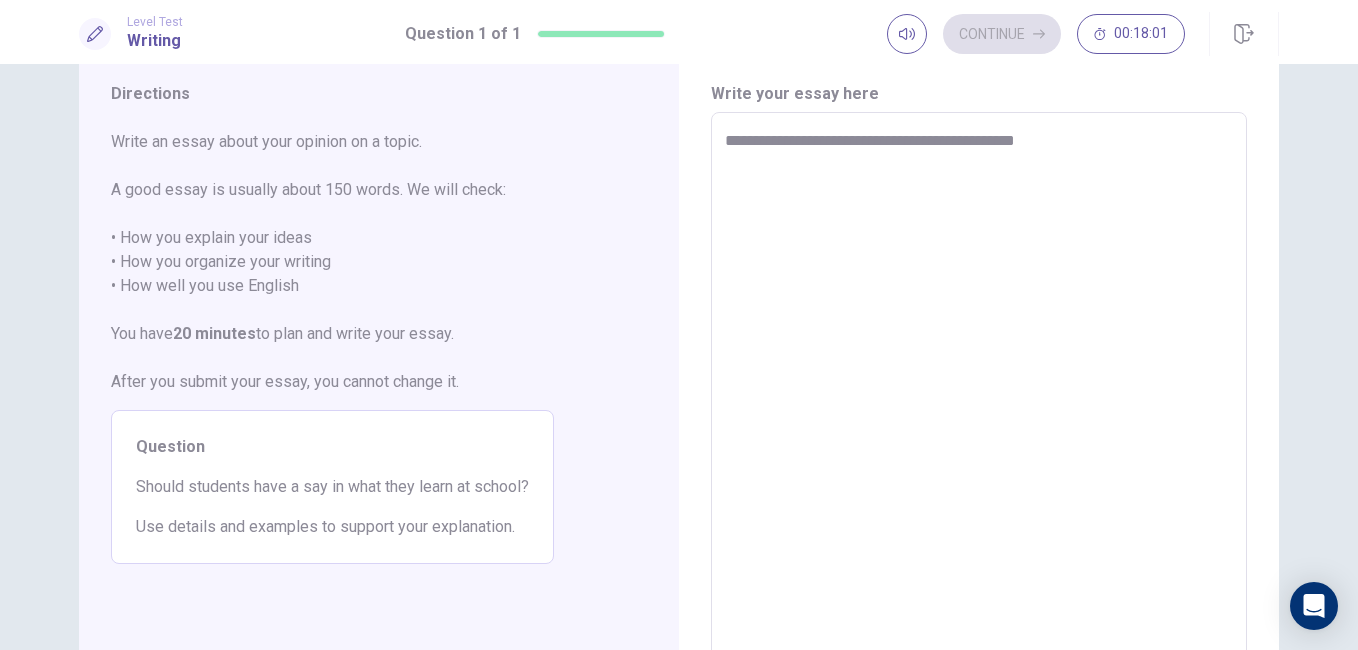 type on "*" 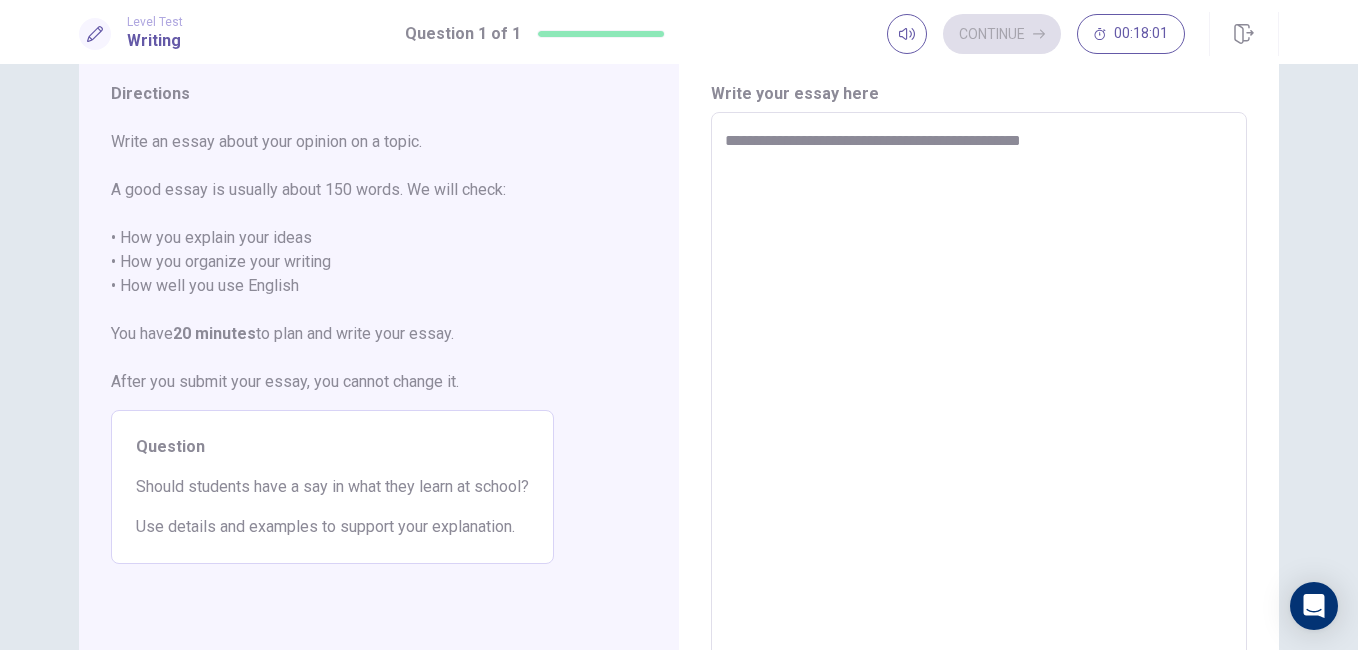 type on "*" 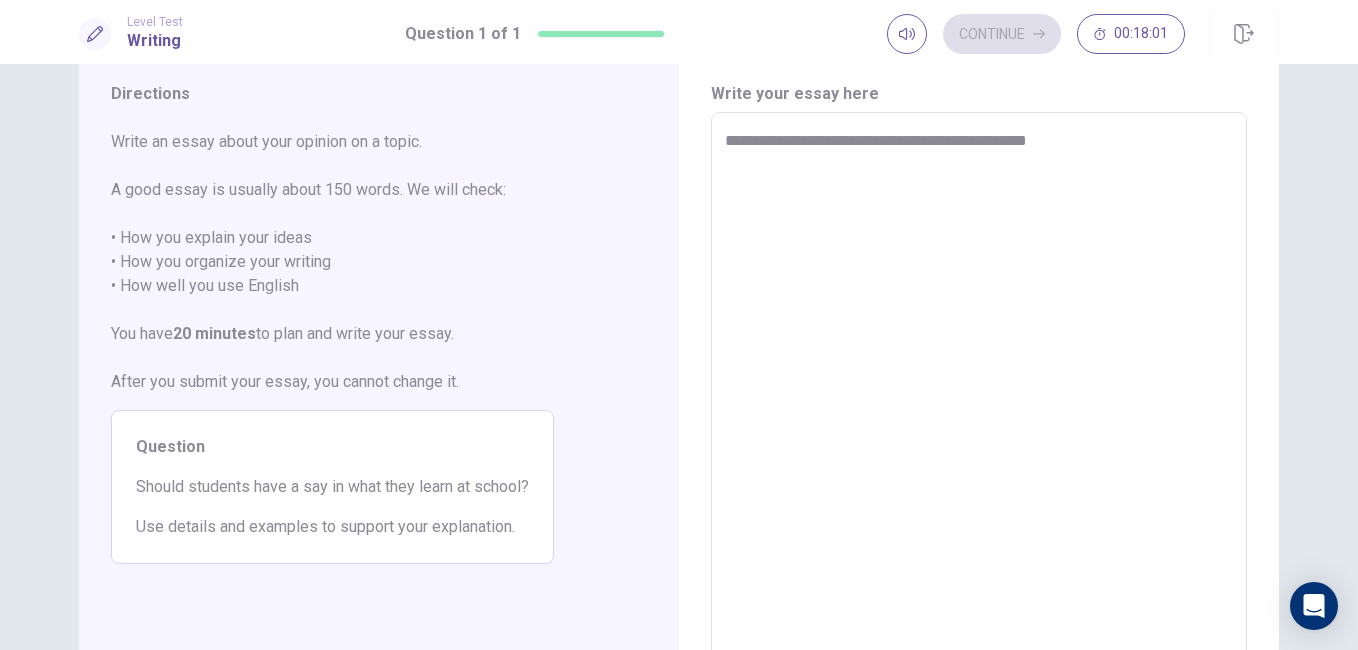 type on "*" 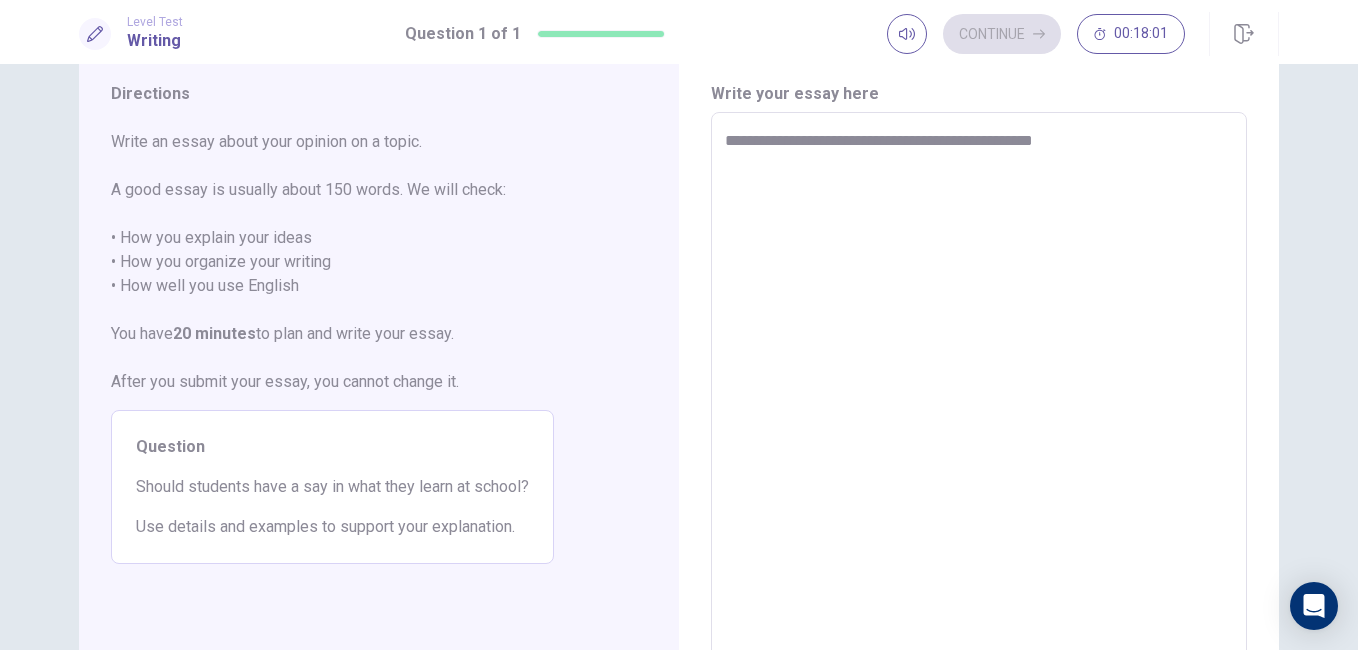 type on "*" 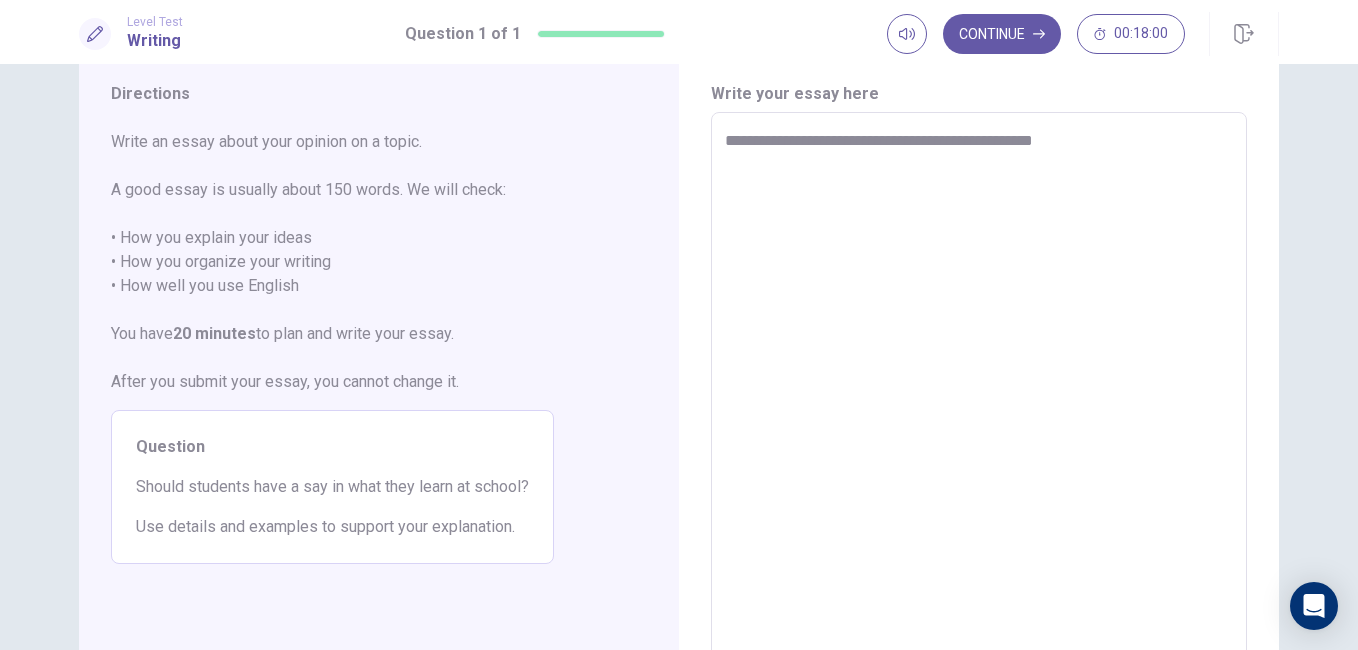 type on "**********" 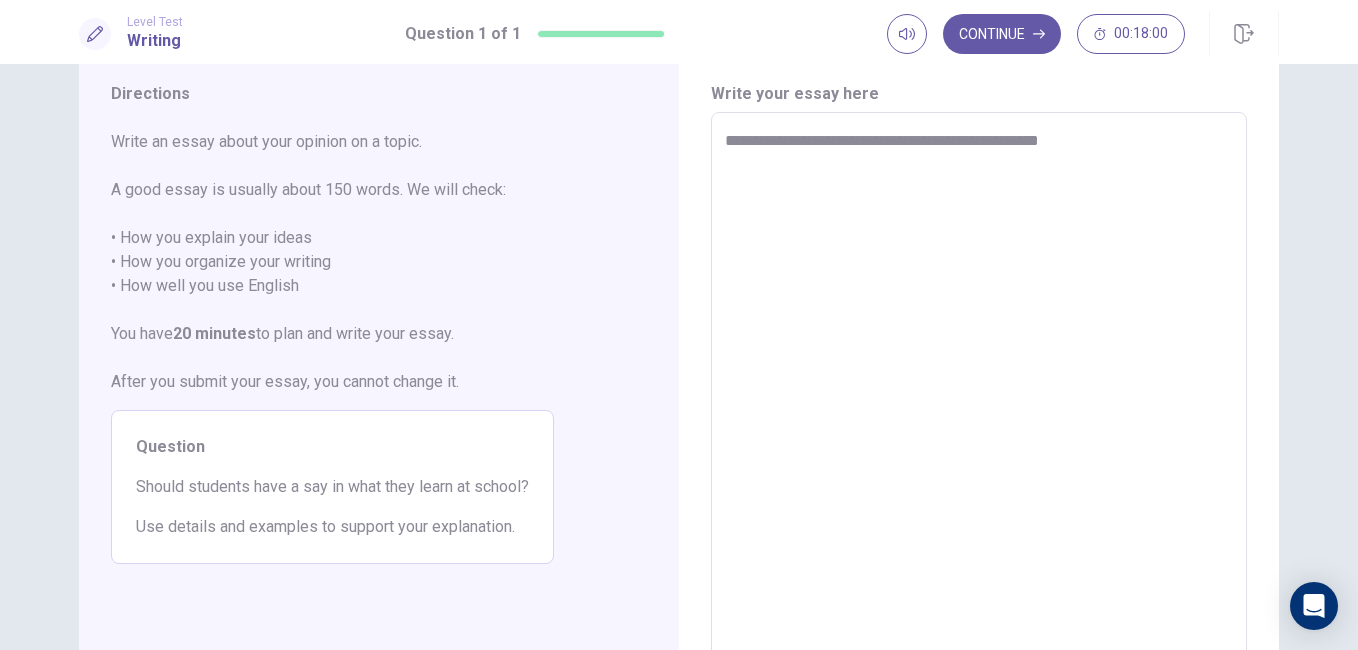 type on "*" 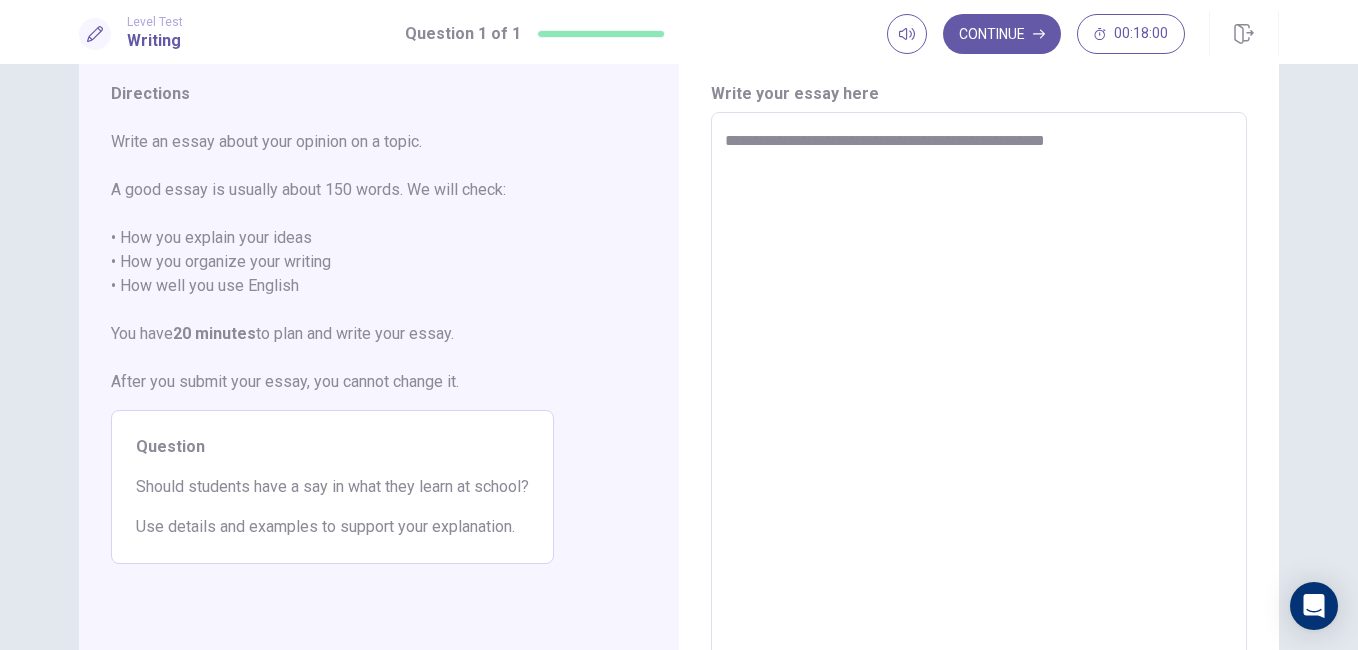 type on "*" 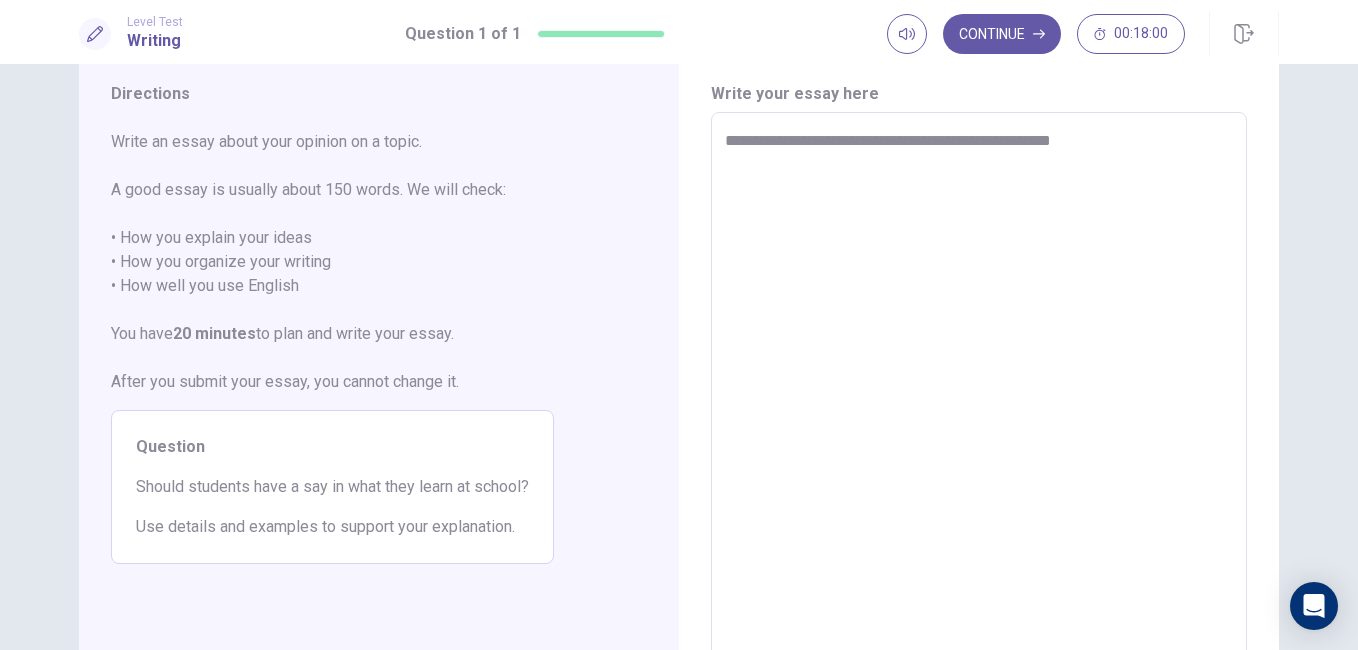 type on "*" 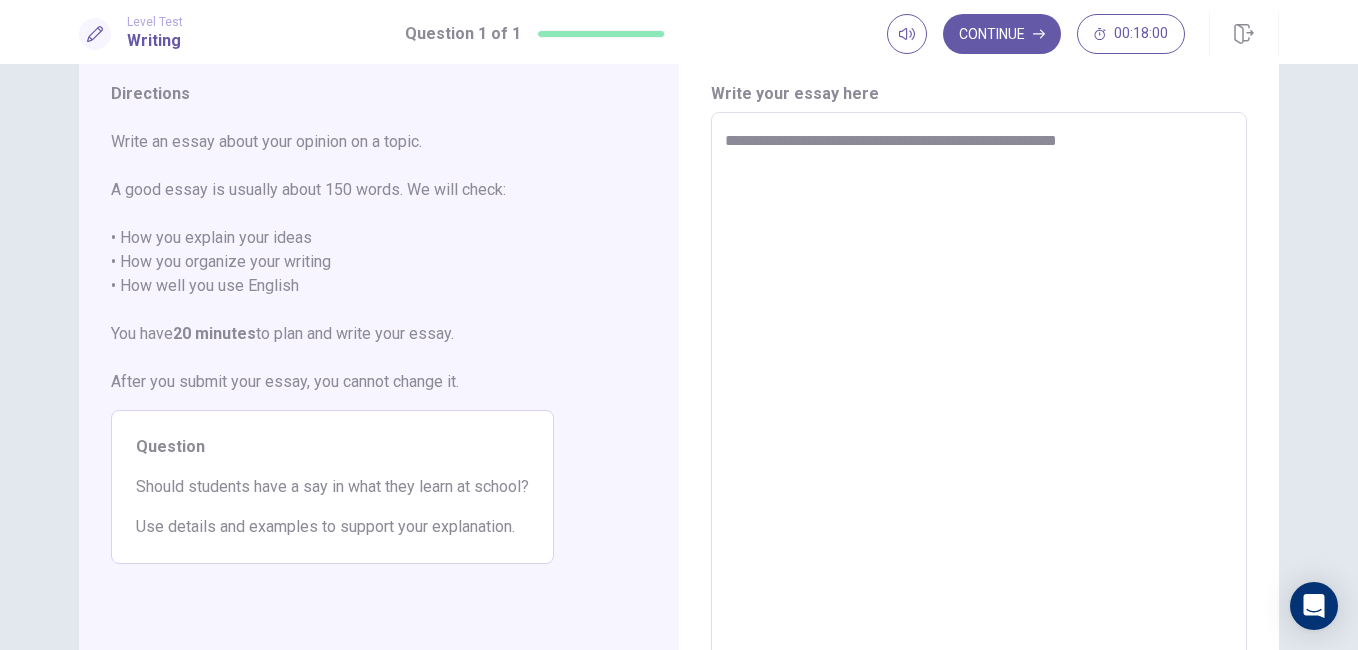 type on "*" 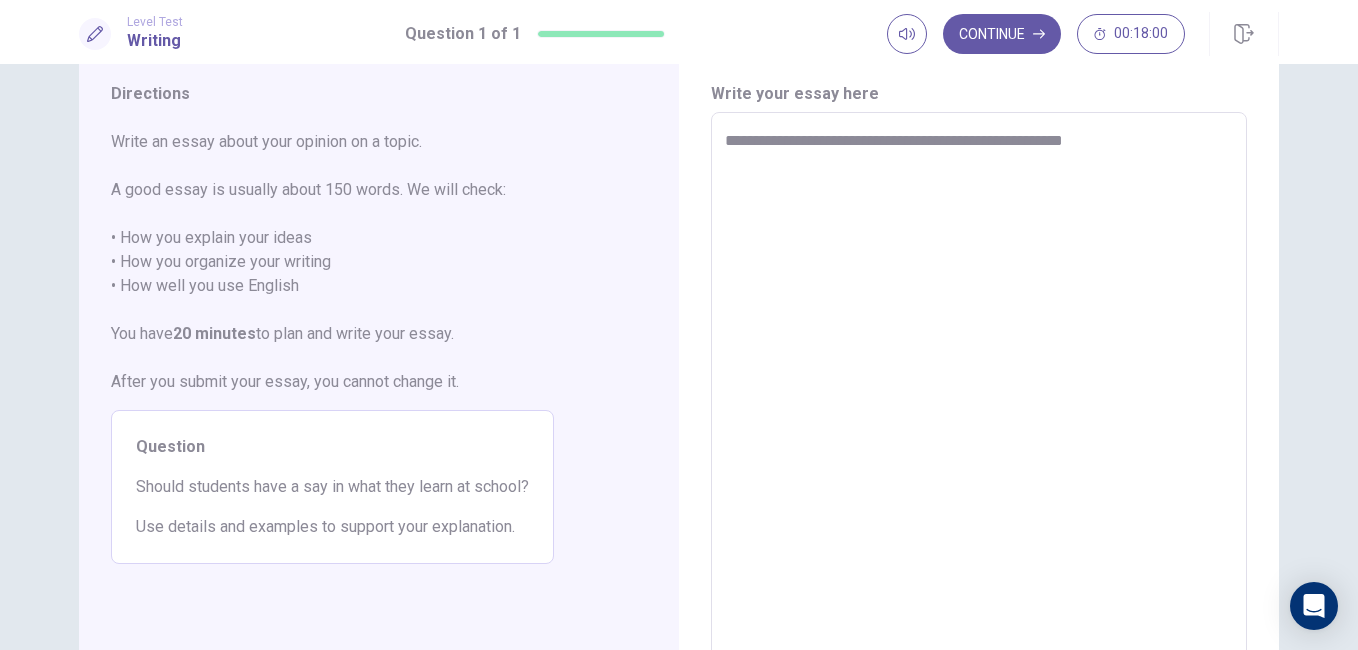 type on "*" 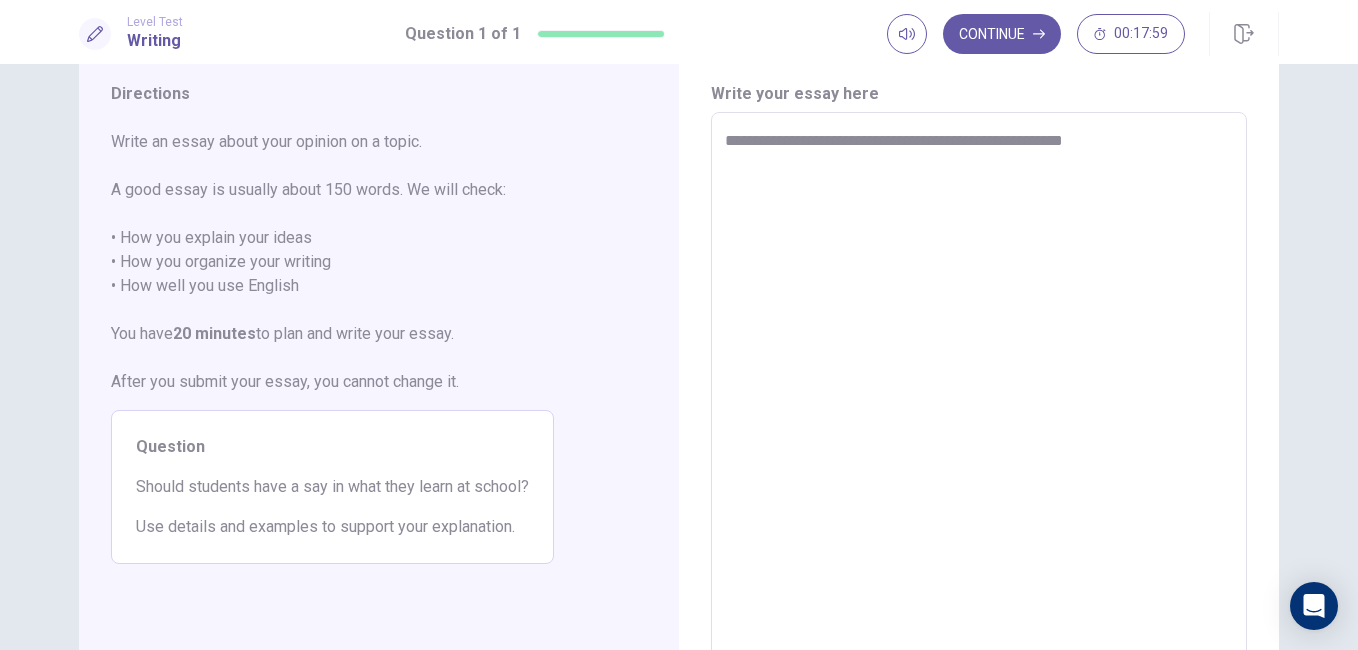 type on "**********" 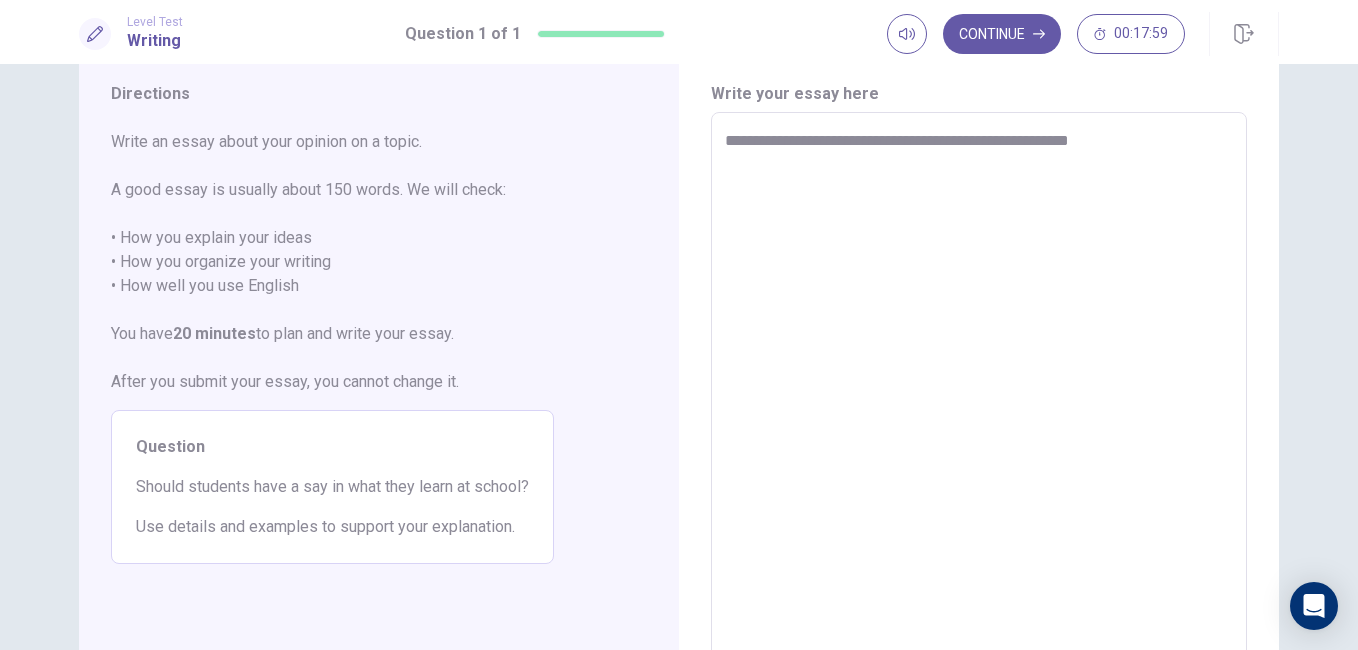 type on "*" 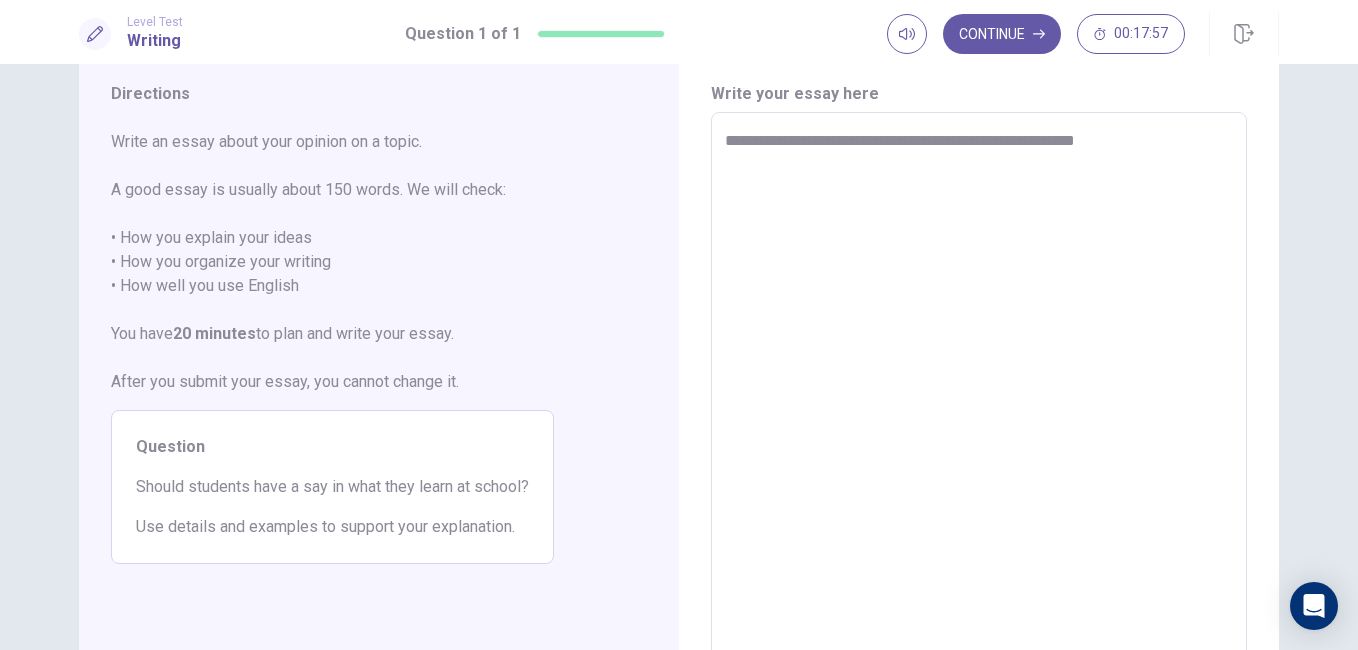 type on "*" 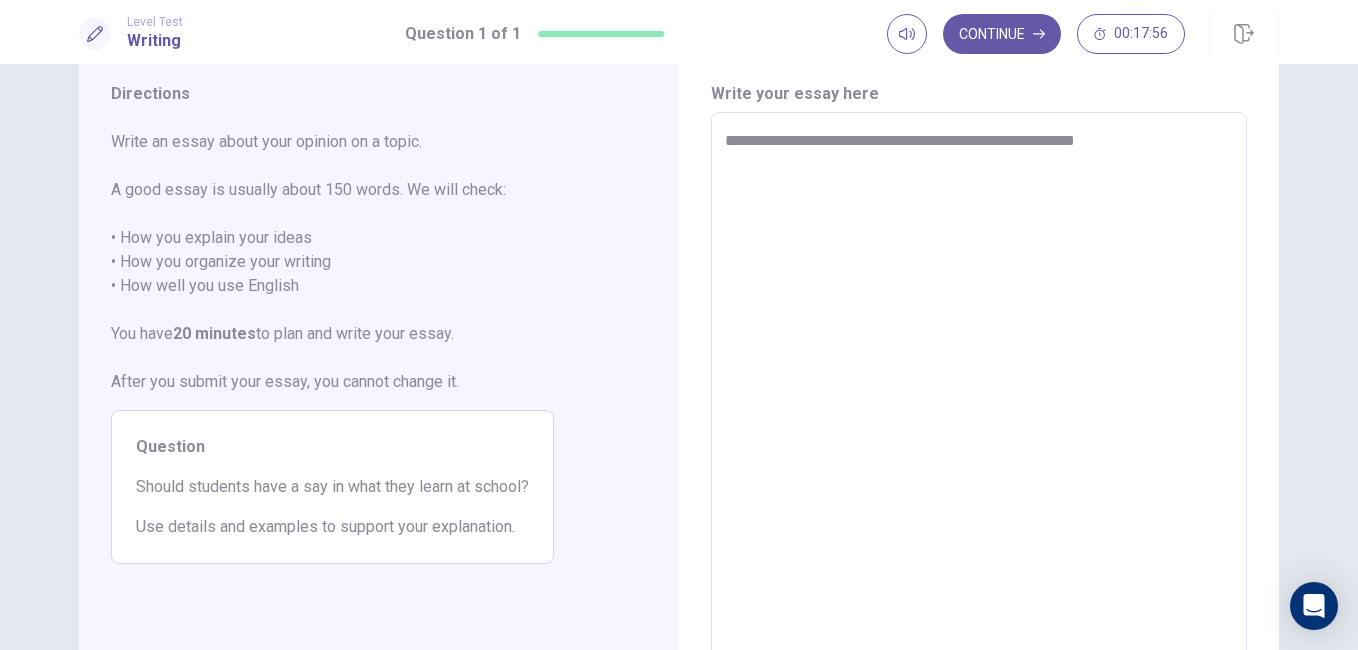 type on "**********" 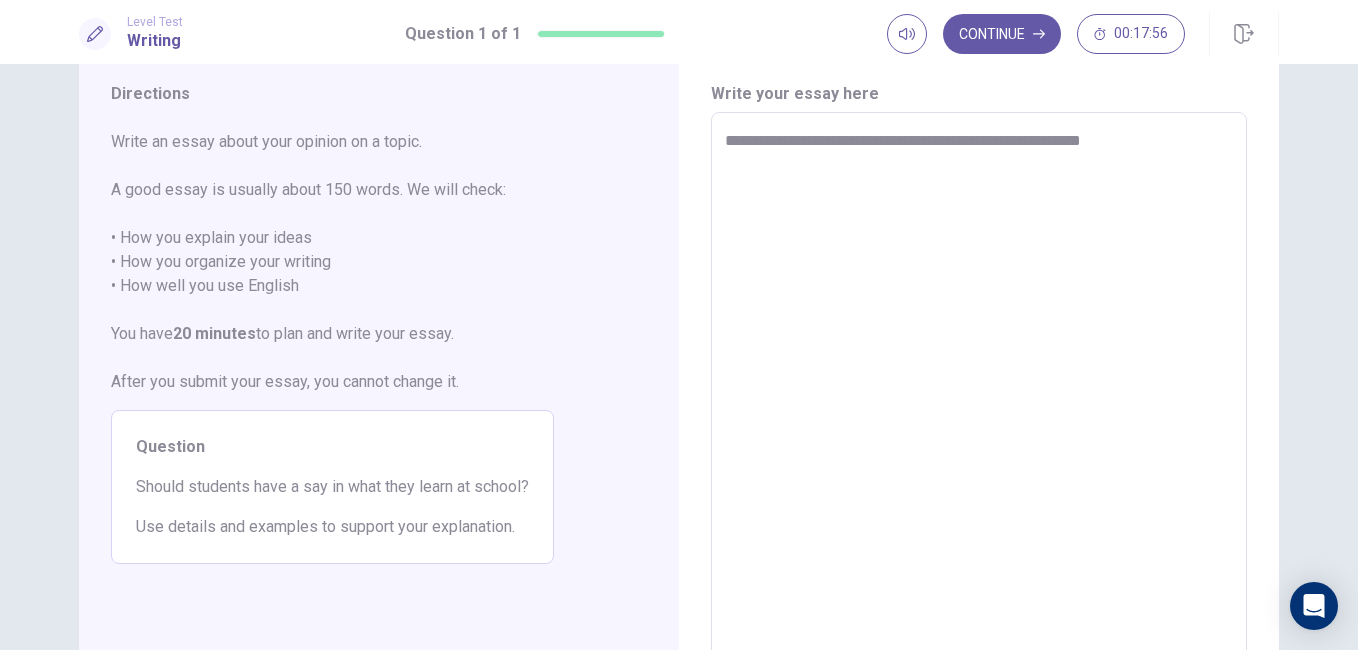 type on "*" 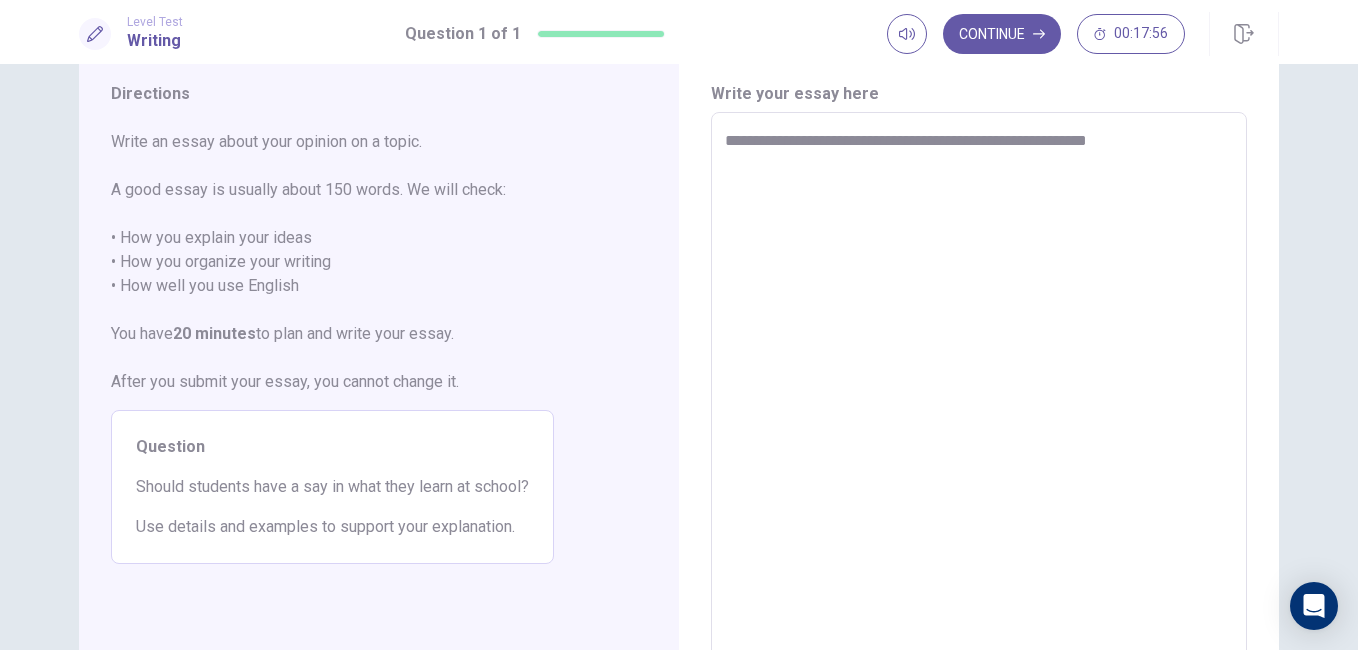 type on "*" 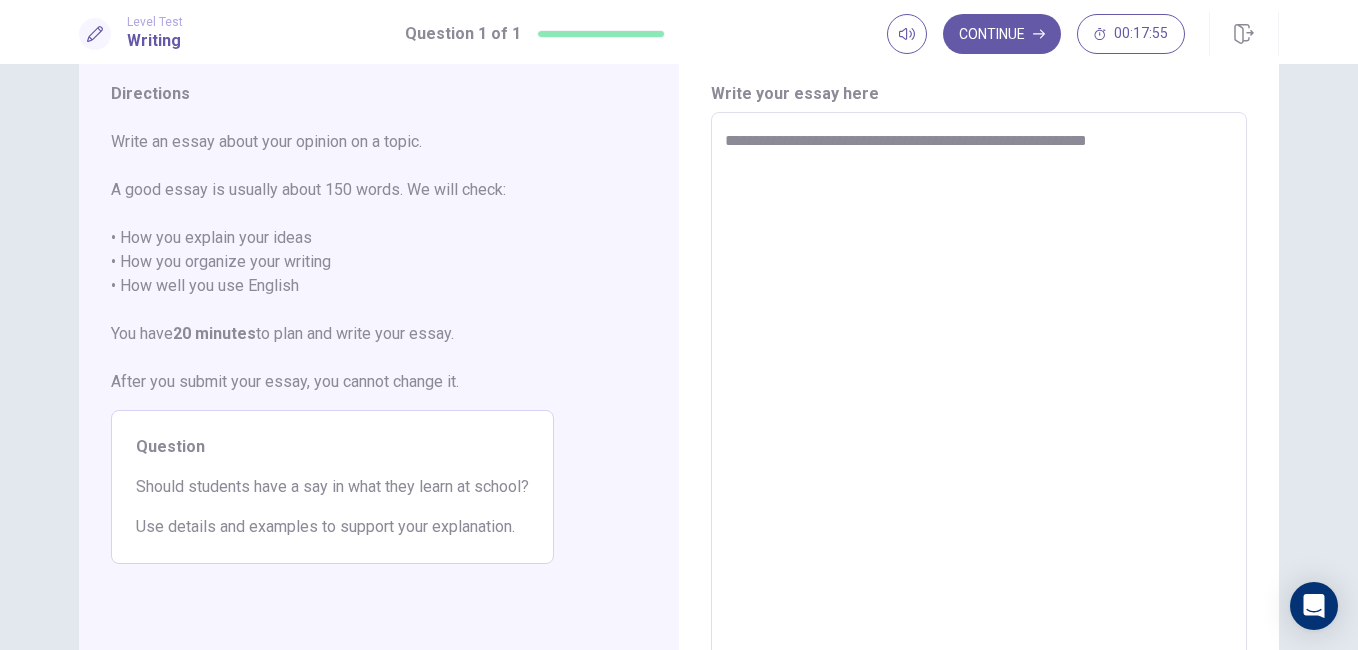 type on "**********" 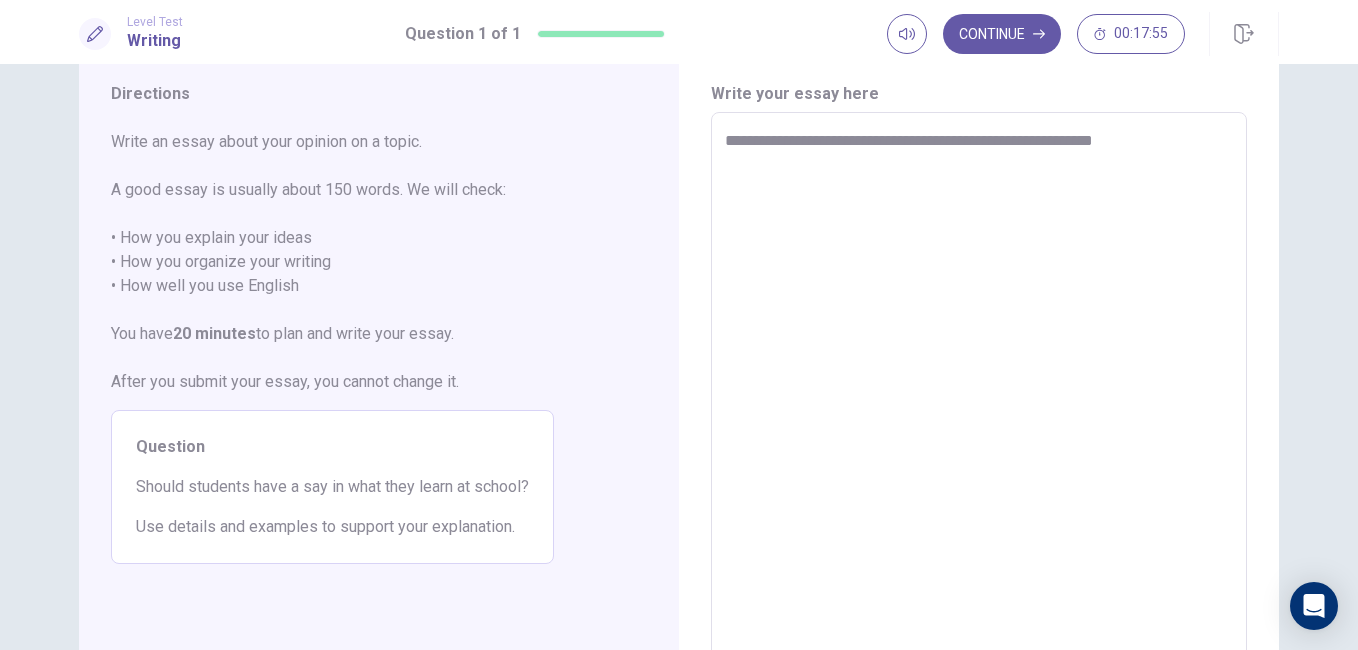 type on "*" 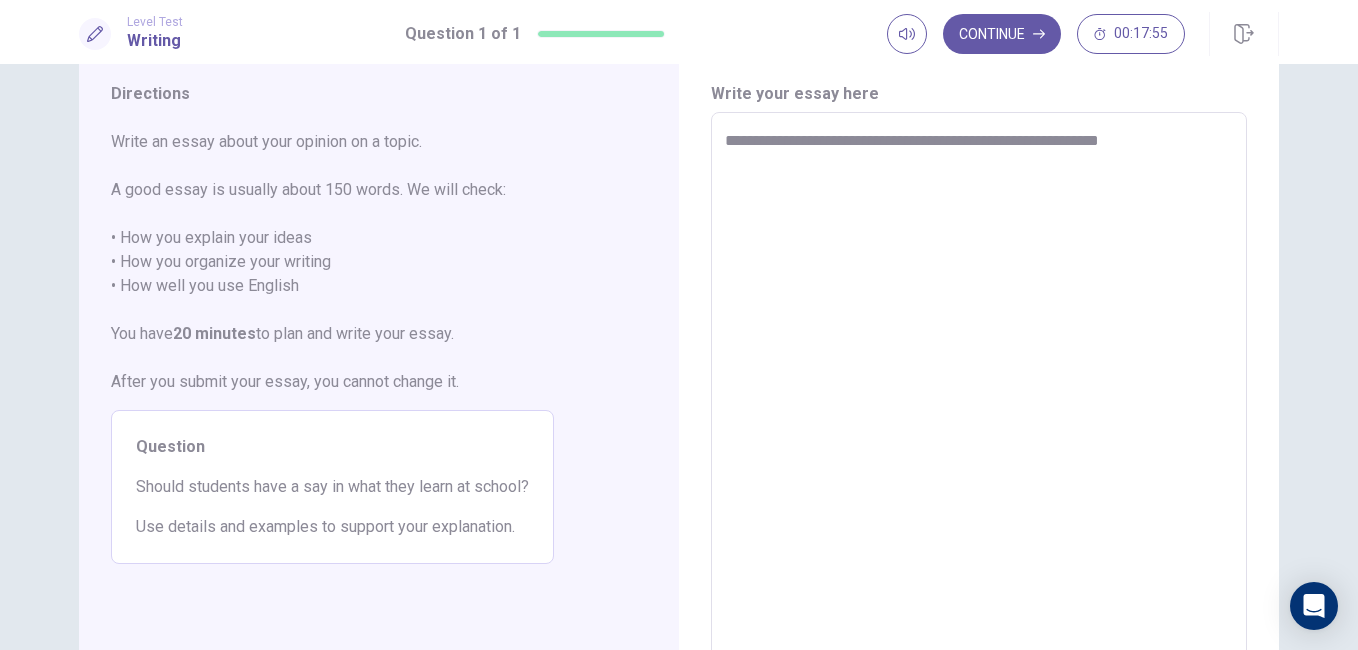 type on "*" 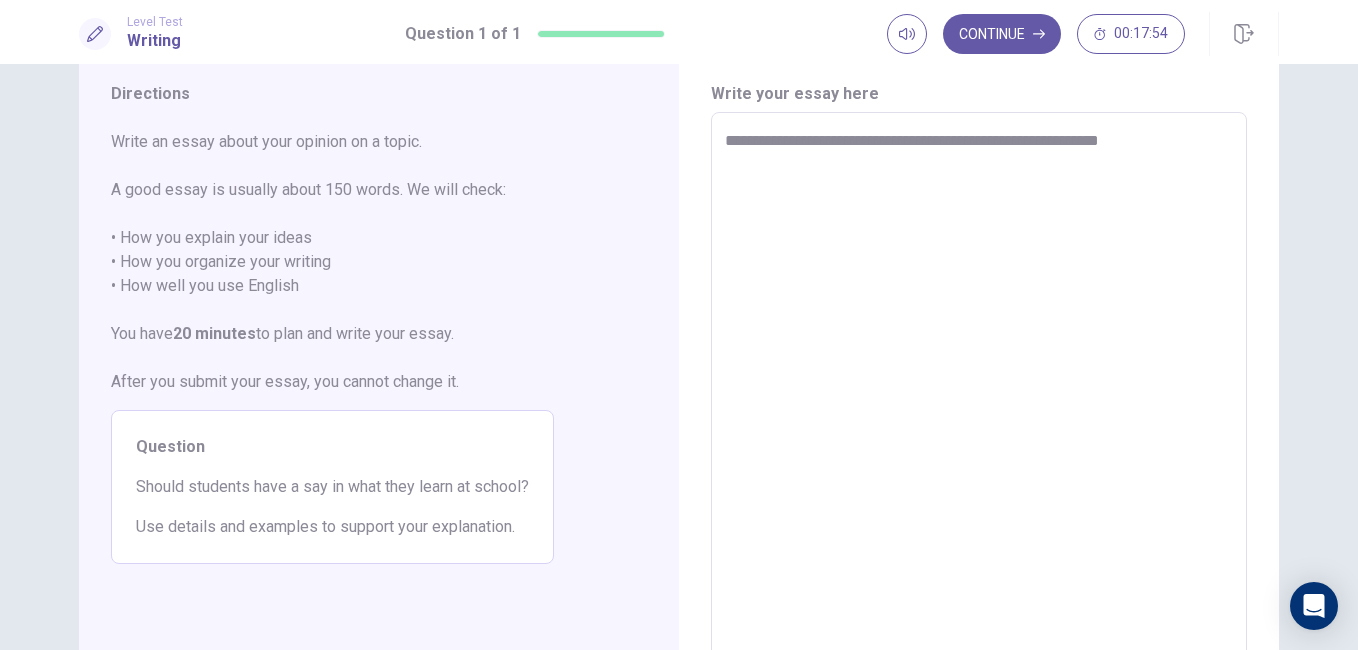 type on "**********" 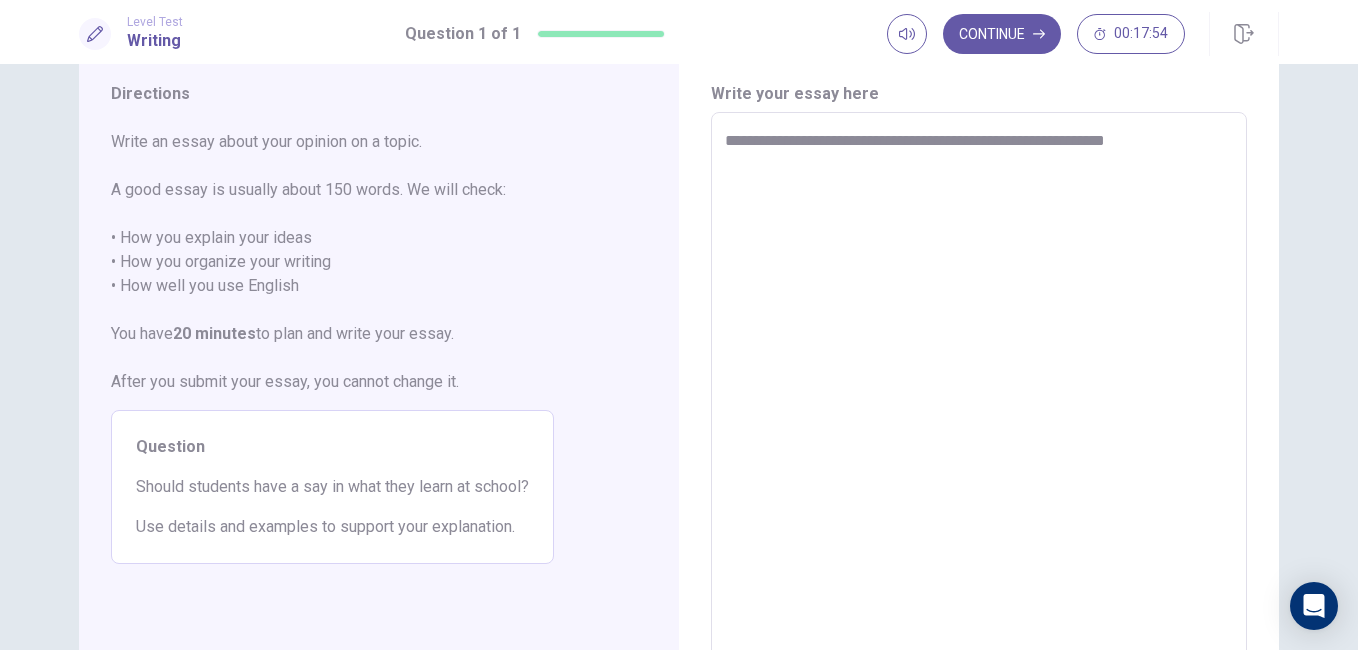 type on "*" 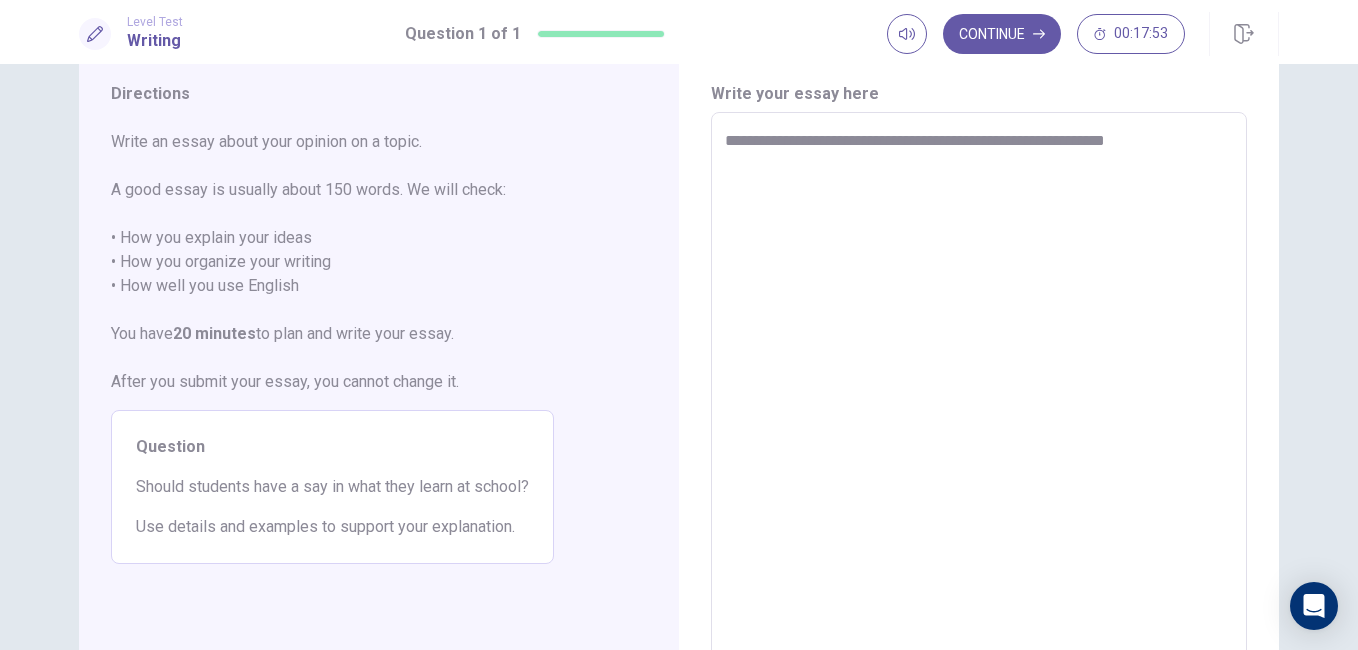 type on "**********" 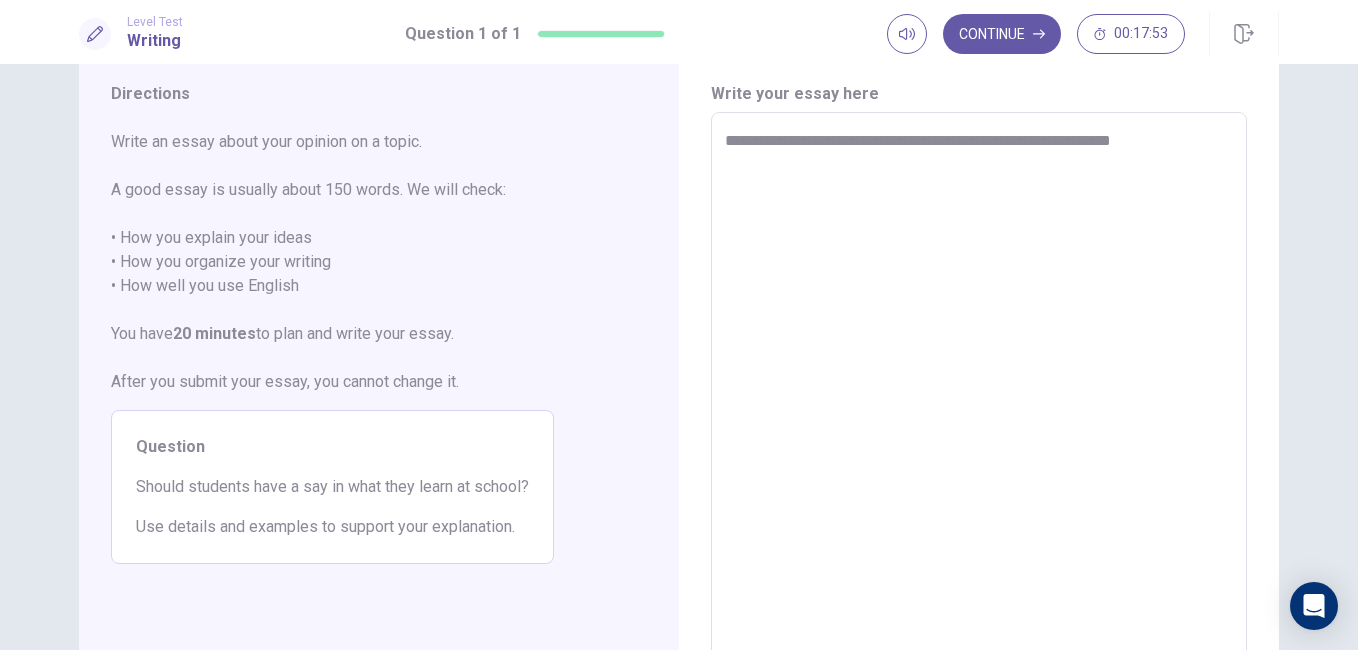 type on "*" 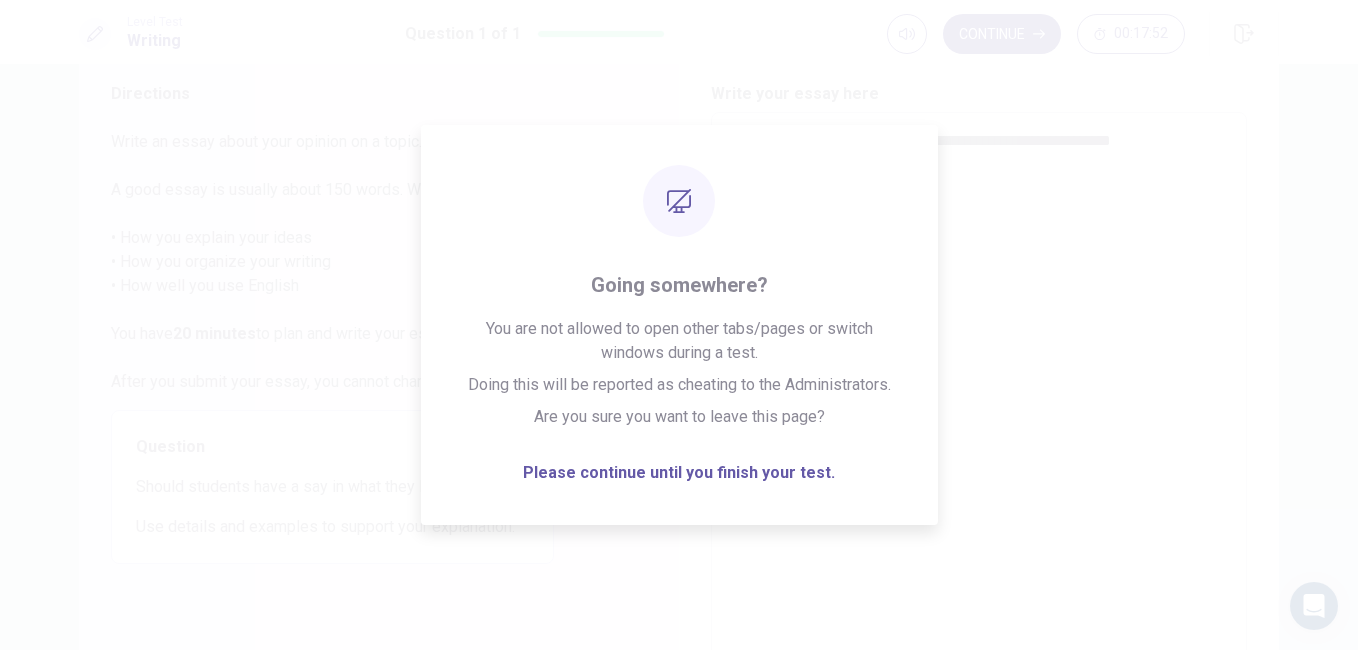 type on "**********" 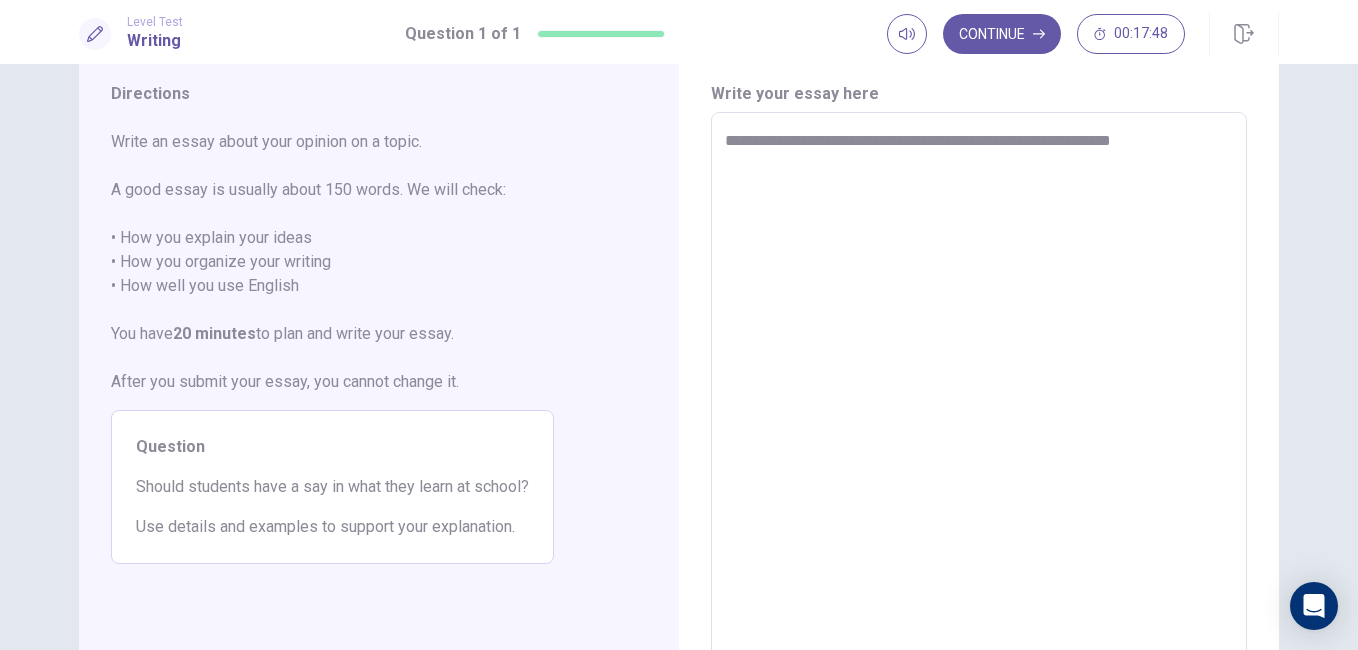 click on "**********" at bounding box center (979, 388) 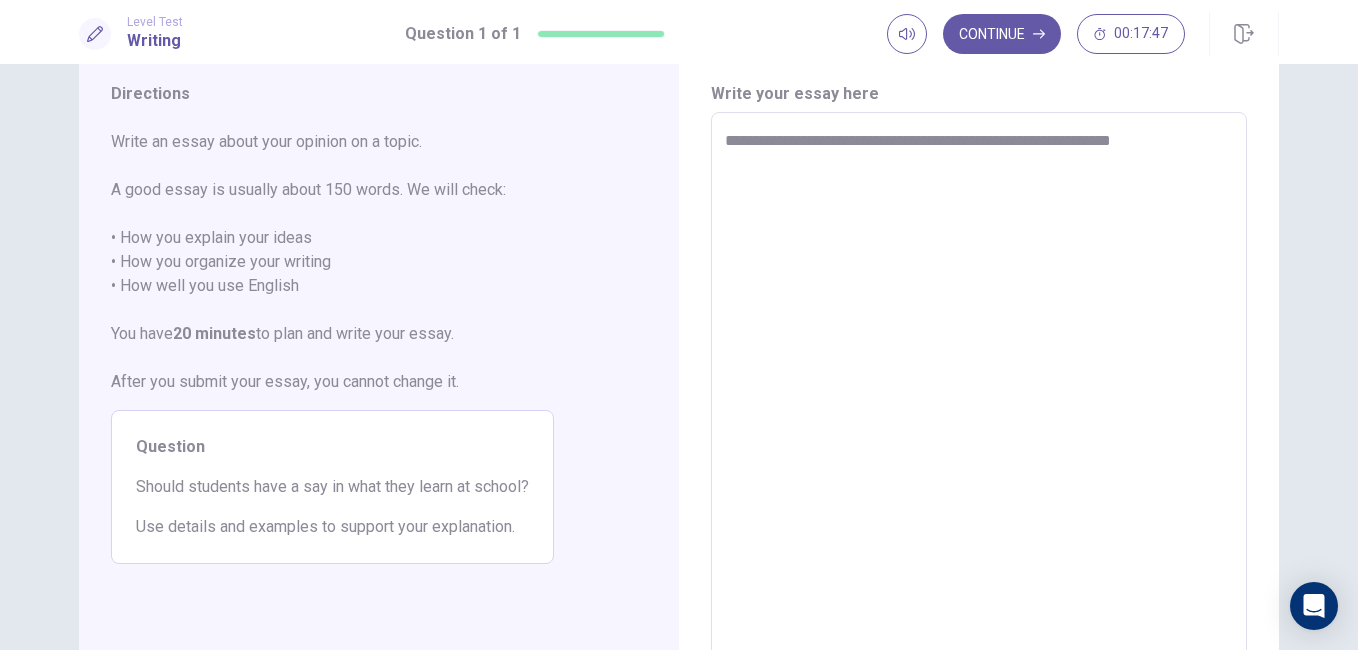 type on "*" 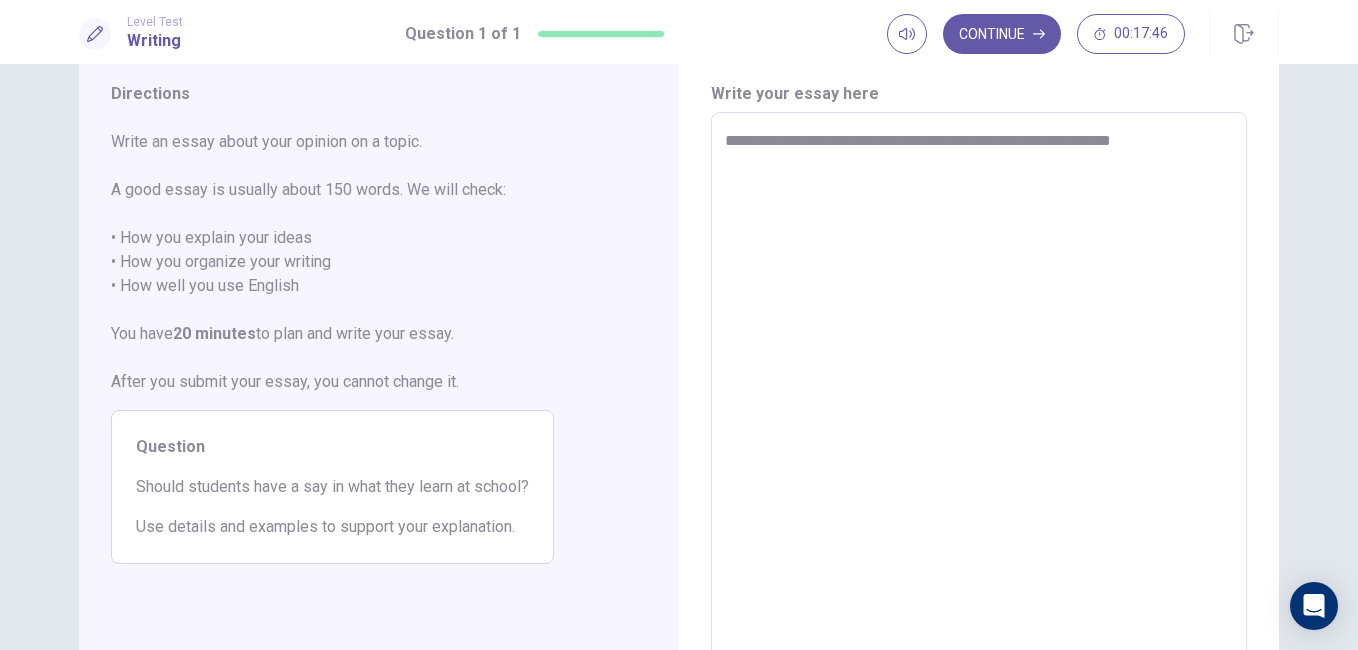type on "**********" 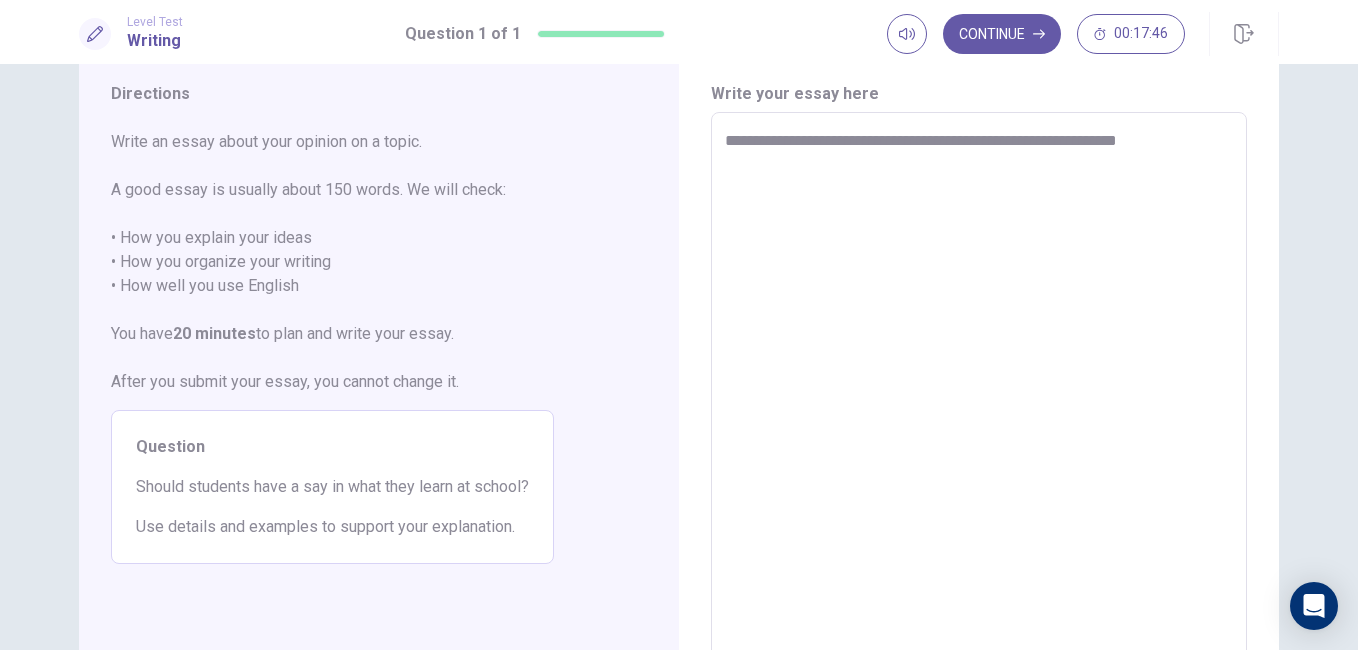 type on "*" 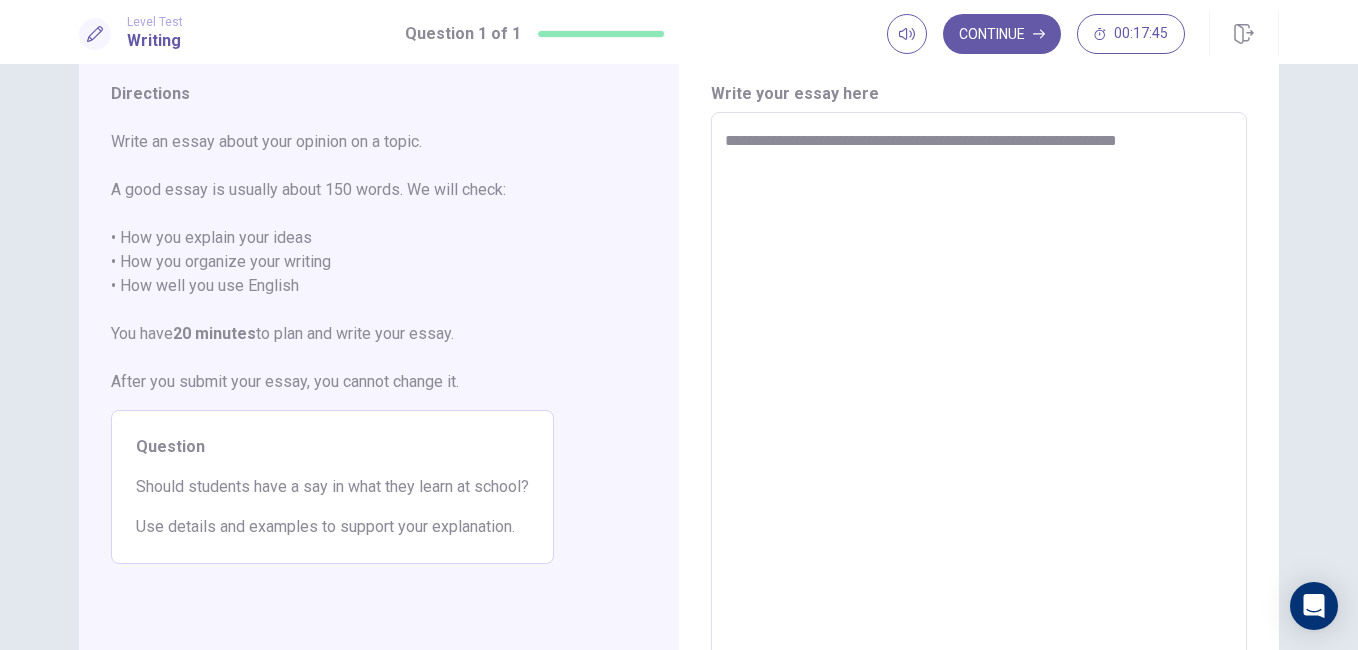 type on "**********" 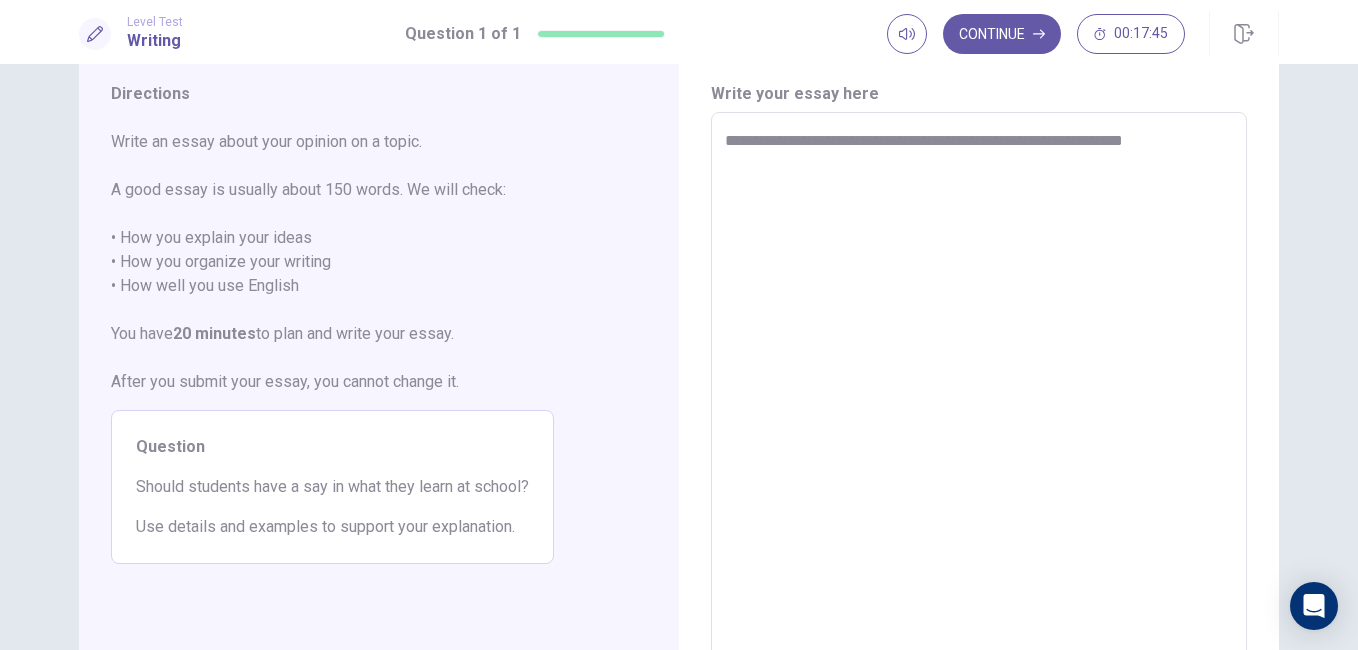 type on "*" 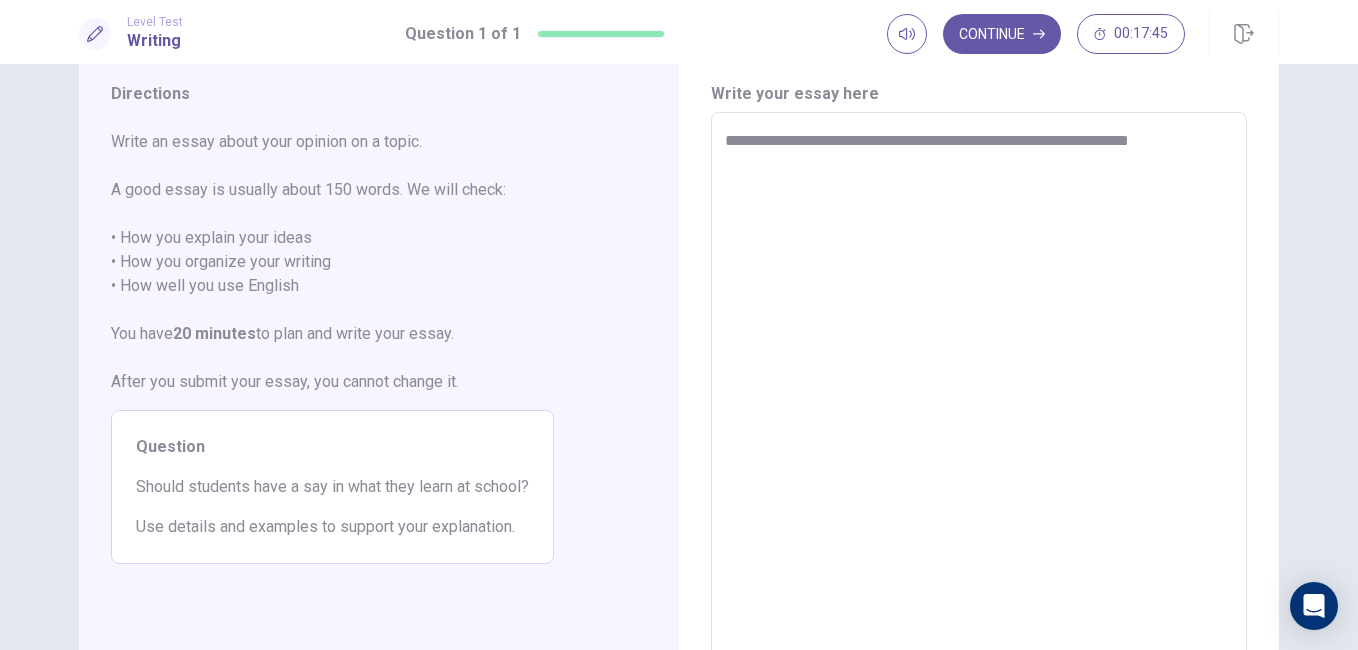 type on "*" 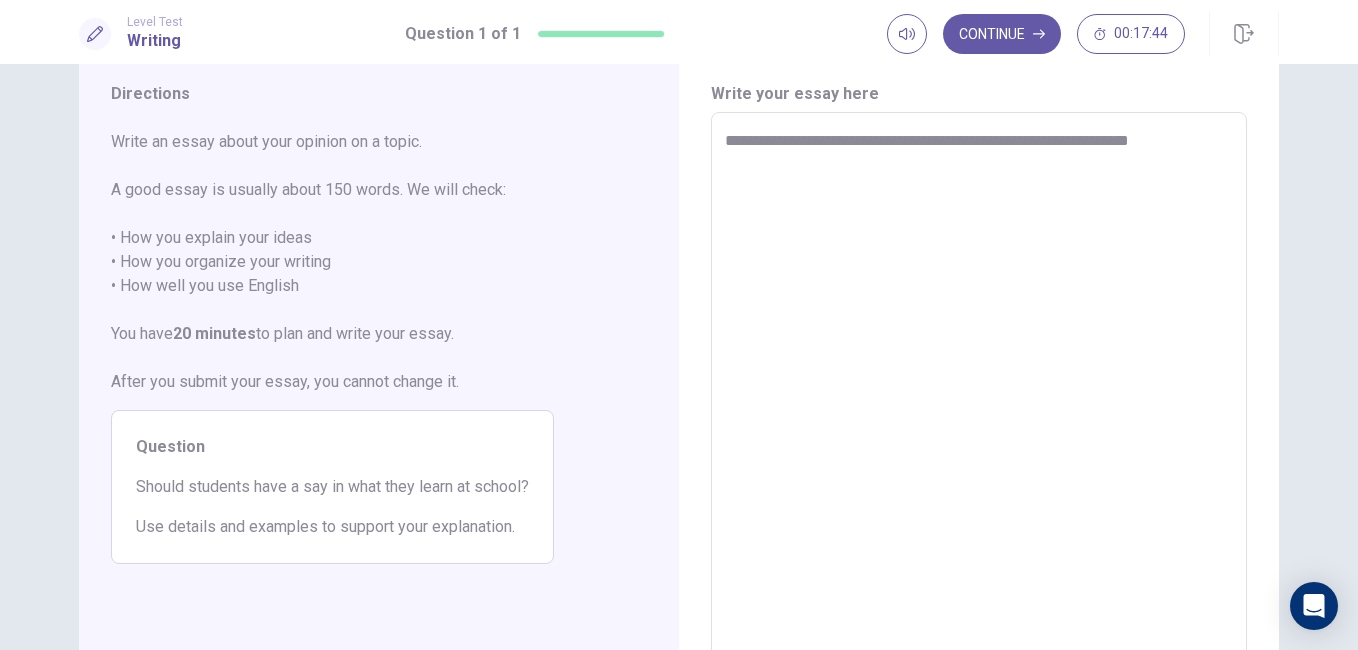 type on "**********" 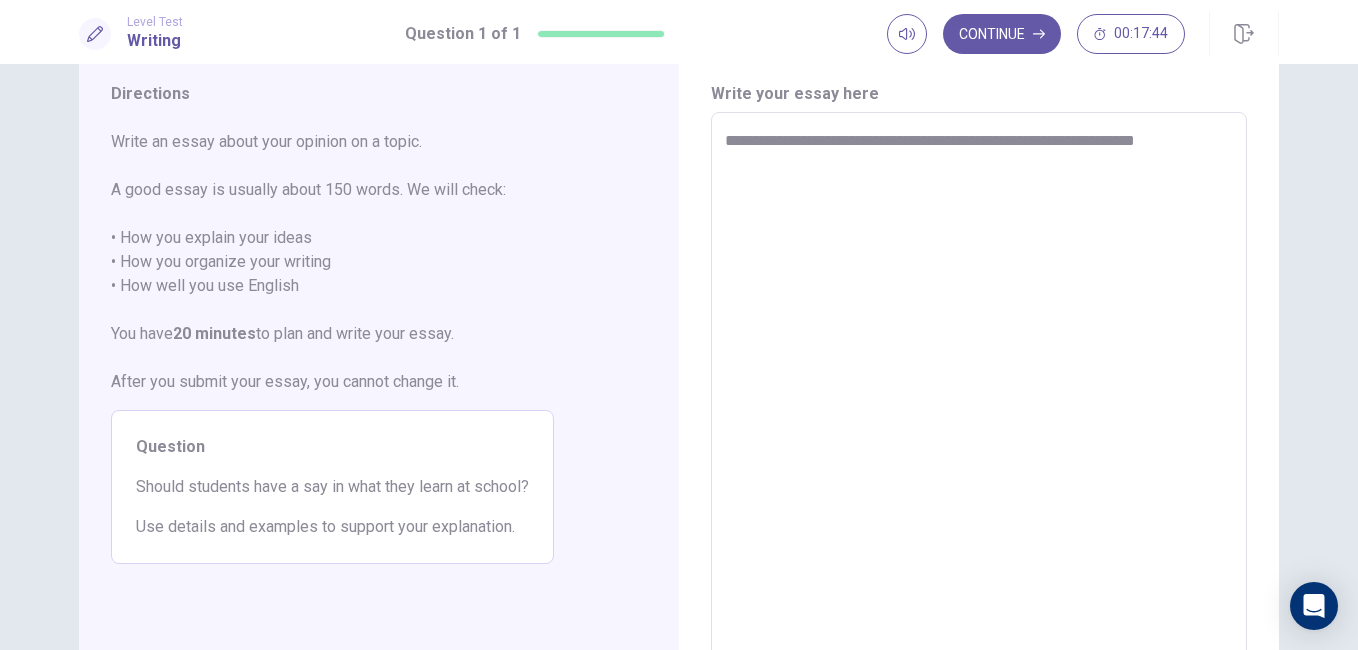 type on "*" 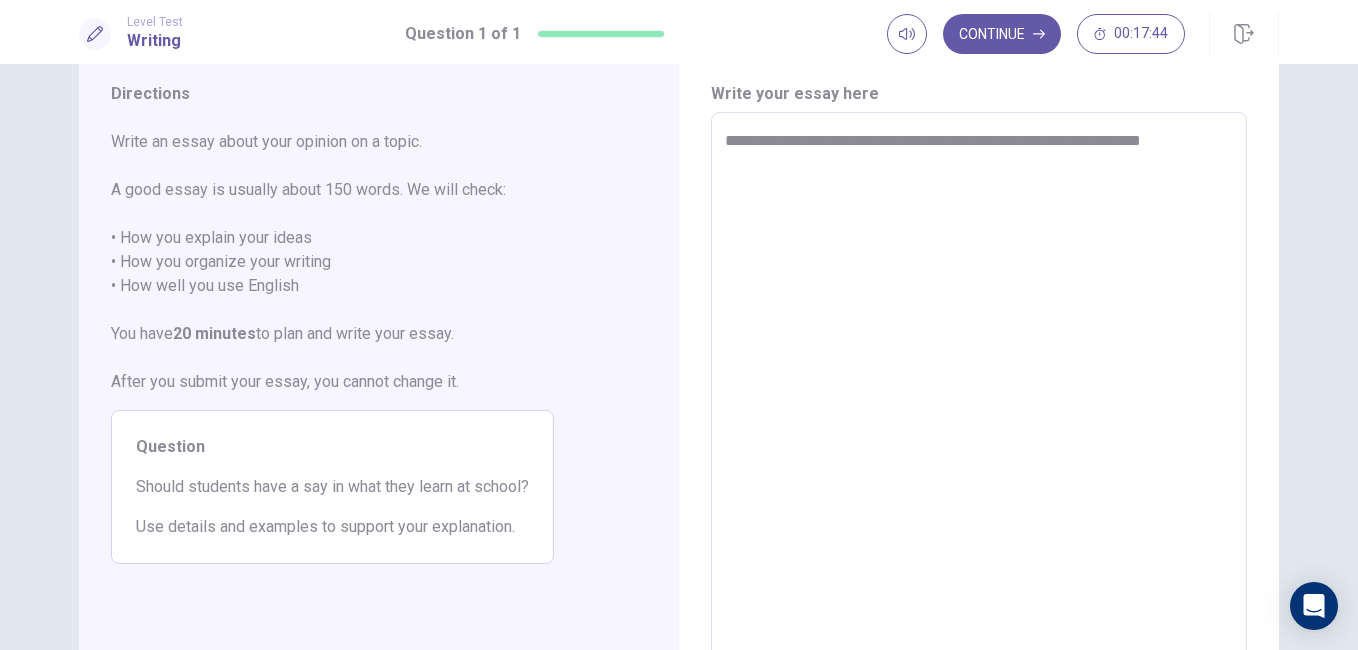 type on "*" 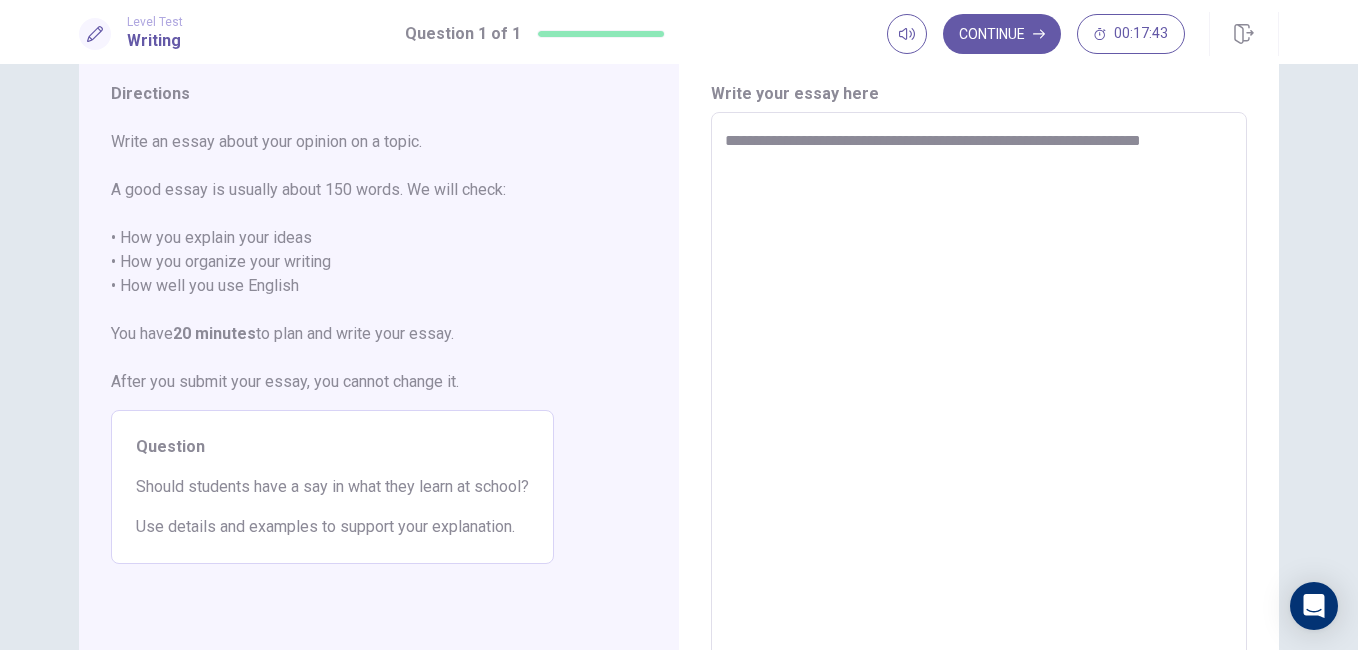 type on "**********" 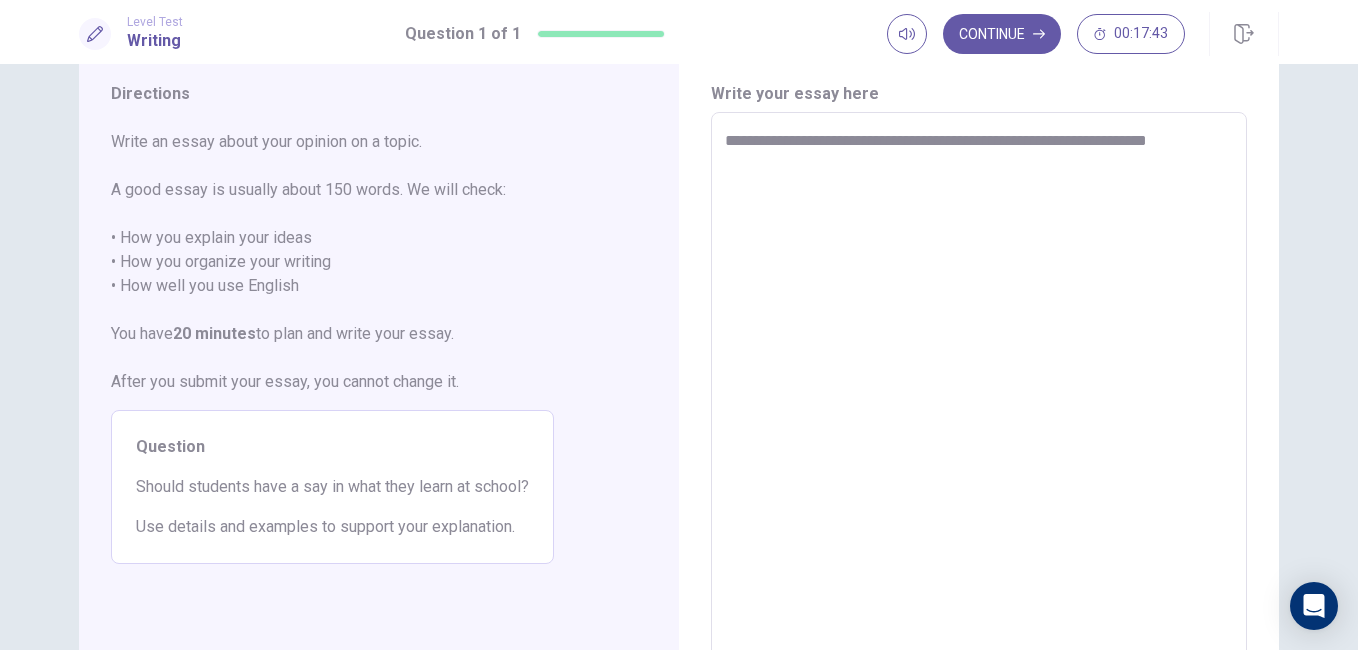 type on "*" 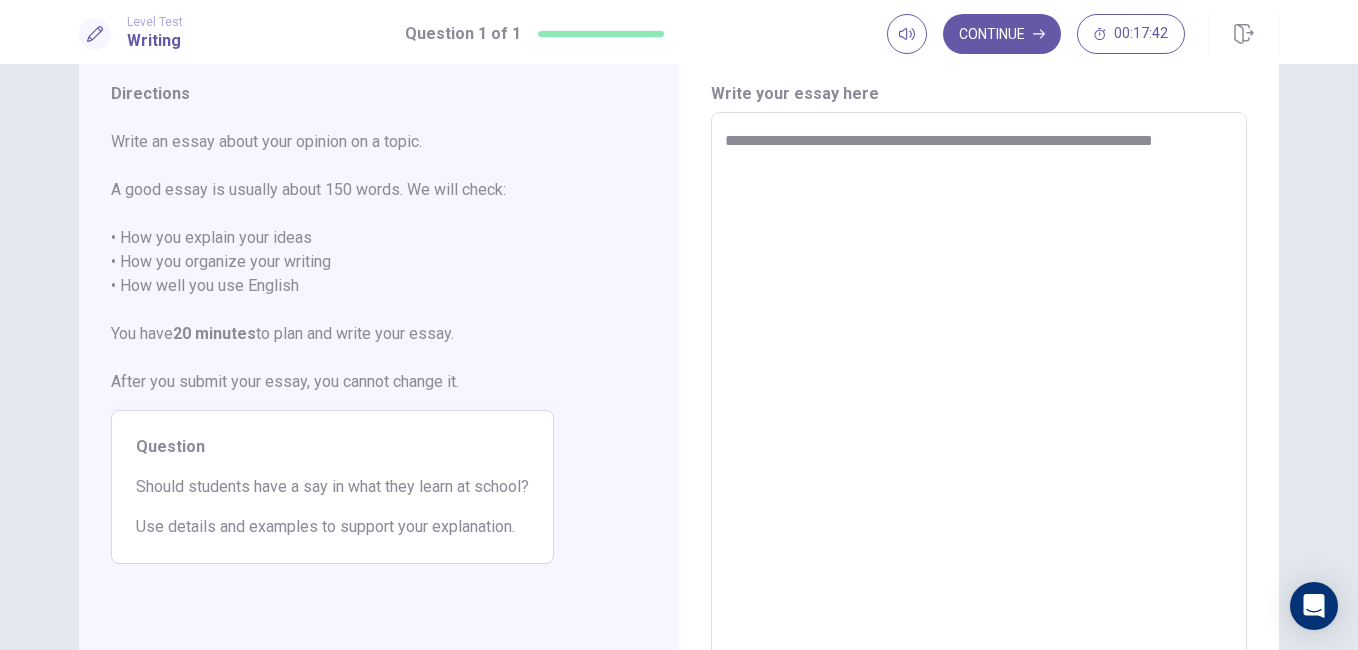 type on "*" 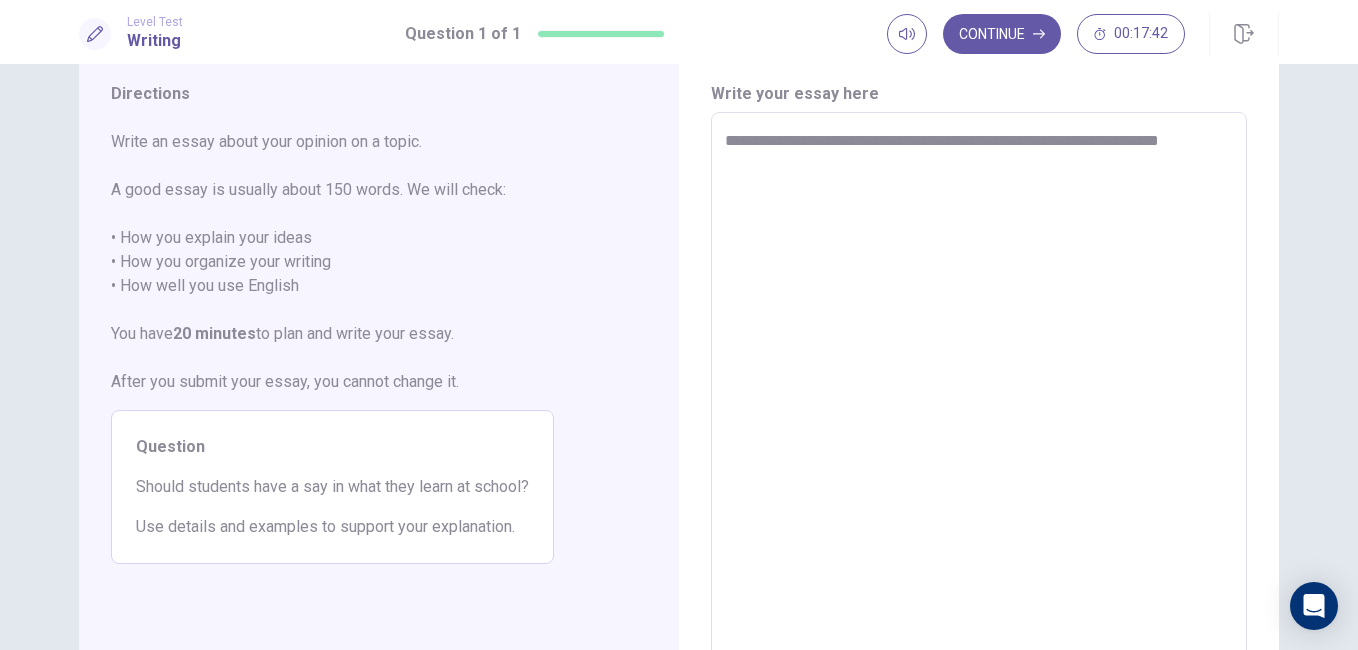 type on "*" 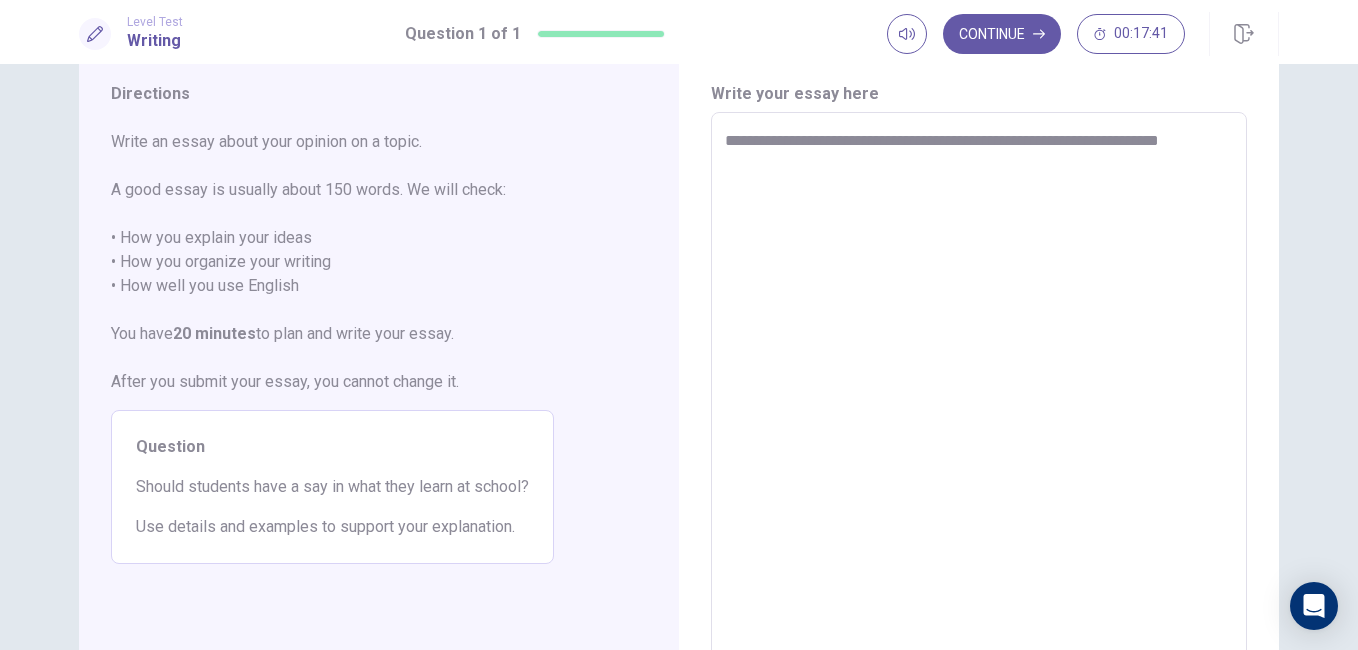 type on "**********" 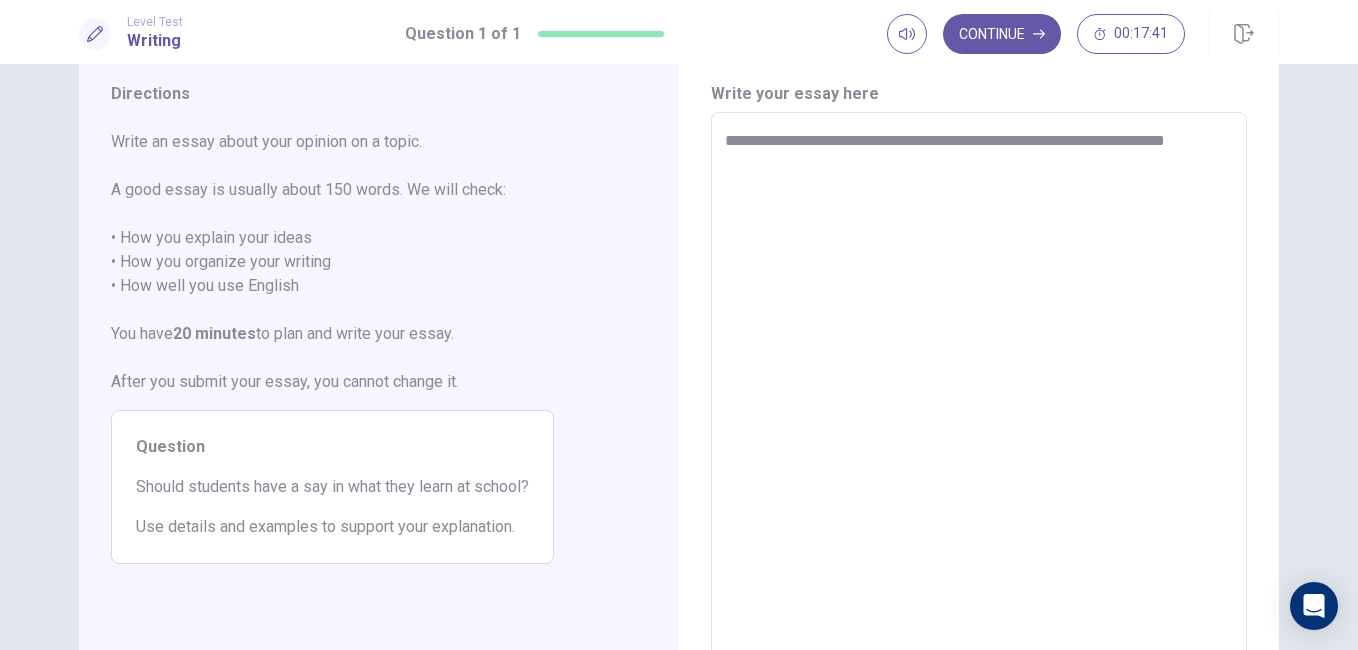 type on "*" 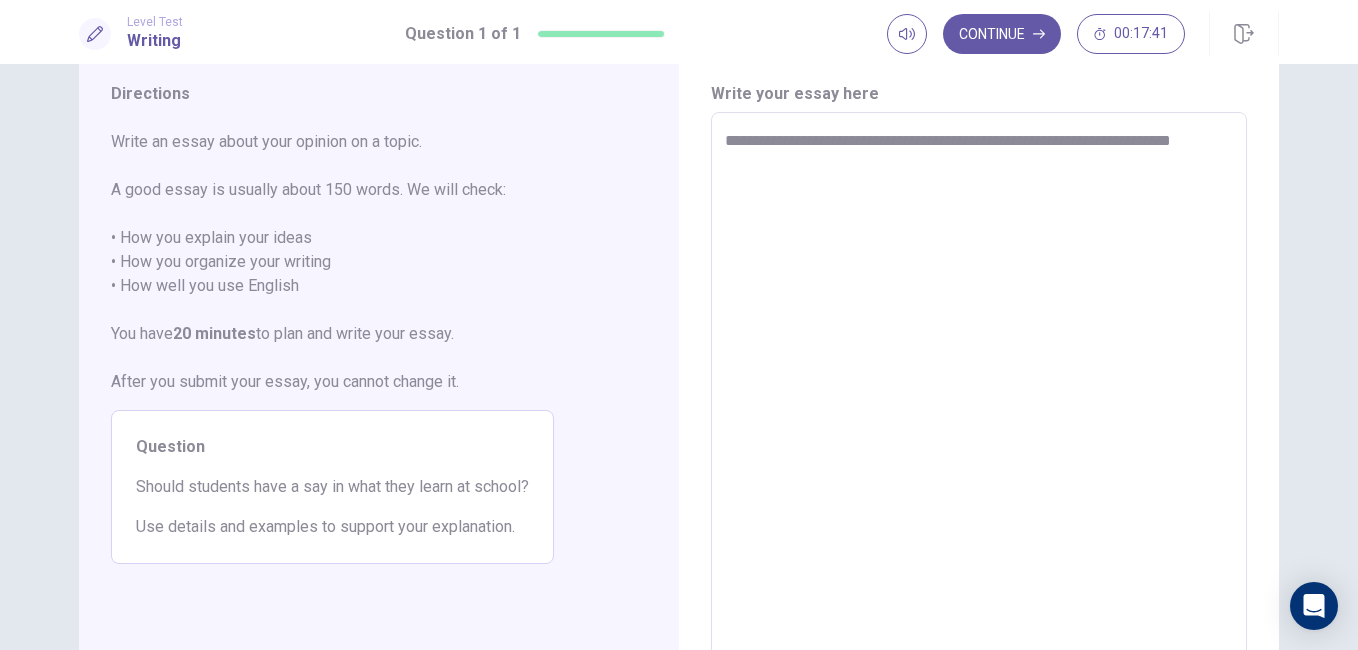 type on "*" 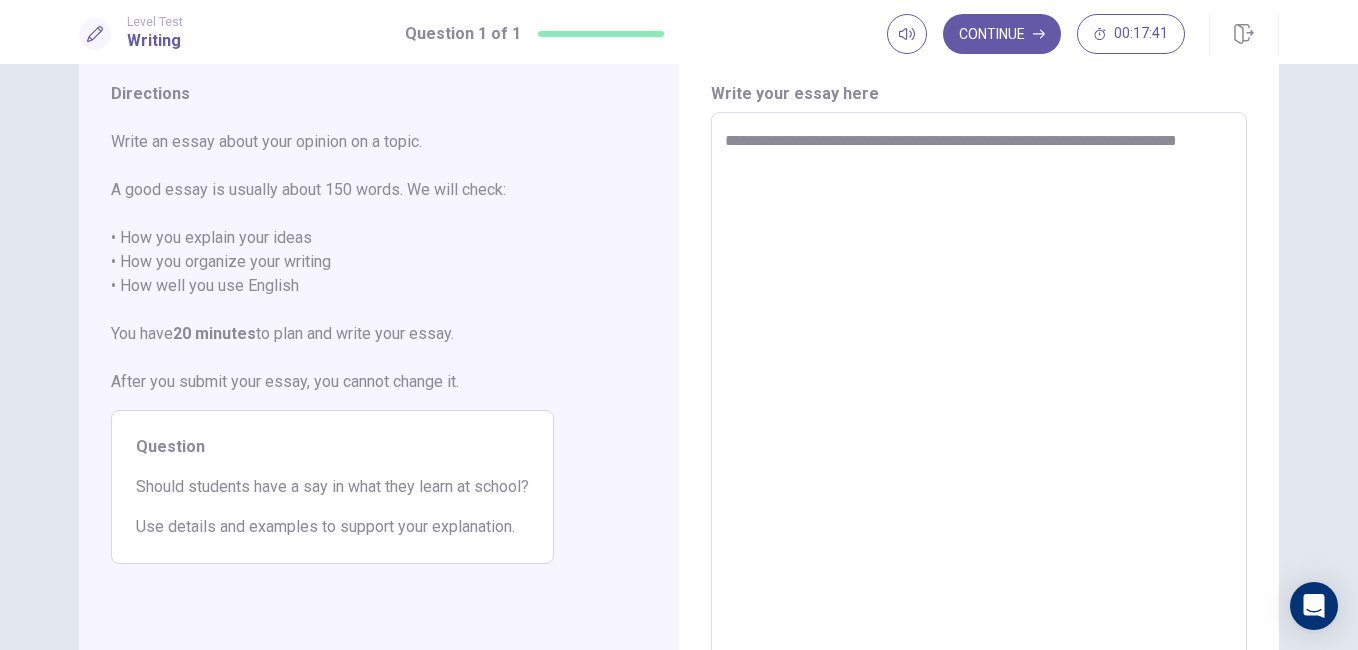 type on "*" 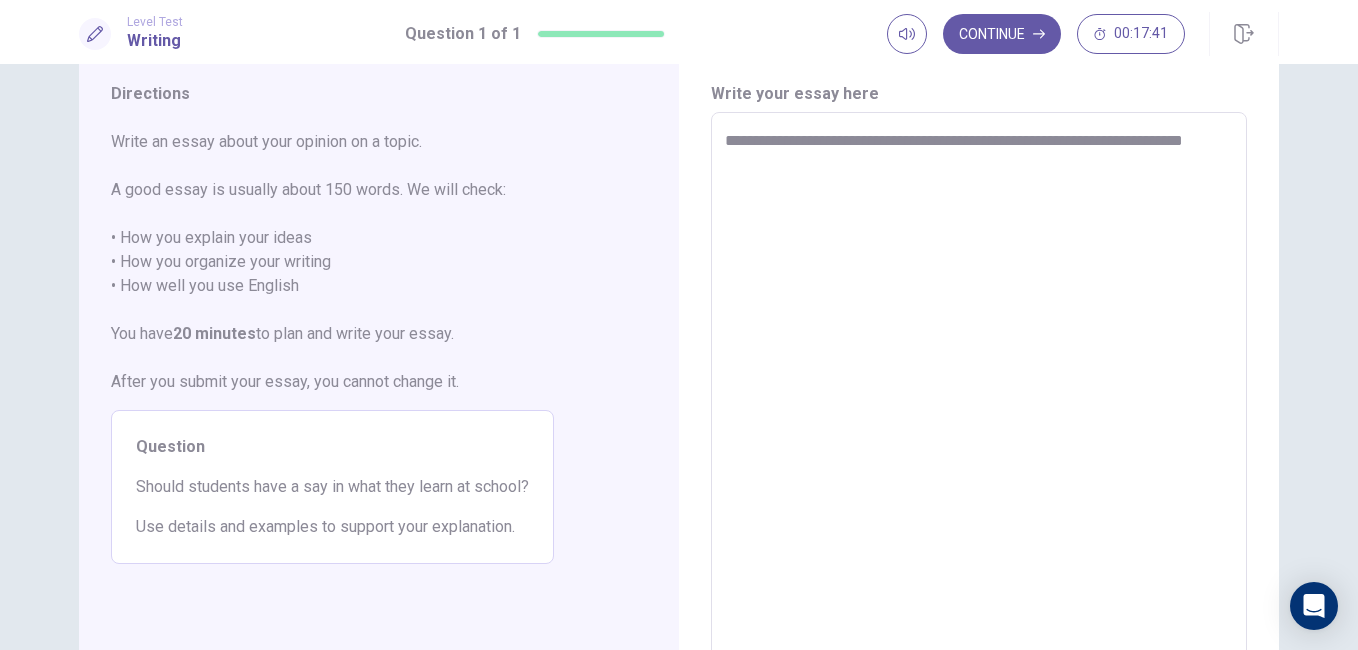 type on "*" 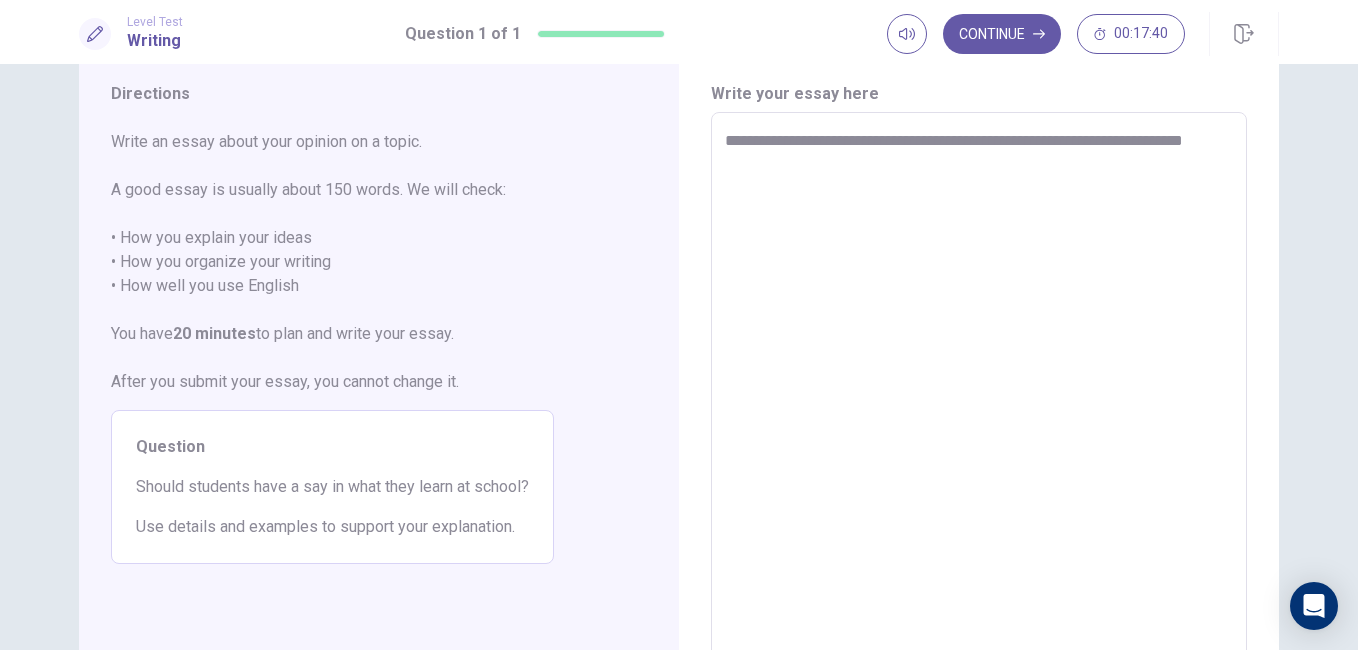 type on "**********" 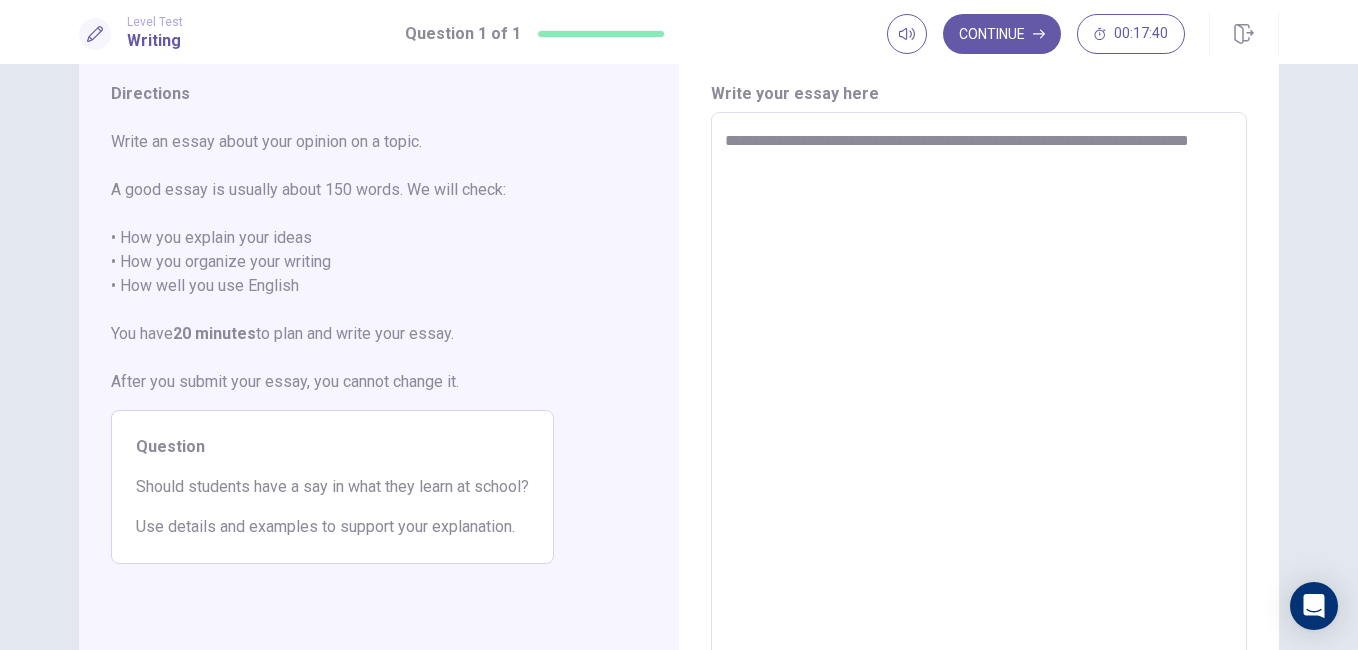 type on "*" 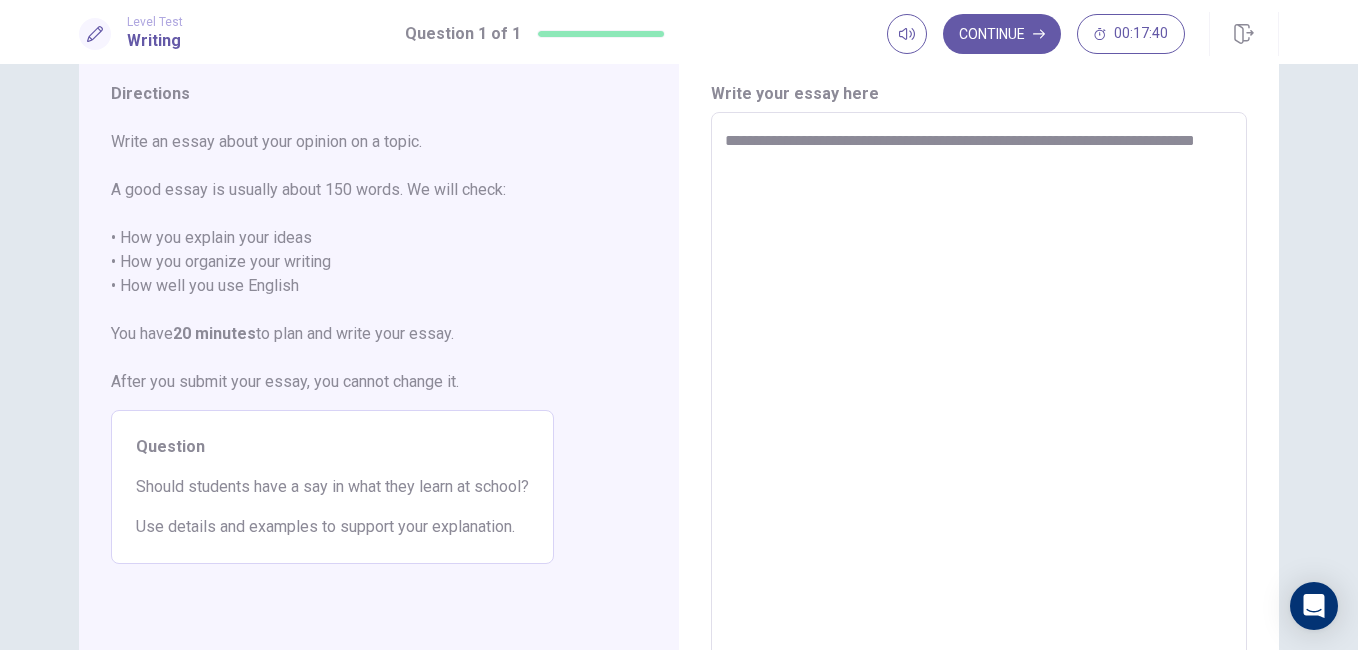 type on "*" 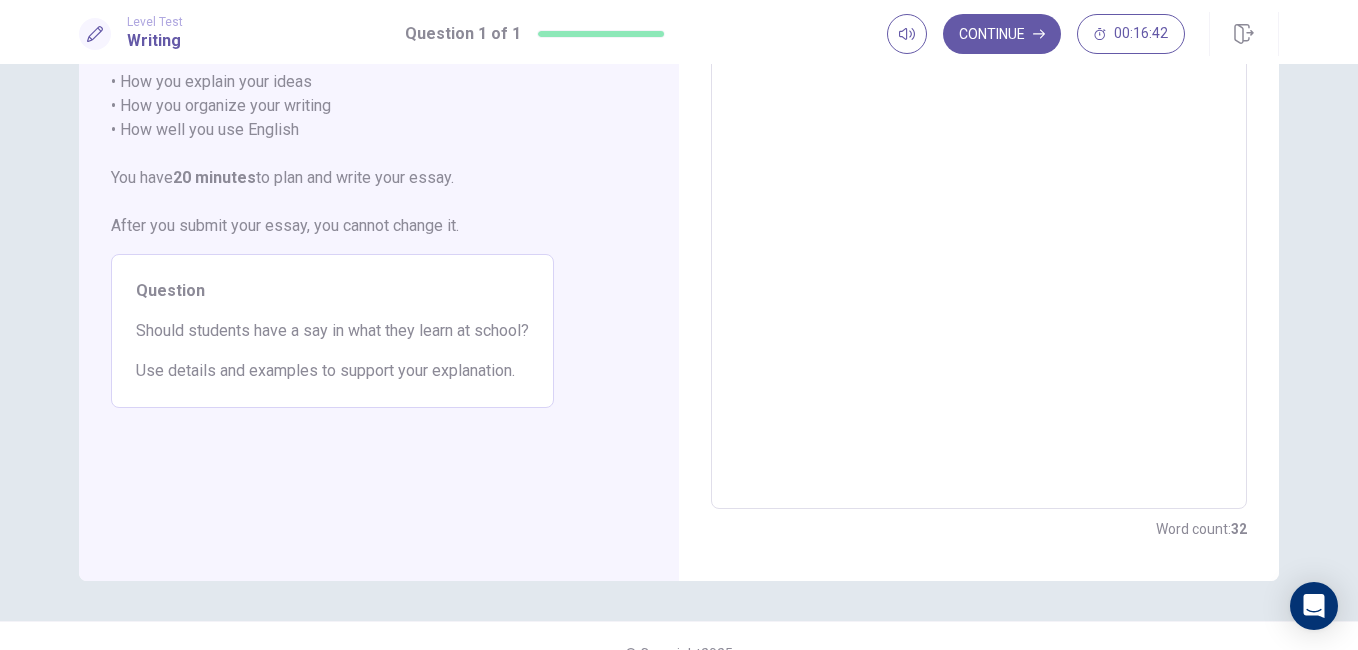 scroll, scrollTop: 253, scrollLeft: 0, axis: vertical 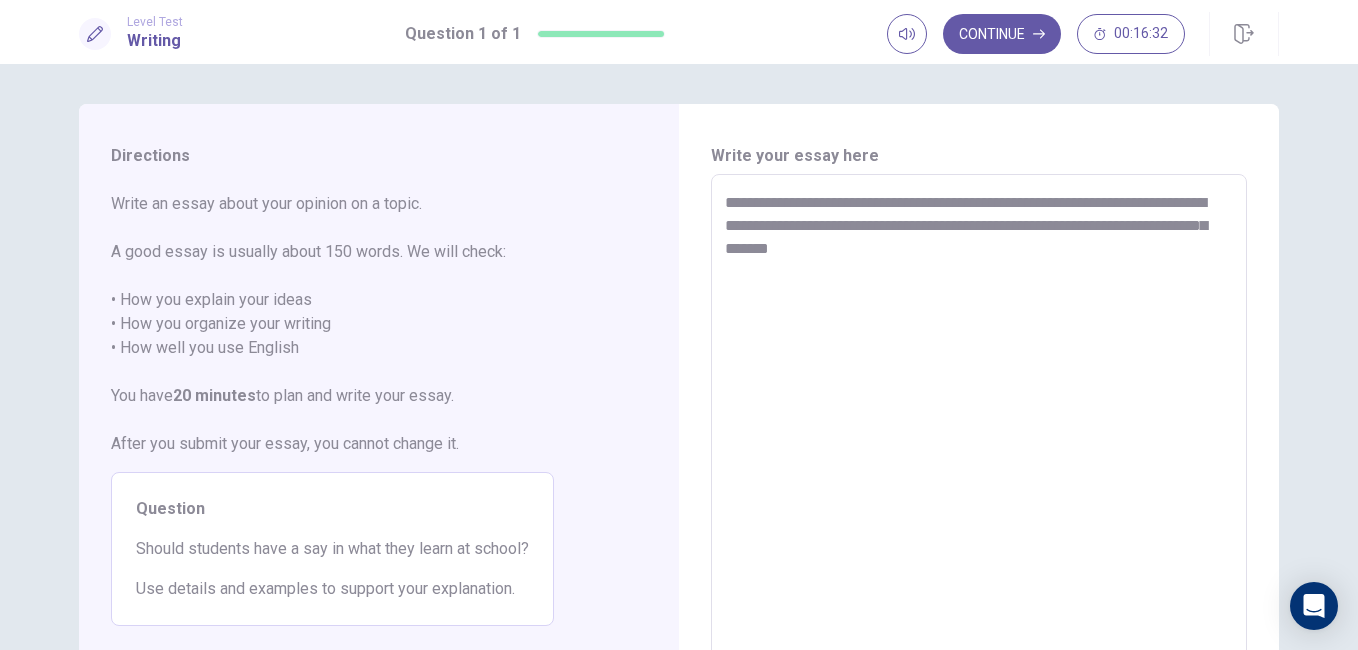 click on "**********" at bounding box center (979, 451) 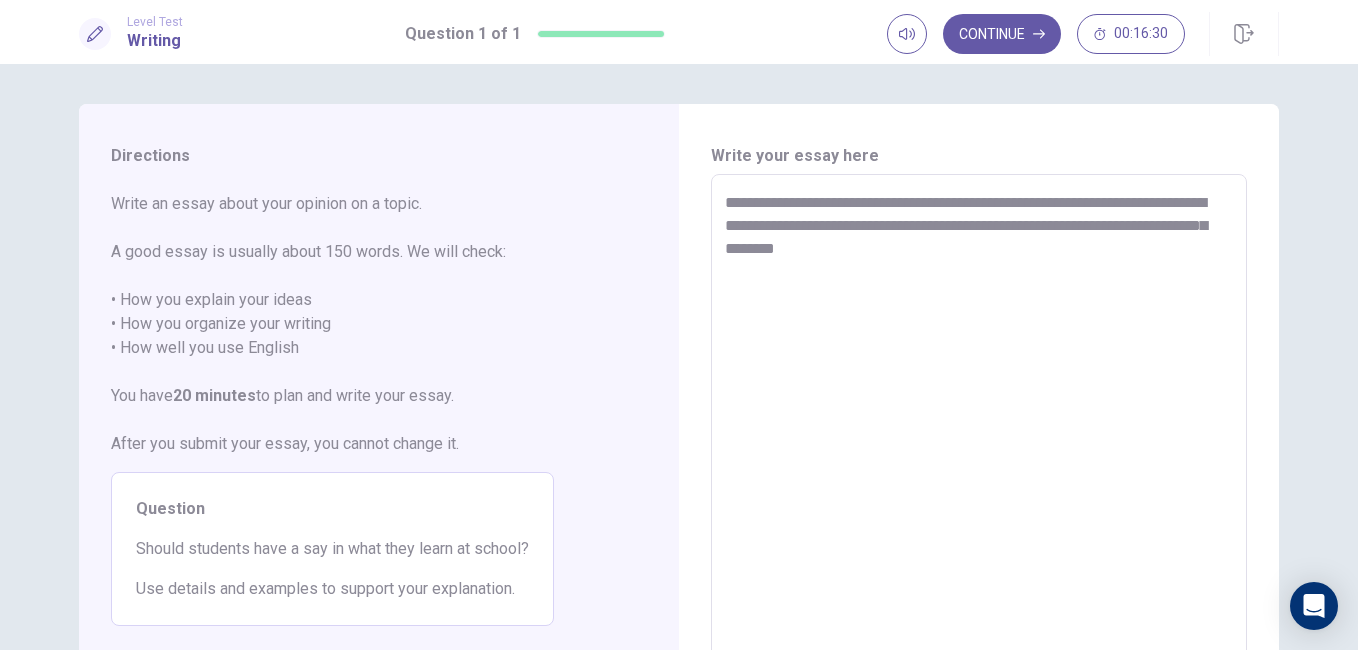 click on "**********" at bounding box center (979, 451) 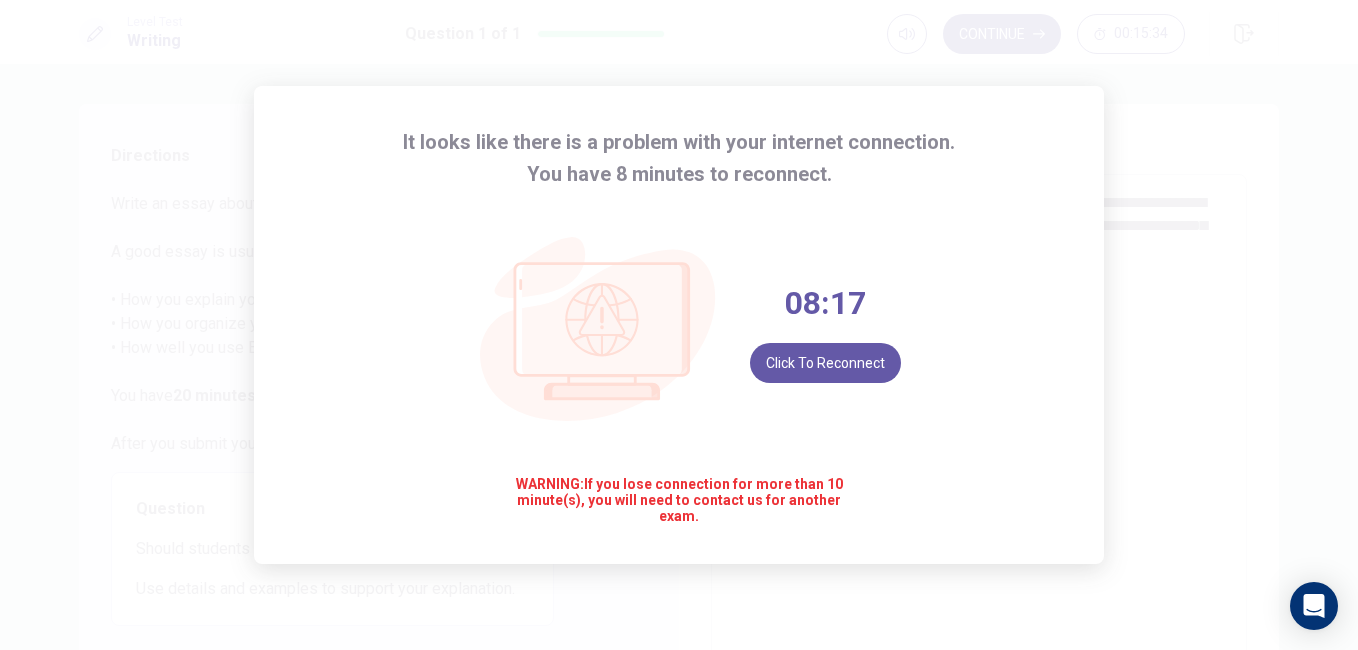 click on "08:17 Click to reconnect" at bounding box center [679, 333] 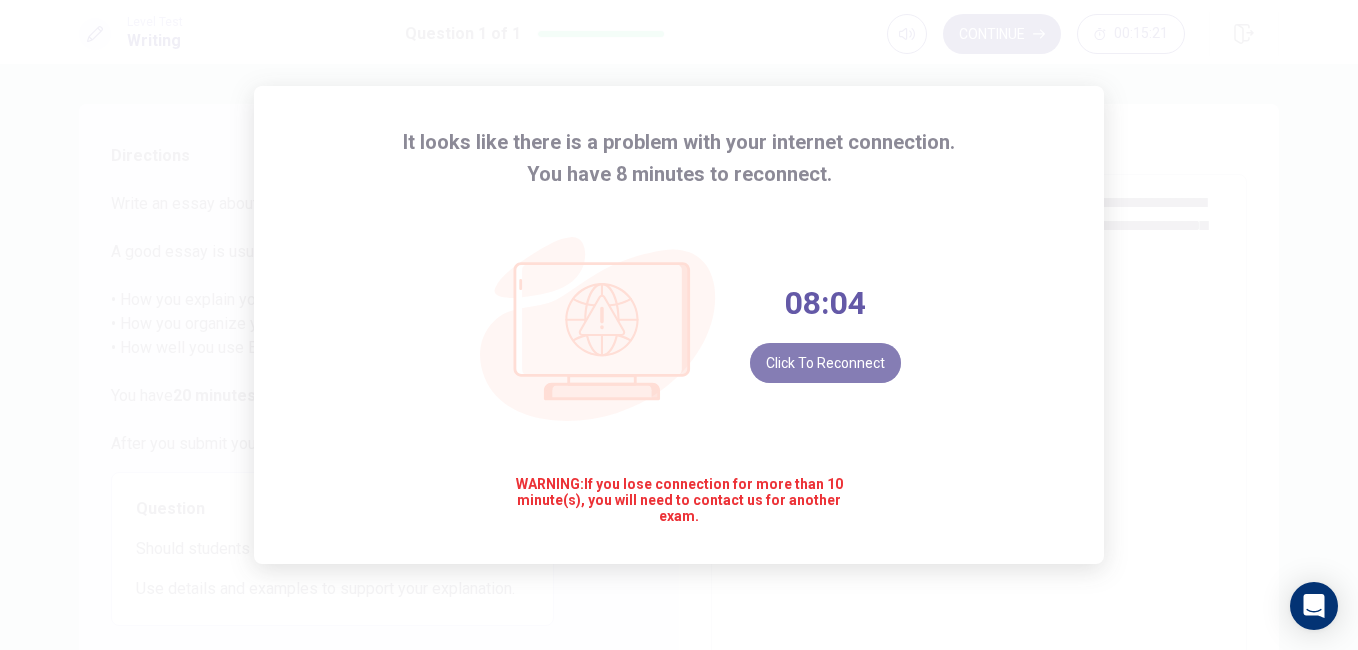 click on "Click to reconnect" at bounding box center (825, 363) 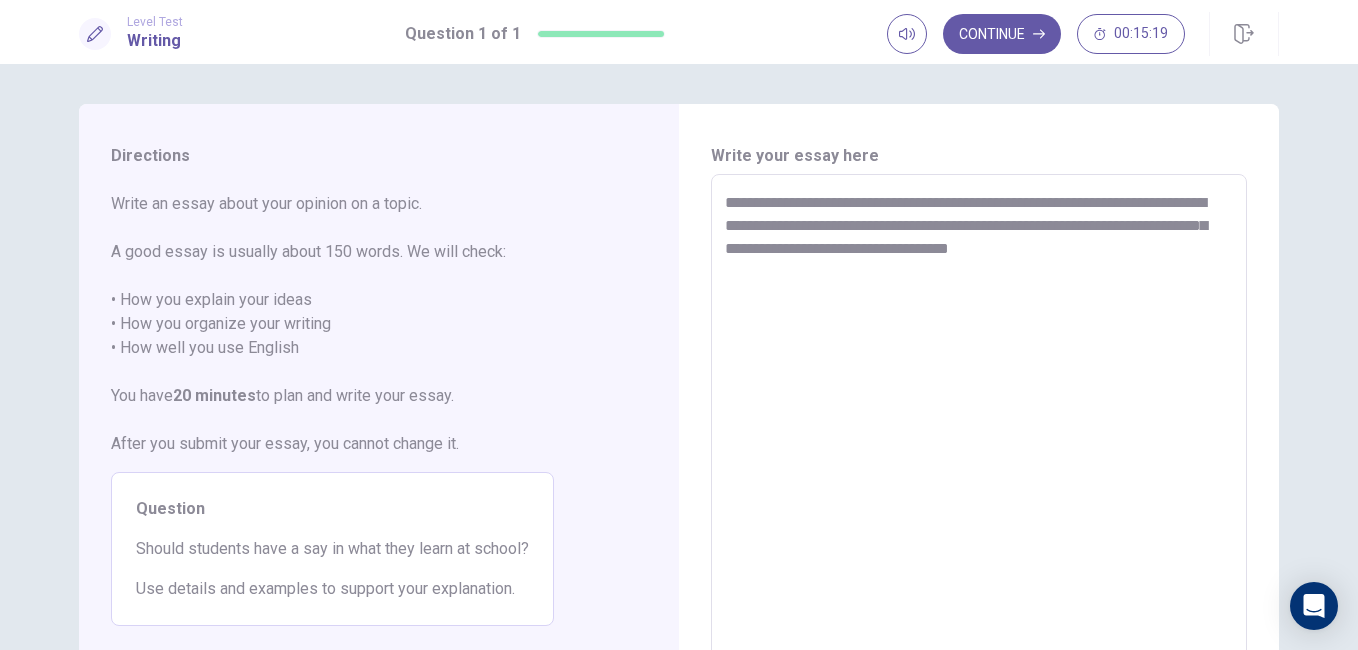 click on "**********" at bounding box center (979, 451) 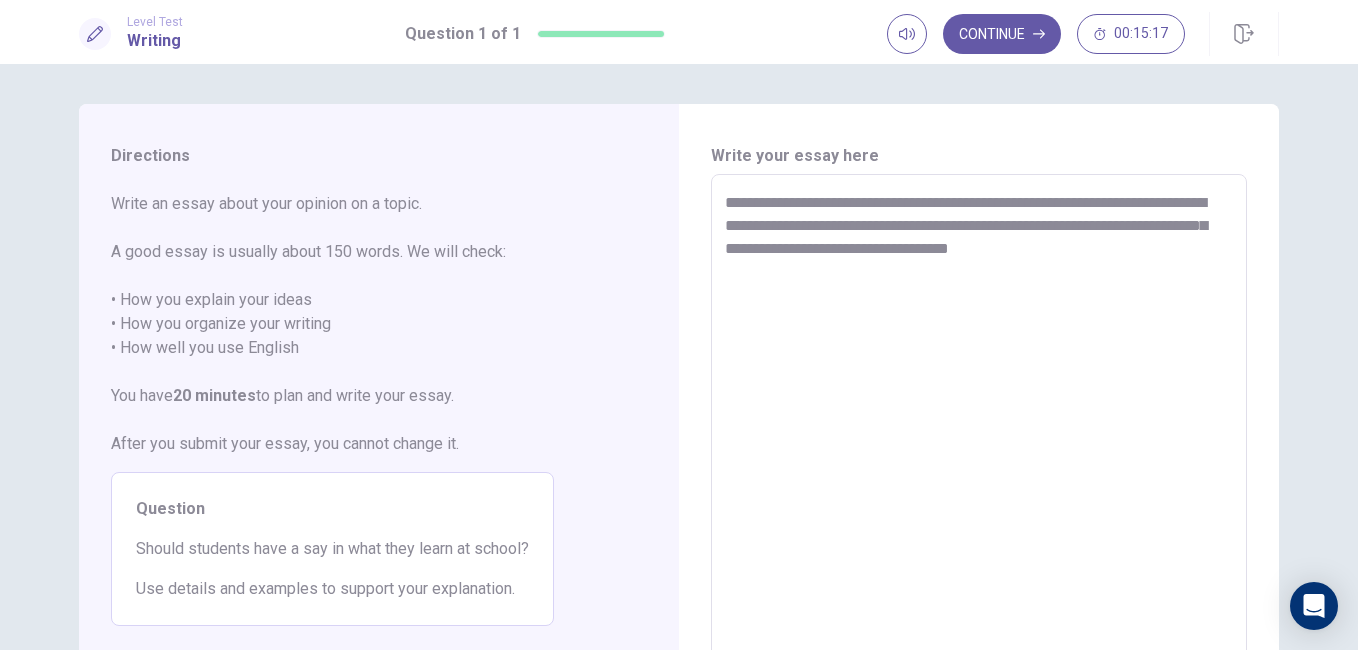 click on "**********" at bounding box center [979, 451] 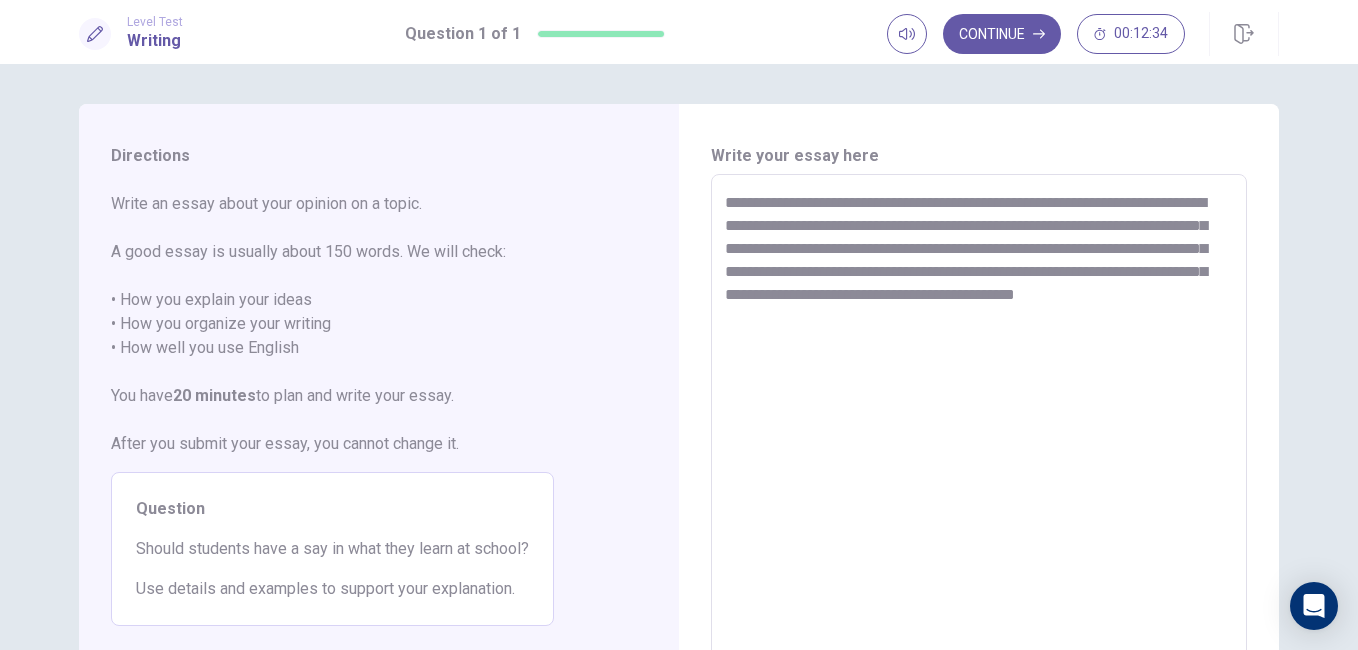 scroll, scrollTop: 3, scrollLeft: 0, axis: vertical 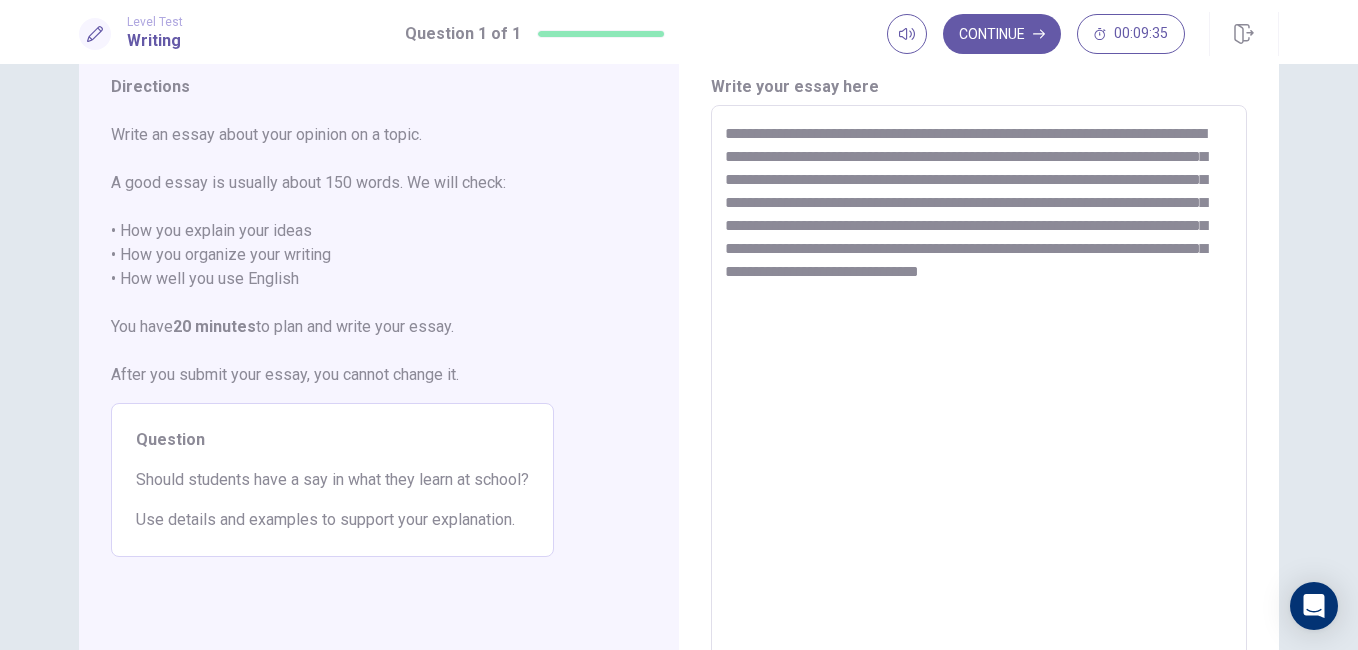 click on "**********" at bounding box center [979, 382] 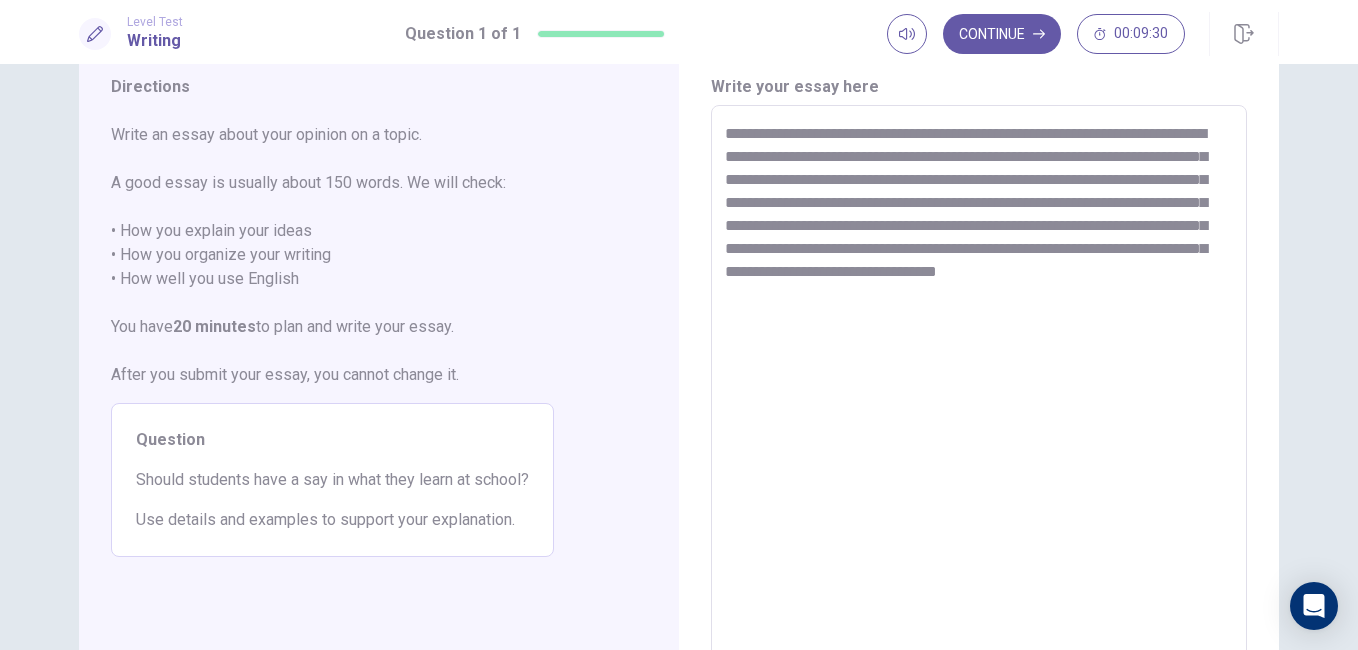 click on "**********" at bounding box center [979, 382] 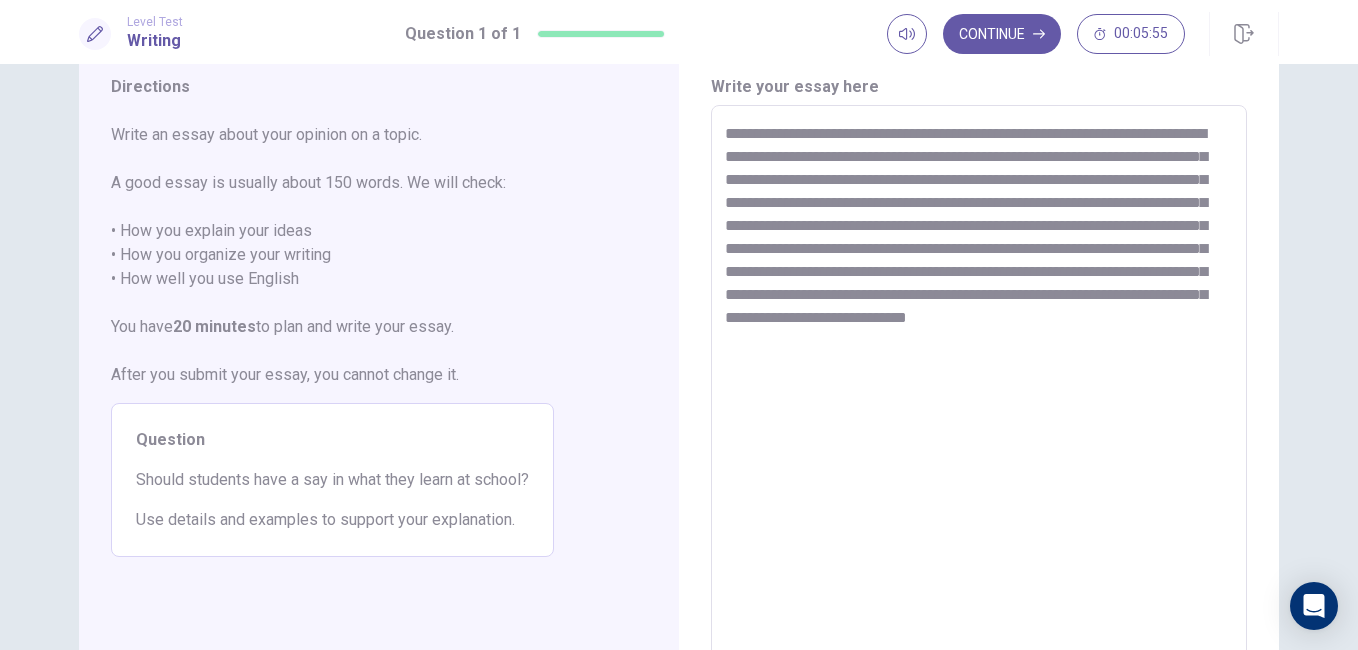 click on "**********" at bounding box center [979, 382] 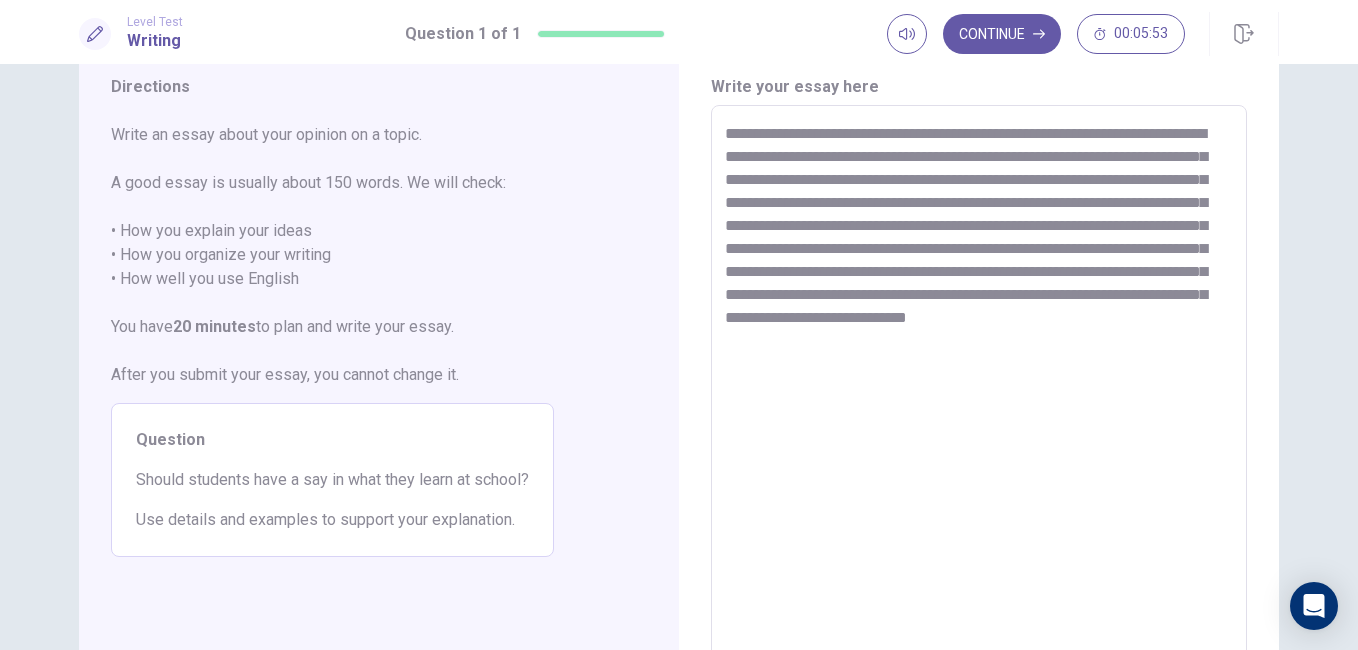 click on "**********" at bounding box center (979, 382) 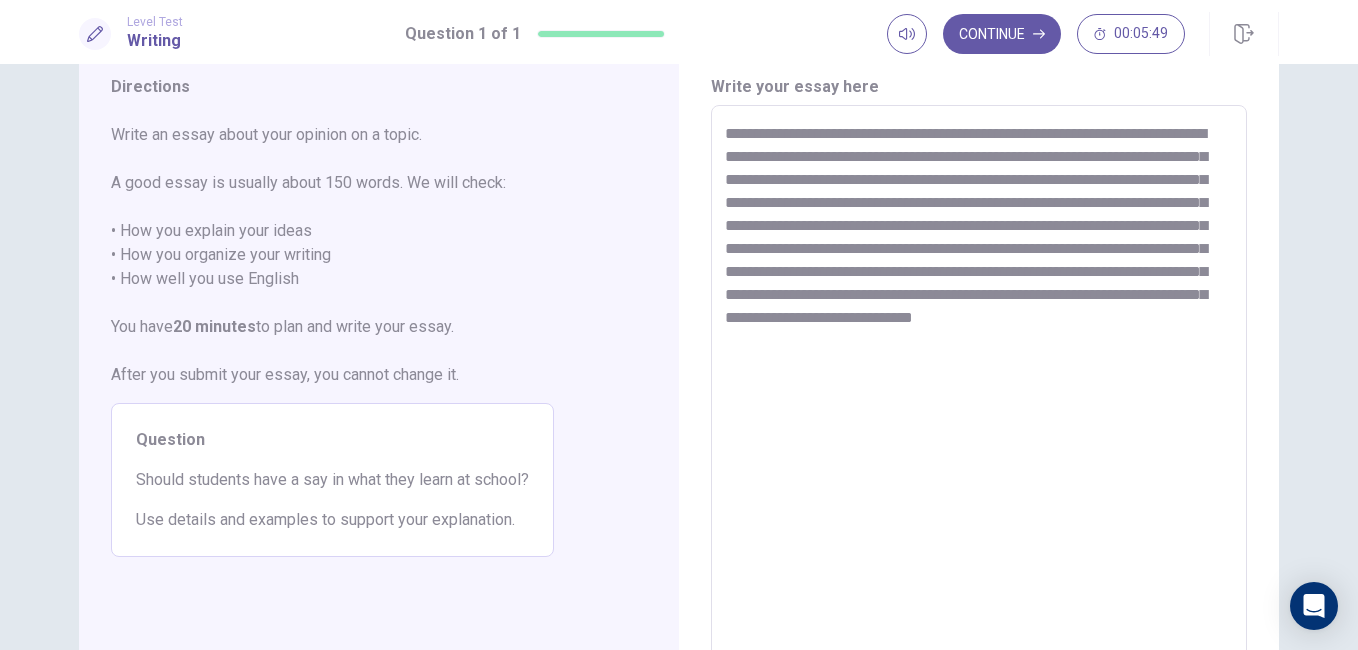 click on "**********" at bounding box center (979, 382) 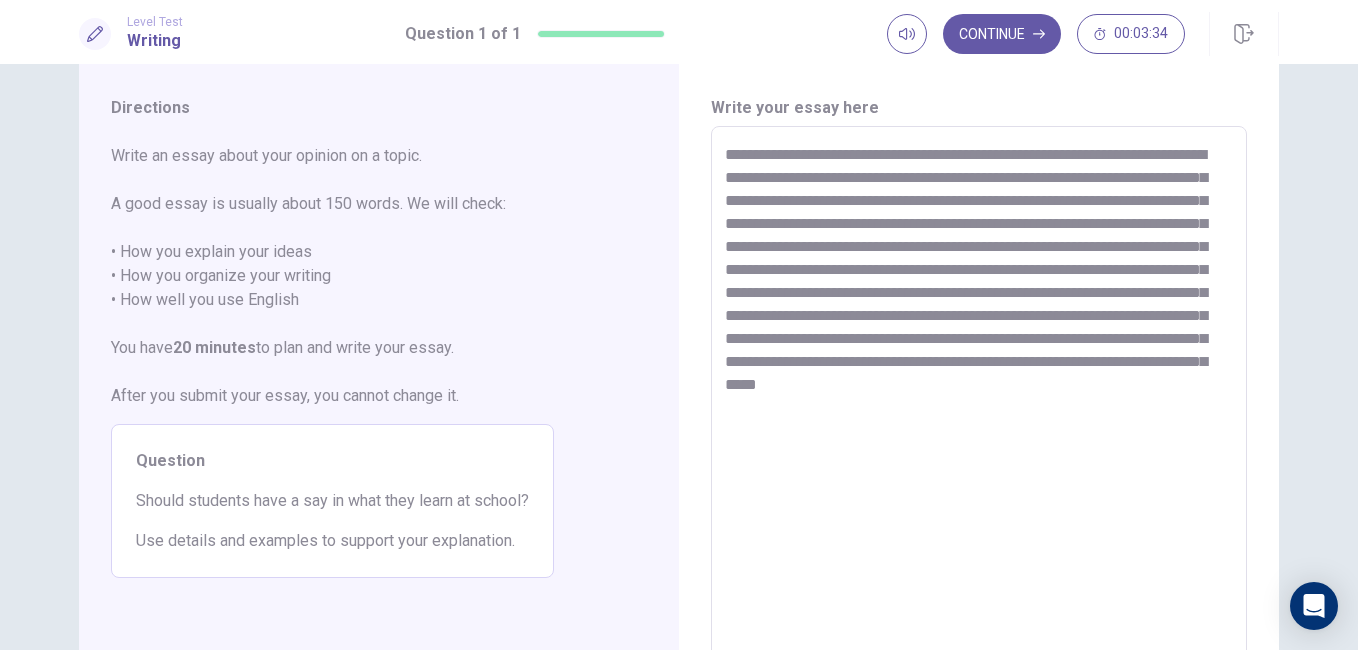 scroll, scrollTop: 0, scrollLeft: 0, axis: both 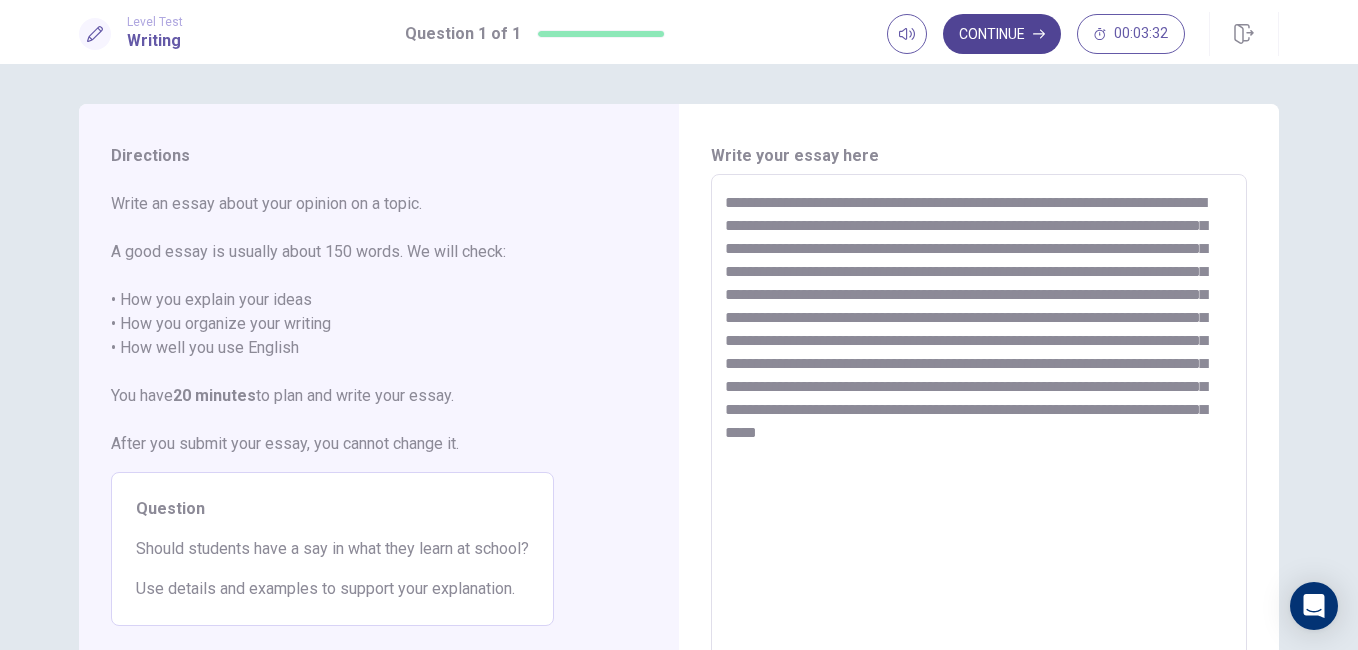 click on "Continue" at bounding box center (1002, 34) 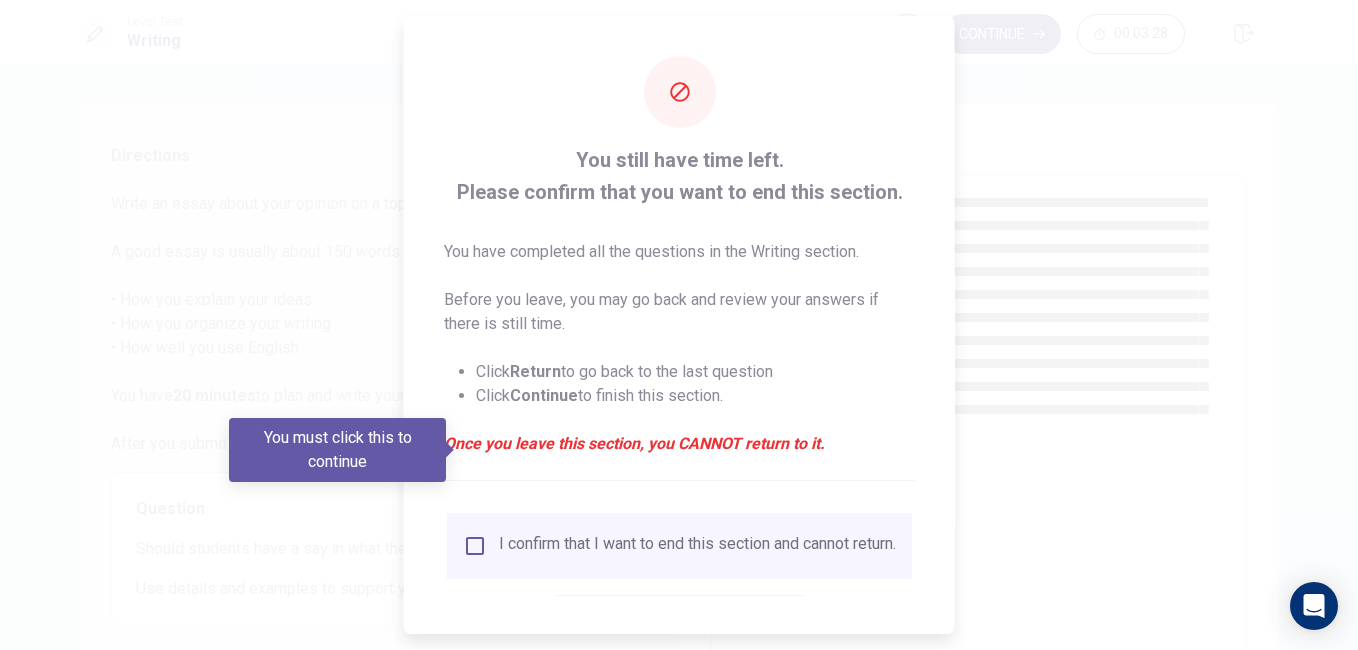 scroll, scrollTop: 96, scrollLeft: 0, axis: vertical 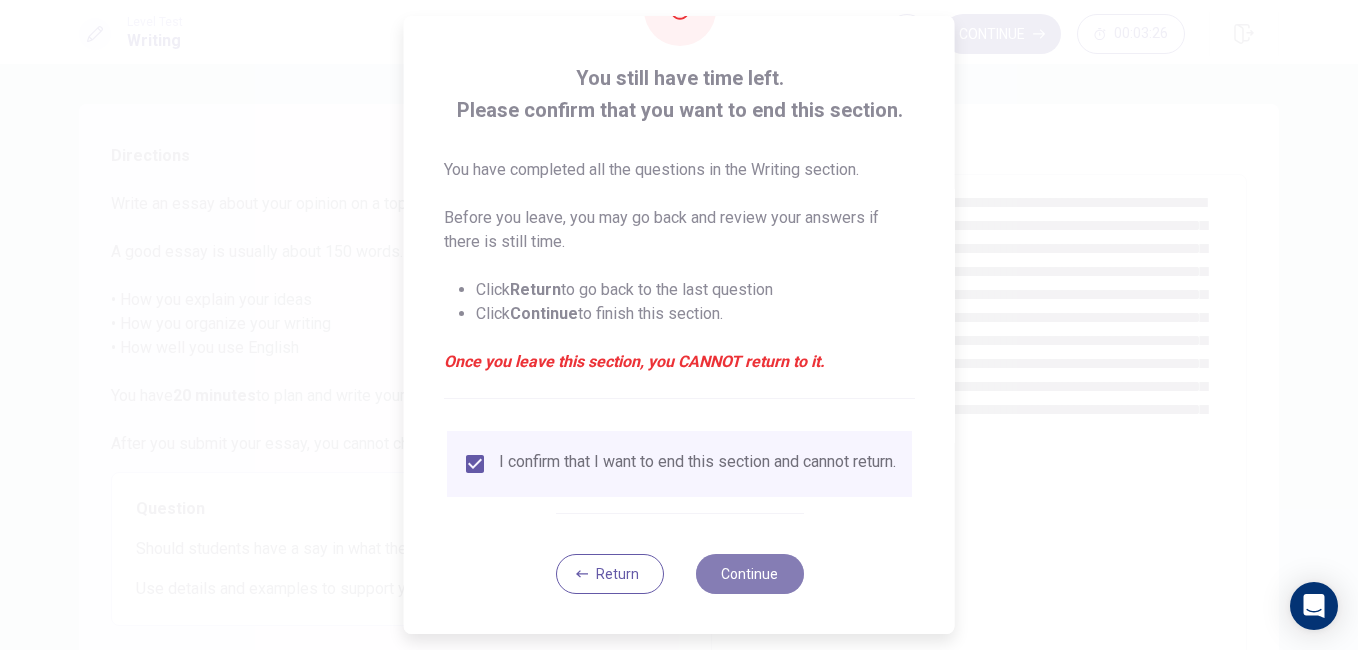 click on "Continue" at bounding box center (749, 574) 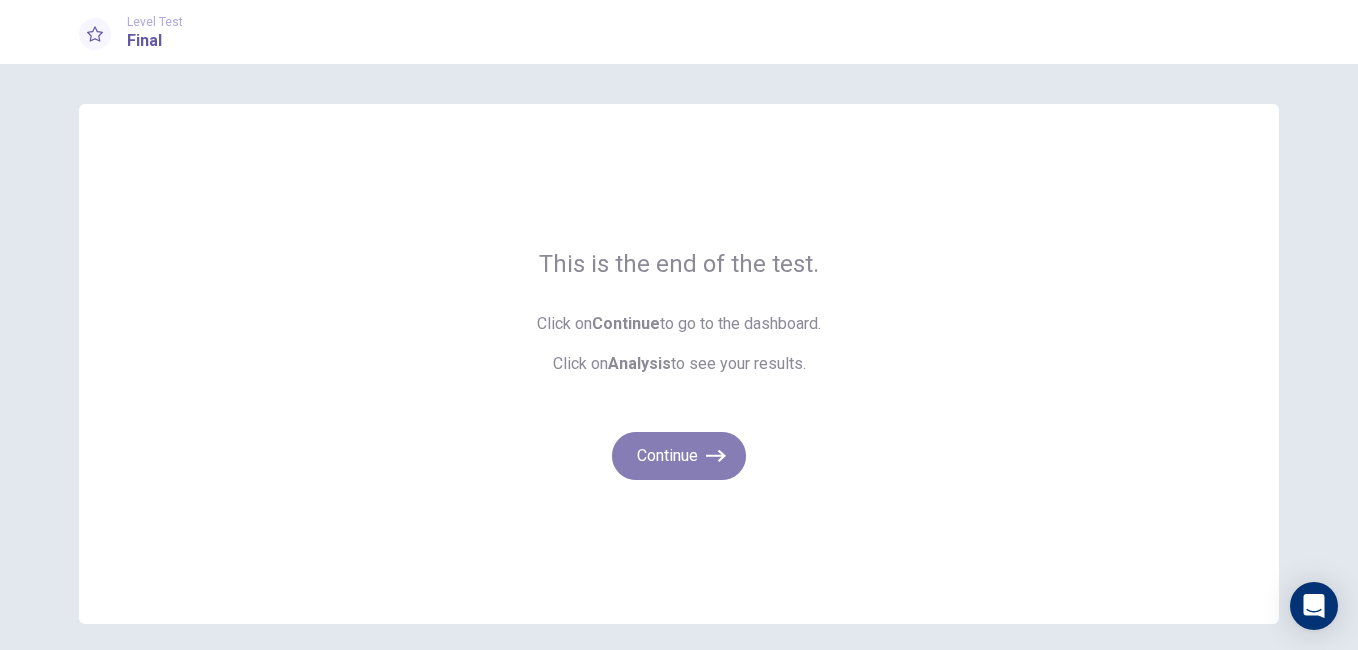 click on "Continue" at bounding box center (679, 456) 